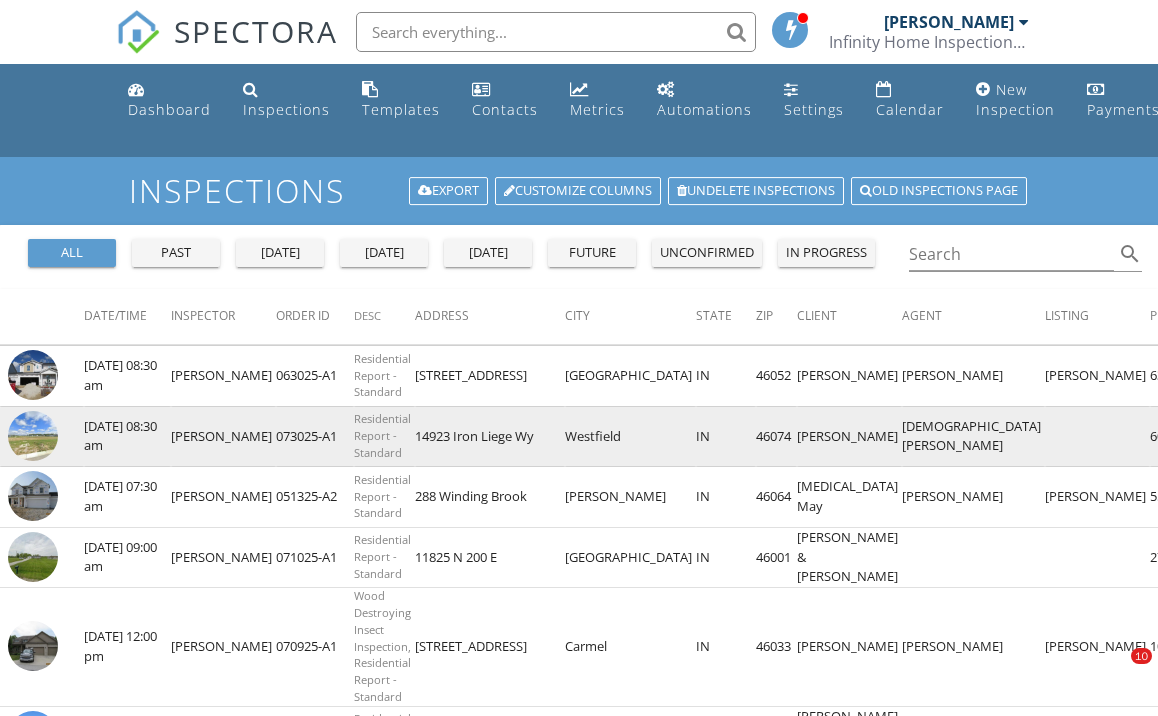 scroll, scrollTop: 111, scrollLeft: 0, axis: vertical 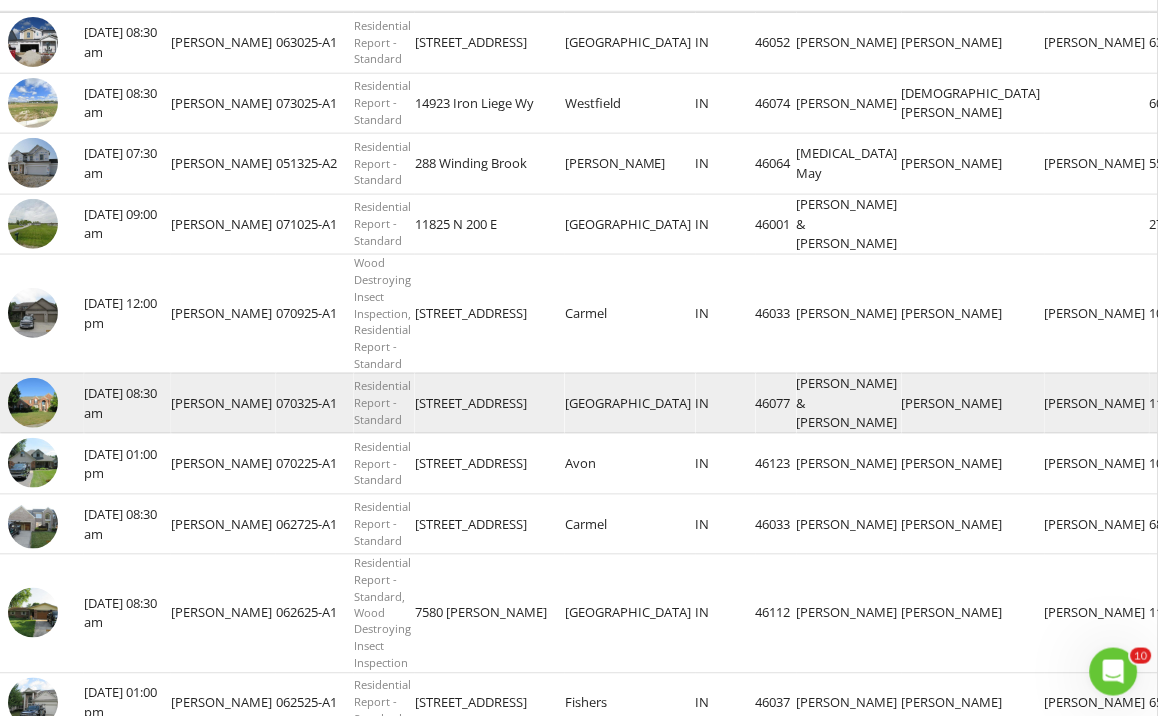 click at bounding box center (33, 403) 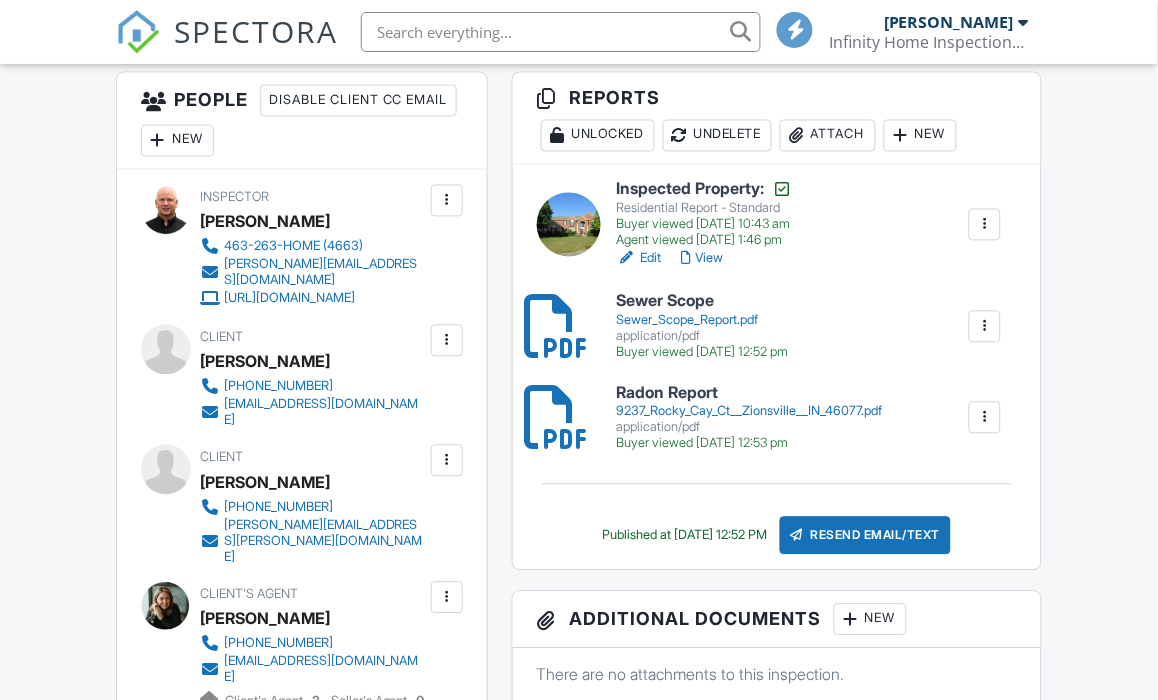 scroll, scrollTop: 444, scrollLeft: 0, axis: vertical 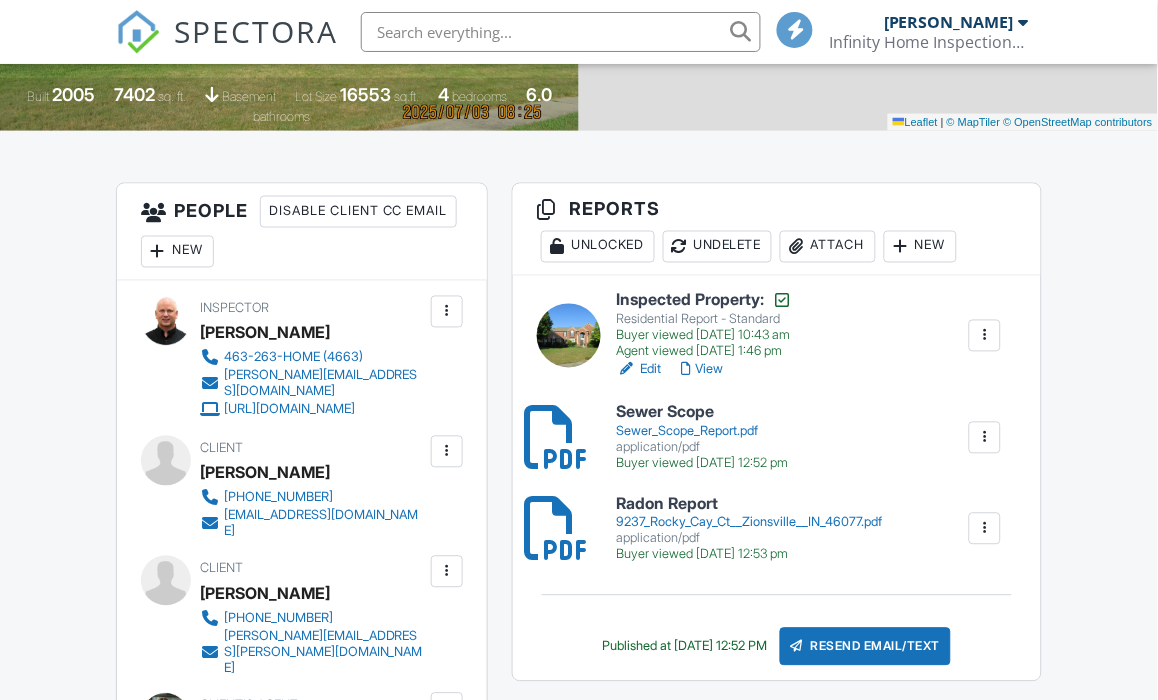 click on "View" at bounding box center [703, 370] 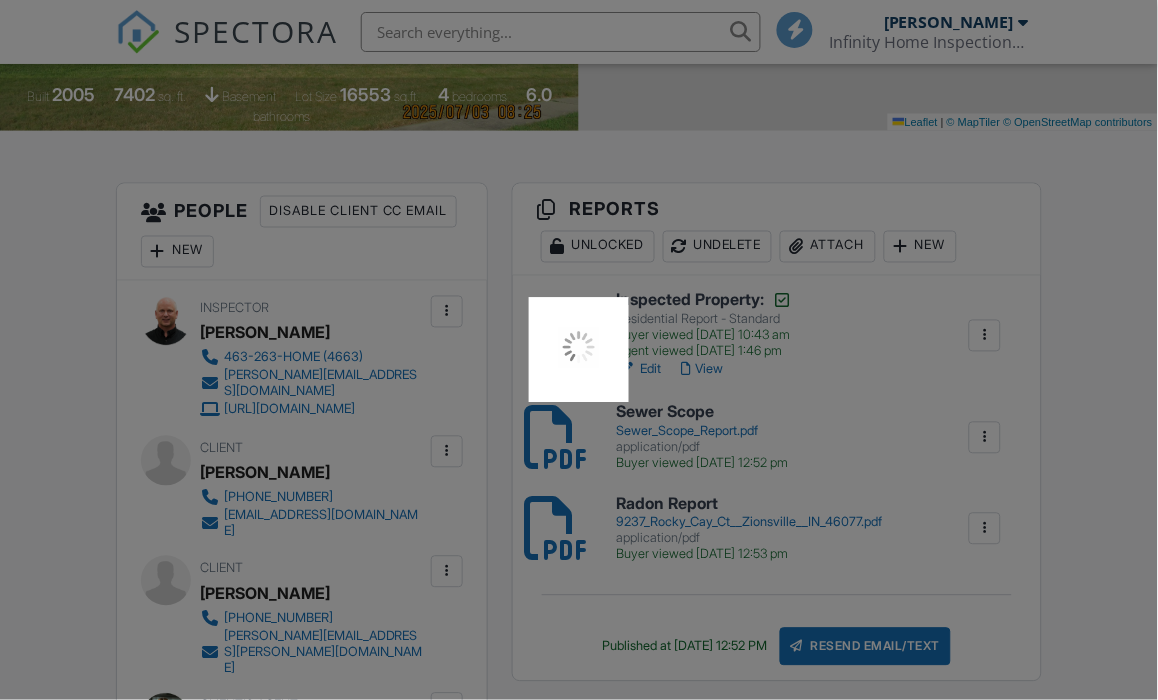 scroll, scrollTop: 0, scrollLeft: 0, axis: both 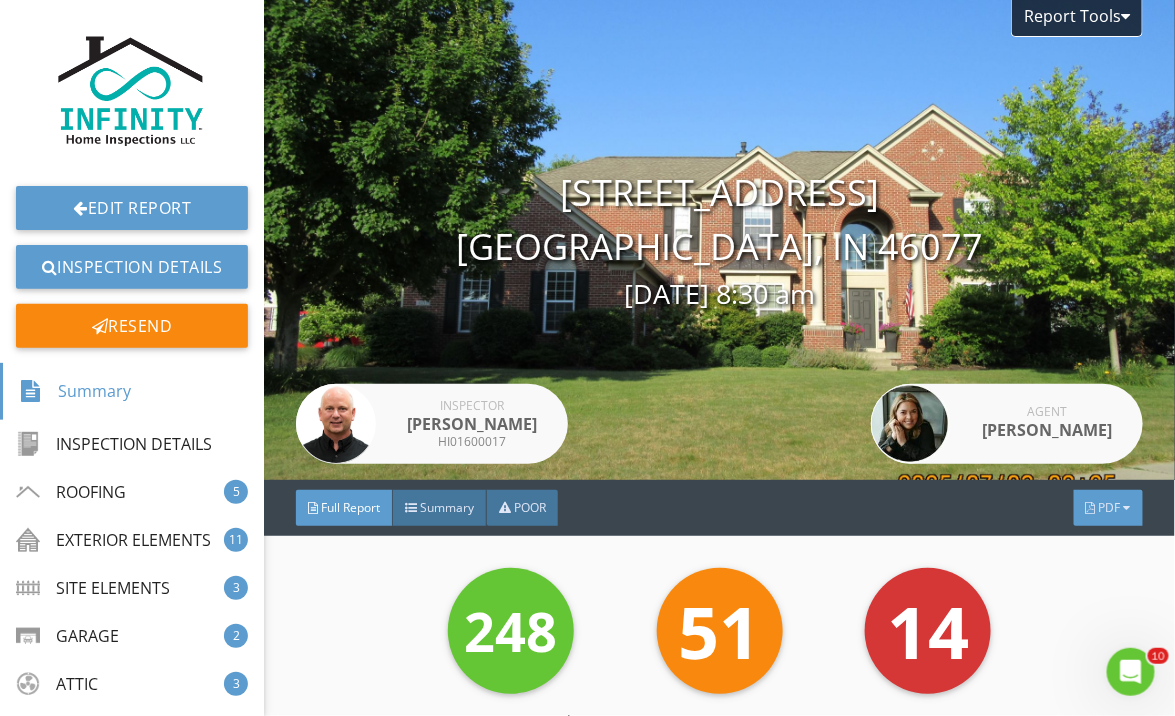 click on "PDF" at bounding box center (1110, 507) 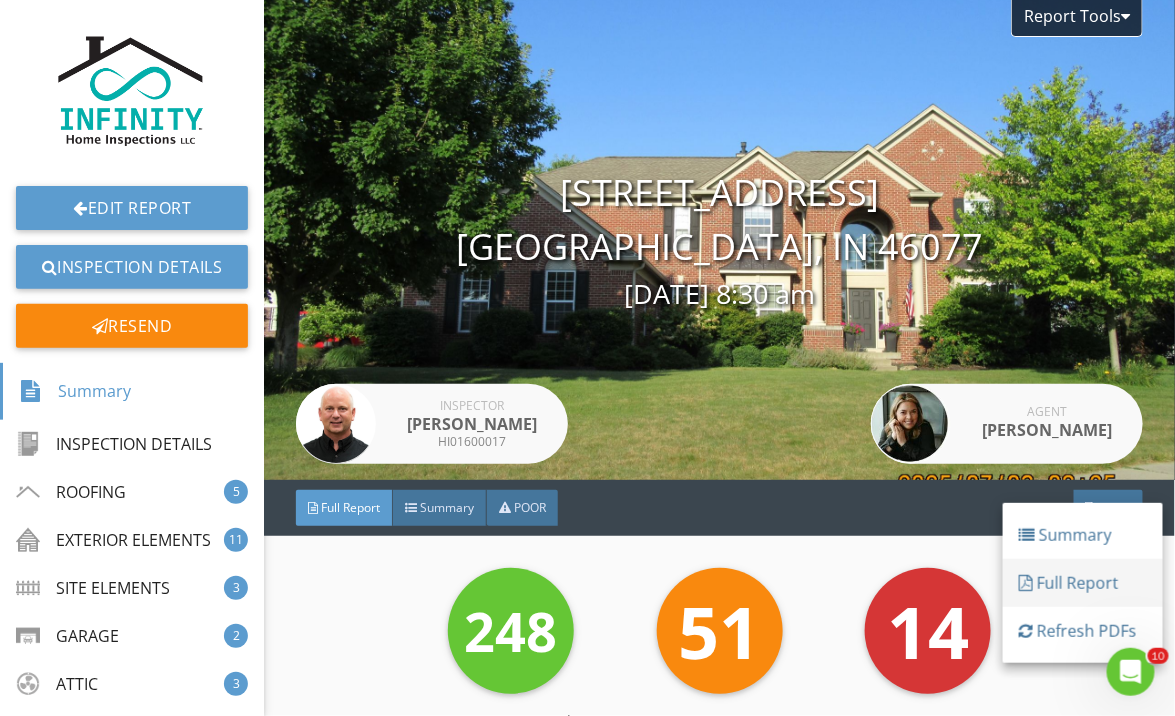 click on "Full Report" at bounding box center (1083, 583) 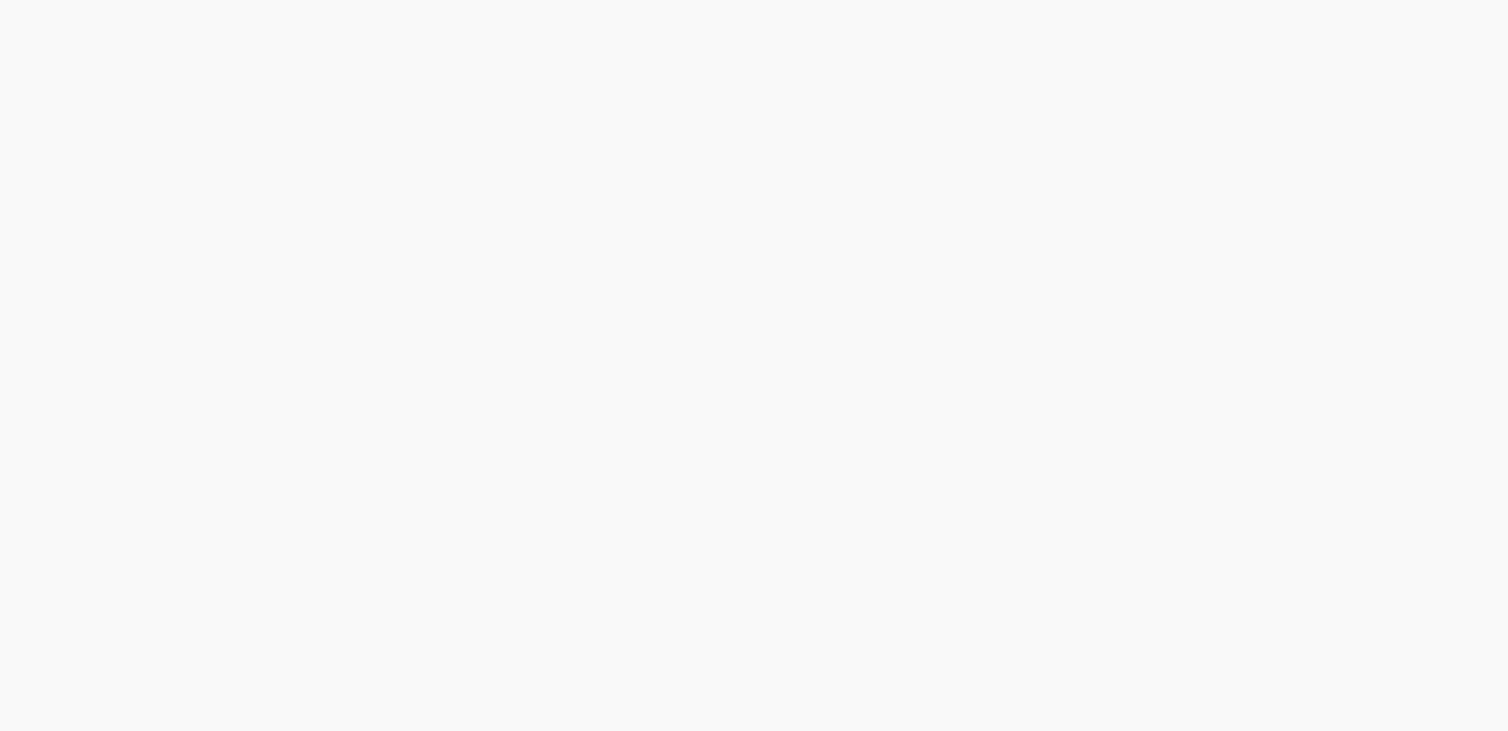 scroll, scrollTop: 0, scrollLeft: 0, axis: both 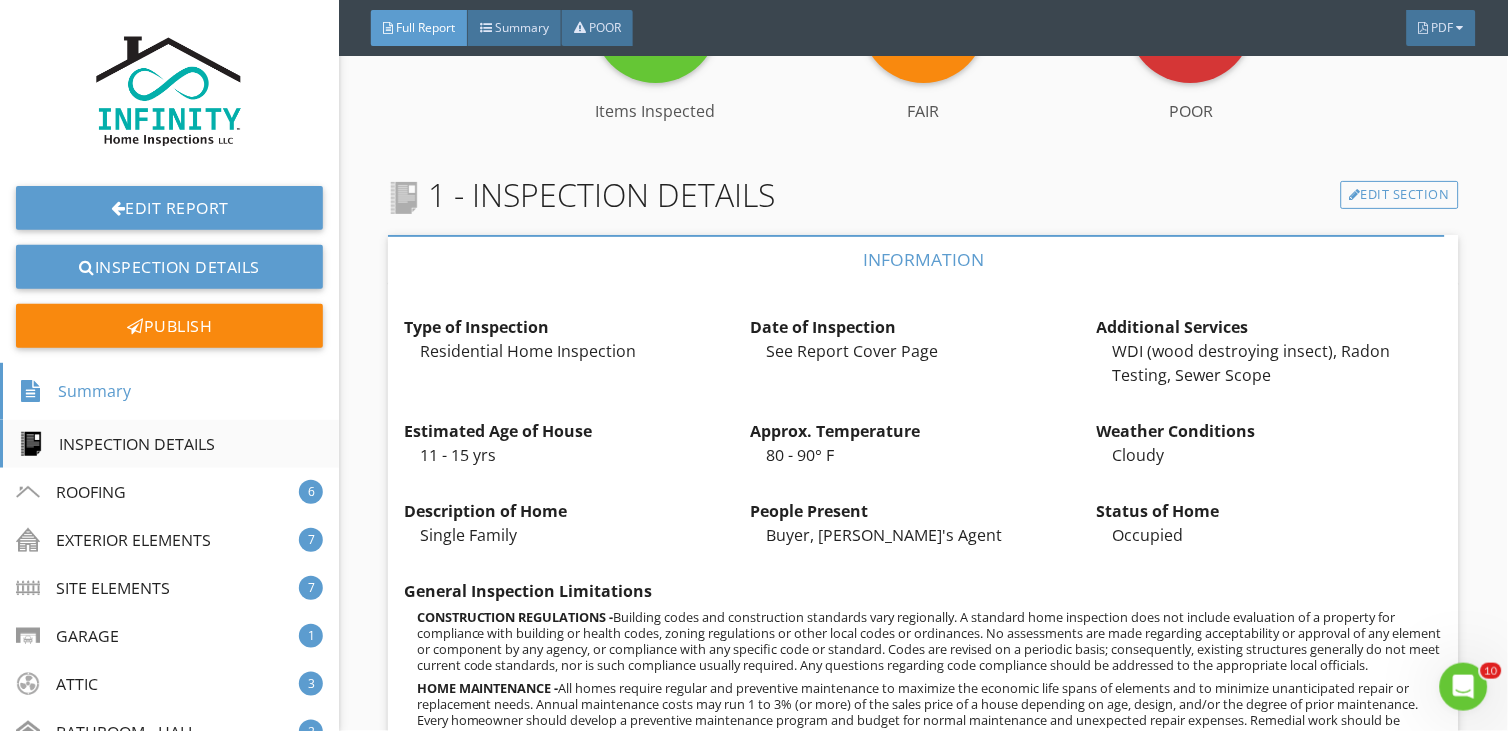 click on "INSPECTION DETAILS" at bounding box center [117, 444] 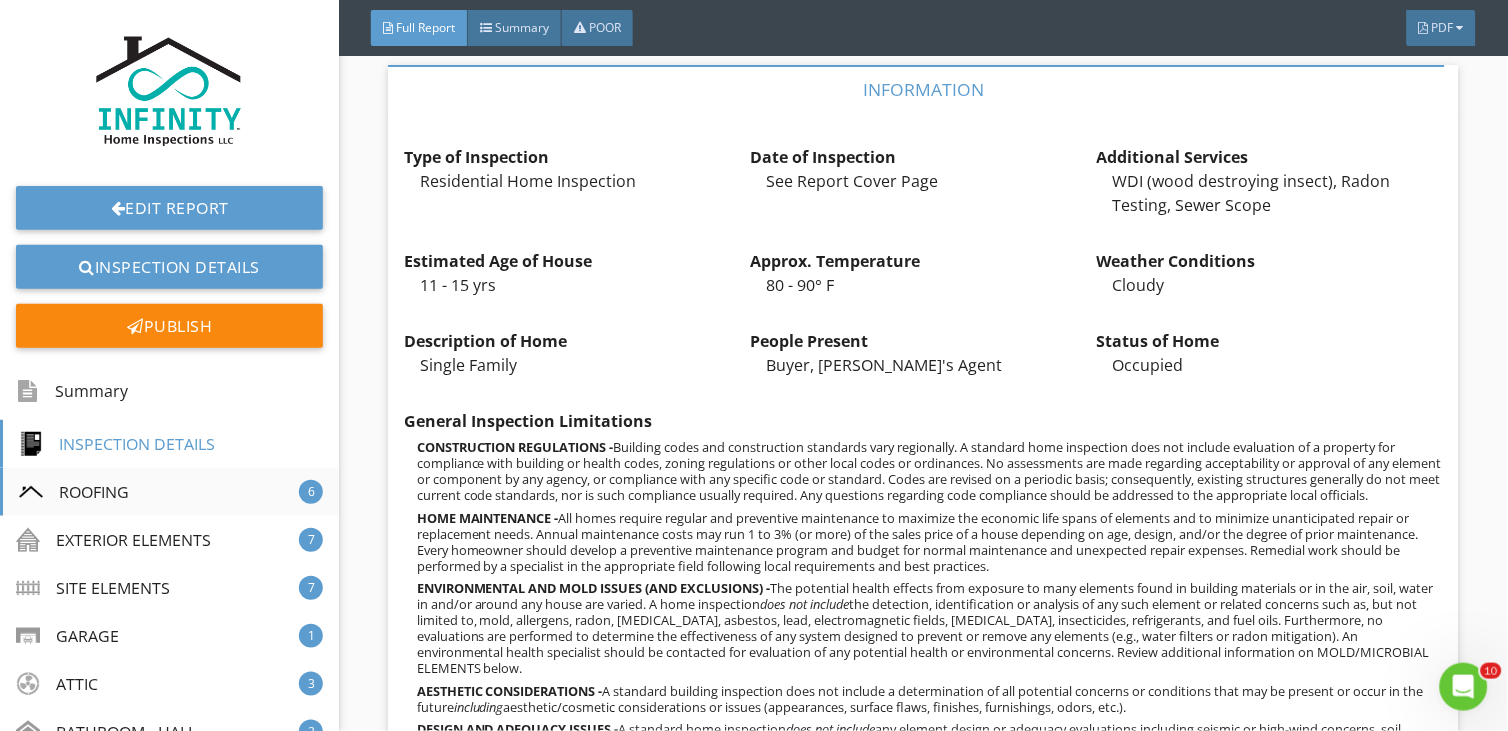 click on "ROOFING" at bounding box center [74, 492] 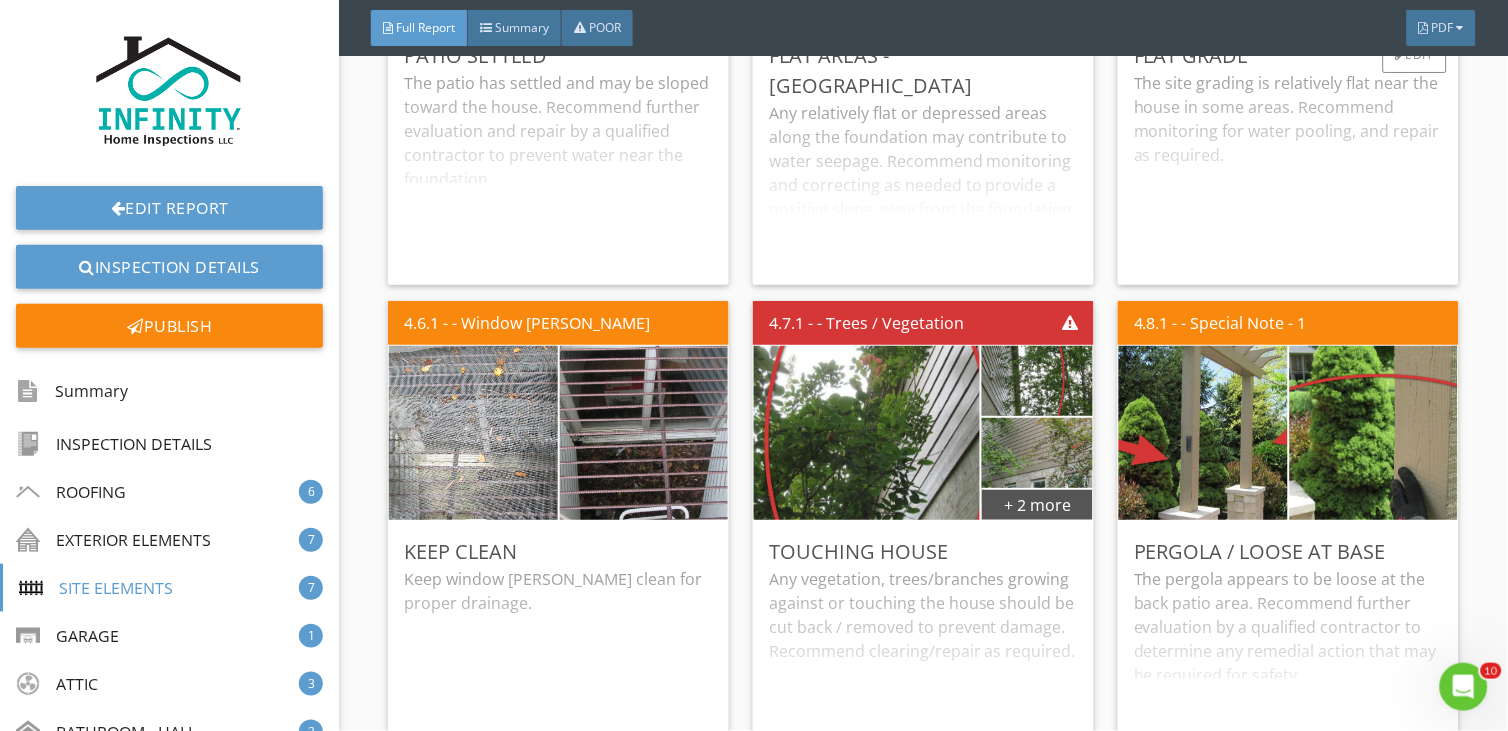 scroll, scrollTop: 7454, scrollLeft: 0, axis: vertical 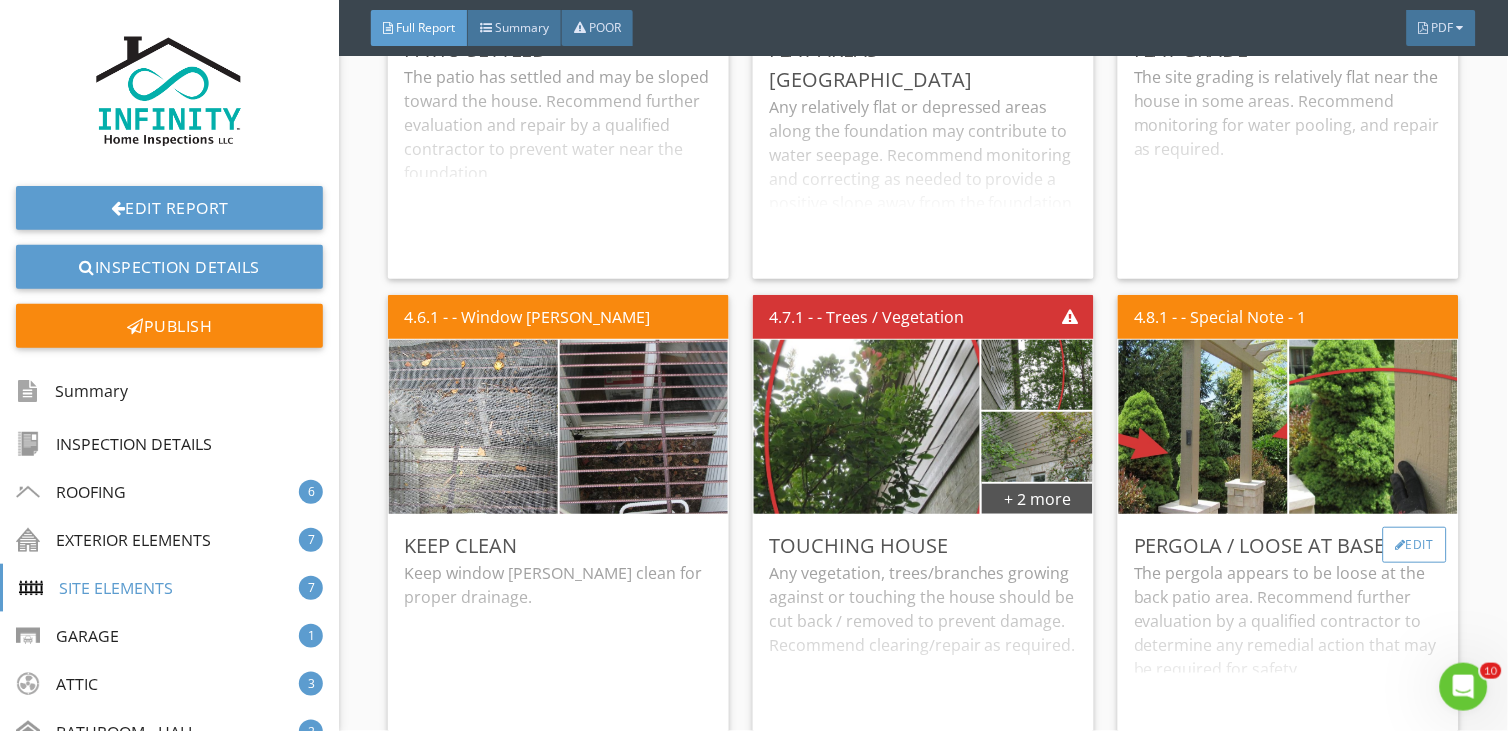 click on "Edit" at bounding box center (1415, 545) 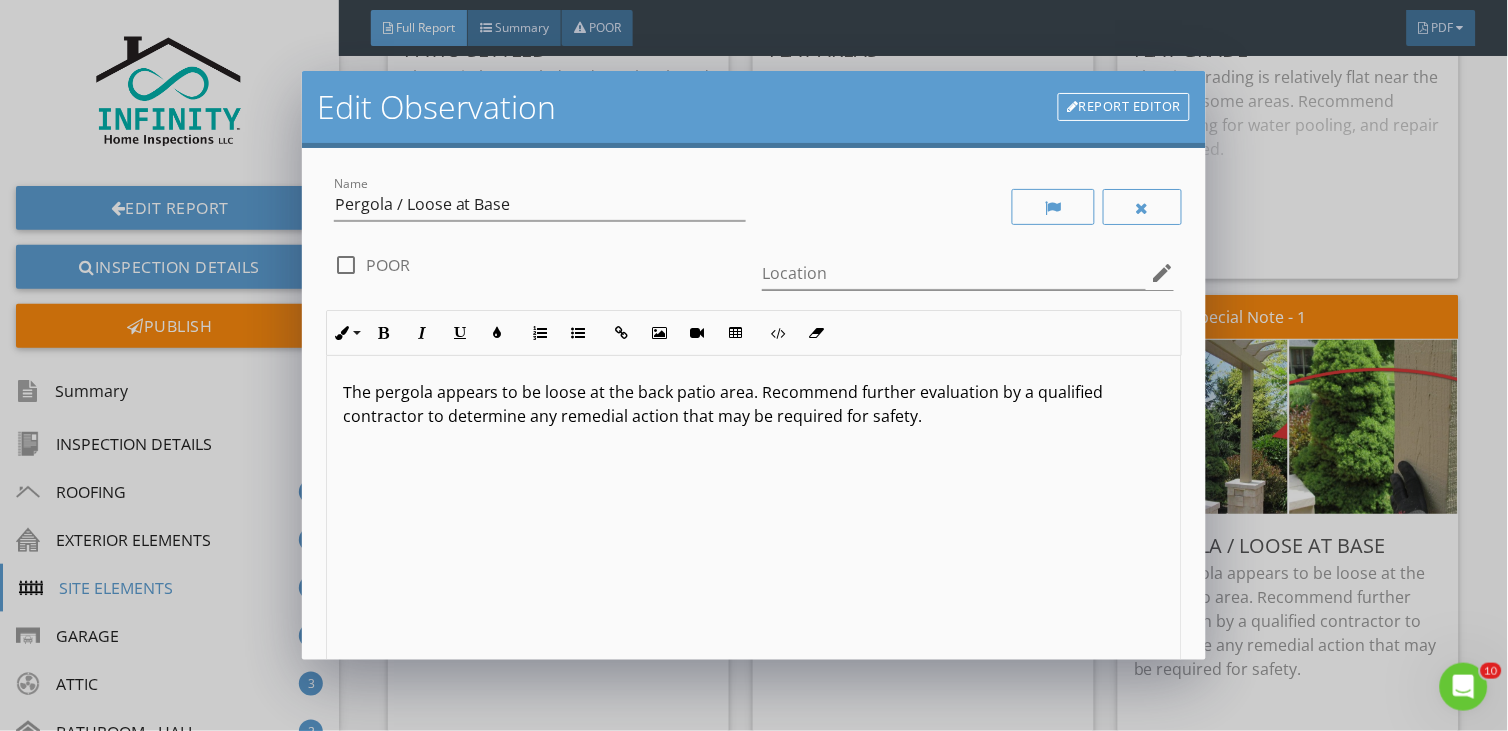 click at bounding box center [346, 265] 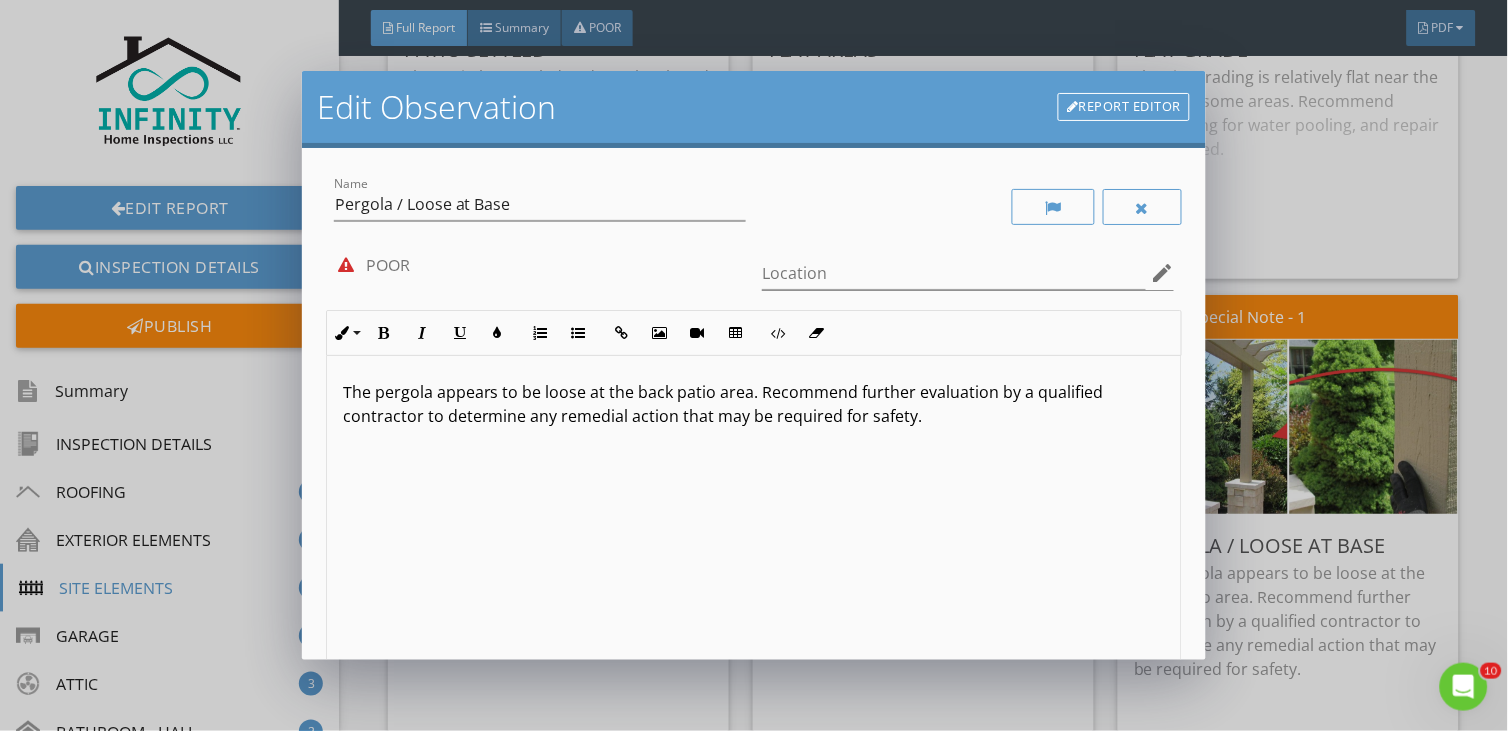 scroll, scrollTop: 1, scrollLeft: 0, axis: vertical 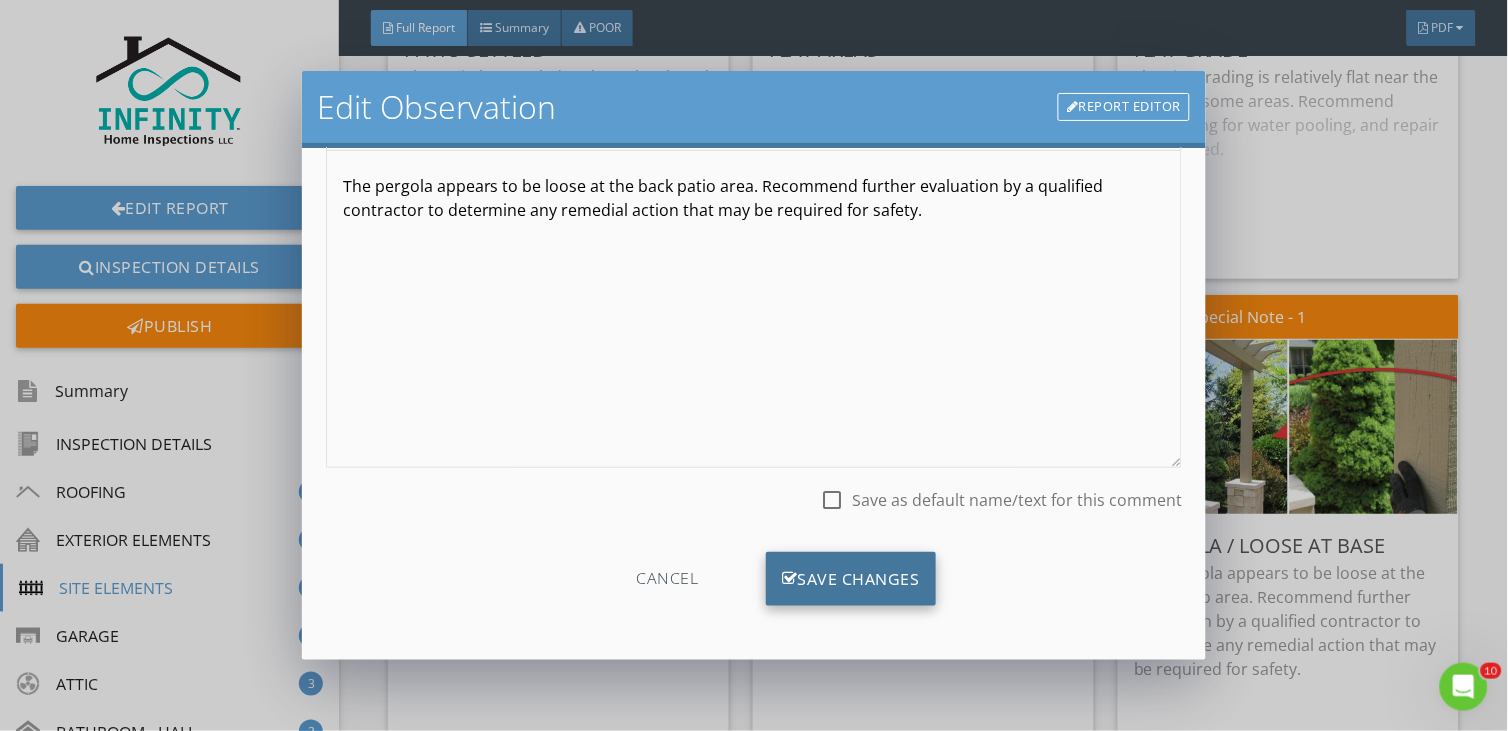 click on "Save Changes" at bounding box center (851, 579) 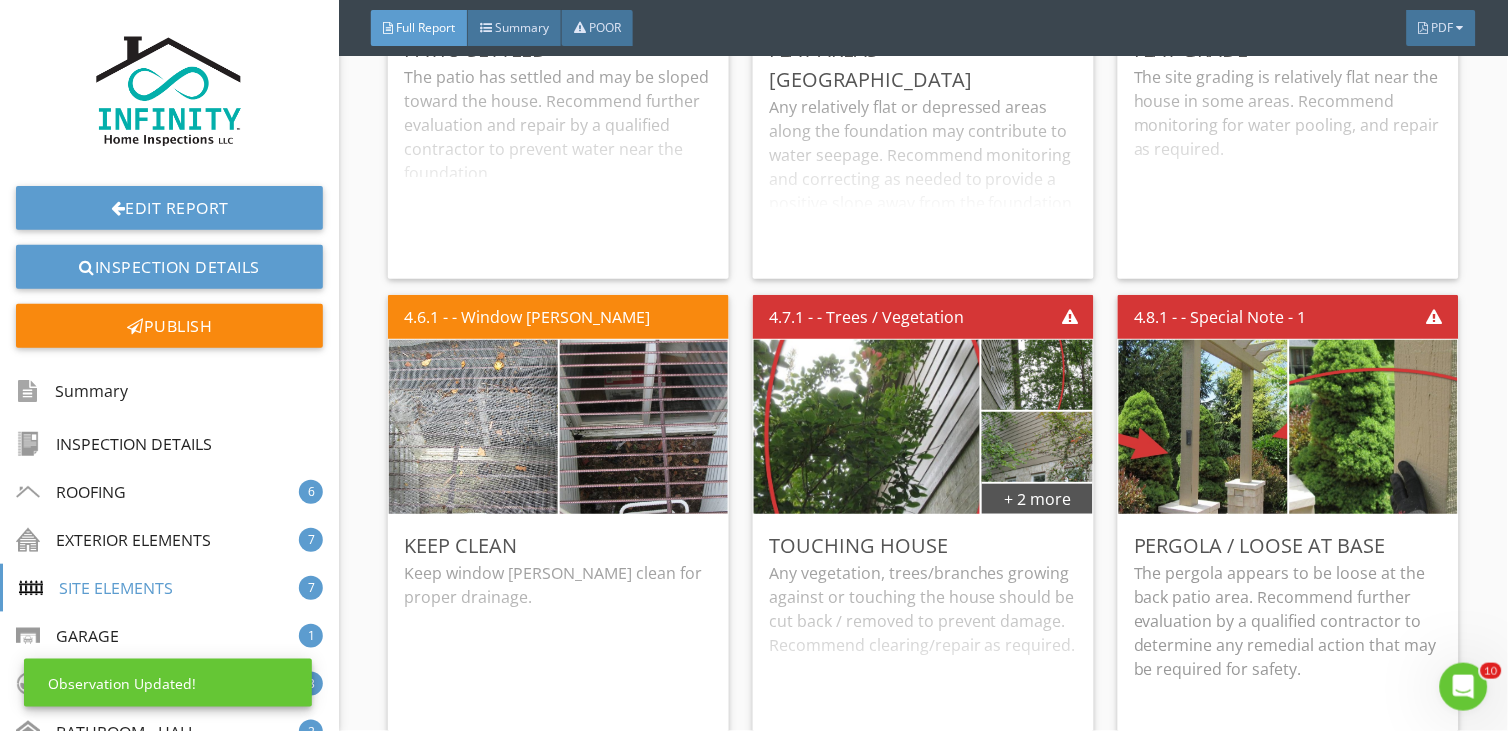 scroll, scrollTop: 0, scrollLeft: 0, axis: both 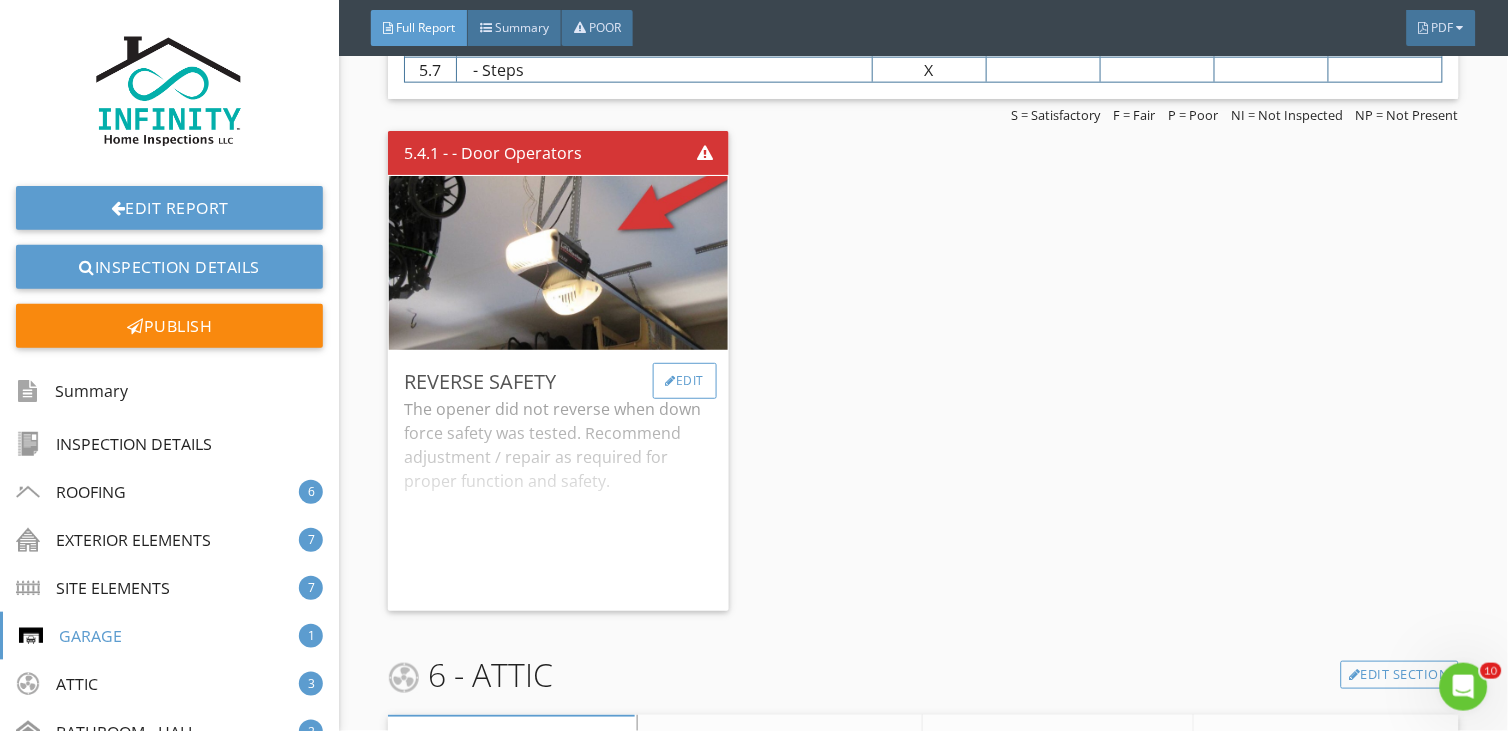 click on "Edit" at bounding box center (685, 381) 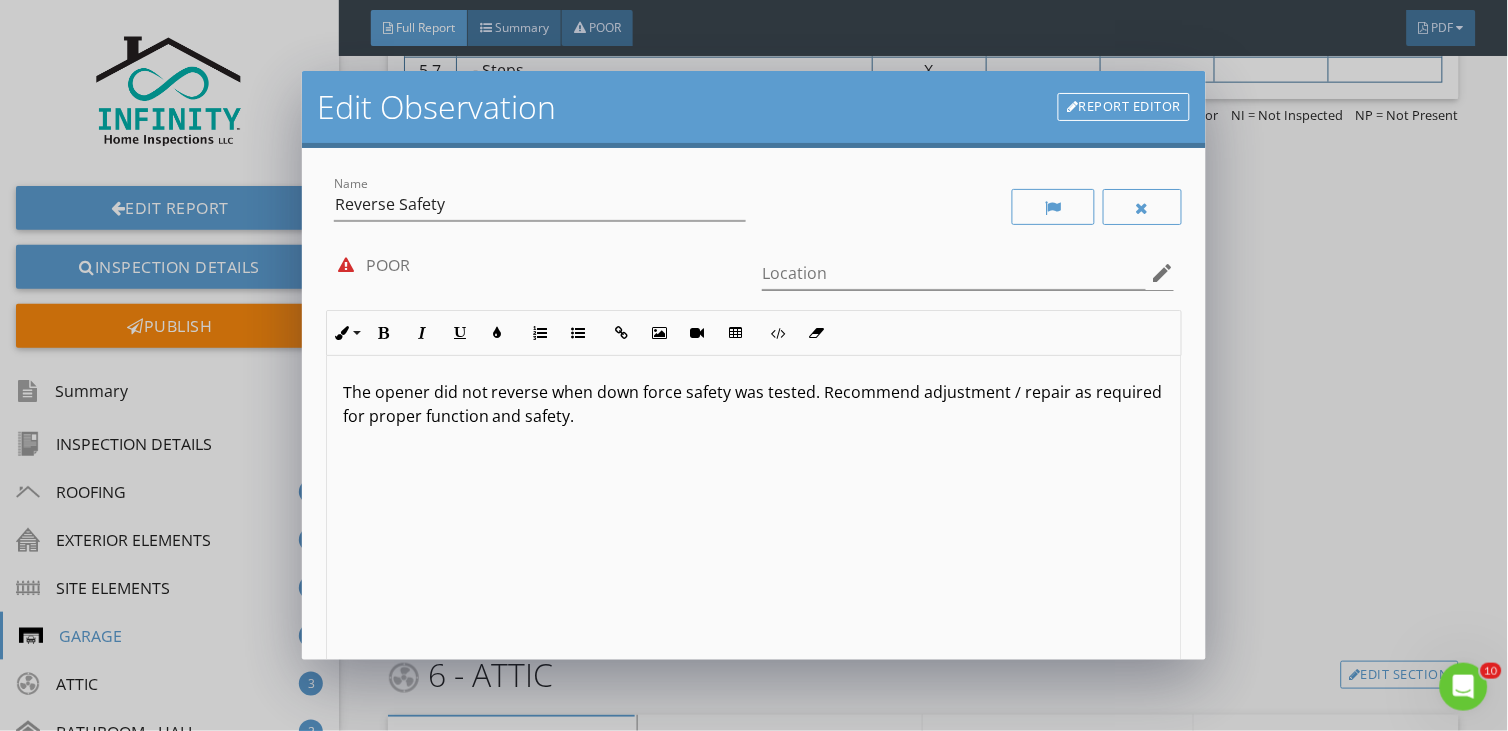 click on "The opener did not reverse when down force safety was tested. Recommend adjustment / repair as required for proper function and safety." at bounding box center (754, 404) 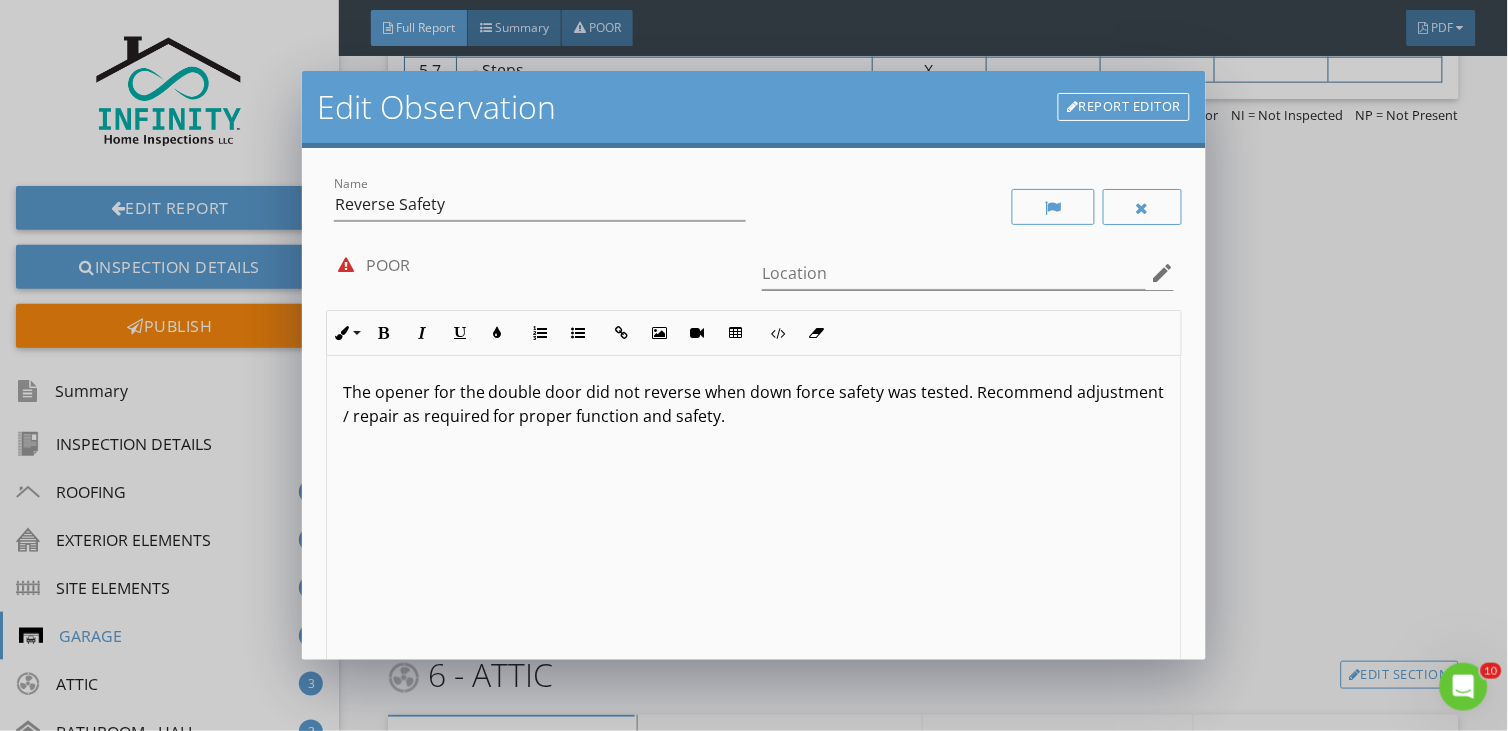 scroll, scrollTop: 1, scrollLeft: 0, axis: vertical 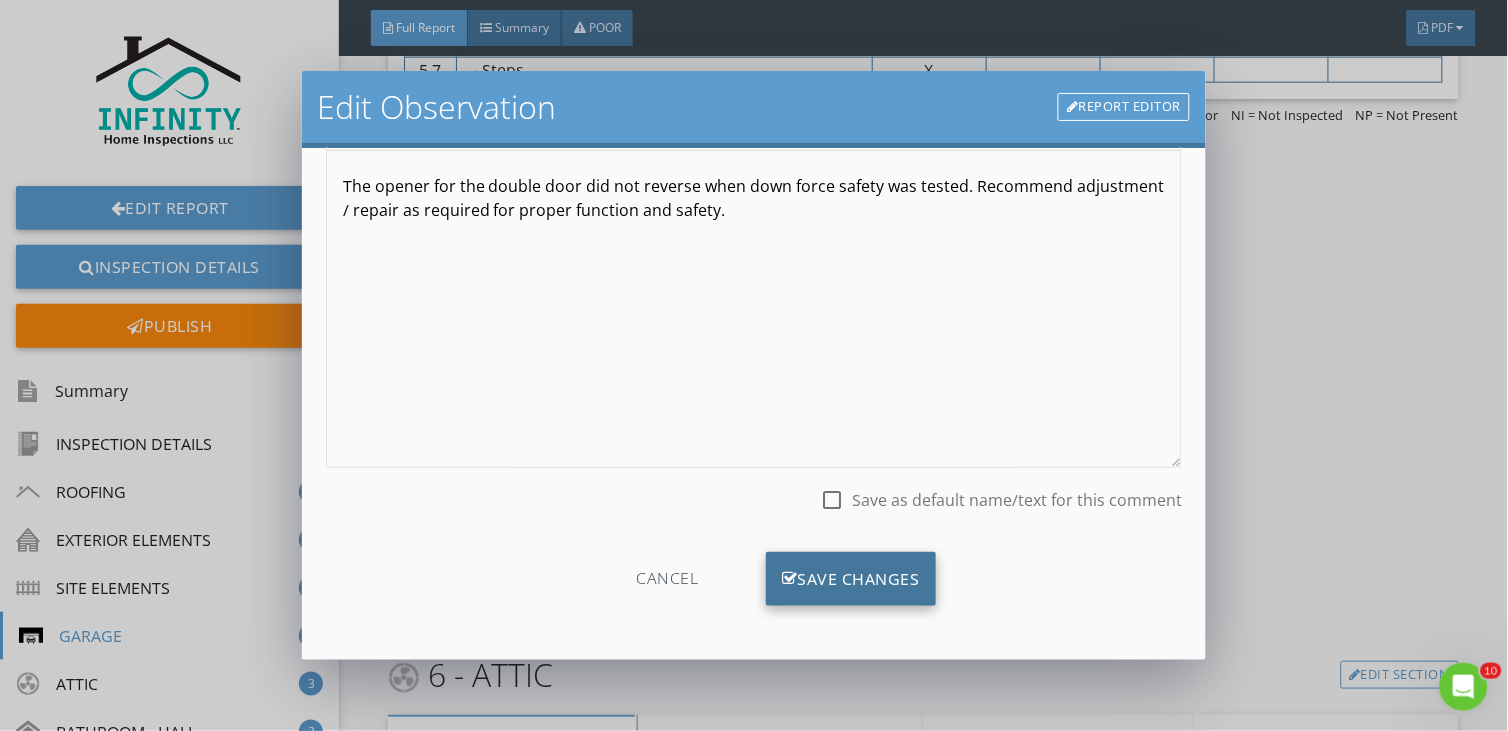 click on "Save Changes" at bounding box center (851, 579) 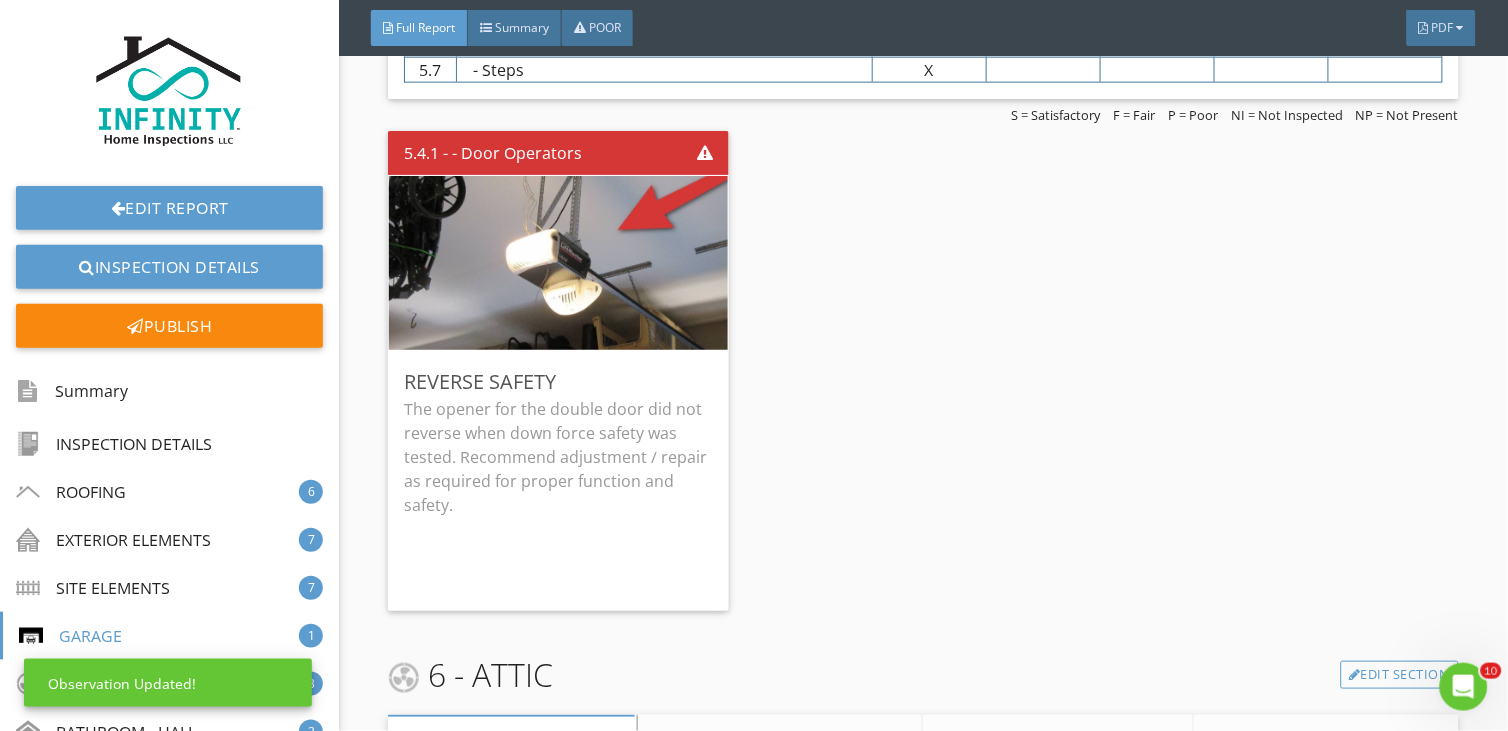 scroll, scrollTop: 0, scrollLeft: 0, axis: both 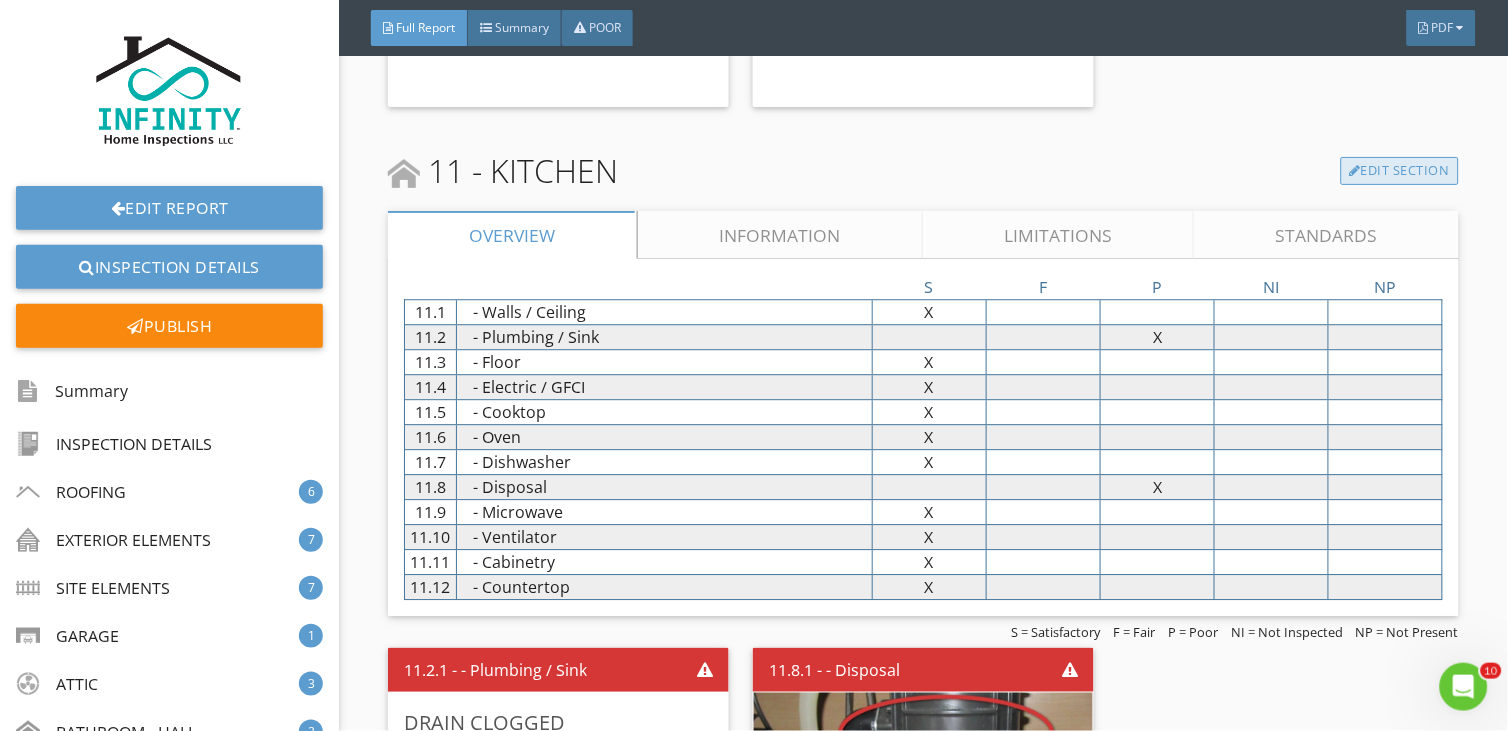 click on "Edit Section" at bounding box center (1400, 171) 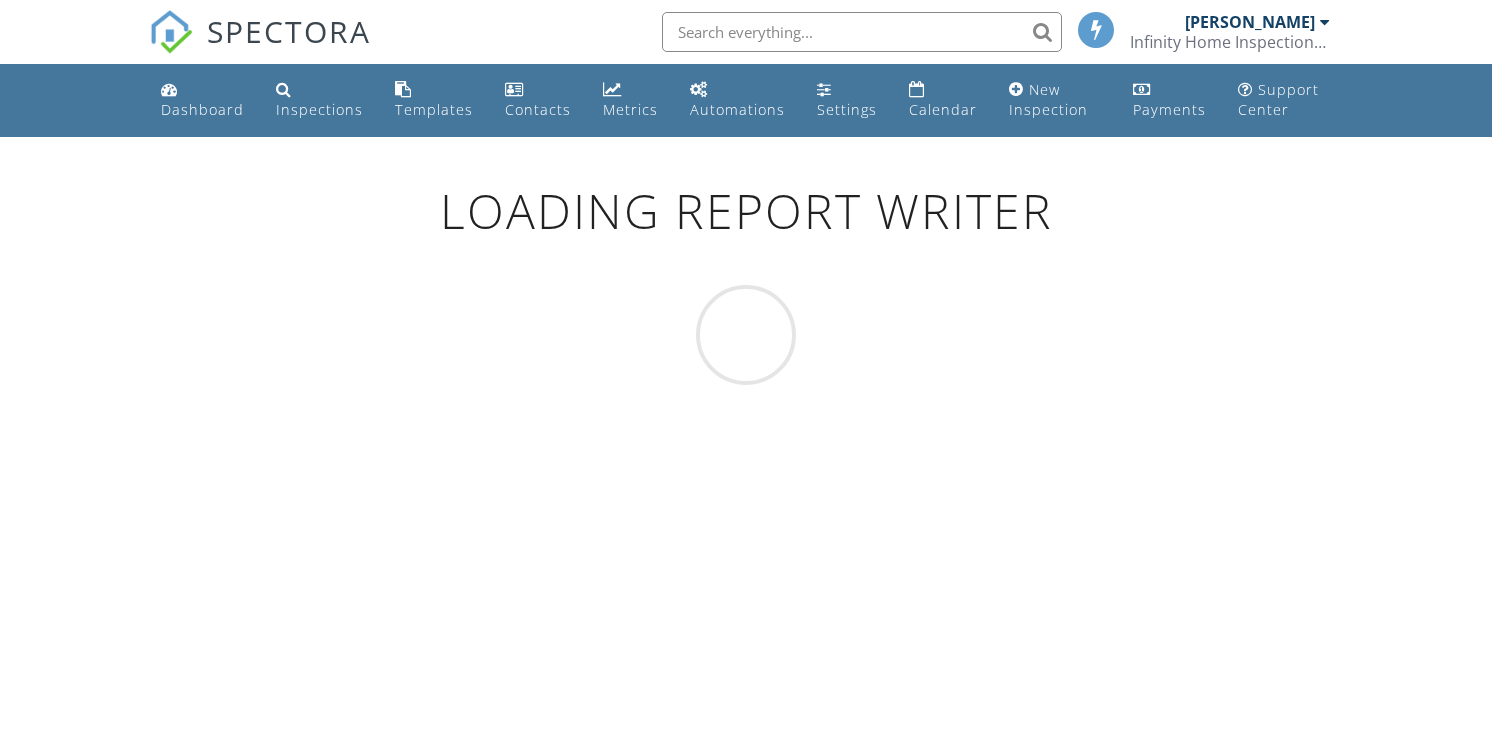 scroll, scrollTop: 0, scrollLeft: 0, axis: both 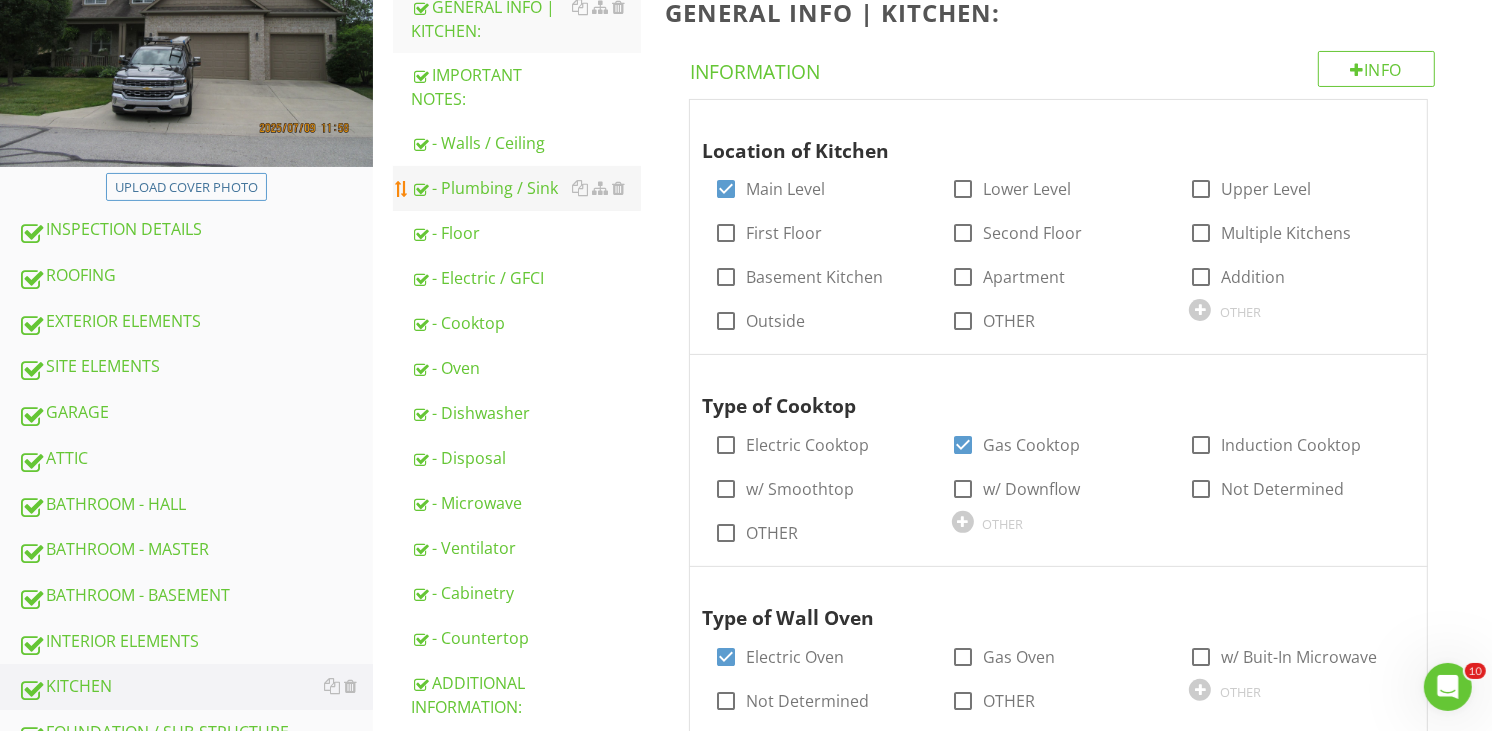 click on "- Plumbing / Sink" at bounding box center [526, 188] 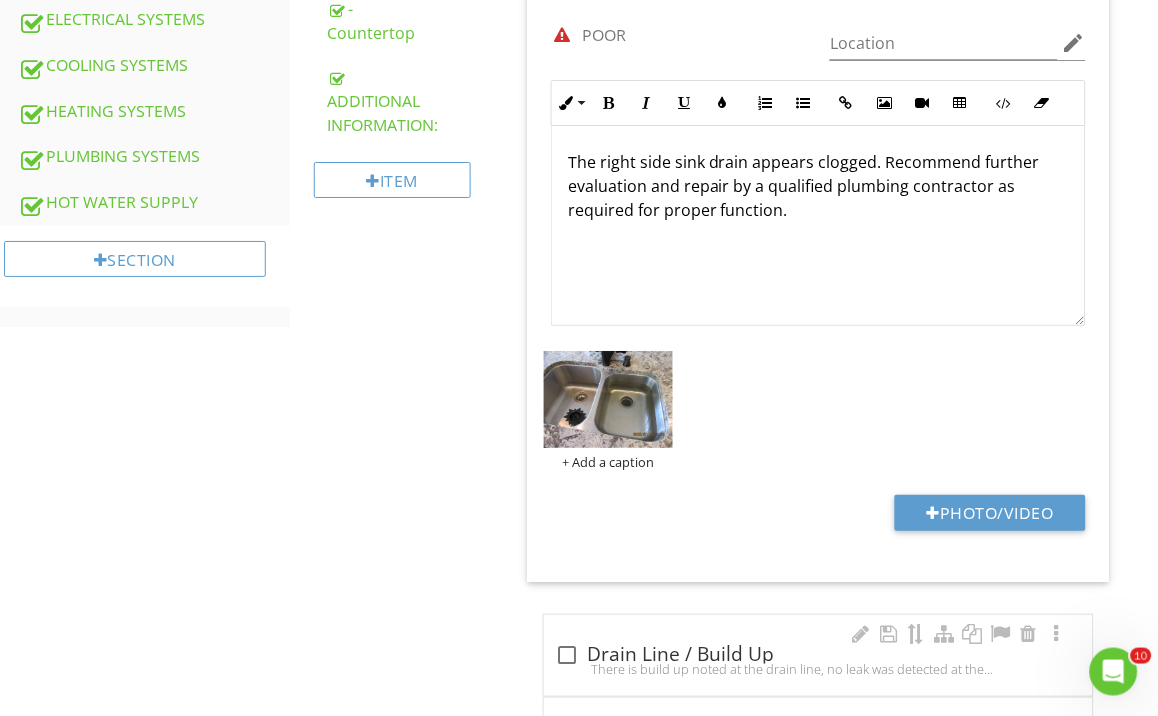 scroll, scrollTop: 1222, scrollLeft: 0, axis: vertical 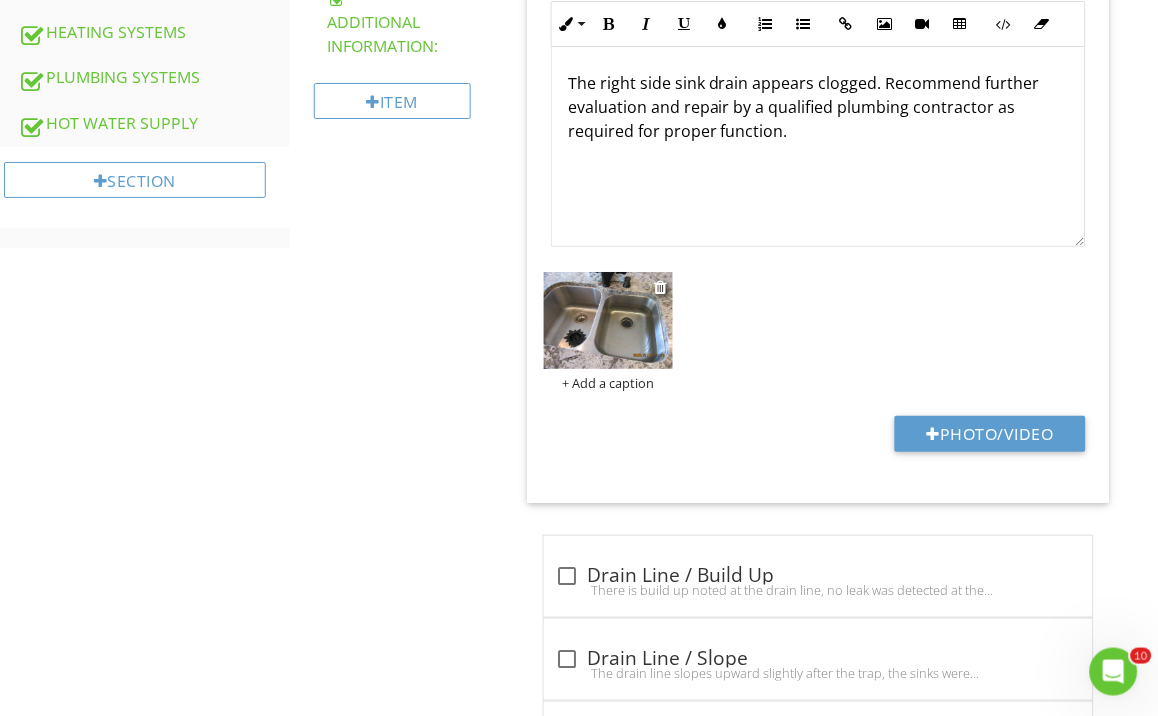 click at bounding box center (609, 320) 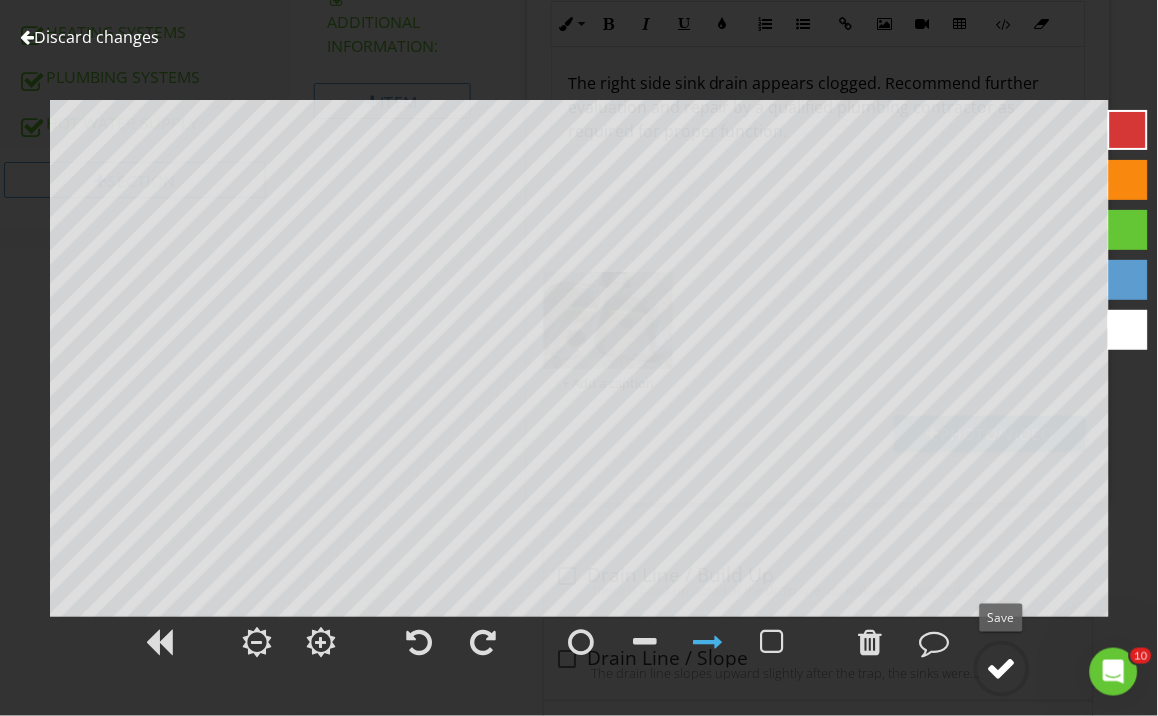 click at bounding box center (1002, 669) 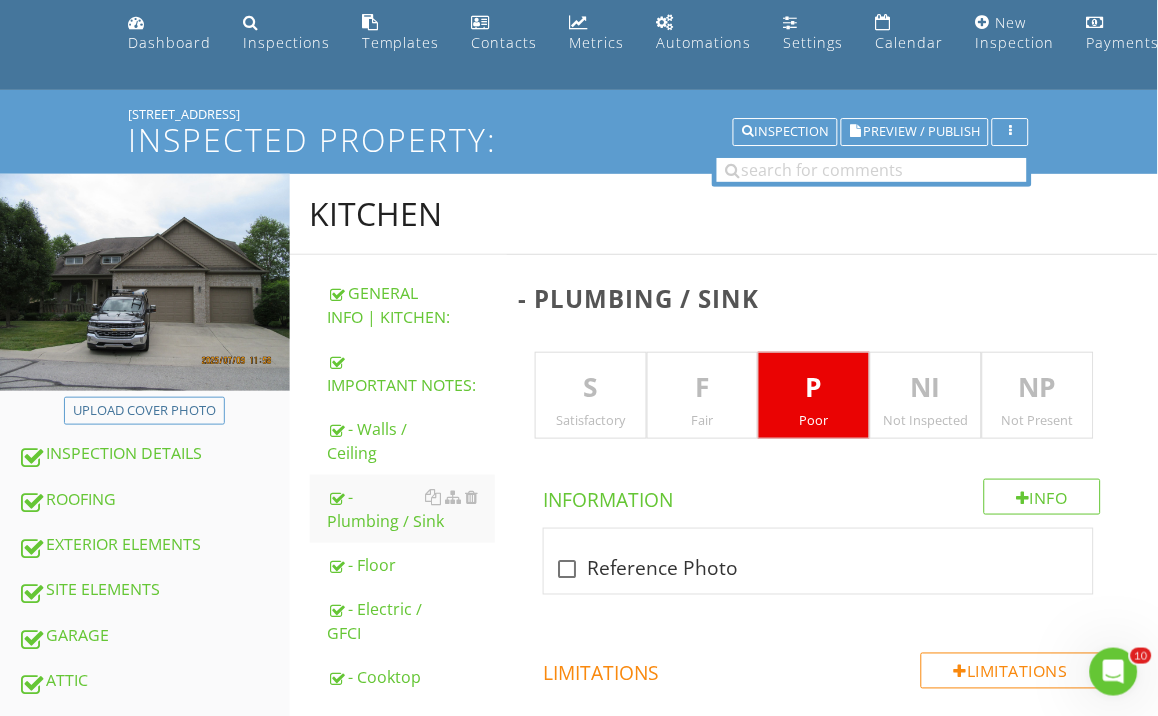 scroll, scrollTop: 0, scrollLeft: 0, axis: both 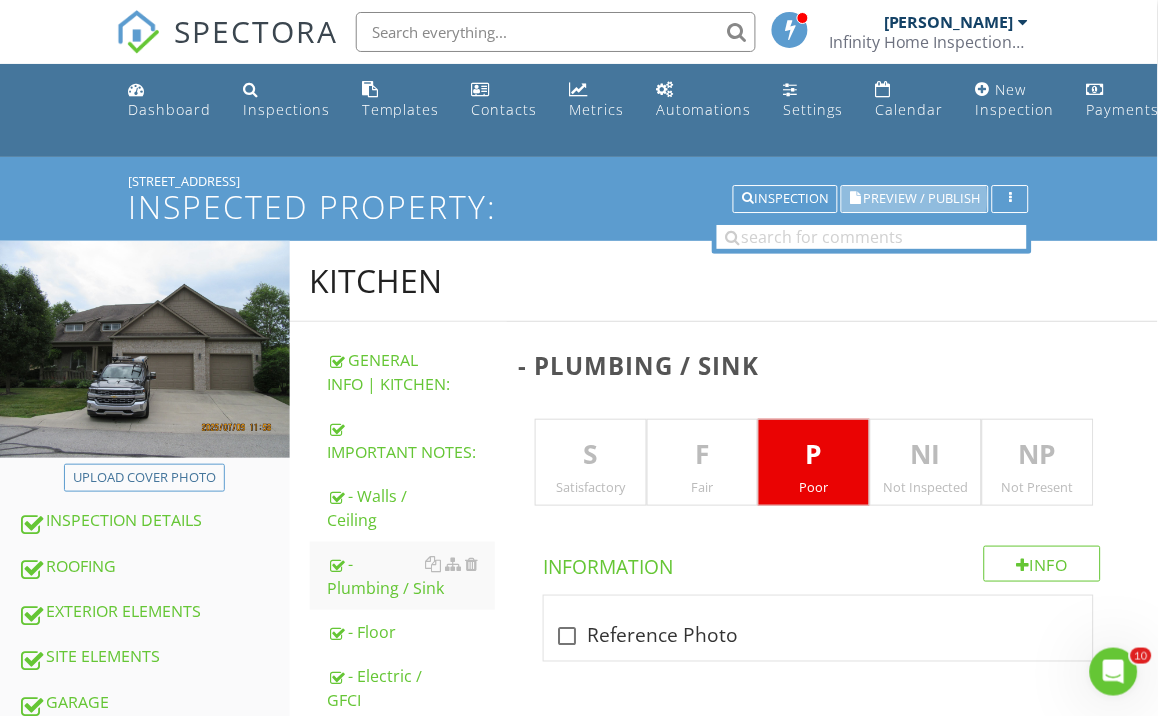 click on "Preview / Publish" at bounding box center [921, 199] 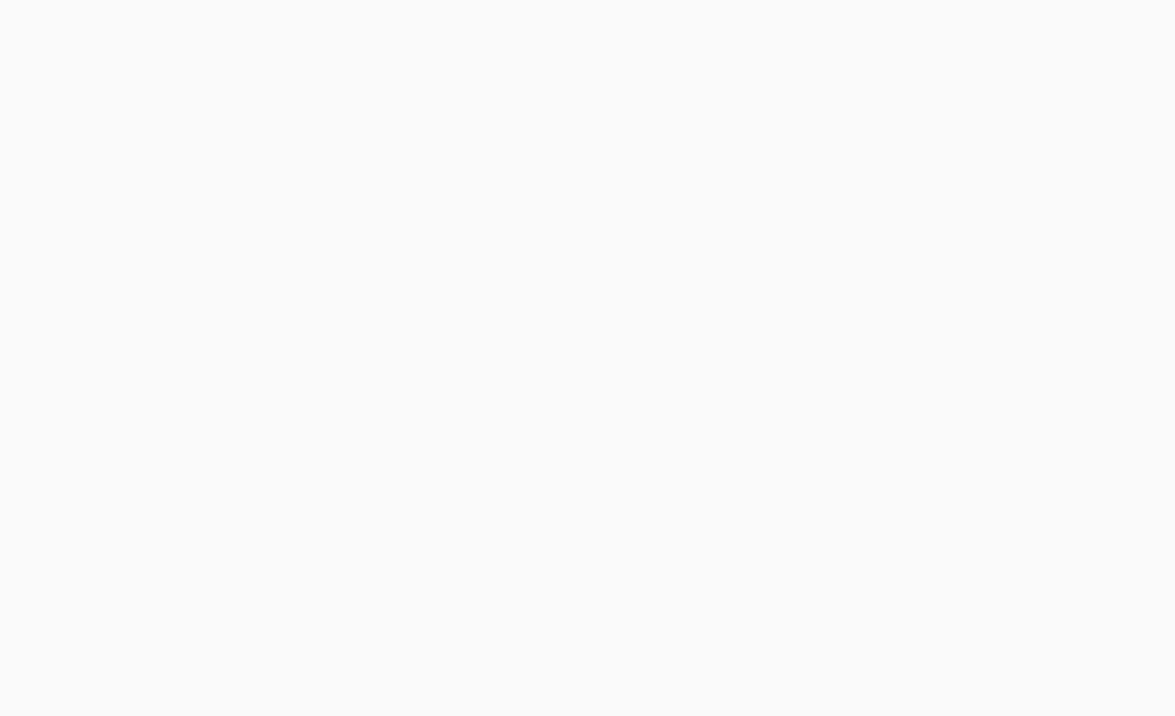 scroll, scrollTop: 0, scrollLeft: 0, axis: both 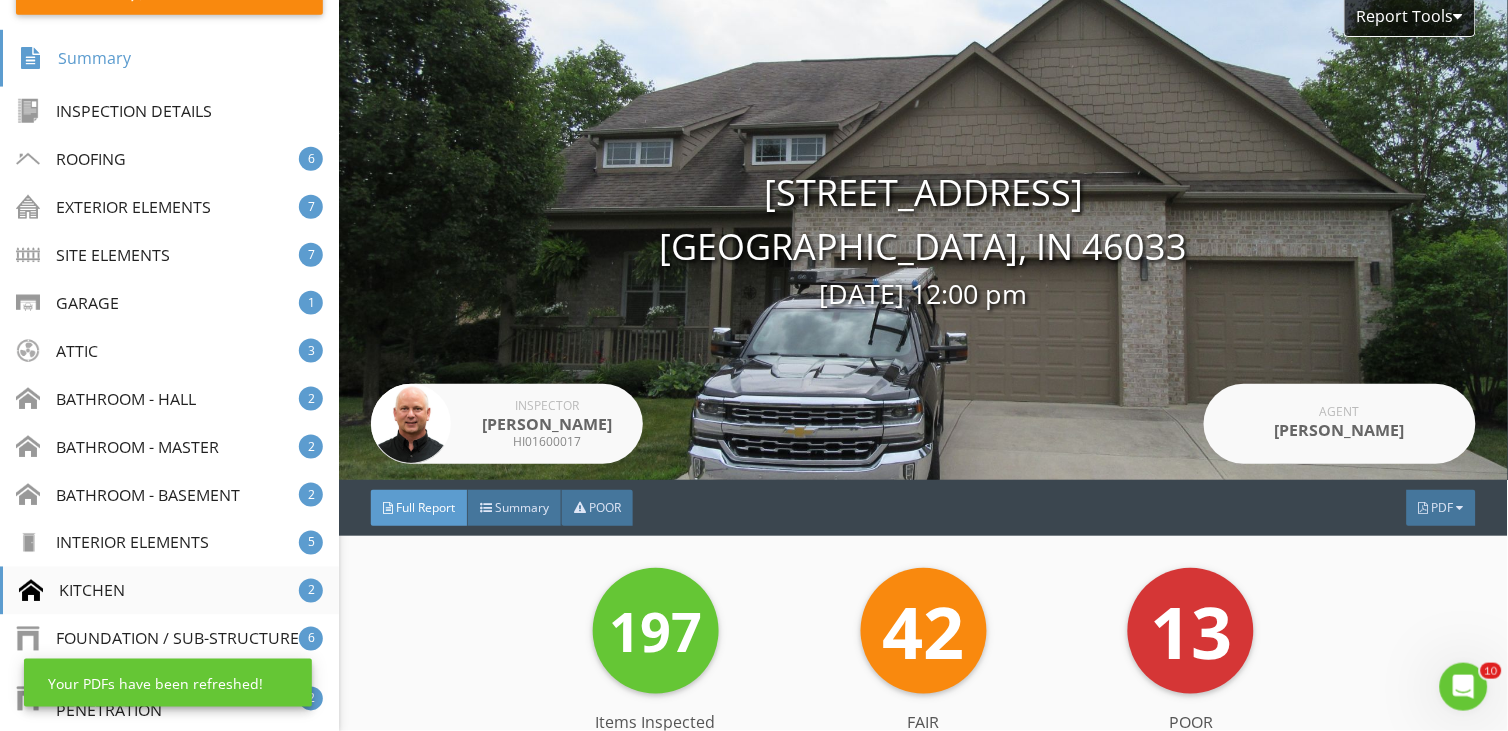 click on "KITCHEN" at bounding box center [72, 591] 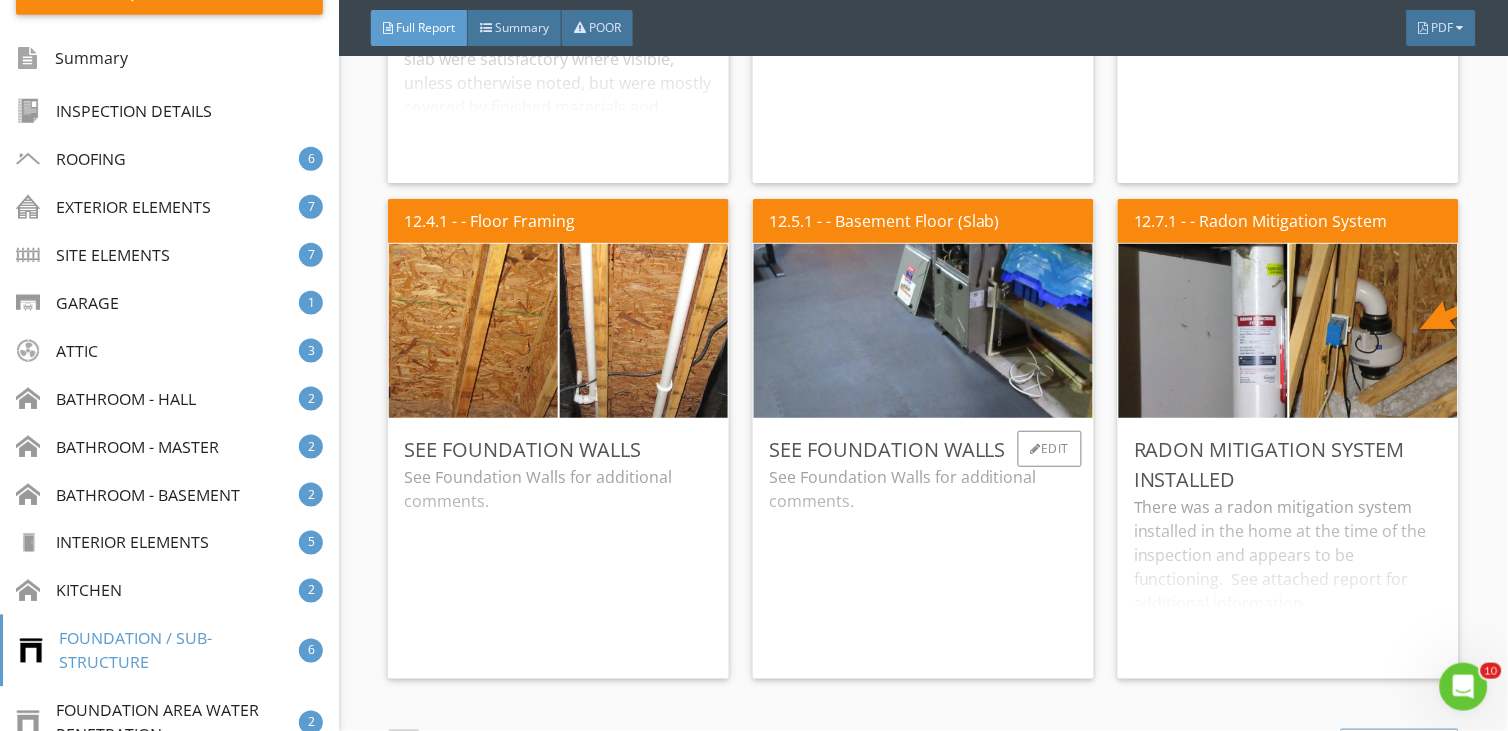 scroll, scrollTop: 16475, scrollLeft: 0, axis: vertical 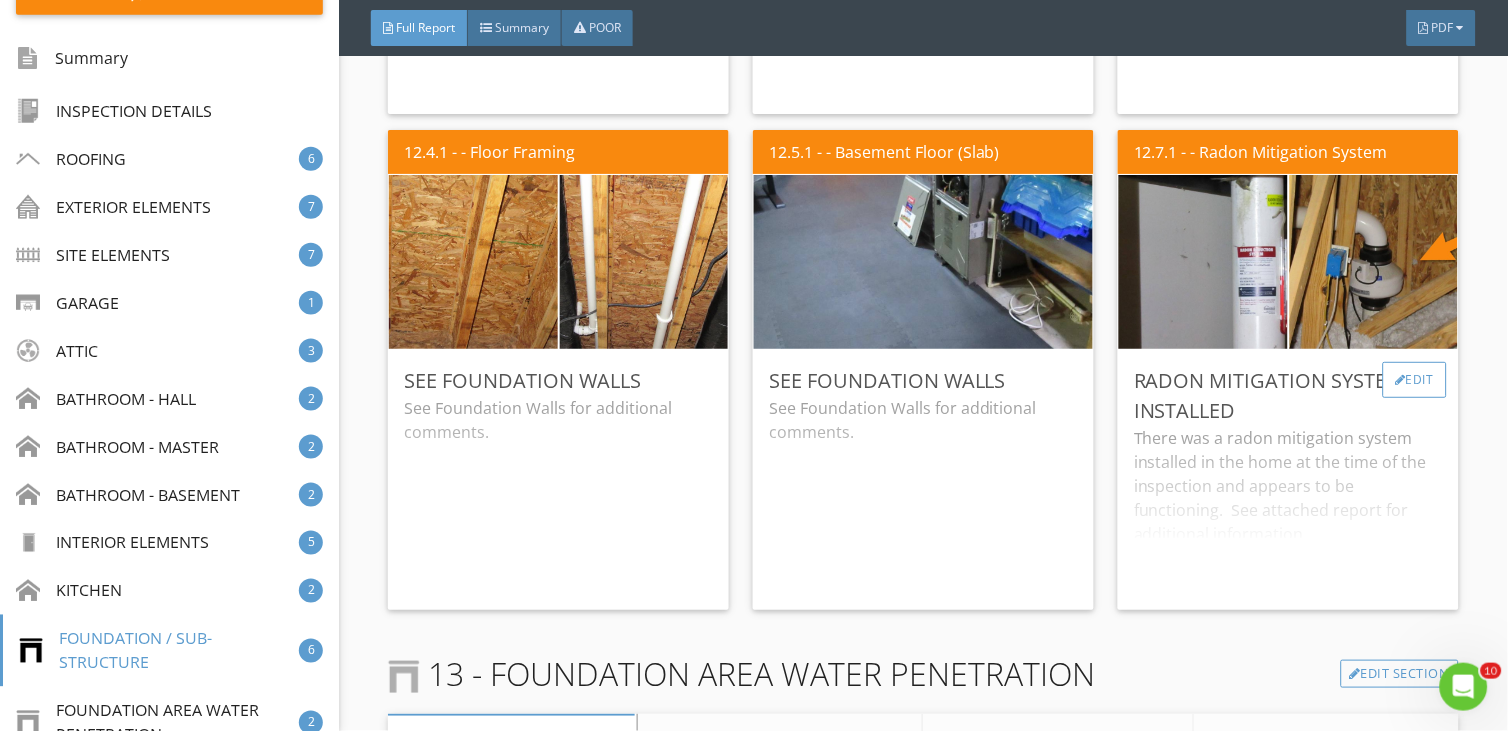 click on "Edit" at bounding box center [1415, 380] 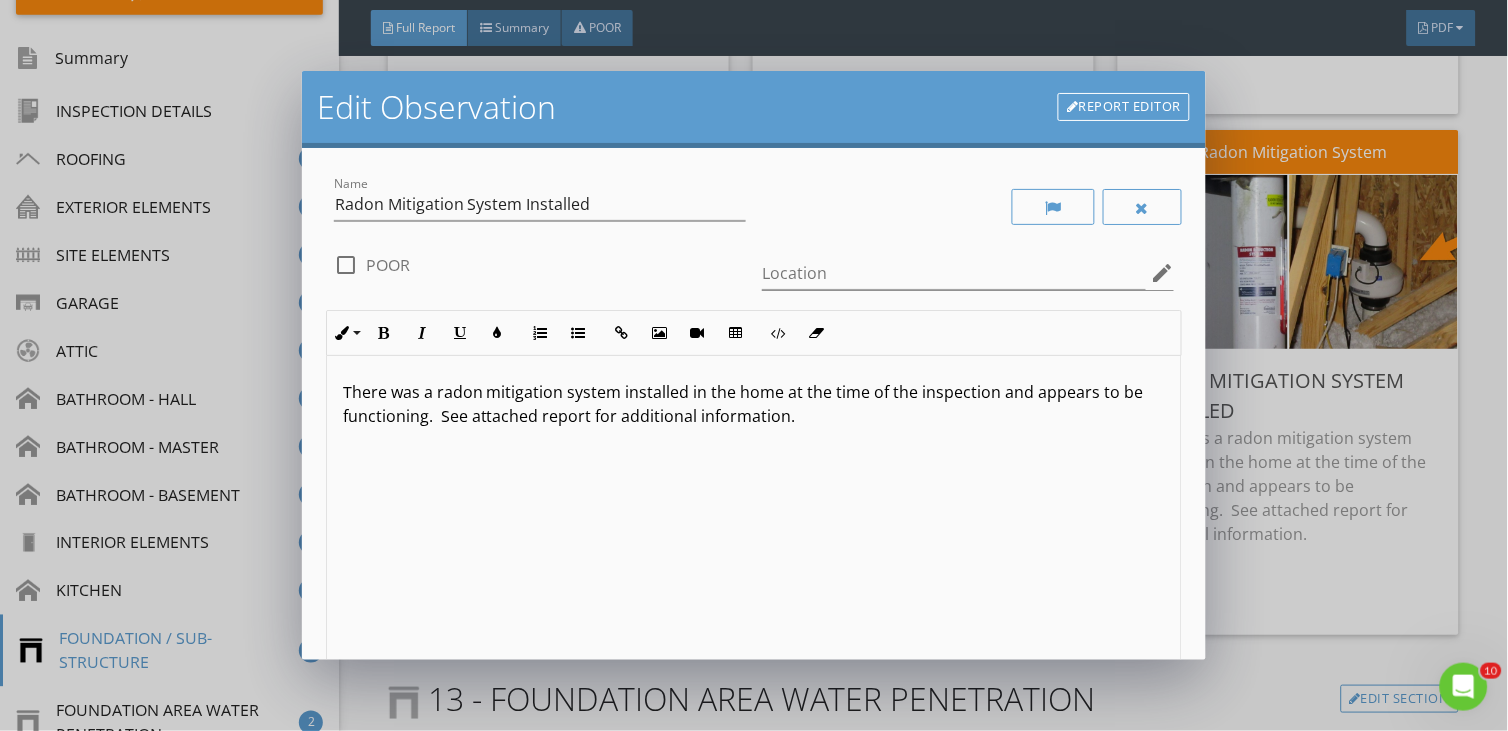 click on "Edit Observation
Report Editor
Name Radon Mitigation System Installed               check_box_outline_blank POOR     Location edit   Inline Style XLarge Large Normal Small Light Small/Light Bold Italic Underline Colors Ordered List Unordered List Insert Link Insert Image Insert Video Insert Table Code View Clear Formatting There was a radon mitigation system installed in the home at the time of the inspection and appears to be functioning.  See attached report for additional information. Enter text here <p>There was a radon mitigation system installed in the home at the time of the inspection and appears to be functioning. &nbsp;See attached report for additional information.</p>       check_box_outline_blank Save as default name/text for this comment   Cancel
Save Changes" at bounding box center [754, 365] 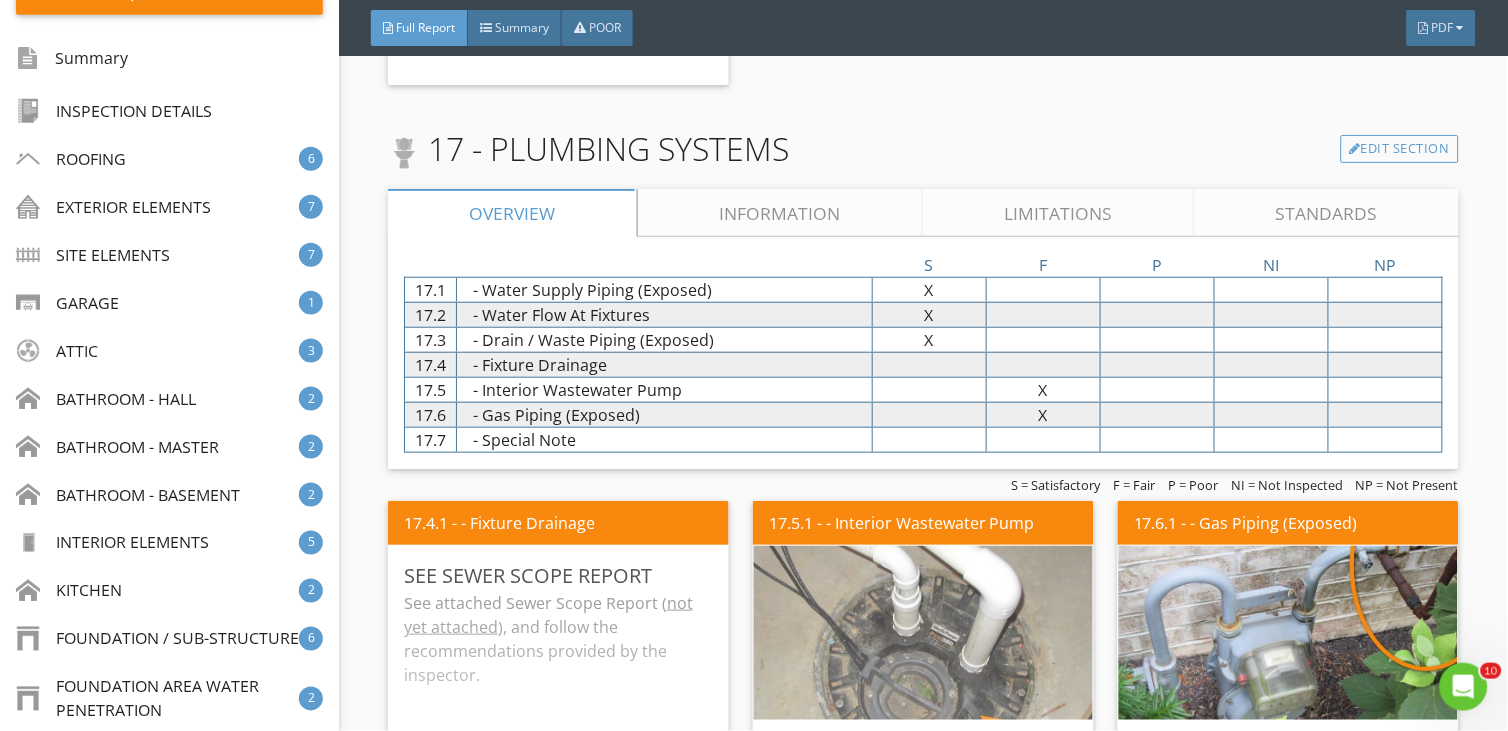 scroll, scrollTop: 20475, scrollLeft: 0, axis: vertical 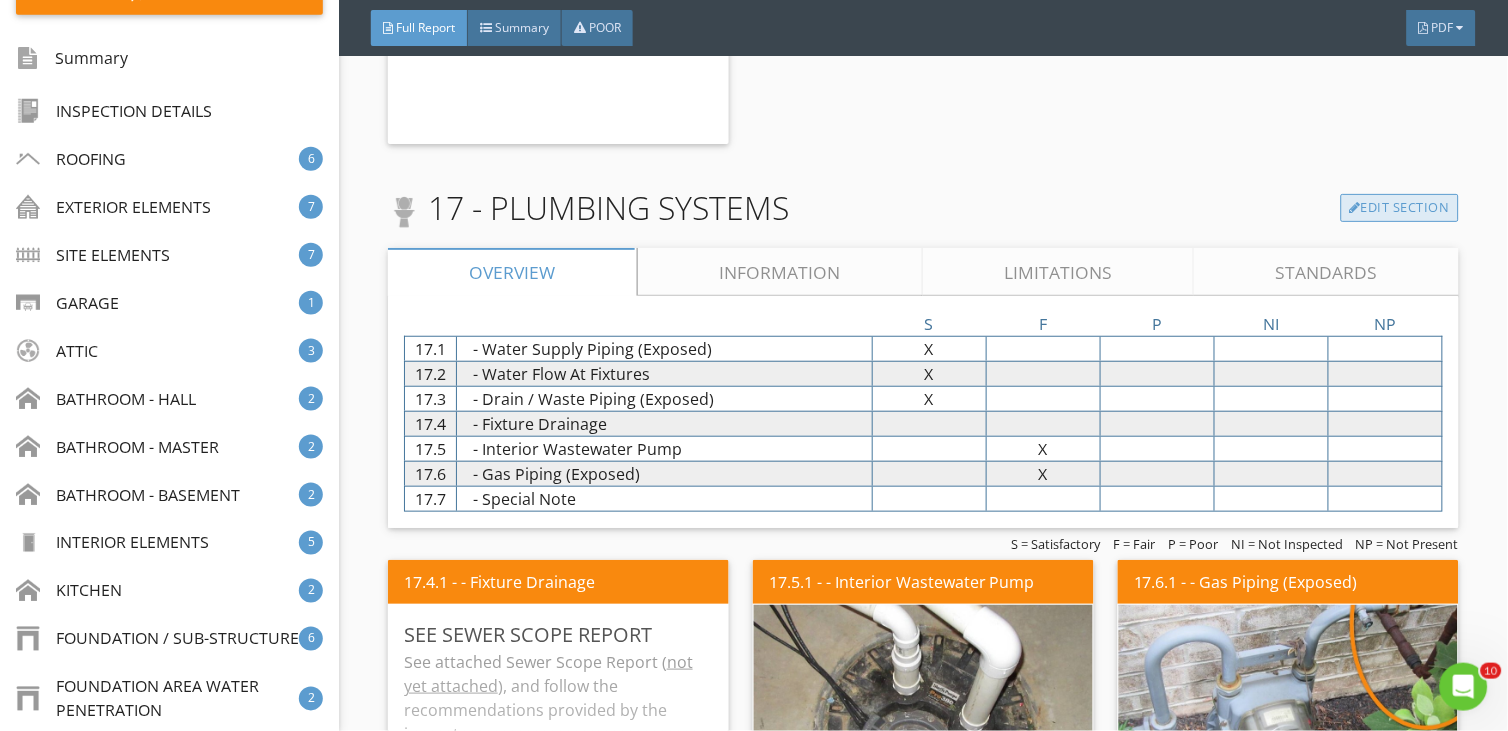 click on "Edit Section" at bounding box center (1400, 208) 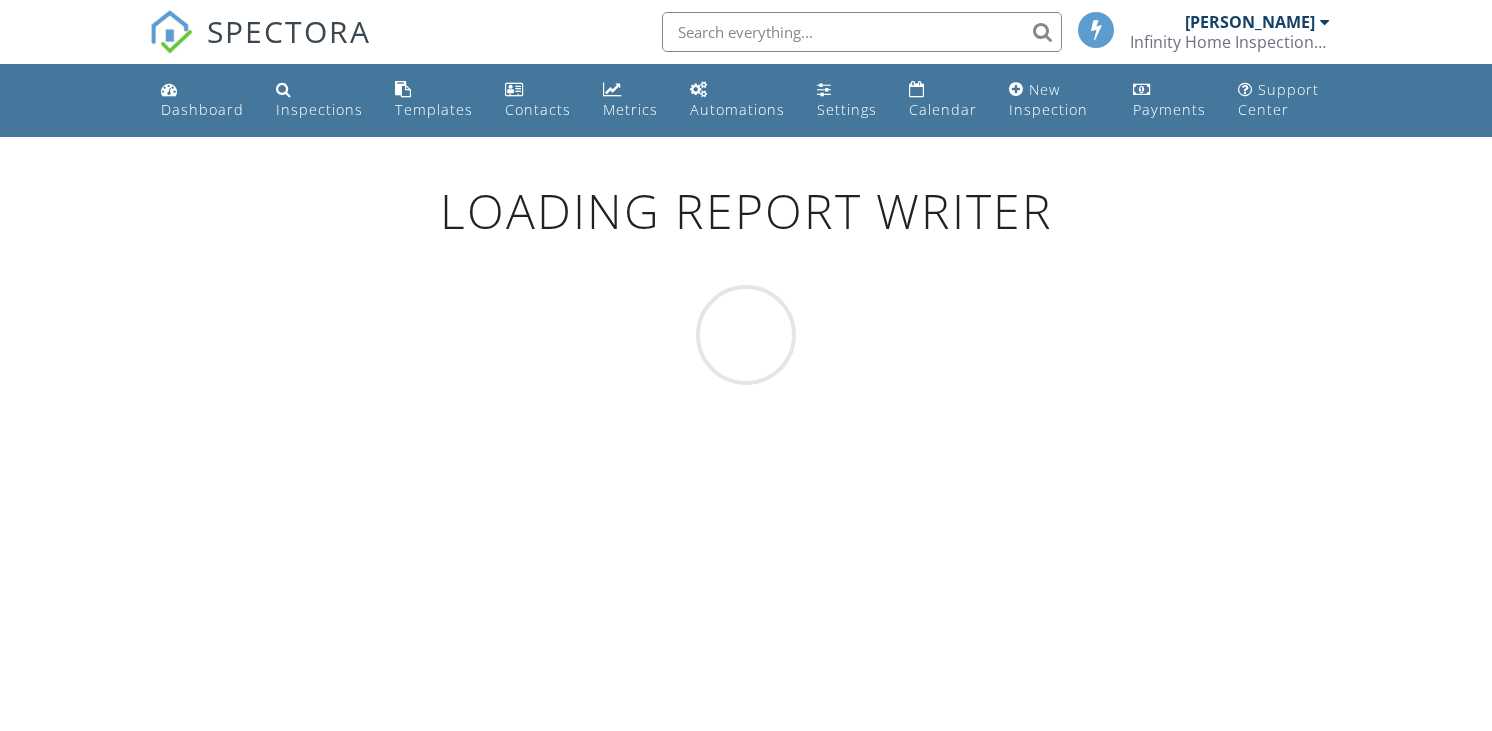 scroll, scrollTop: 0, scrollLeft: 0, axis: both 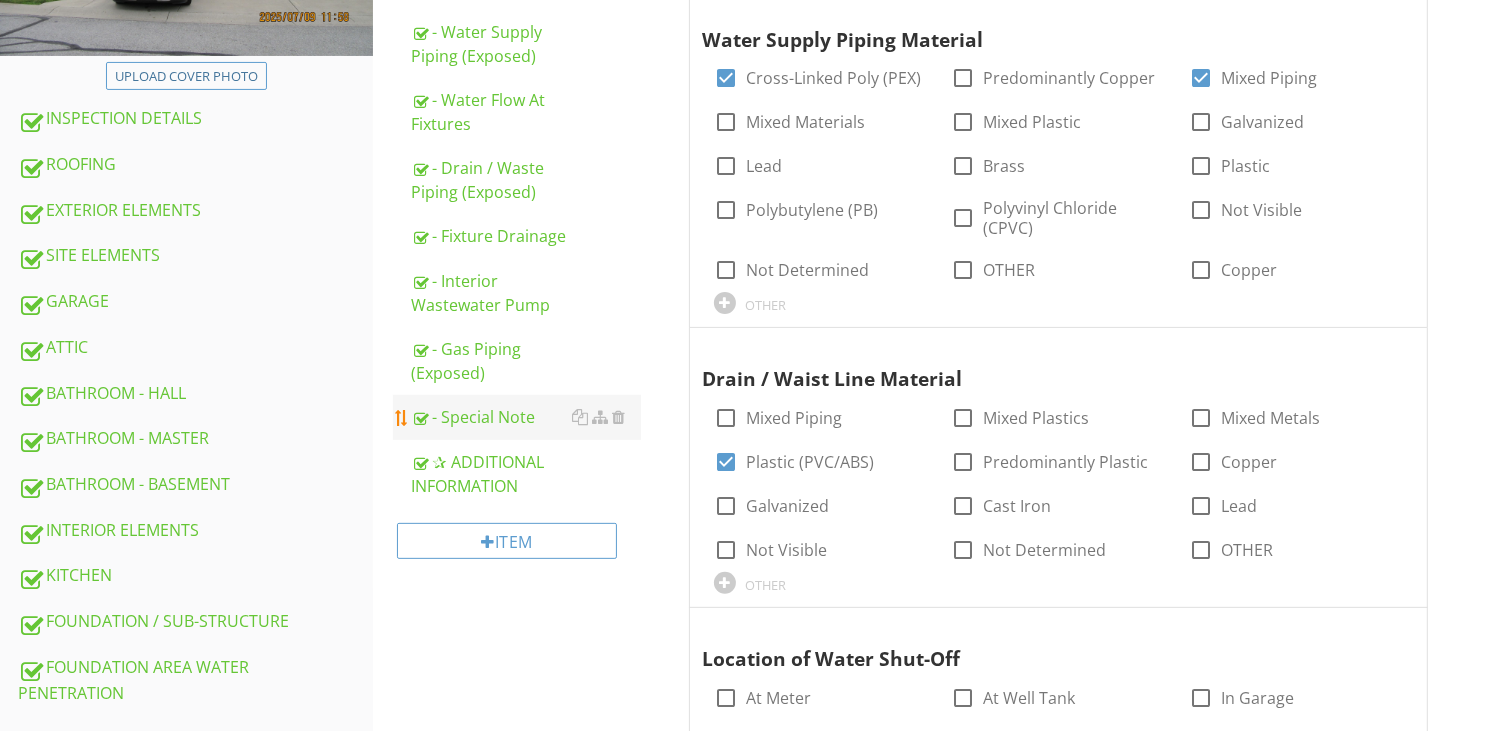 click on "- Special Note" at bounding box center (526, 417) 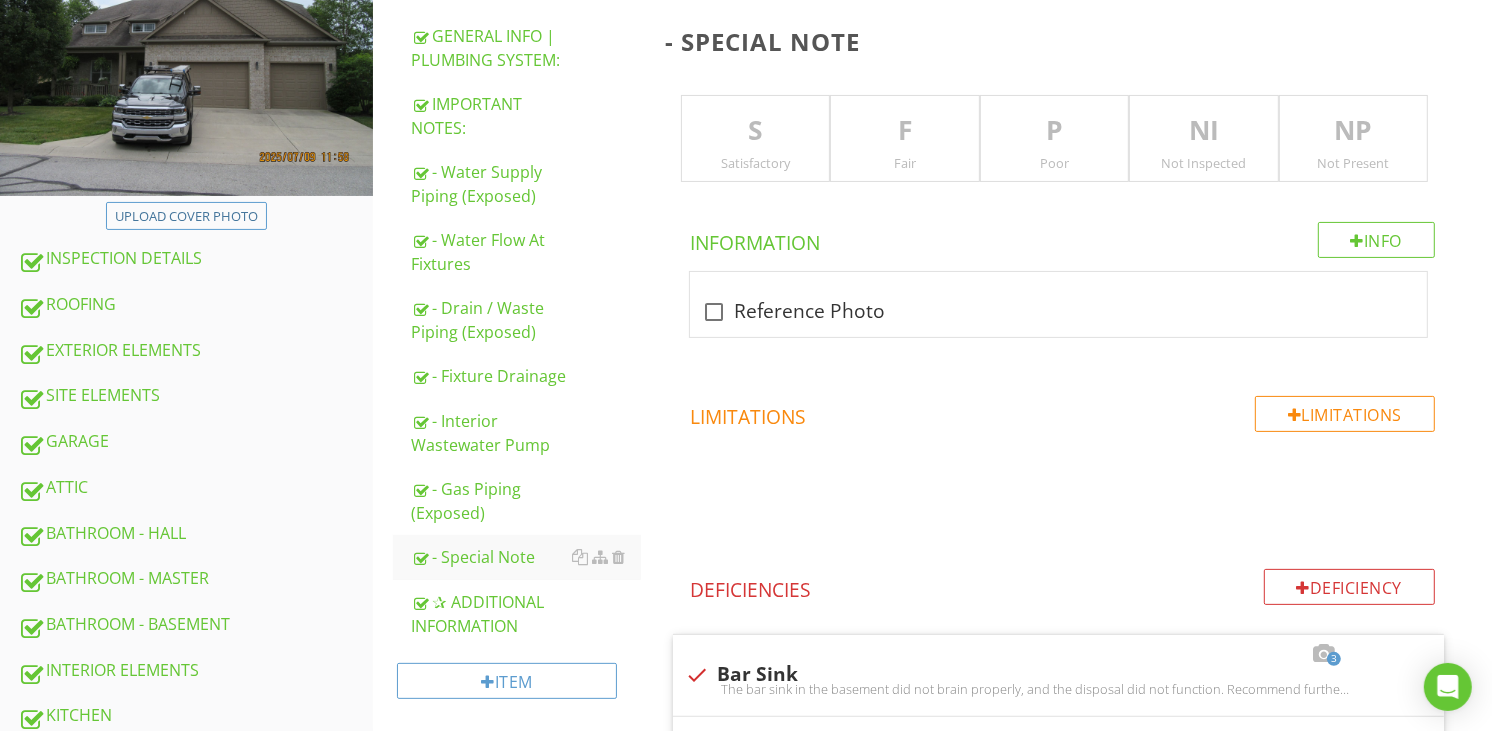 scroll, scrollTop: 222, scrollLeft: 0, axis: vertical 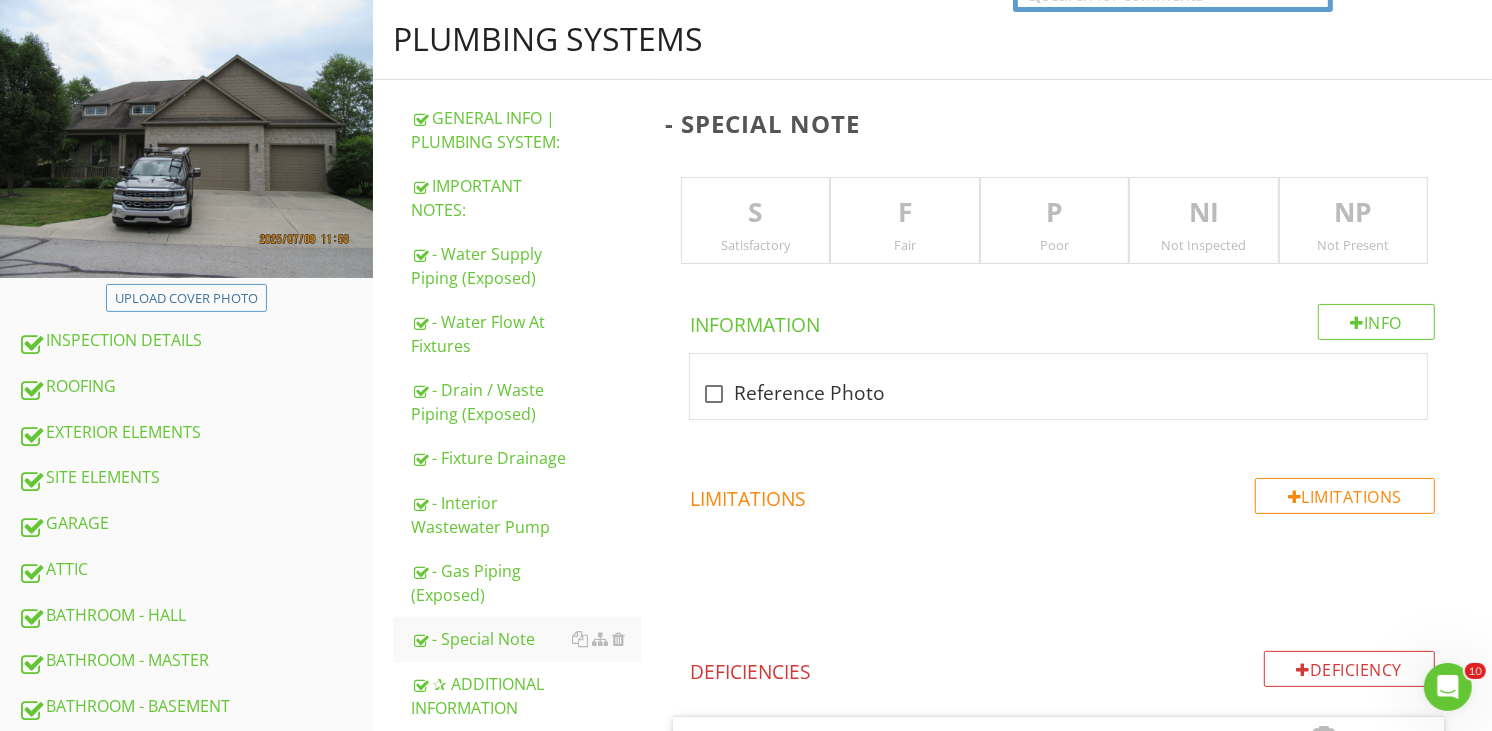 click on "P   Poor" at bounding box center (1054, 221) 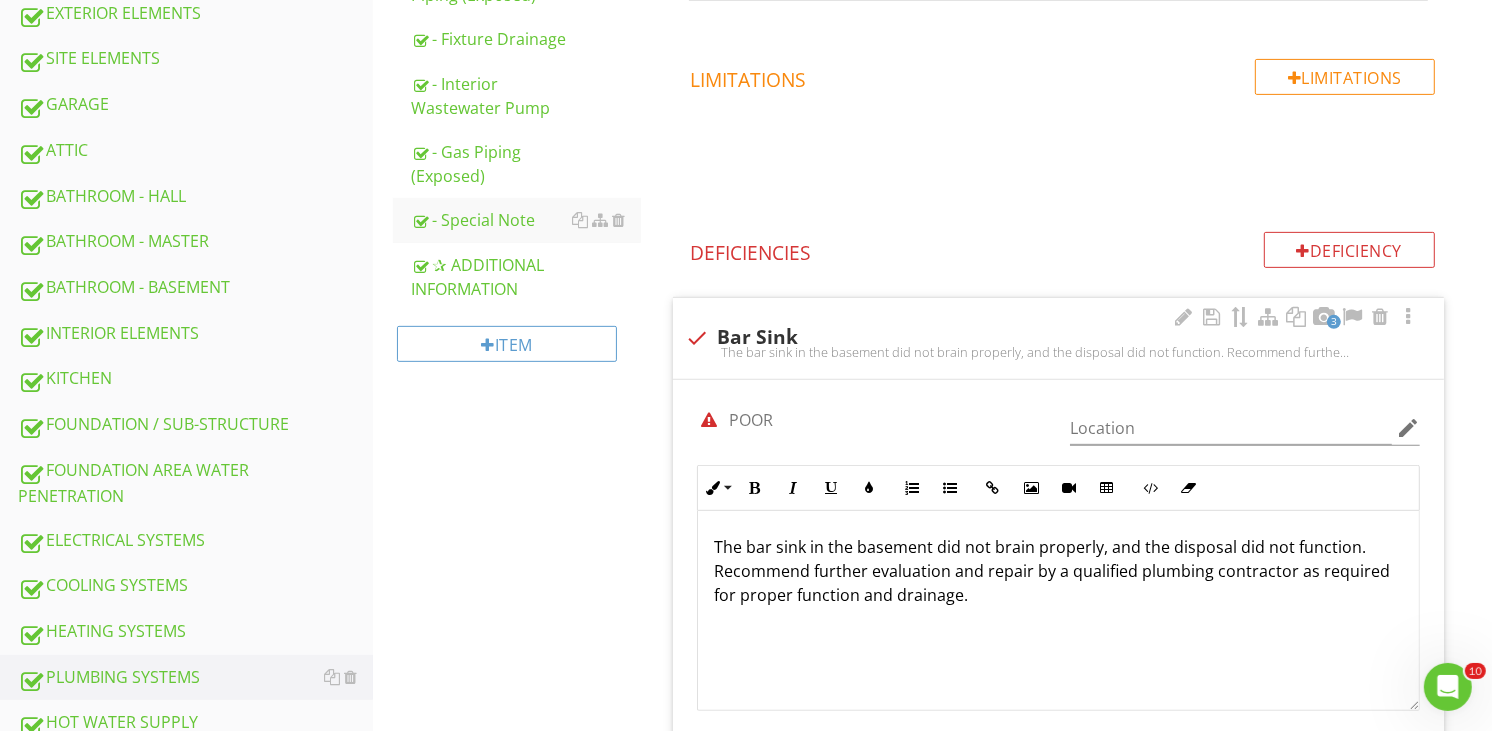 scroll, scrollTop: 555, scrollLeft: 0, axis: vertical 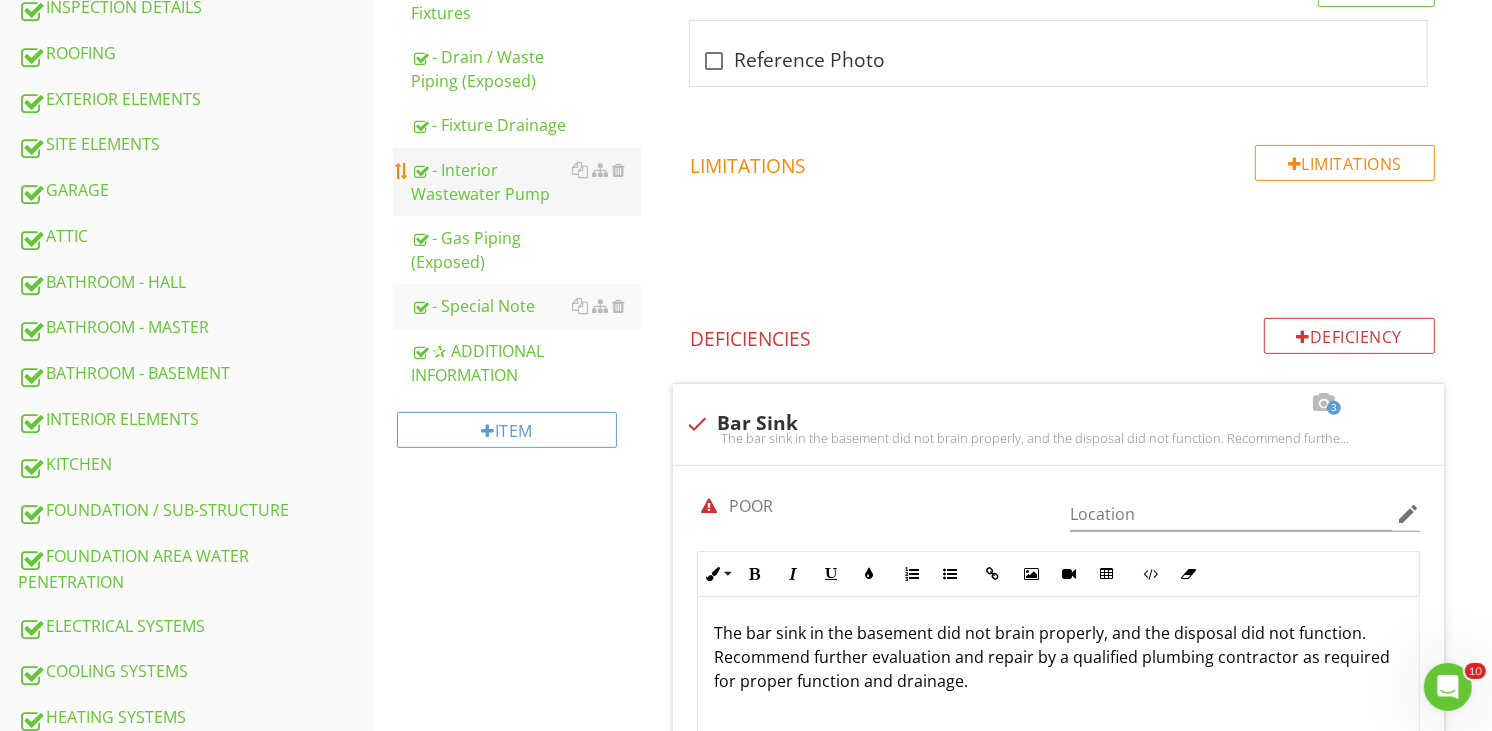 click on "- Interior Wastewater Pump" at bounding box center [526, 182] 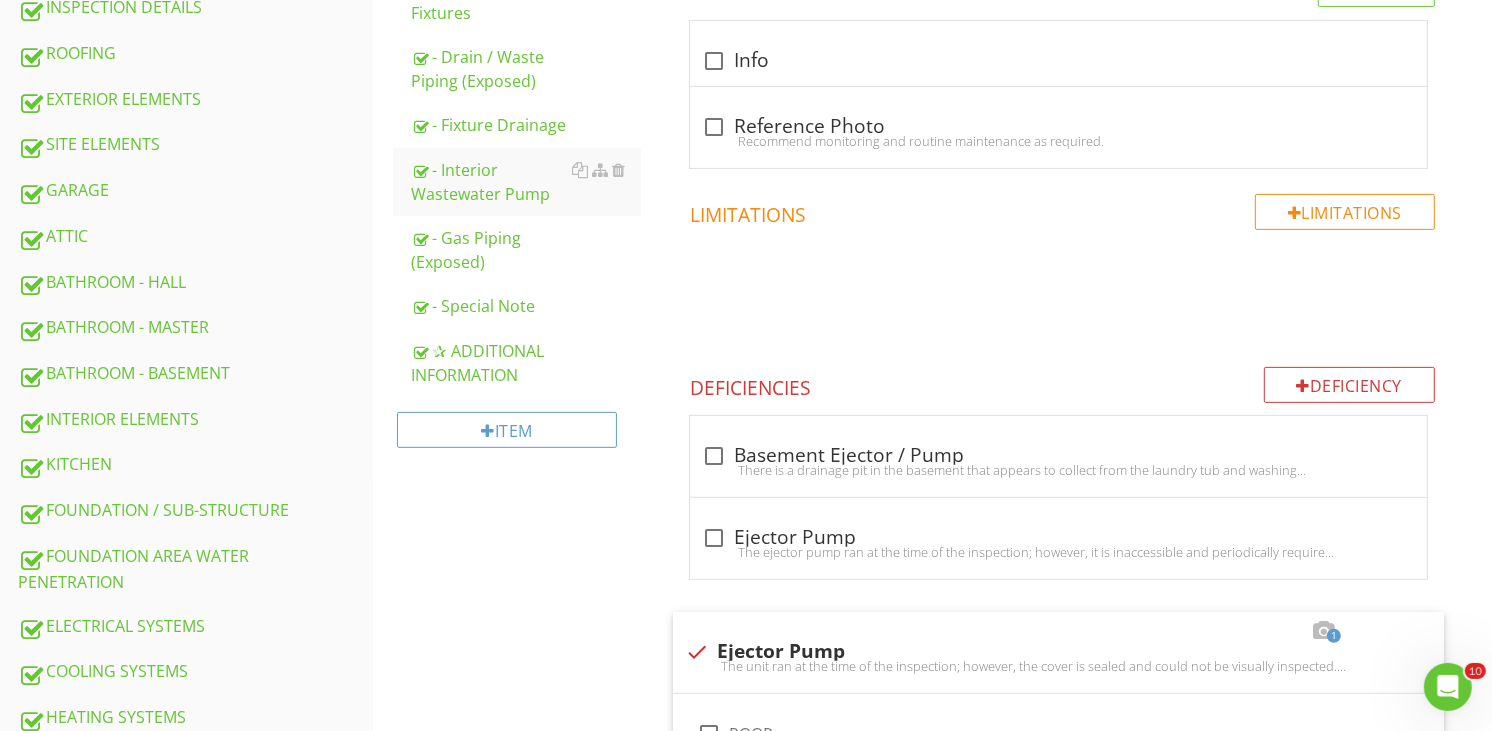 click on "- Fixture Drainage" at bounding box center [526, 125] 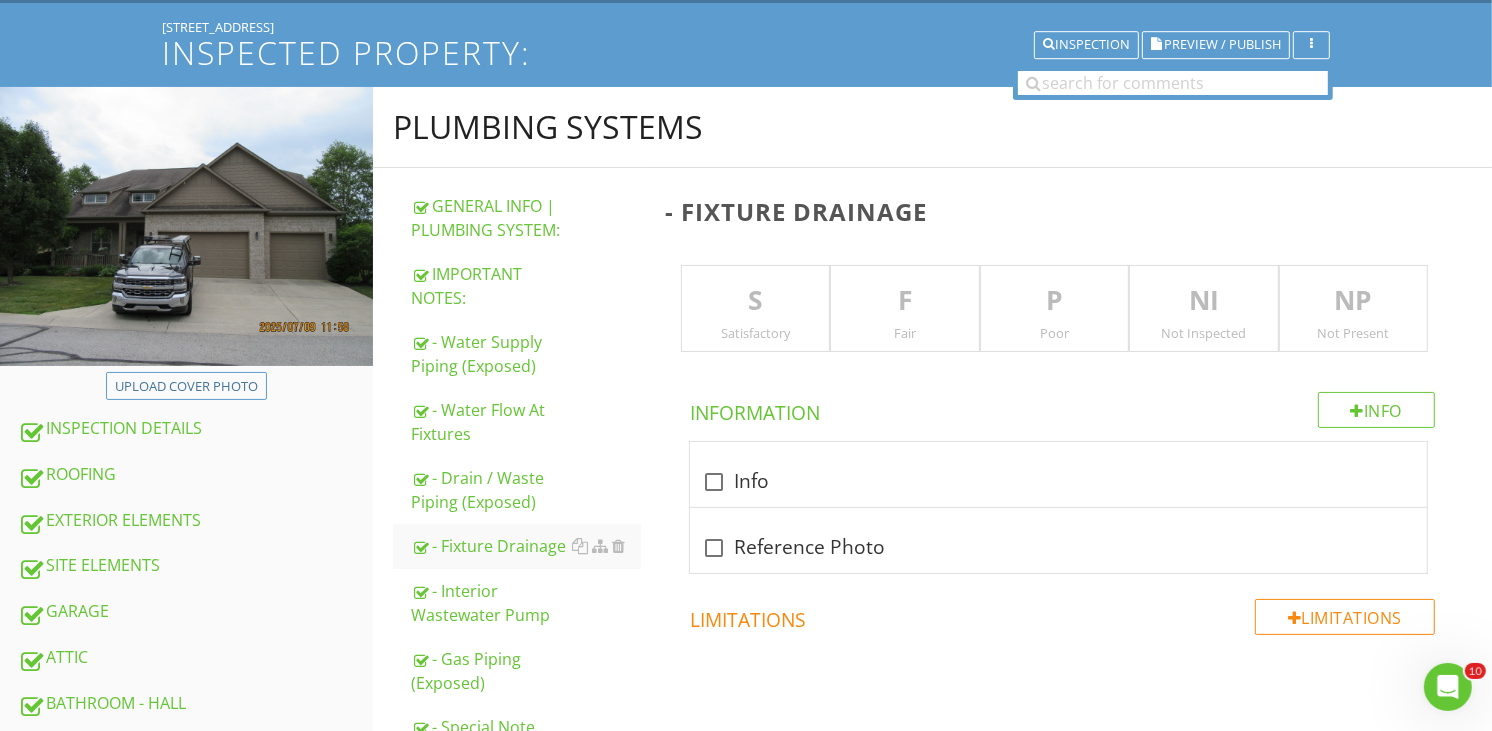 scroll, scrollTop: 111, scrollLeft: 0, axis: vertical 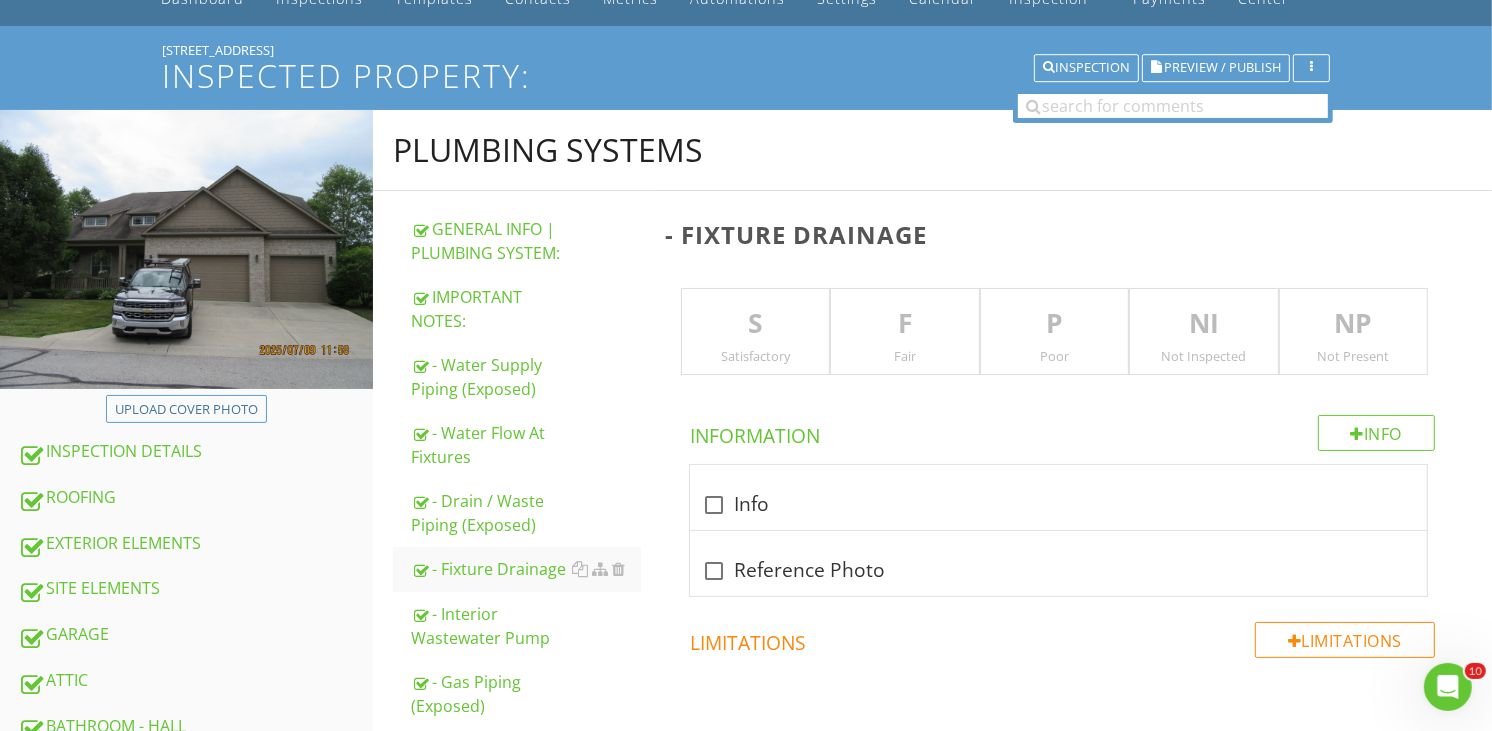 click on "F" at bounding box center (904, 324) 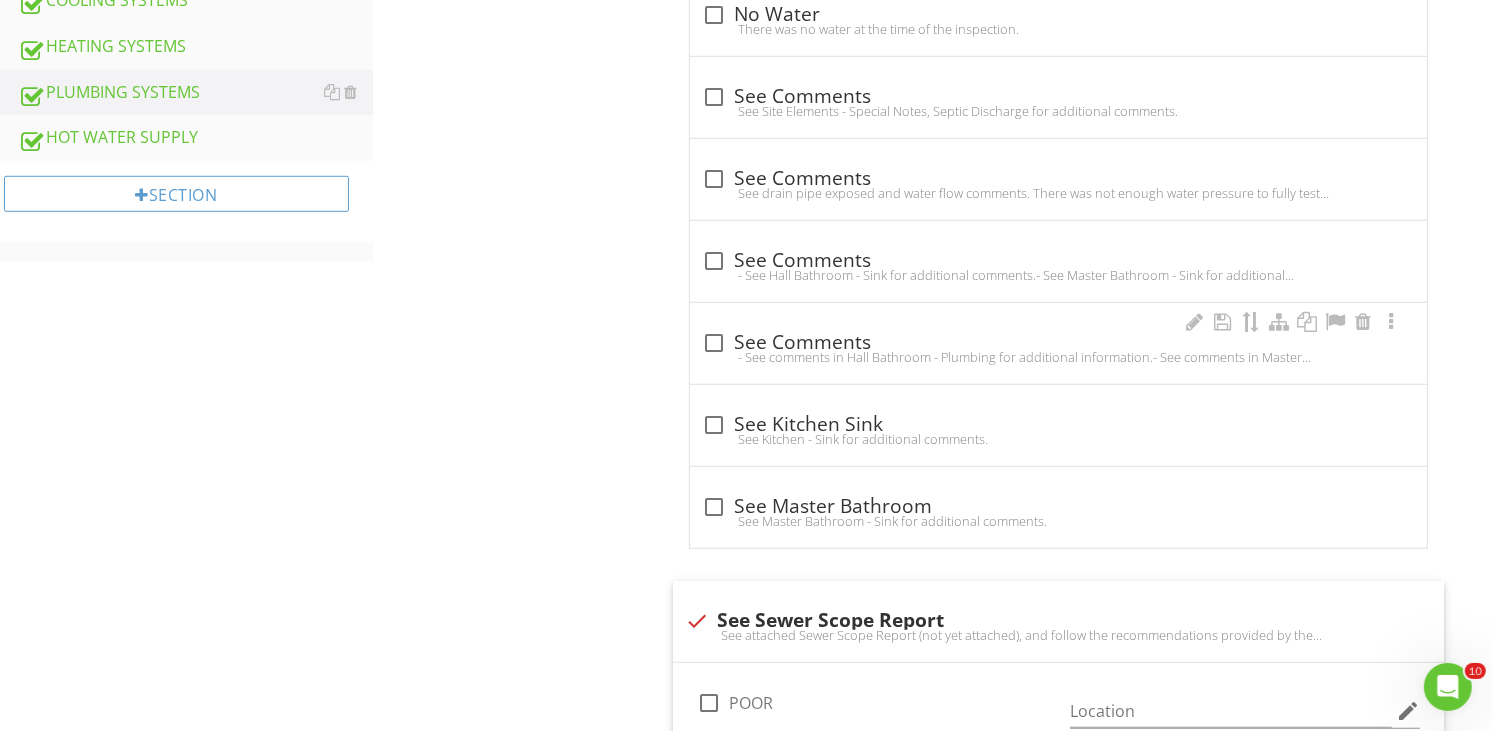 scroll, scrollTop: 1225, scrollLeft: 0, axis: vertical 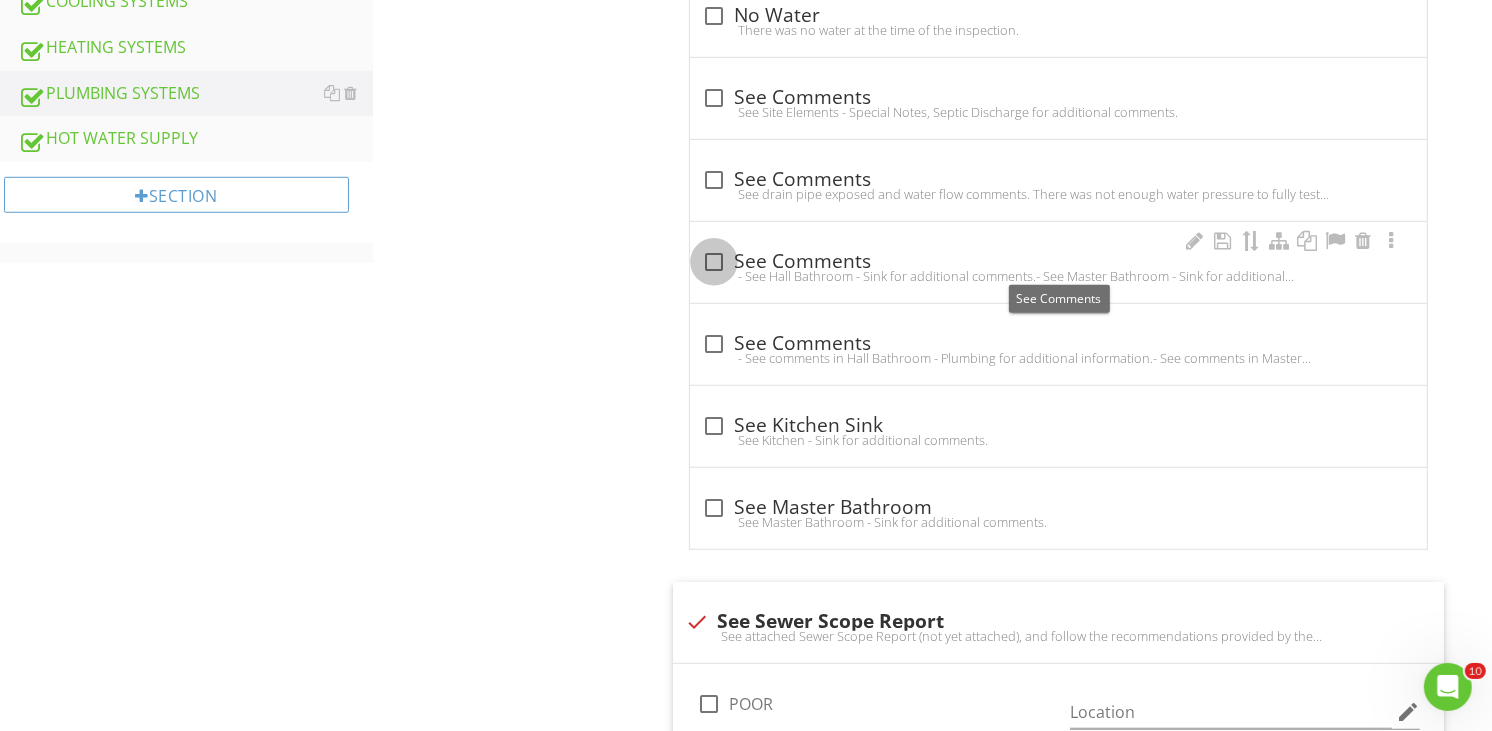 click at bounding box center [714, 262] 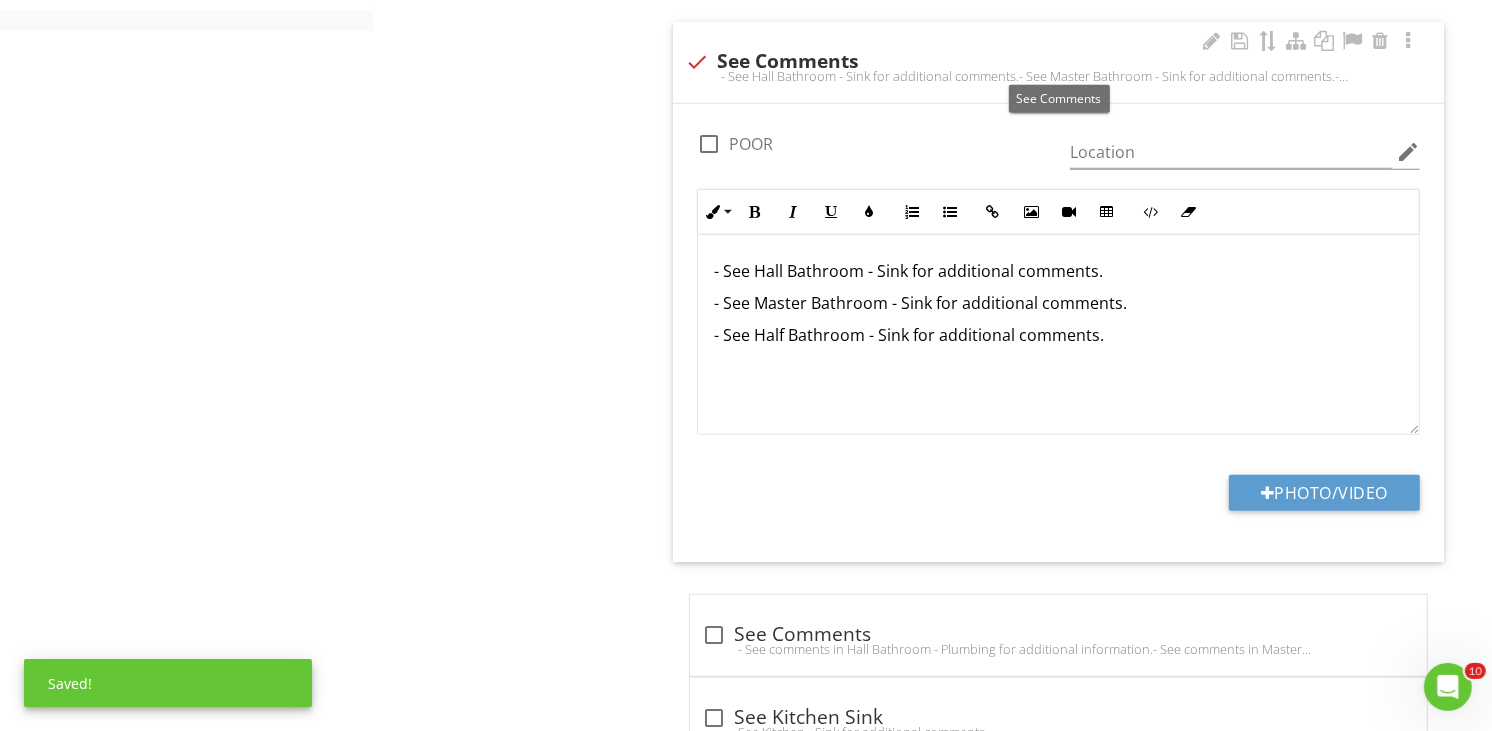 scroll, scrollTop: 1558, scrollLeft: 0, axis: vertical 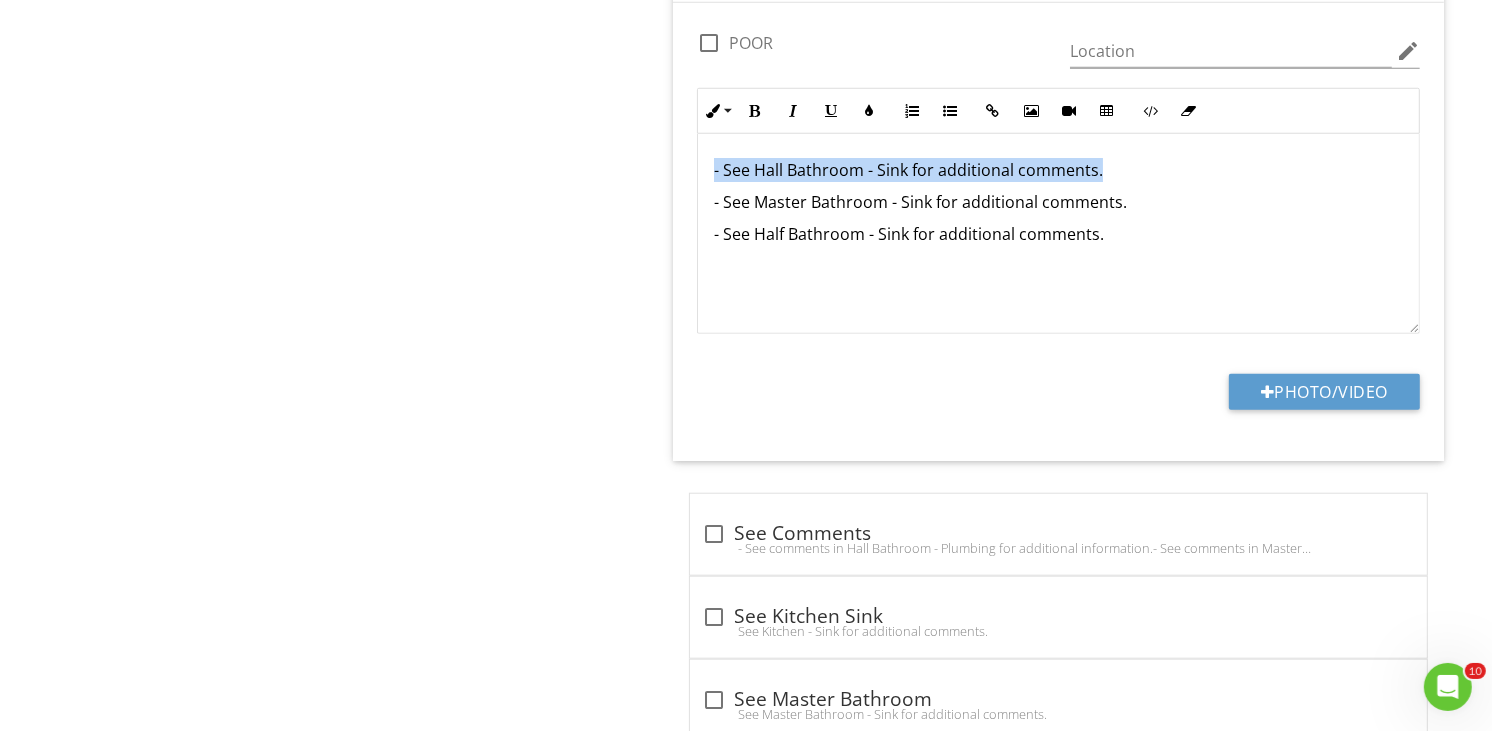 drag, startPoint x: 1102, startPoint y: 170, endPoint x: 706, endPoint y: 178, distance: 396.0808 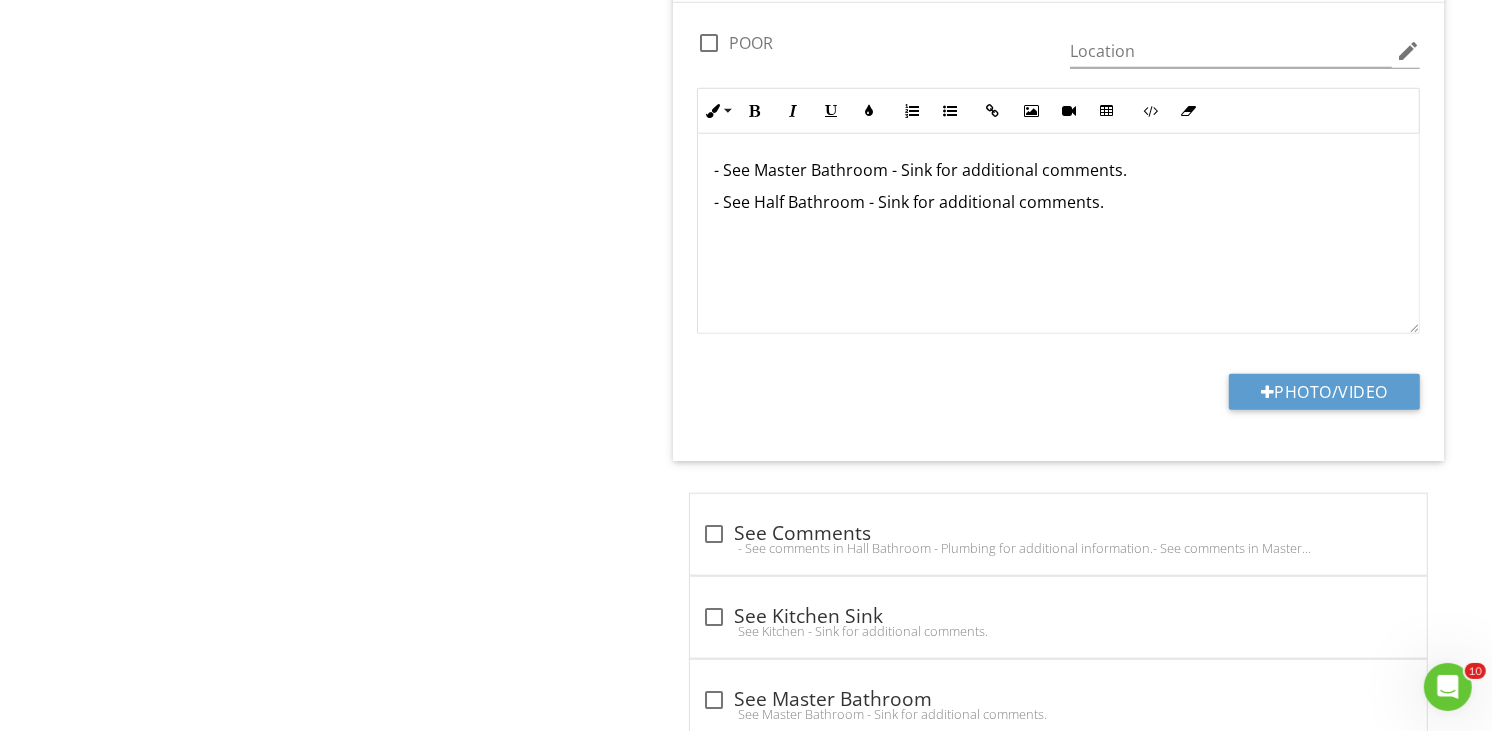 click on "- See Half Bathroom - Sink for additional comments." at bounding box center [1058, 202] 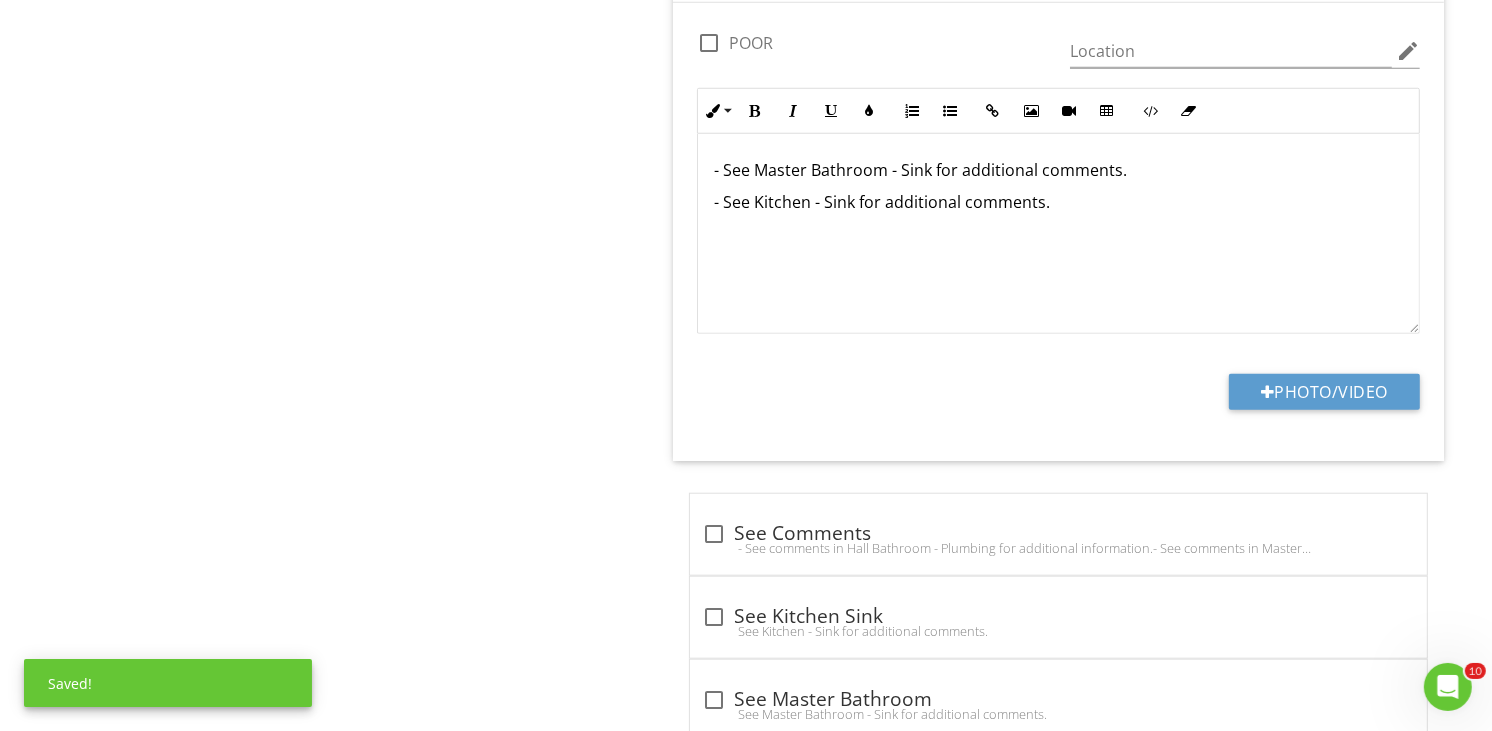 click on "- See Kitchen - Sink for additional comments." at bounding box center [1058, 202] 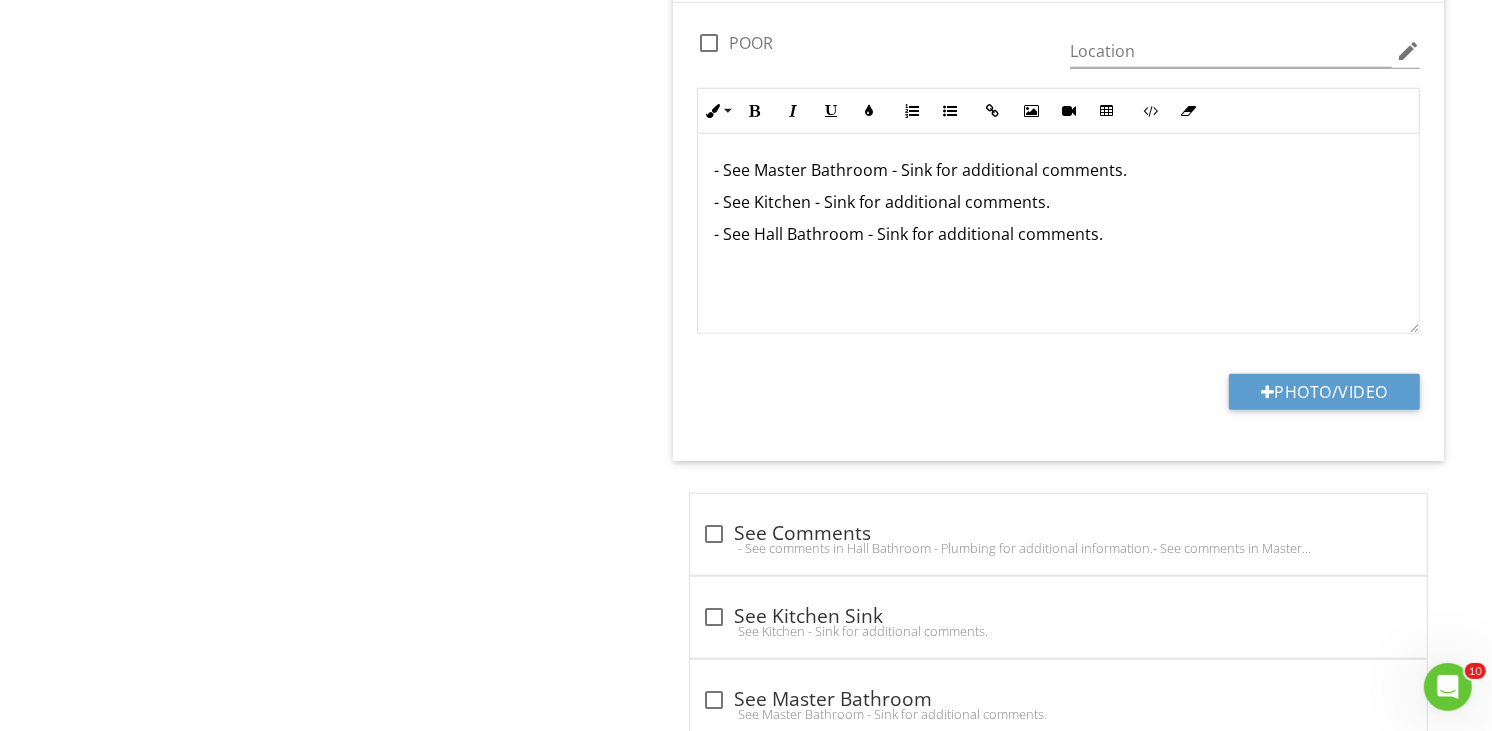 click on "- See Hall Bathroom - Sink for additional comments." at bounding box center (1058, 234) 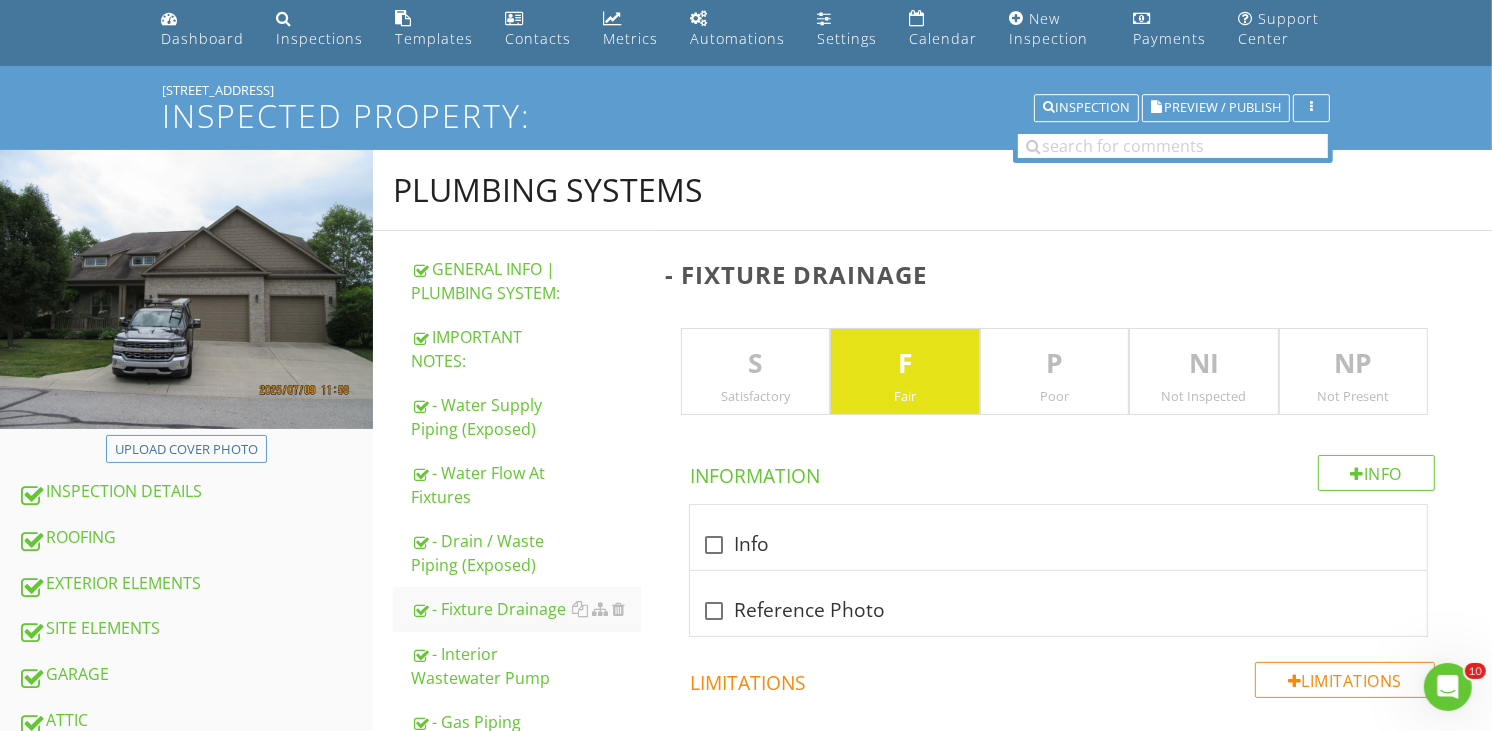 scroll, scrollTop: 0, scrollLeft: 0, axis: both 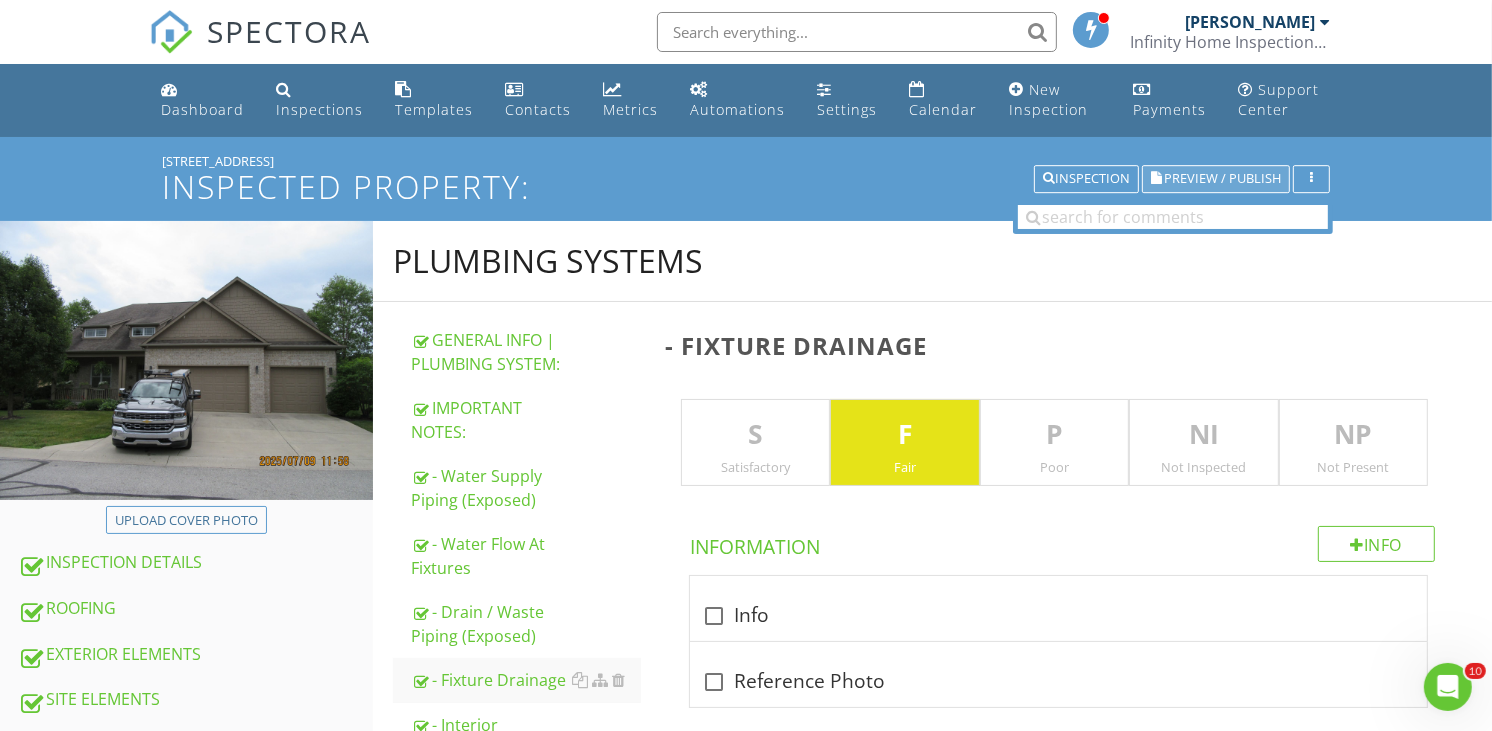 click on "Preview / Publish" at bounding box center (1222, 179) 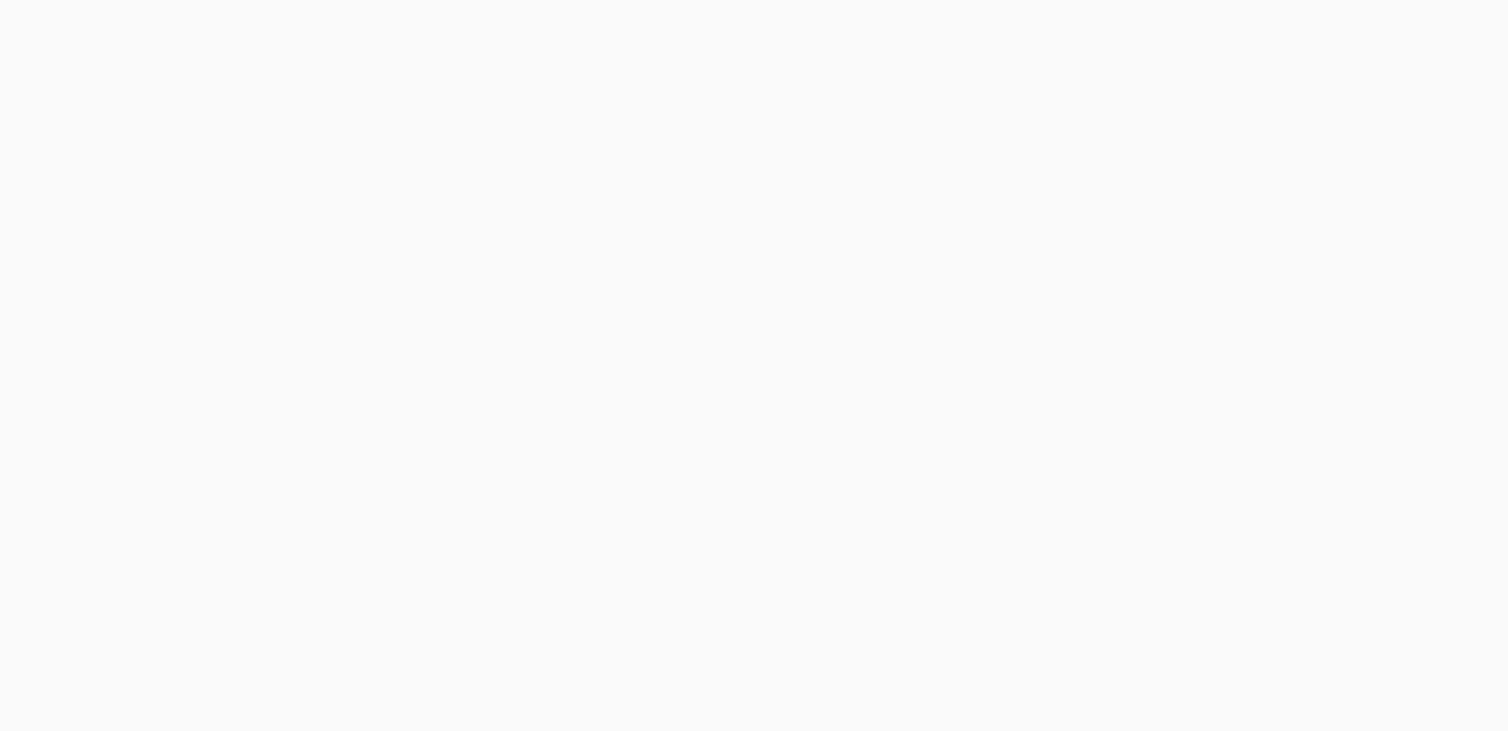 scroll, scrollTop: 0, scrollLeft: 0, axis: both 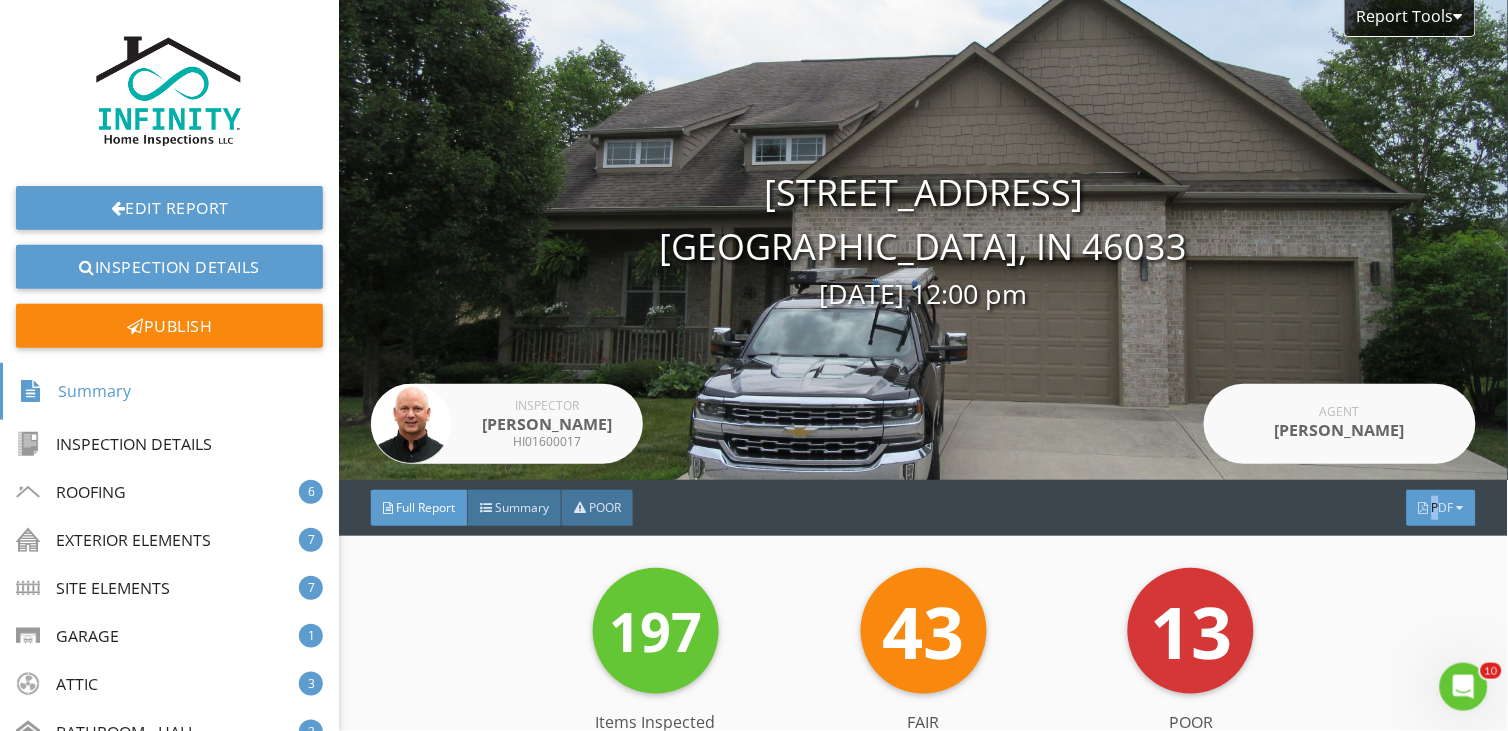 click on "PDF" at bounding box center (1443, 507) 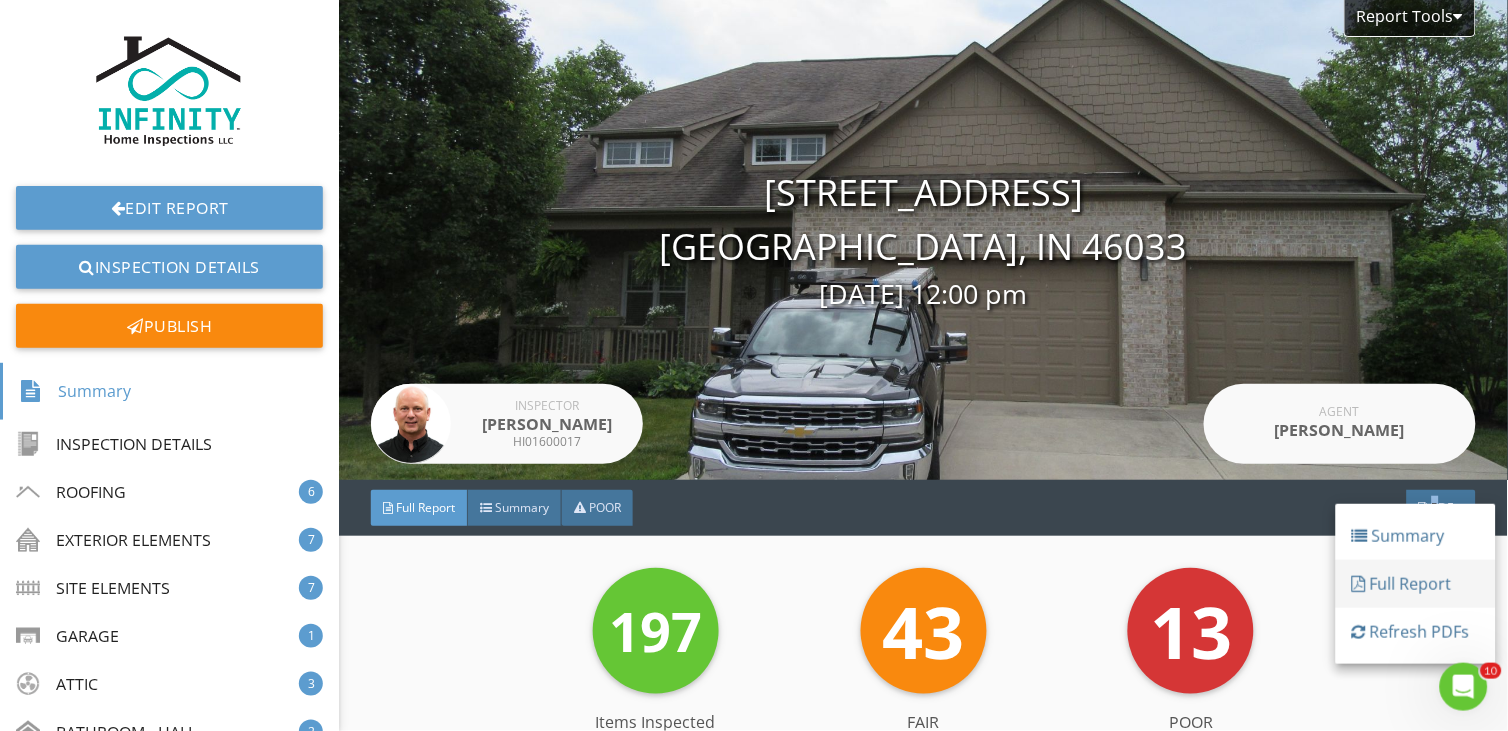 drag, startPoint x: 1420, startPoint y: 504, endPoint x: 1411, endPoint y: 583, distance: 79.51101 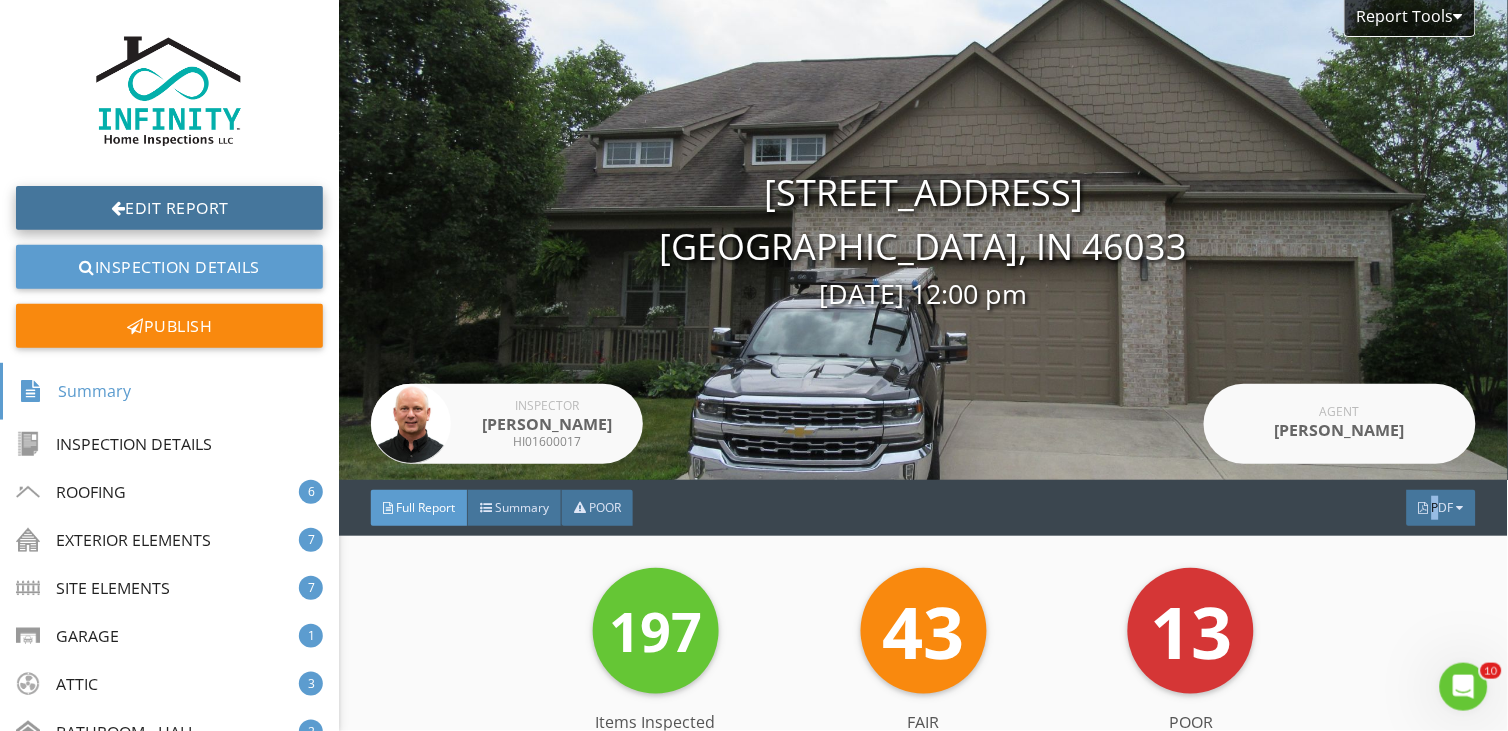 click on "Edit Report" at bounding box center (169, 208) 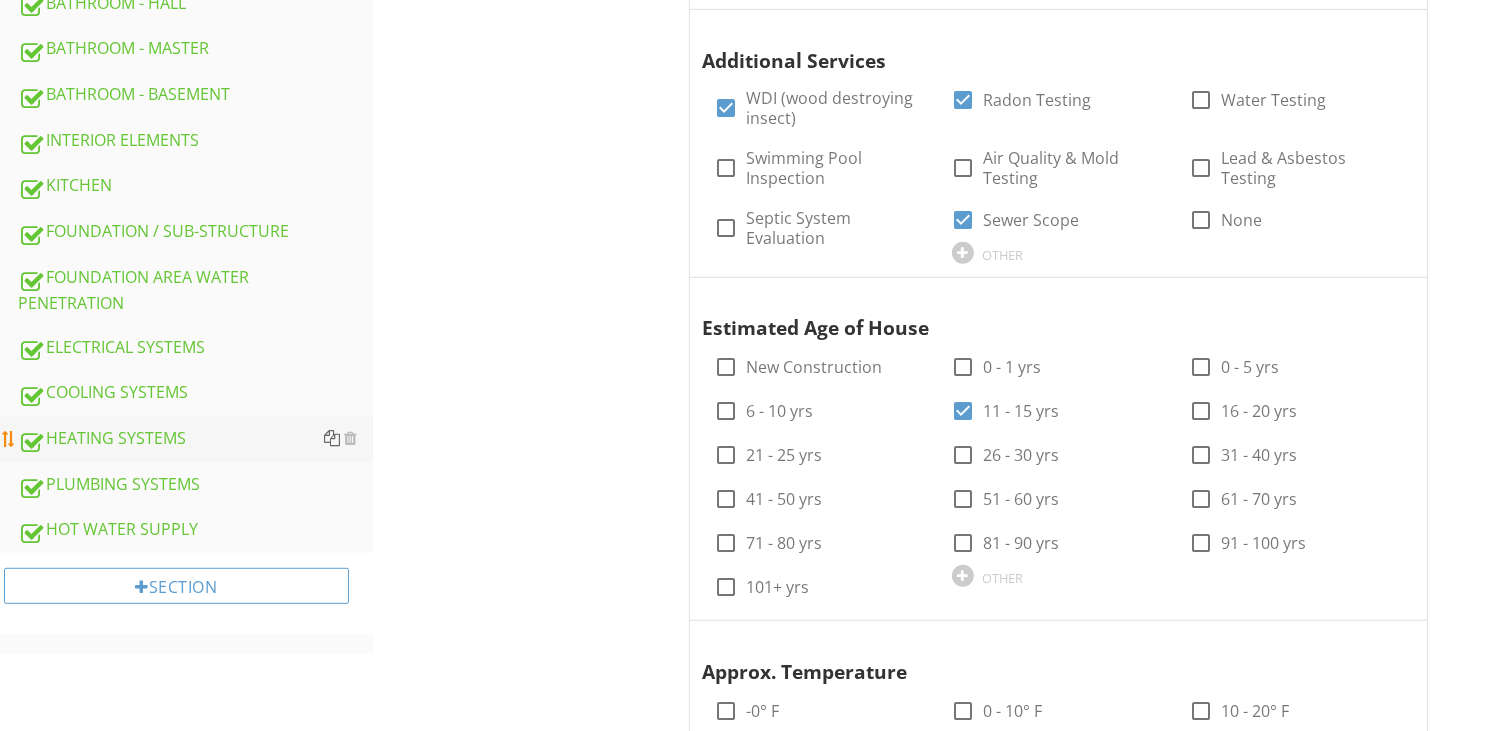 scroll, scrollTop: 888, scrollLeft: 0, axis: vertical 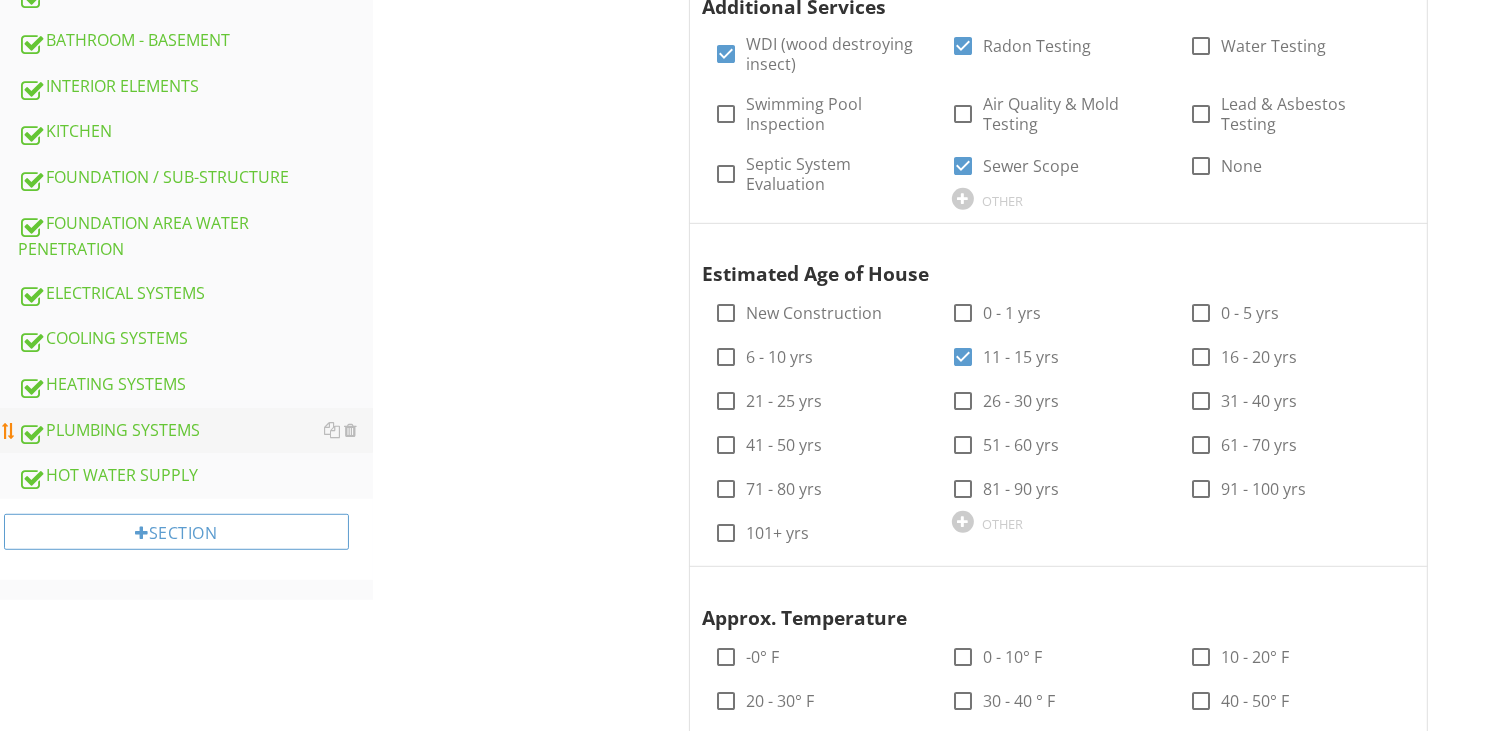 click on "PLUMBING SYSTEMS" at bounding box center [195, 431] 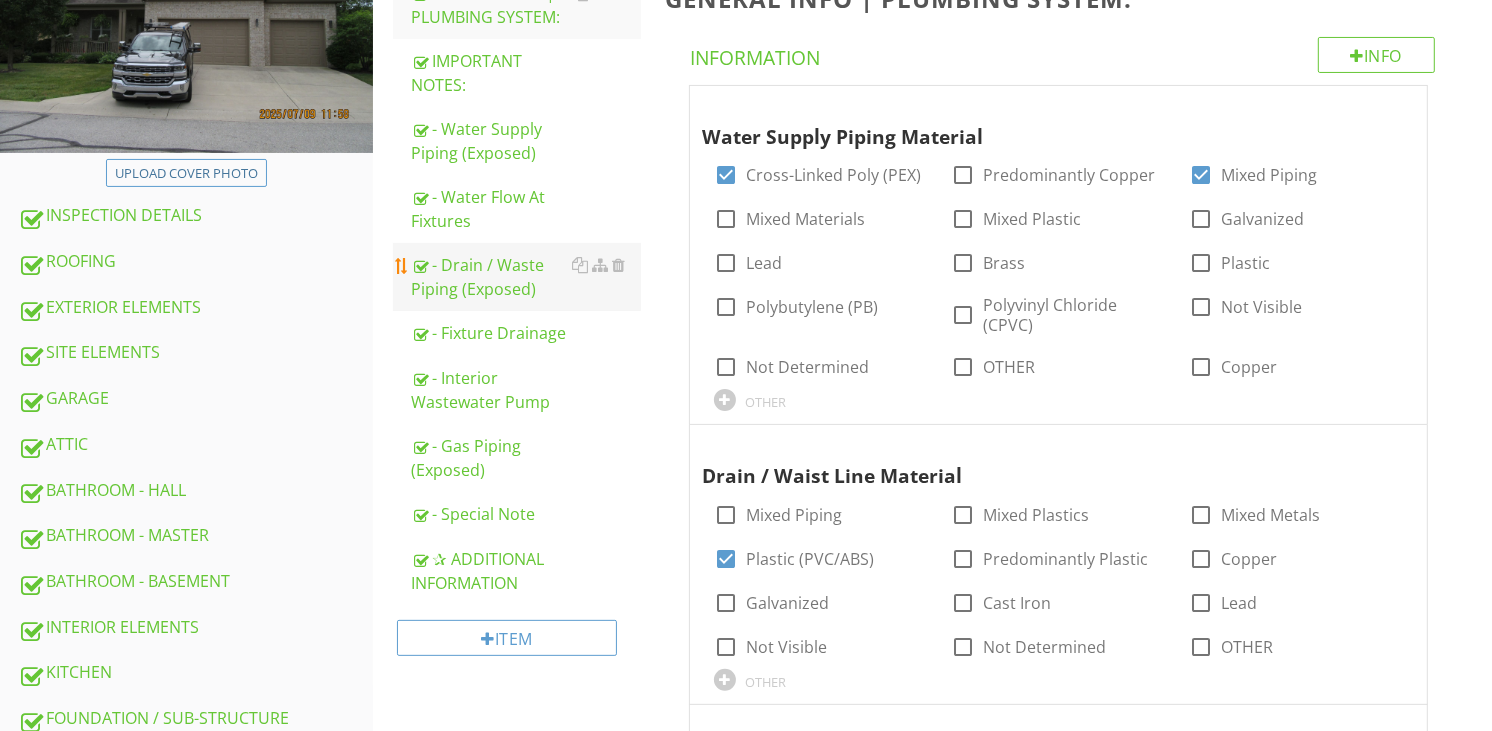 scroll, scrollTop: 333, scrollLeft: 0, axis: vertical 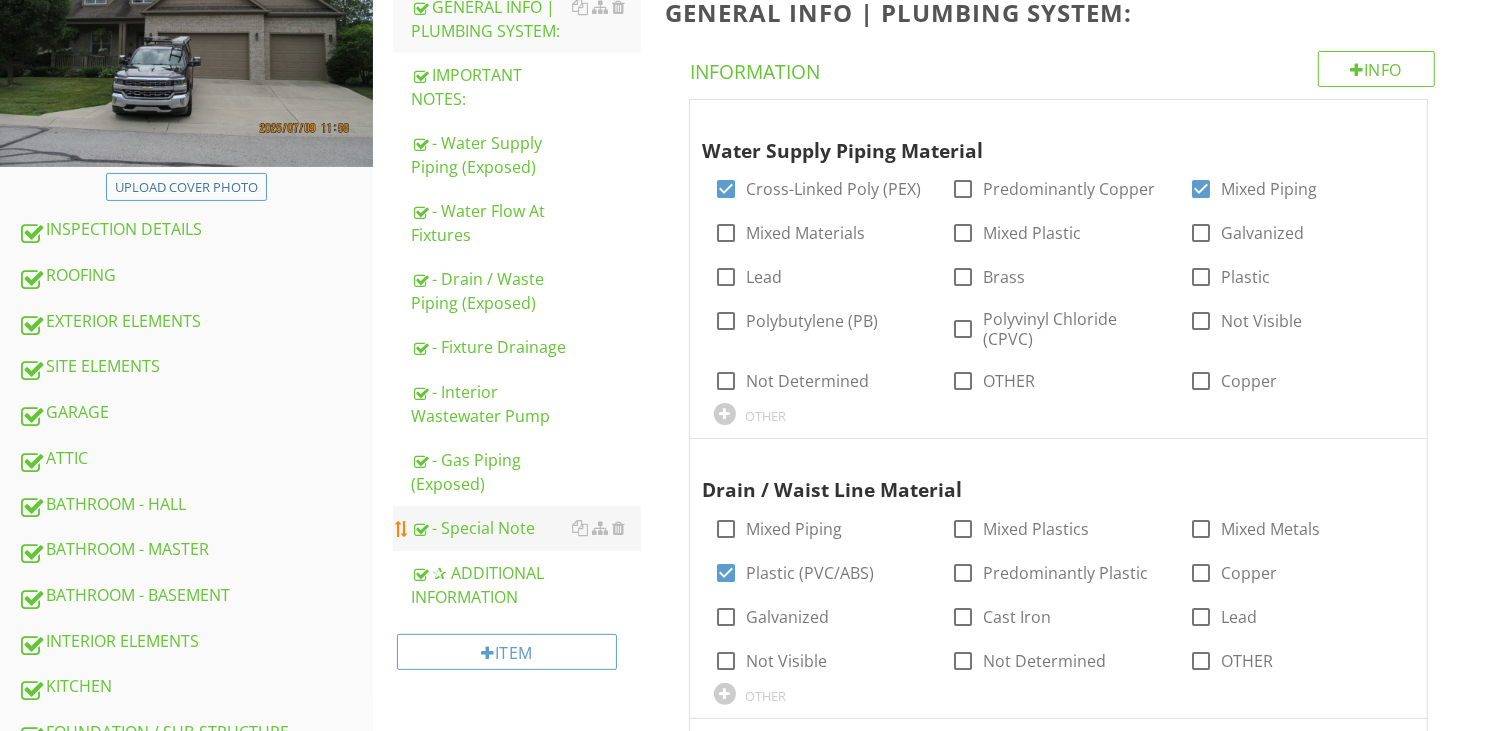 click on "- Special Note" at bounding box center [526, 528] 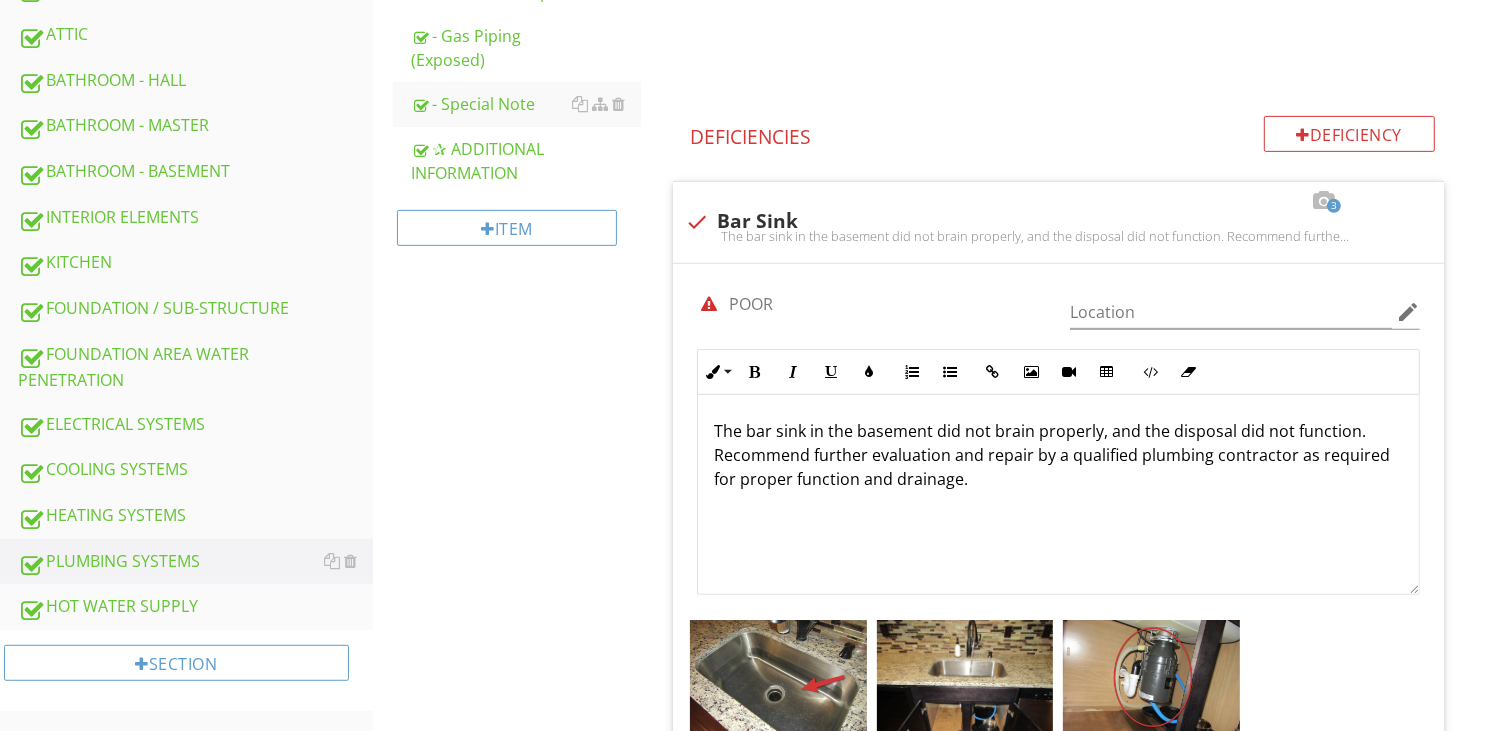 scroll, scrollTop: 777, scrollLeft: 0, axis: vertical 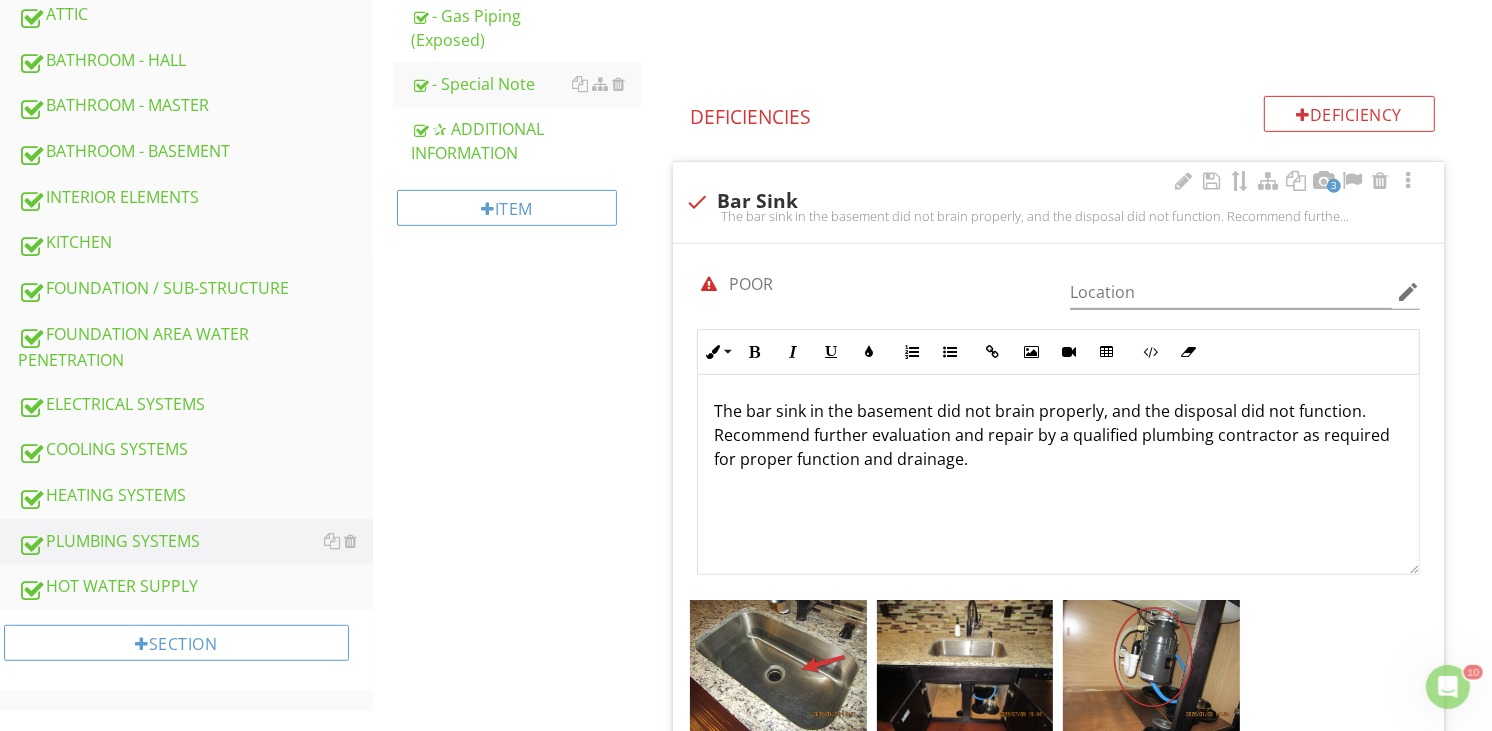 click on "The bar sink in the basement did not brain properly, and the disposal did not function. Recommend further evaluation and repair by a qualified plumbing contractor as required for proper function and drainage." at bounding box center (1058, 435) 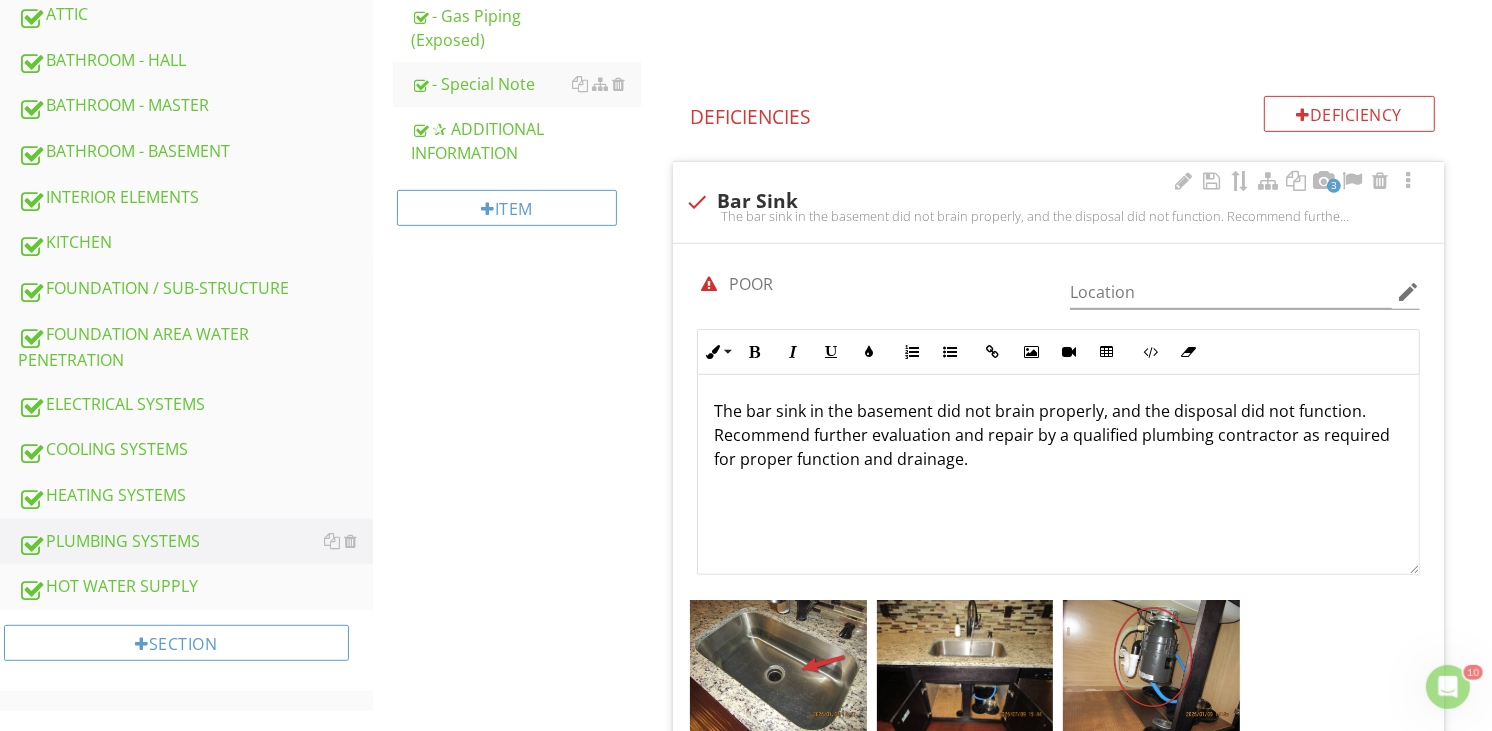 type 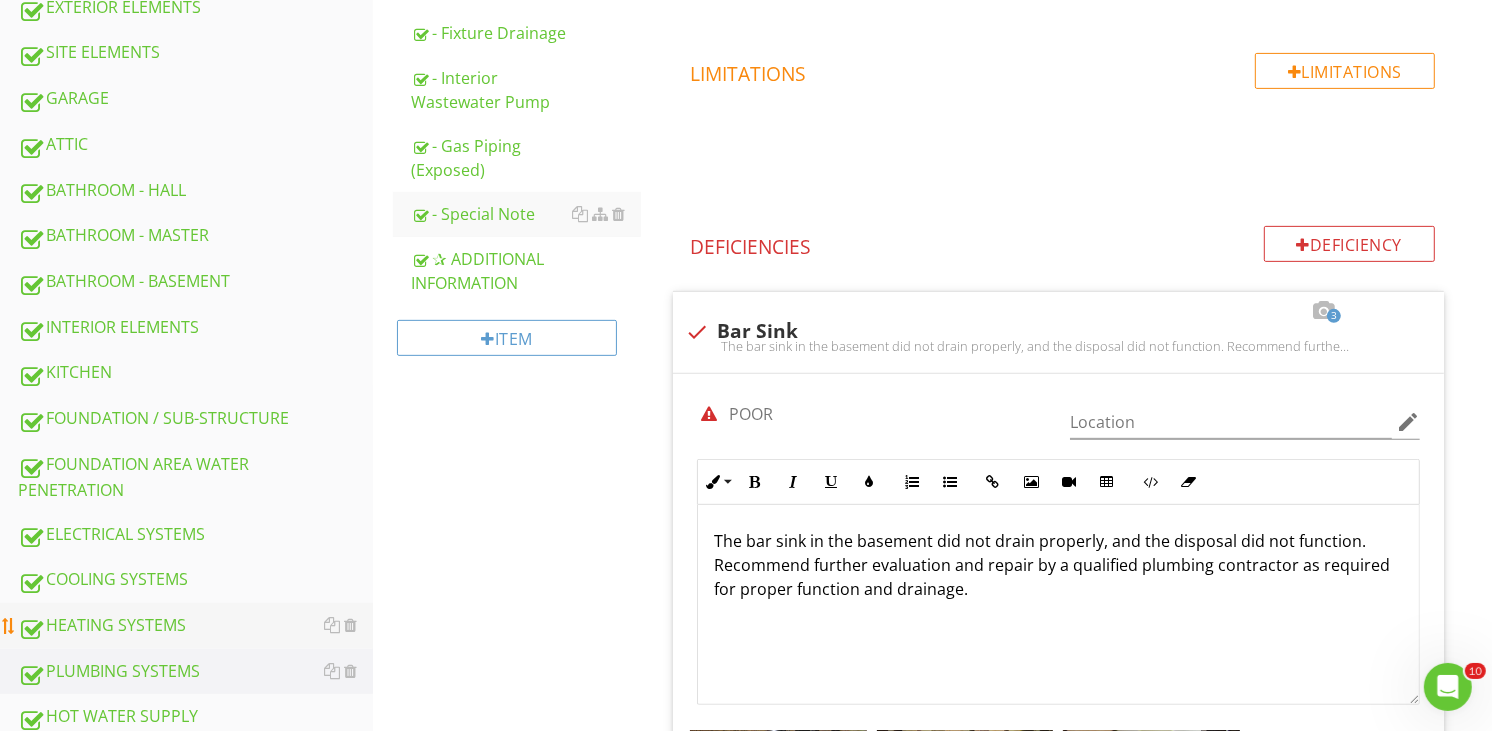 scroll, scrollTop: 666, scrollLeft: 0, axis: vertical 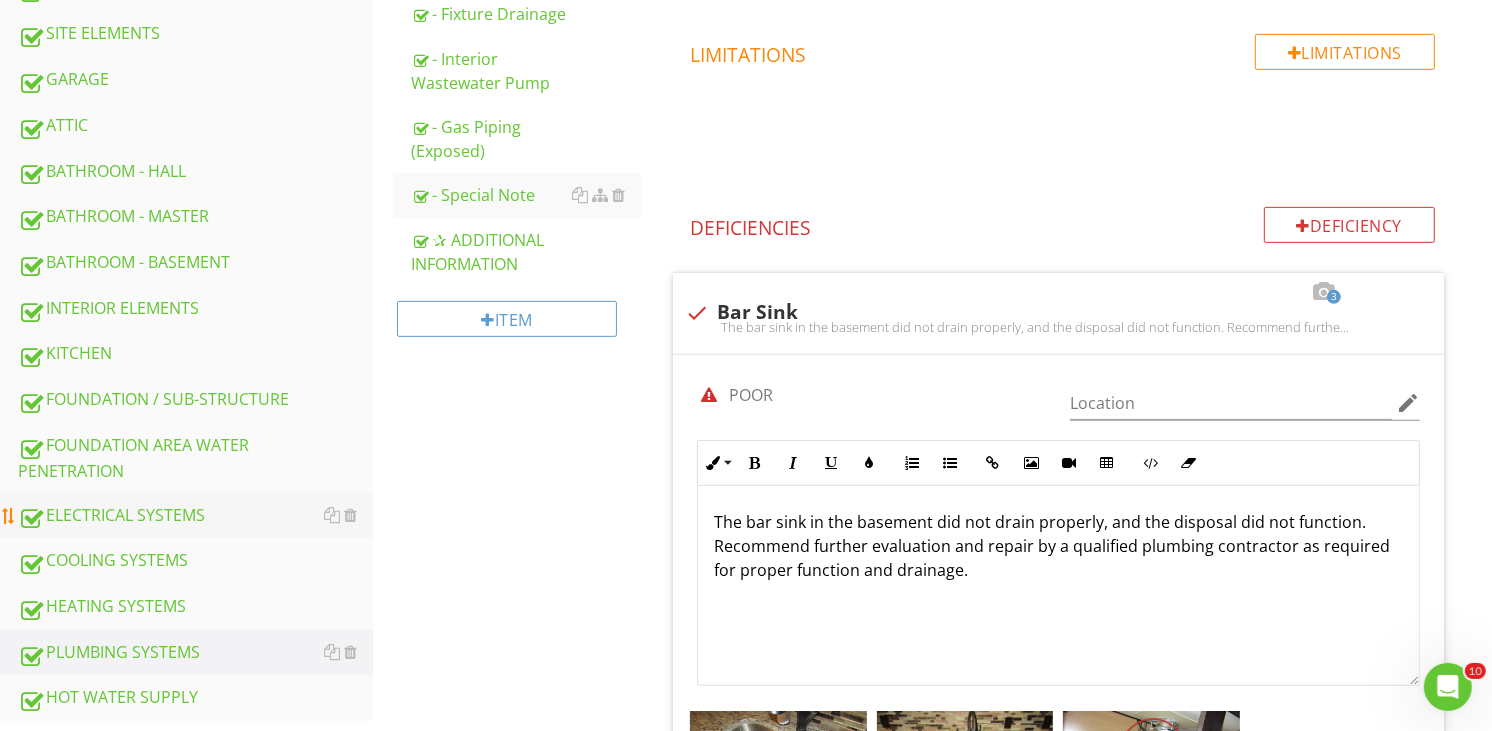 click on "ELECTRICAL SYSTEMS" at bounding box center [195, 516] 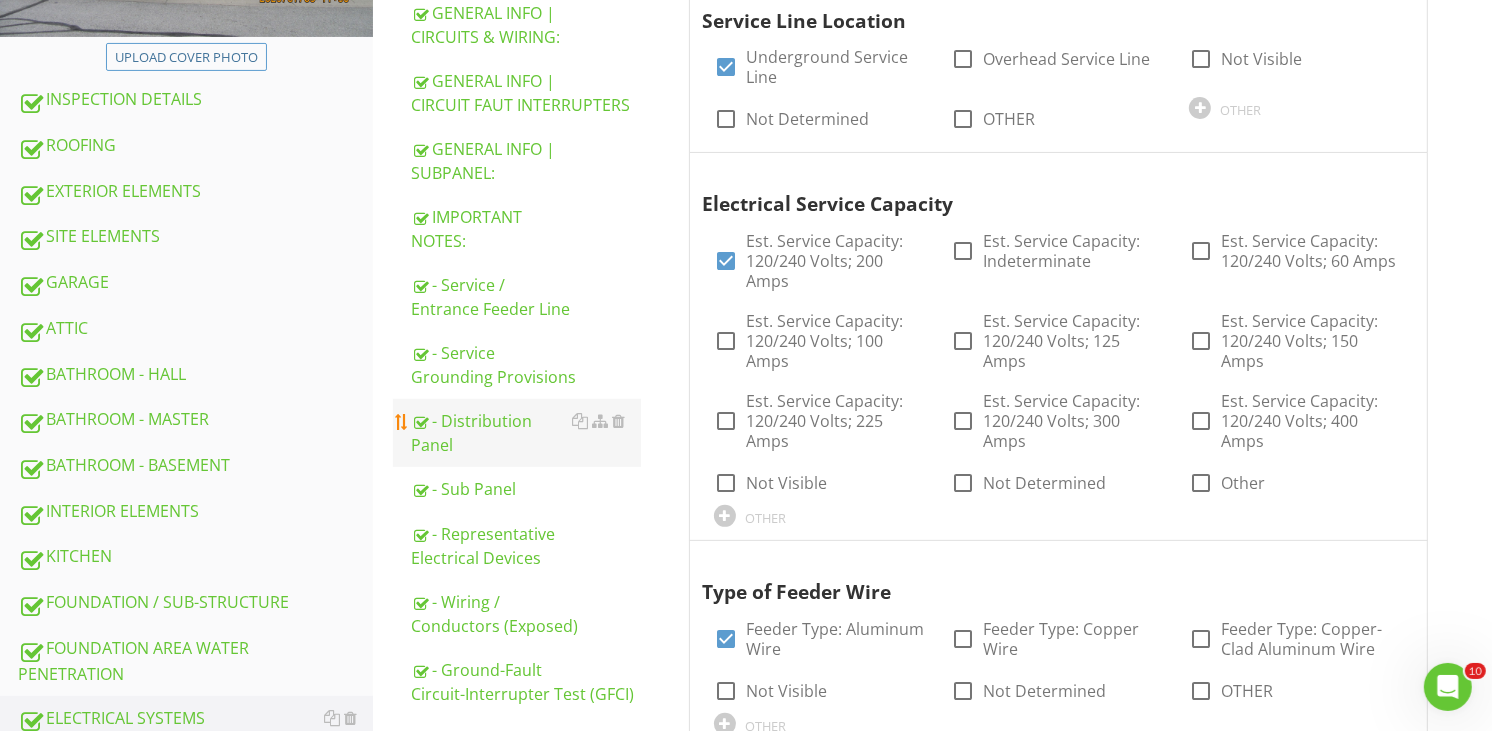 scroll, scrollTop: 444, scrollLeft: 0, axis: vertical 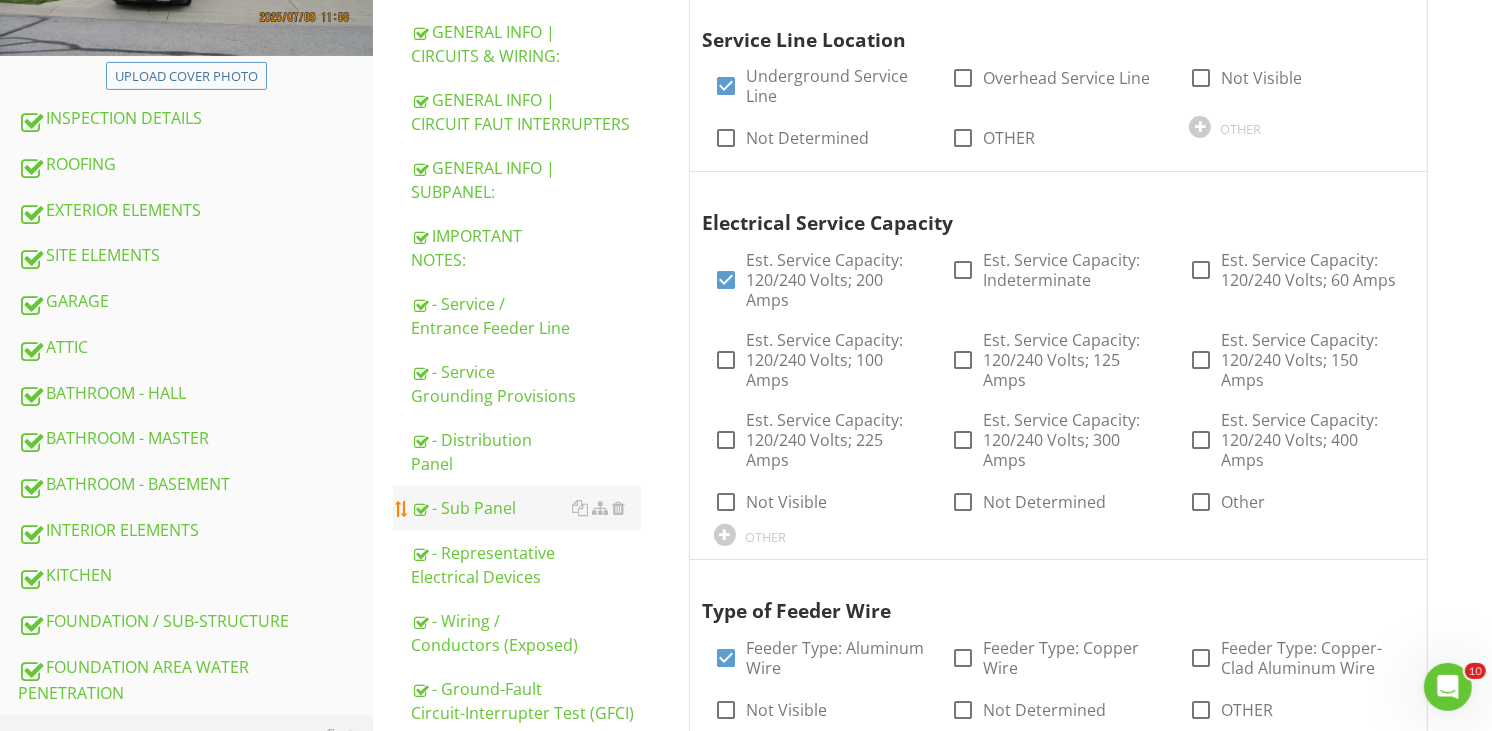 click on "- Sub Panel" at bounding box center (526, 508) 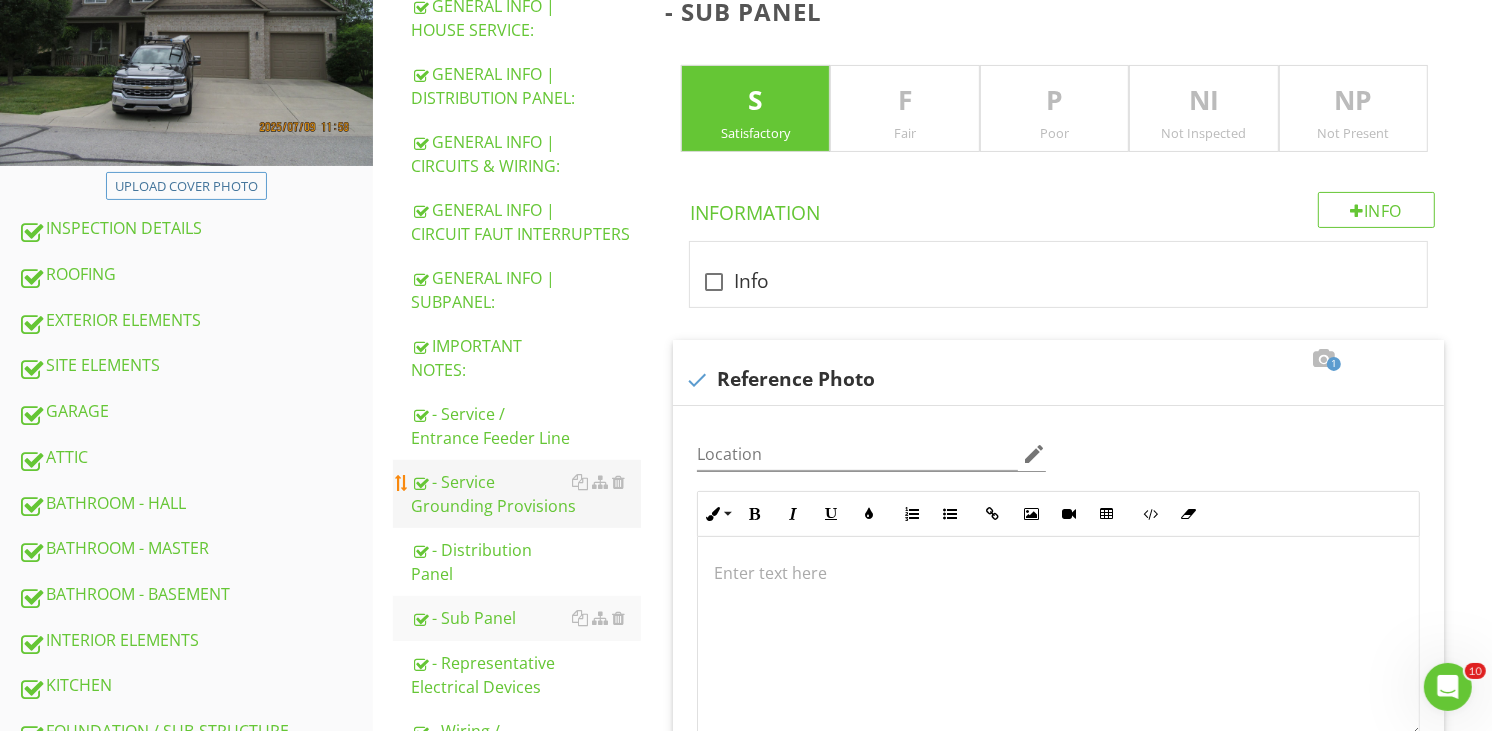 scroll, scrollTop: 333, scrollLeft: 0, axis: vertical 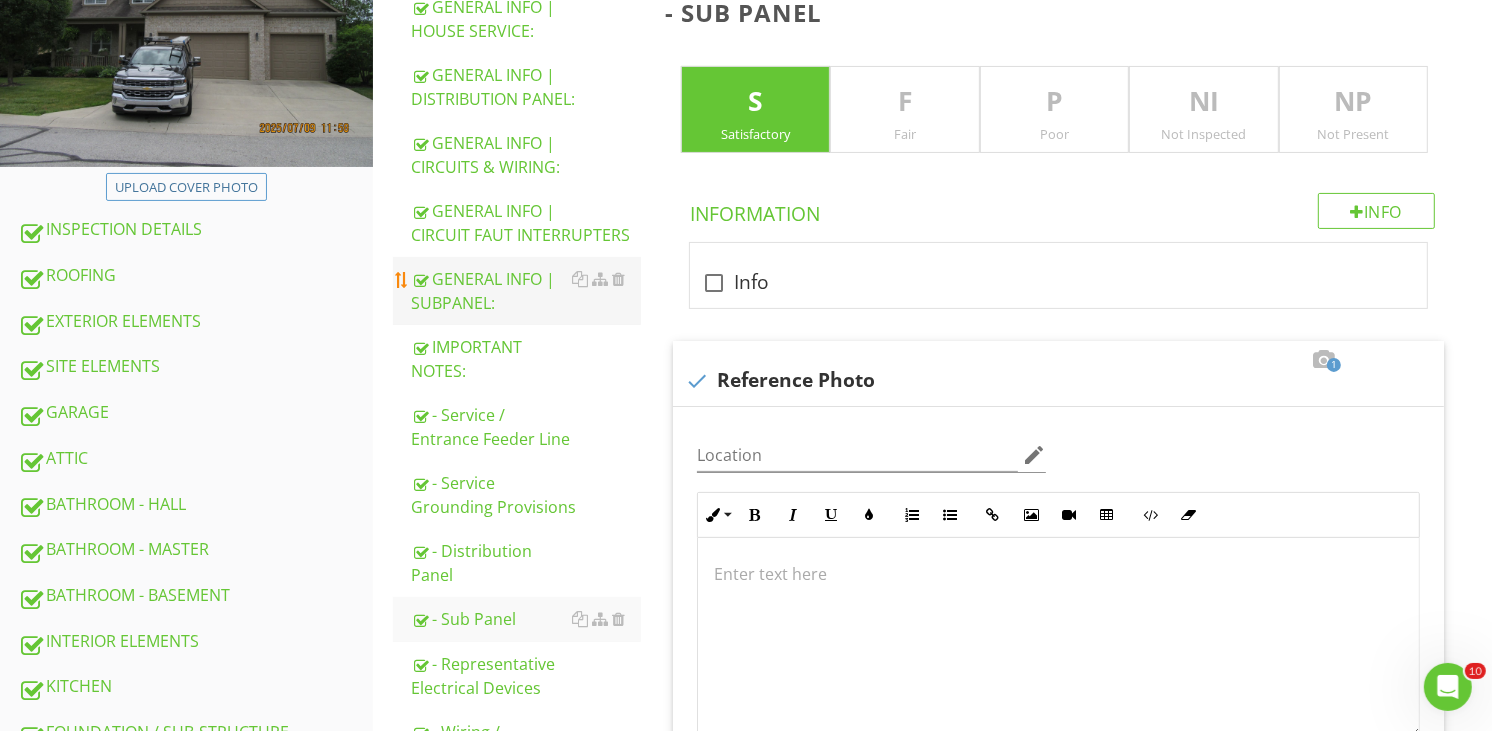 click on "GENERAL INFO | SUBPANEL:" at bounding box center (526, 291) 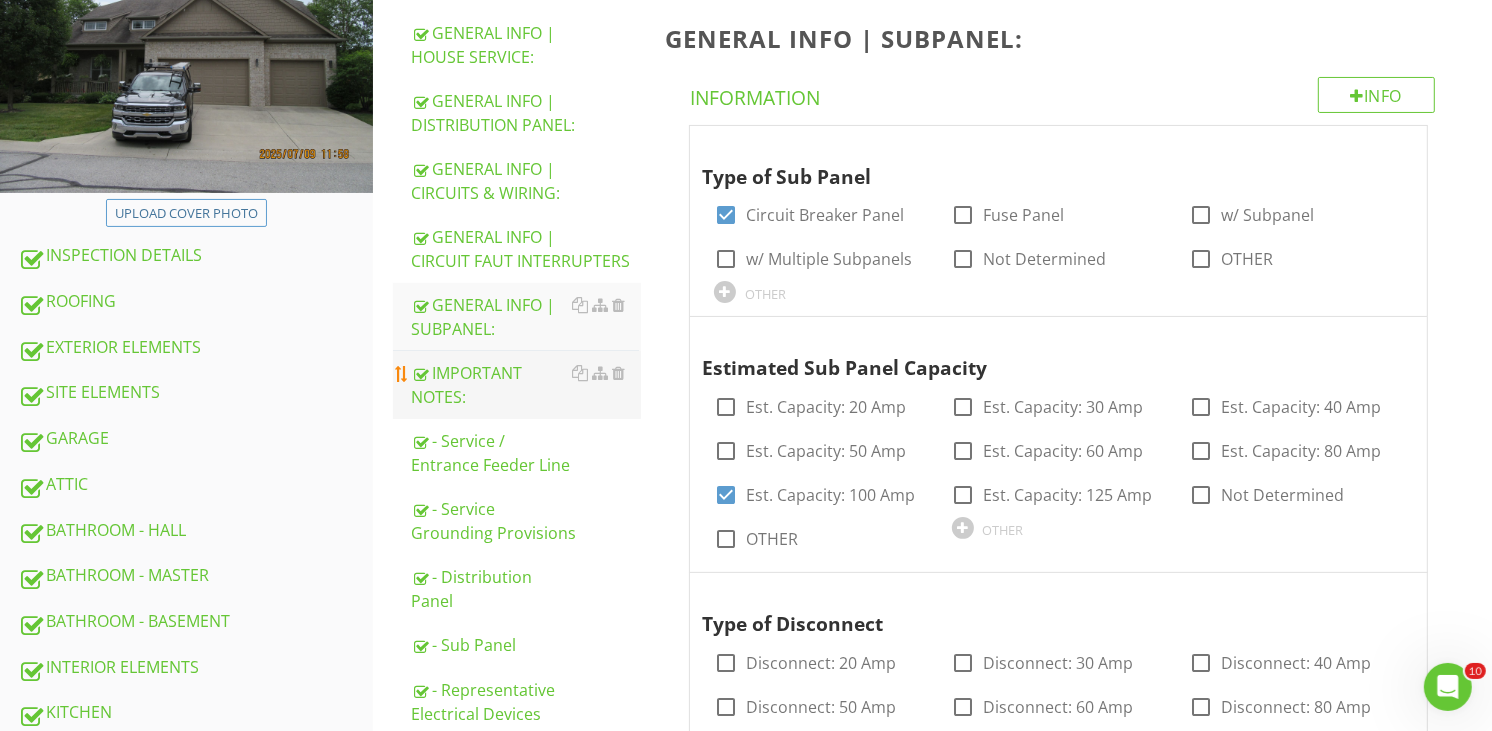 scroll, scrollTop: 333, scrollLeft: 0, axis: vertical 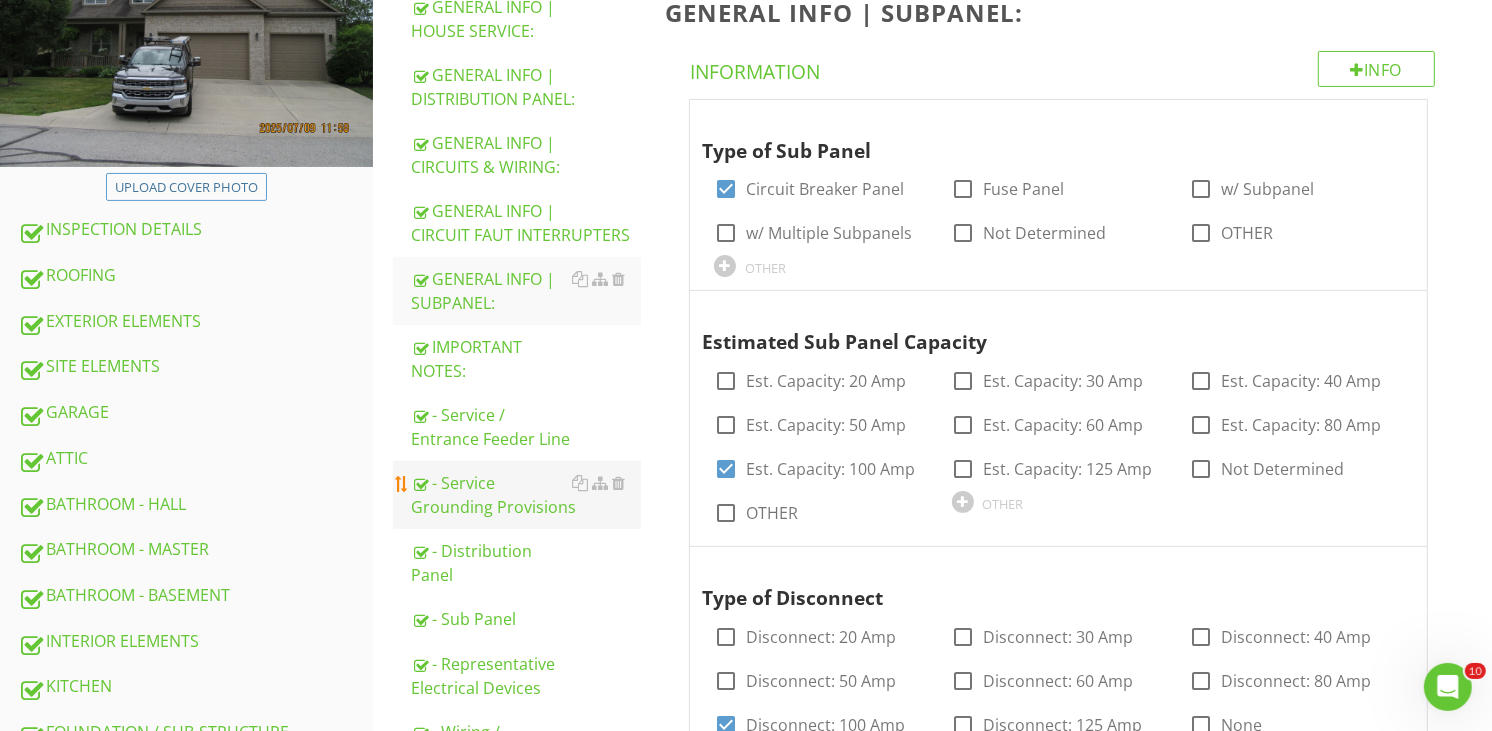click on "- Service Grounding Provisions" at bounding box center [526, 495] 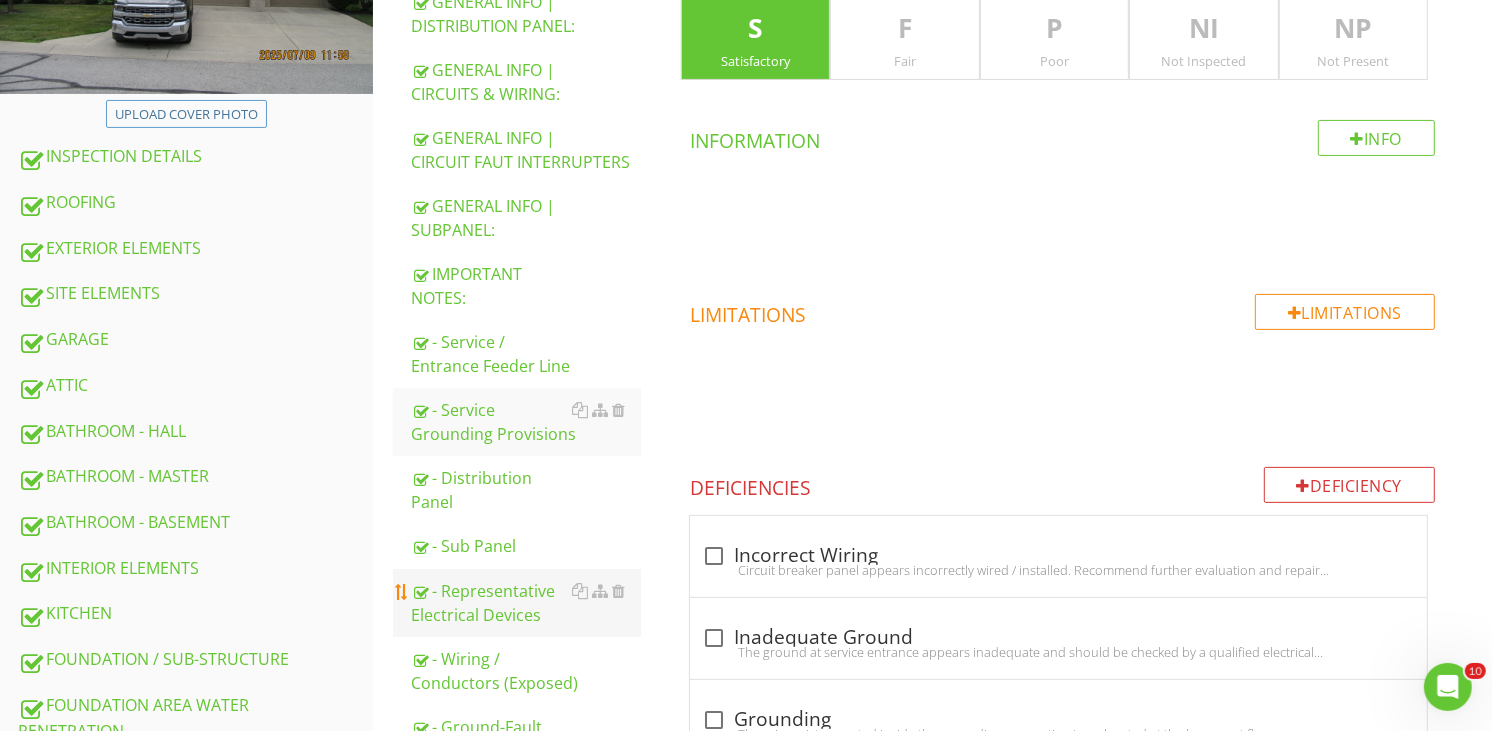 scroll, scrollTop: 444, scrollLeft: 0, axis: vertical 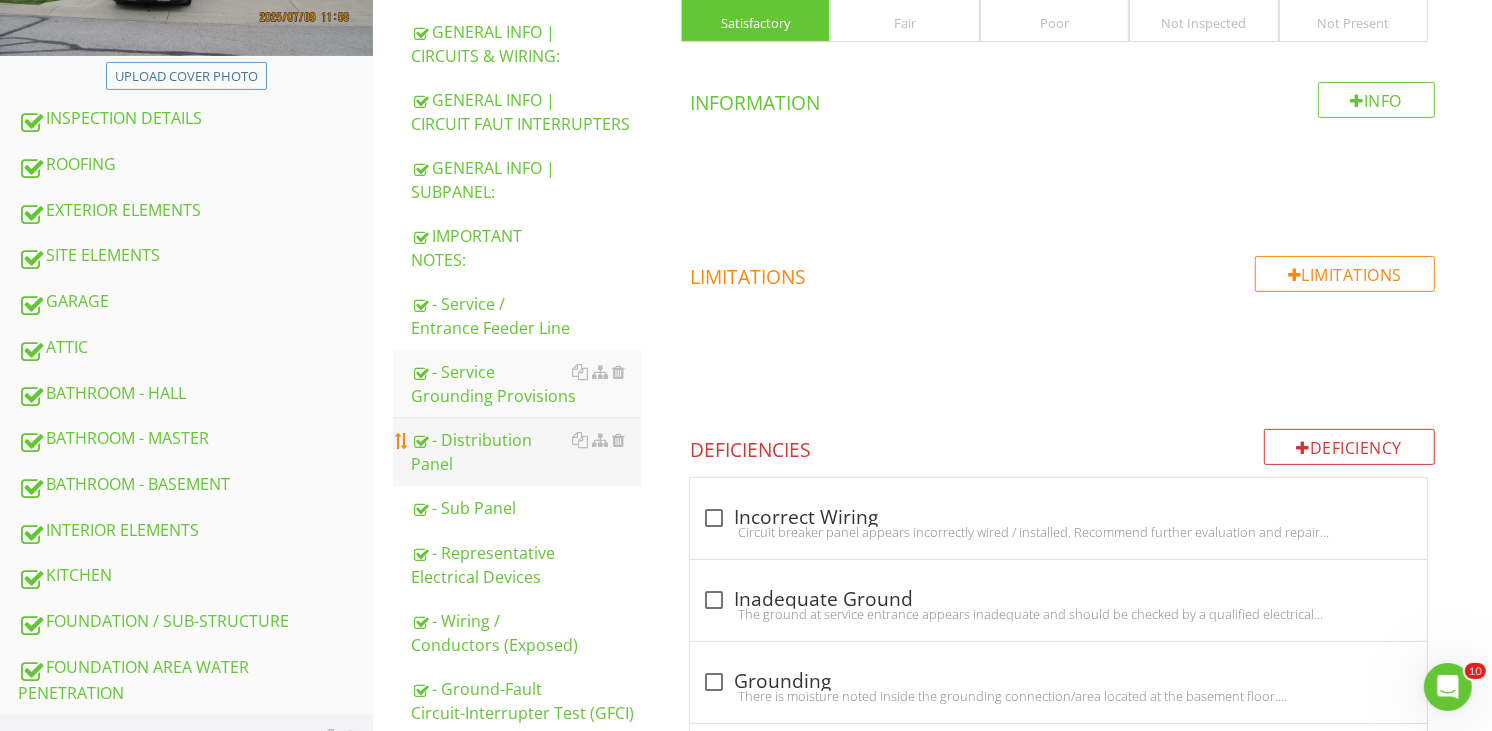 click on "- Distribution Panel" at bounding box center (526, 452) 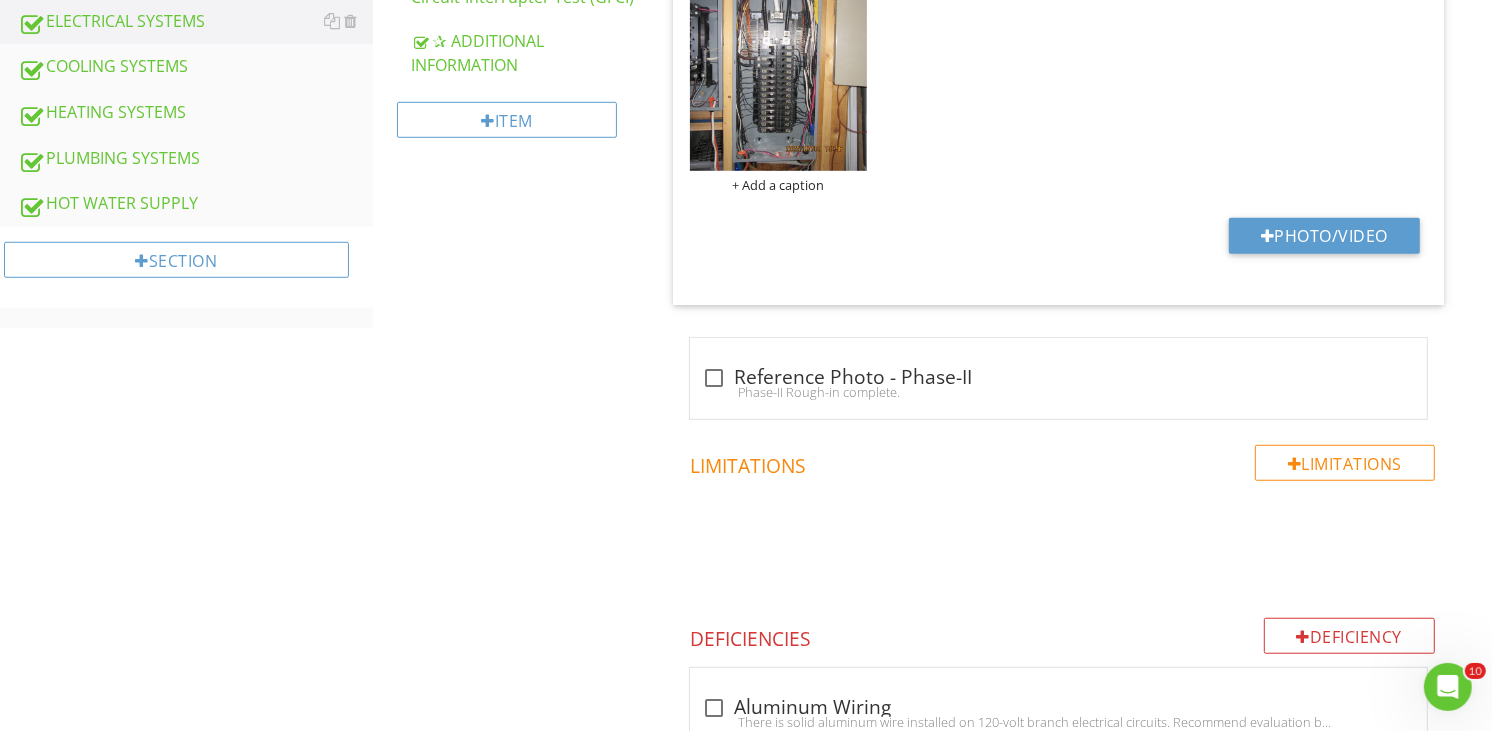 scroll, scrollTop: 1111, scrollLeft: 0, axis: vertical 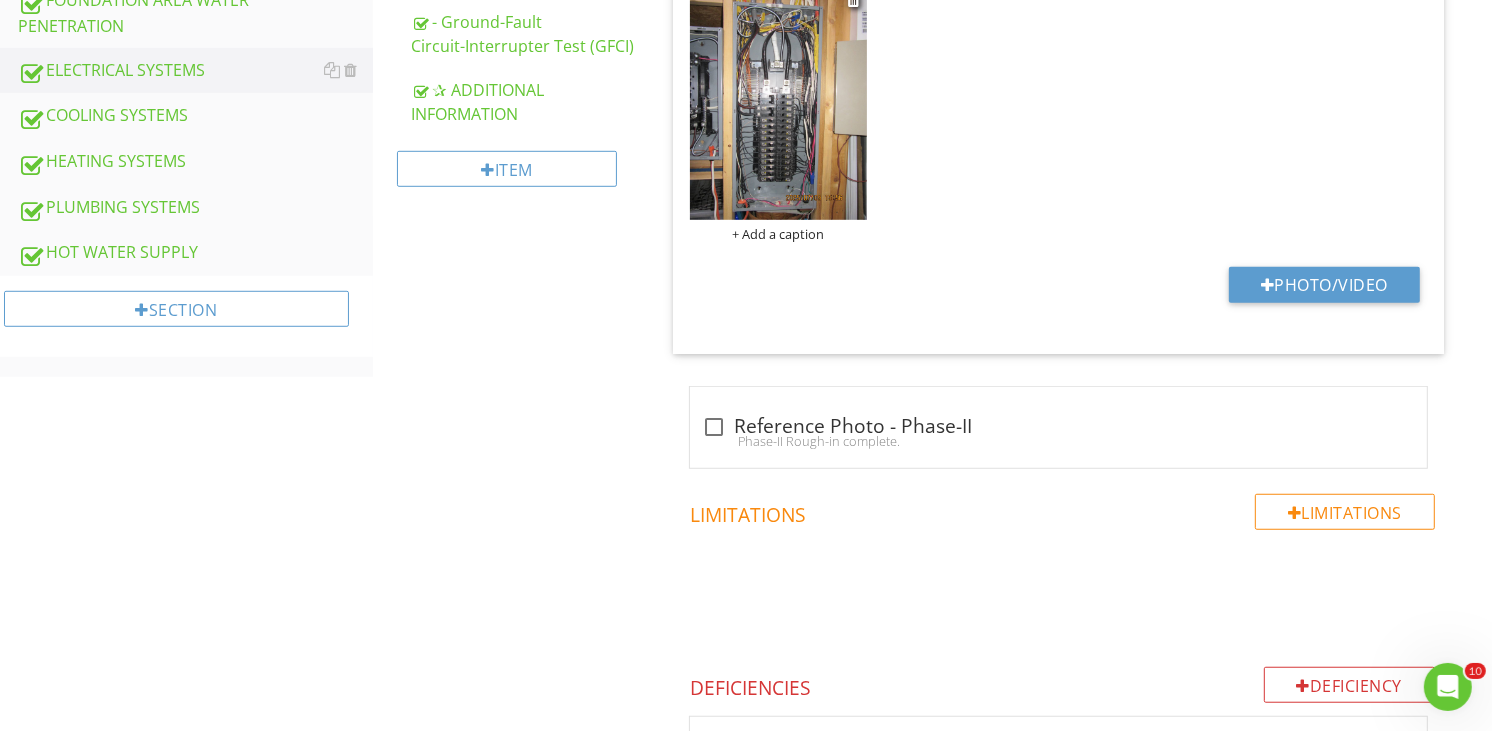 click on "+ Add a caption" at bounding box center [778, 234] 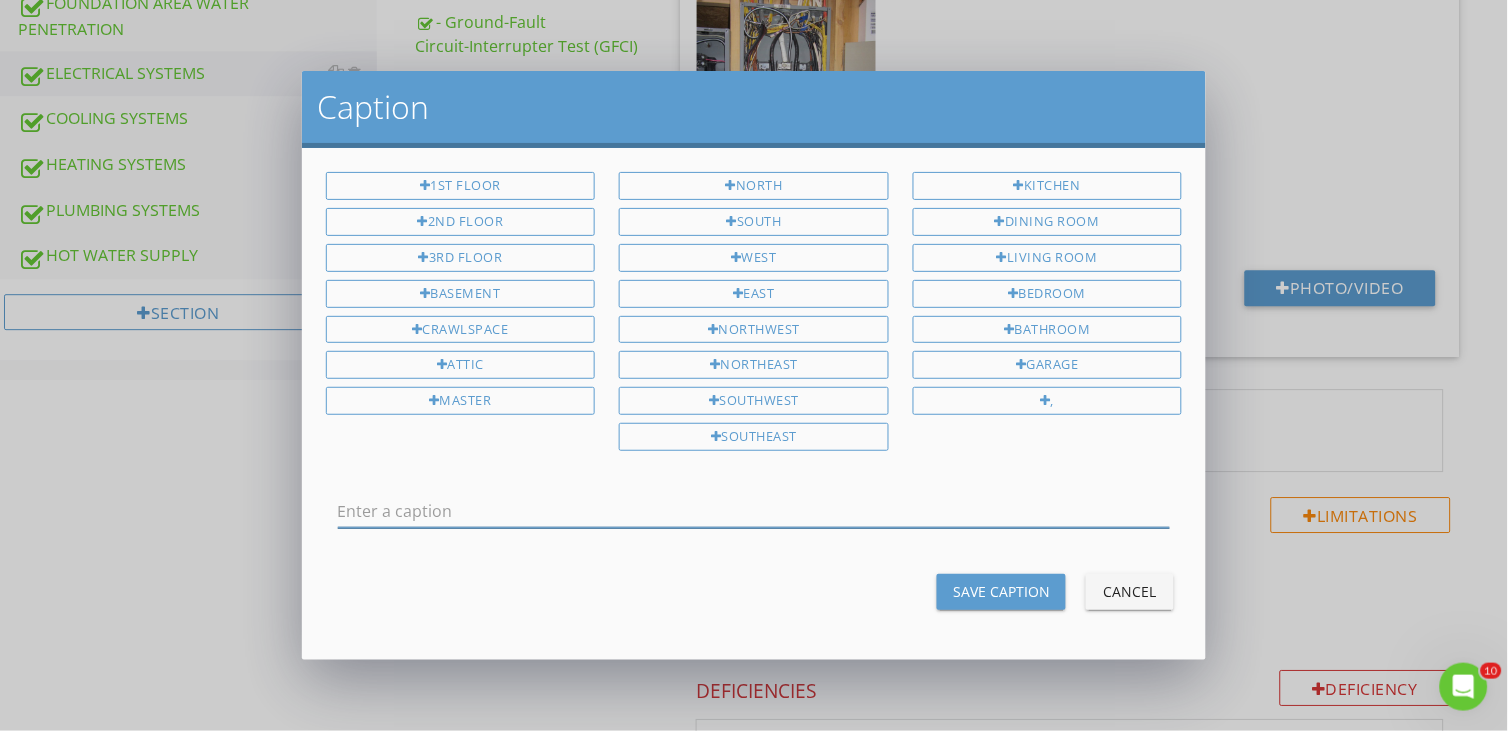 click at bounding box center [754, 511] 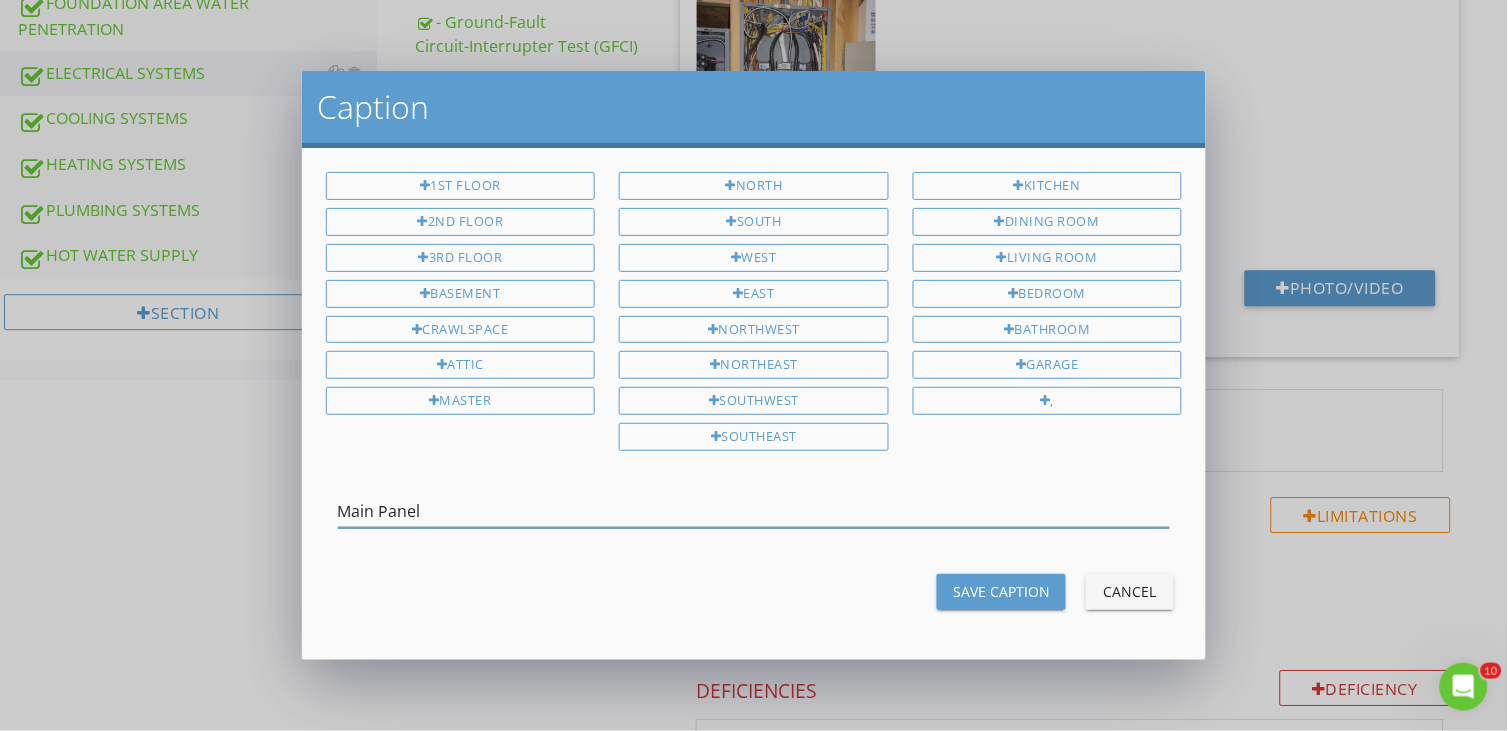type on "Main Panel" 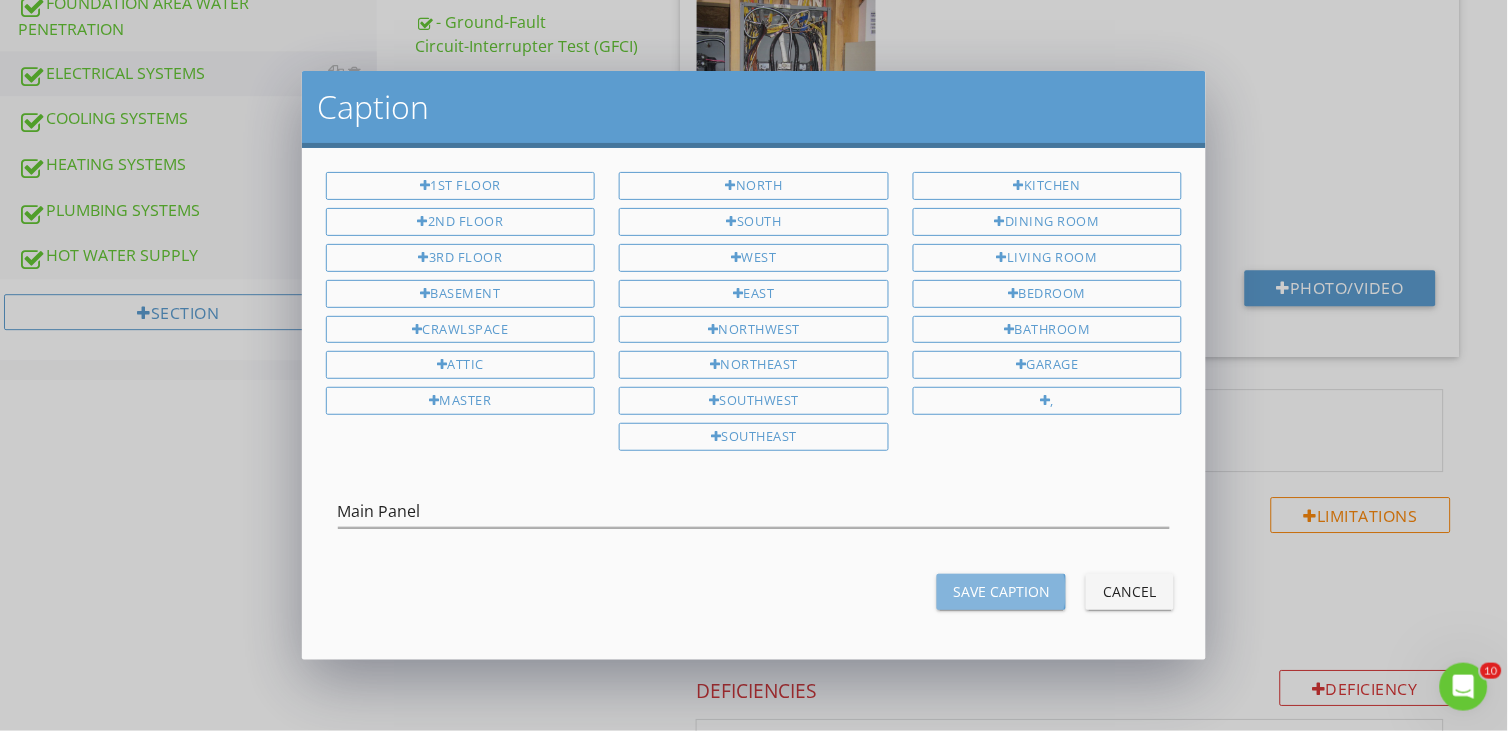 click on "Save Caption" at bounding box center [1001, 591] 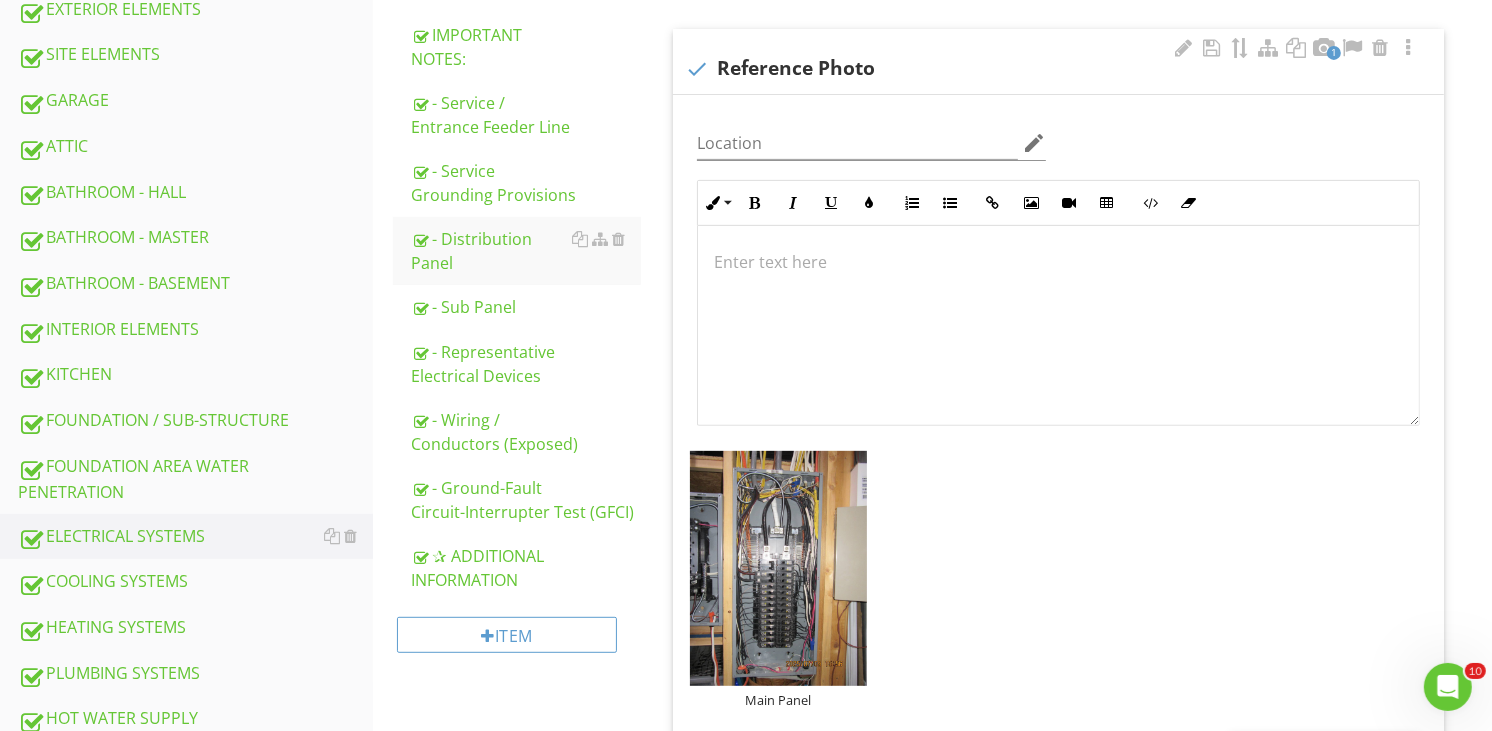 scroll, scrollTop: 641, scrollLeft: 0, axis: vertical 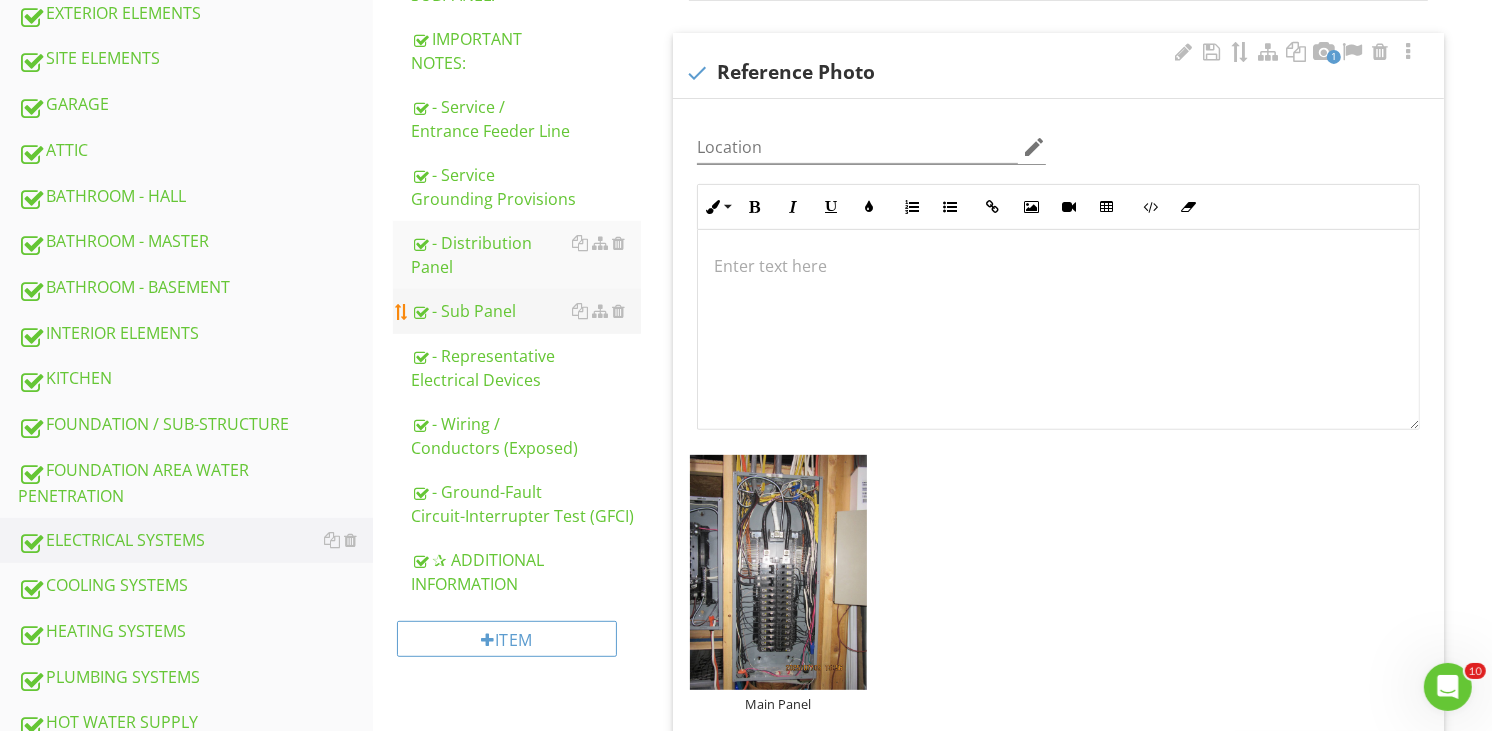 click on "- Sub Panel" at bounding box center [526, 311] 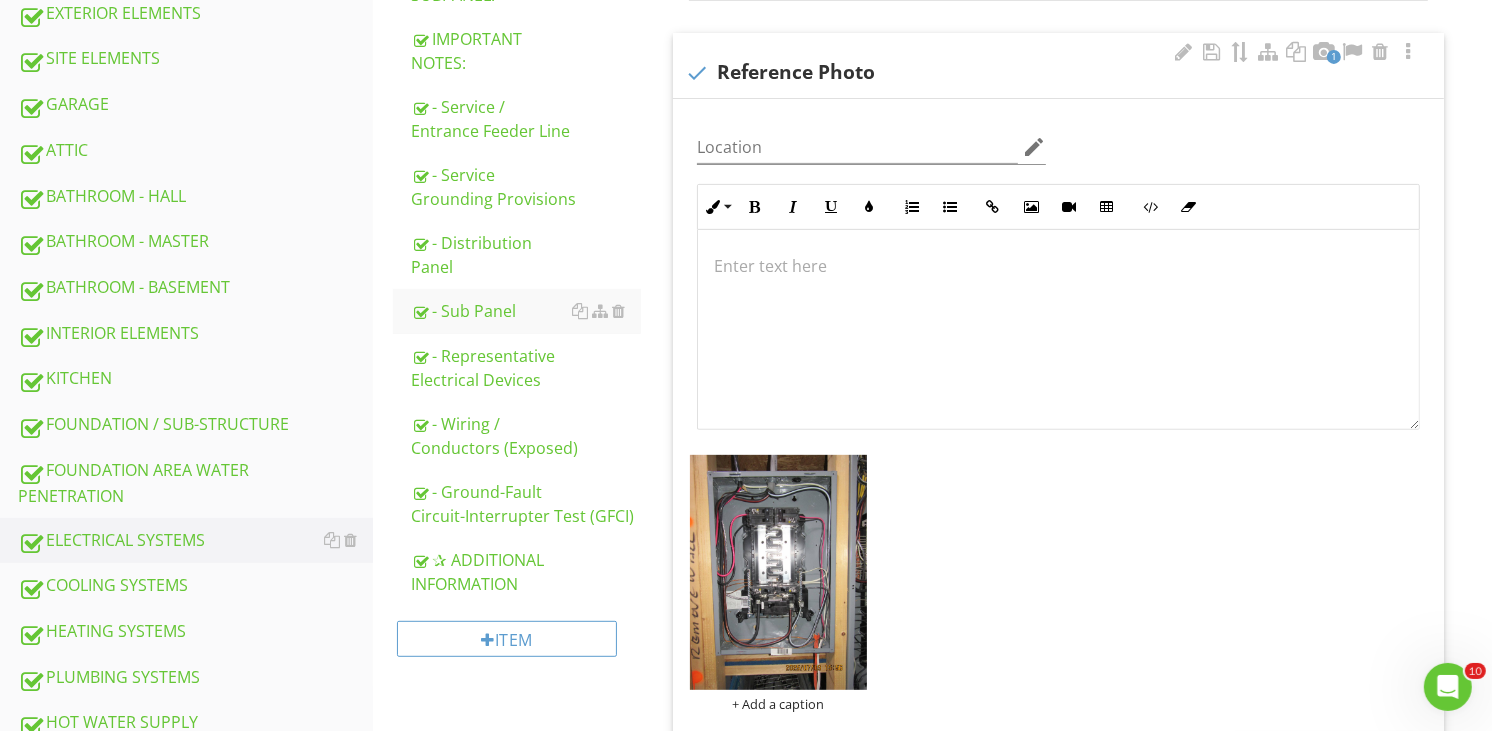 scroll, scrollTop: 1, scrollLeft: 0, axis: vertical 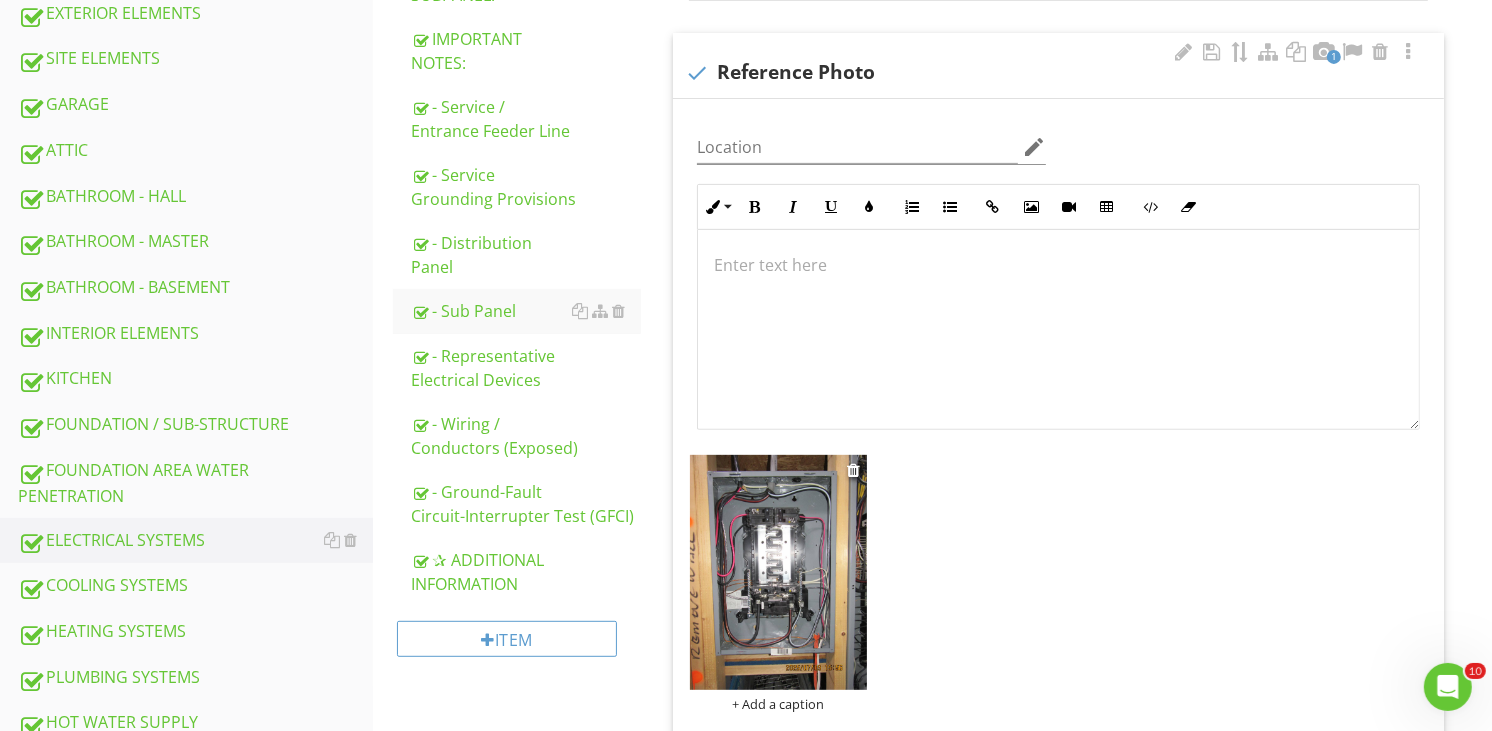 click on "+ Add a caption" at bounding box center [778, 704] 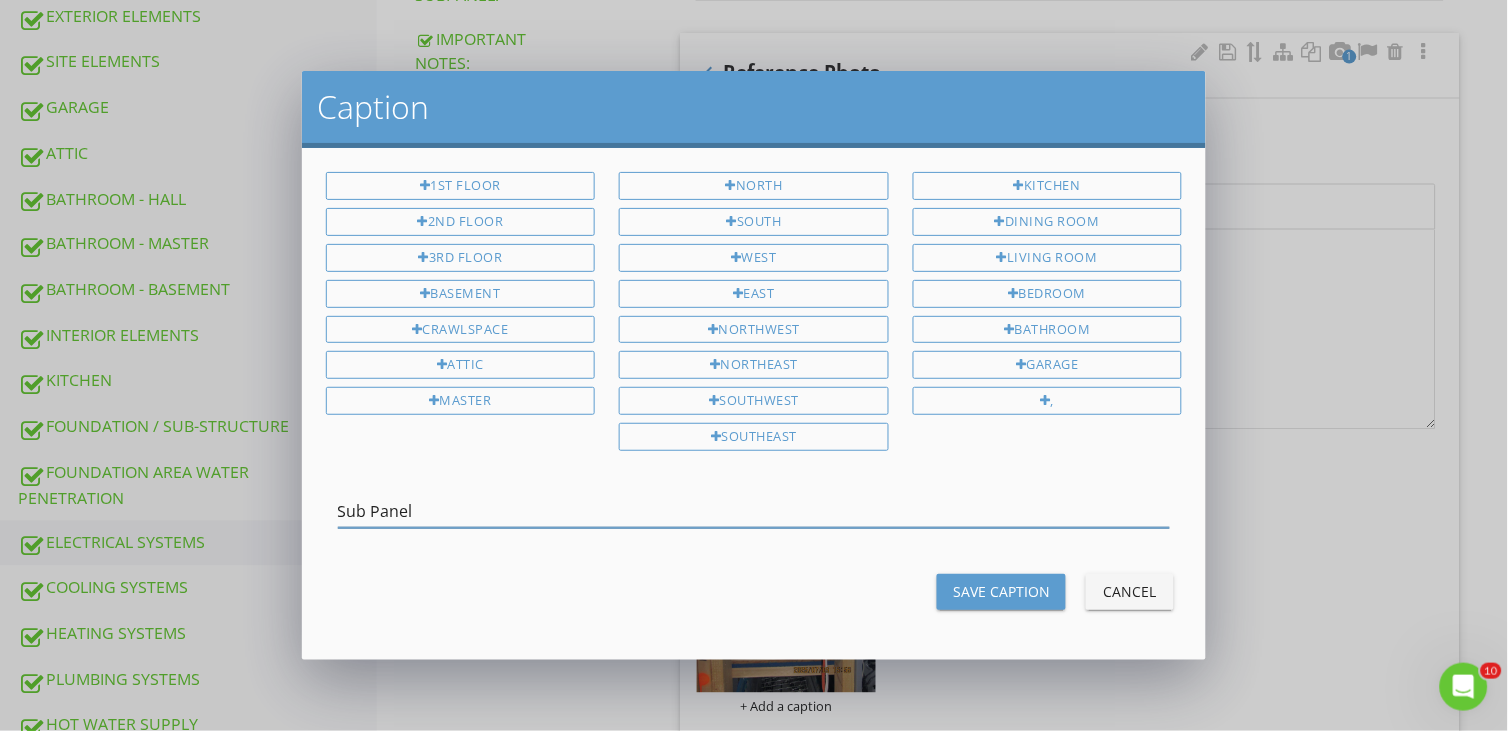 type on "Sub Panel" 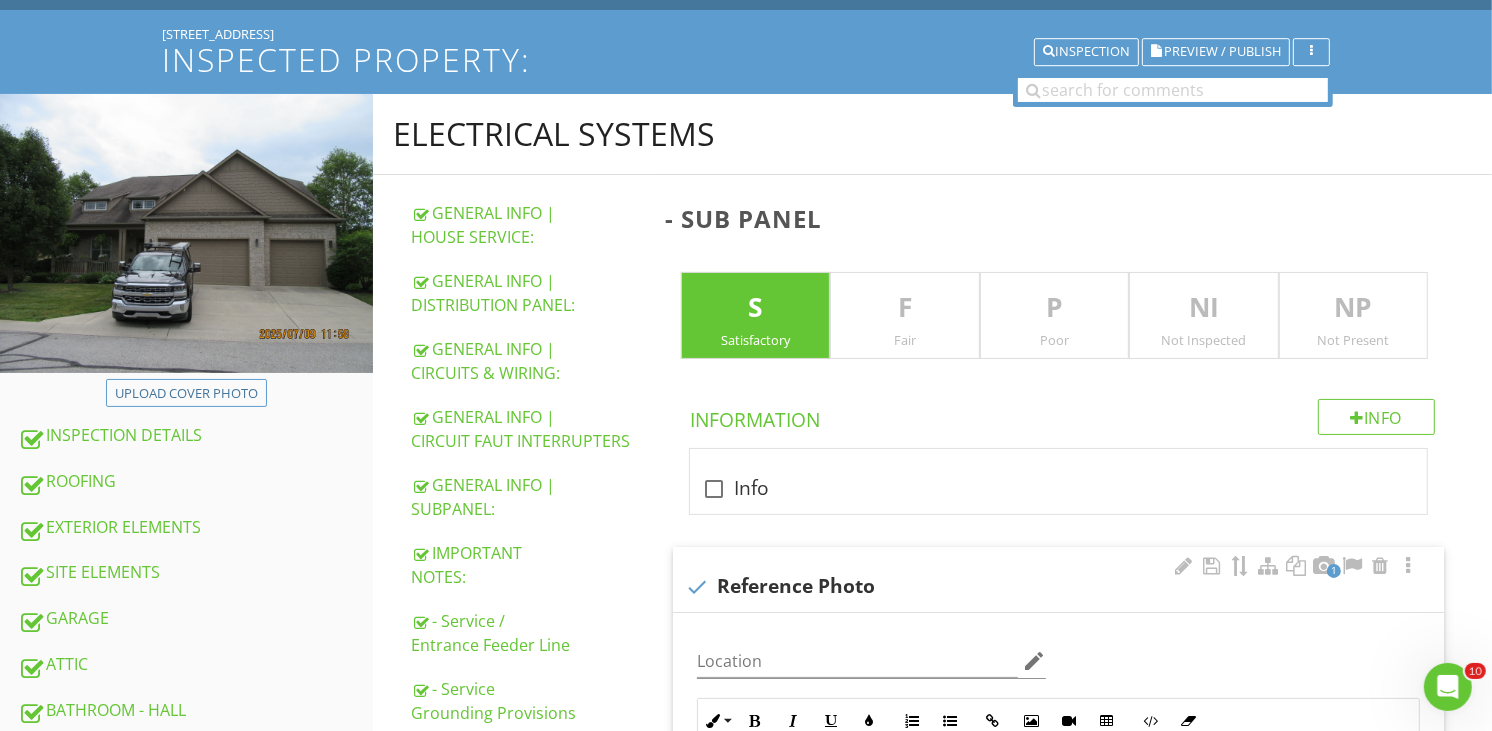 scroll, scrollTop: 85, scrollLeft: 0, axis: vertical 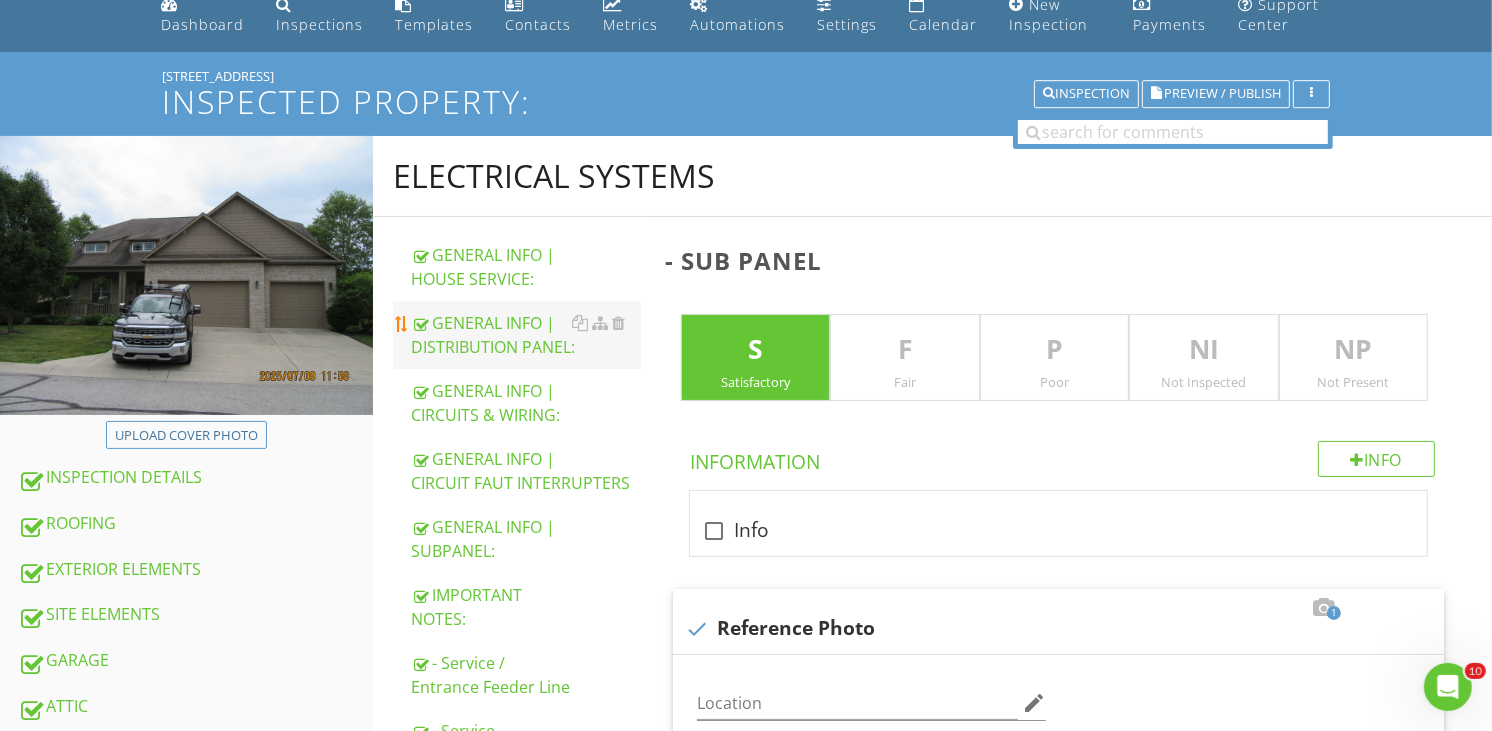 click on "GENERAL INFO | DISTRIBUTION PANEL:" at bounding box center (526, 335) 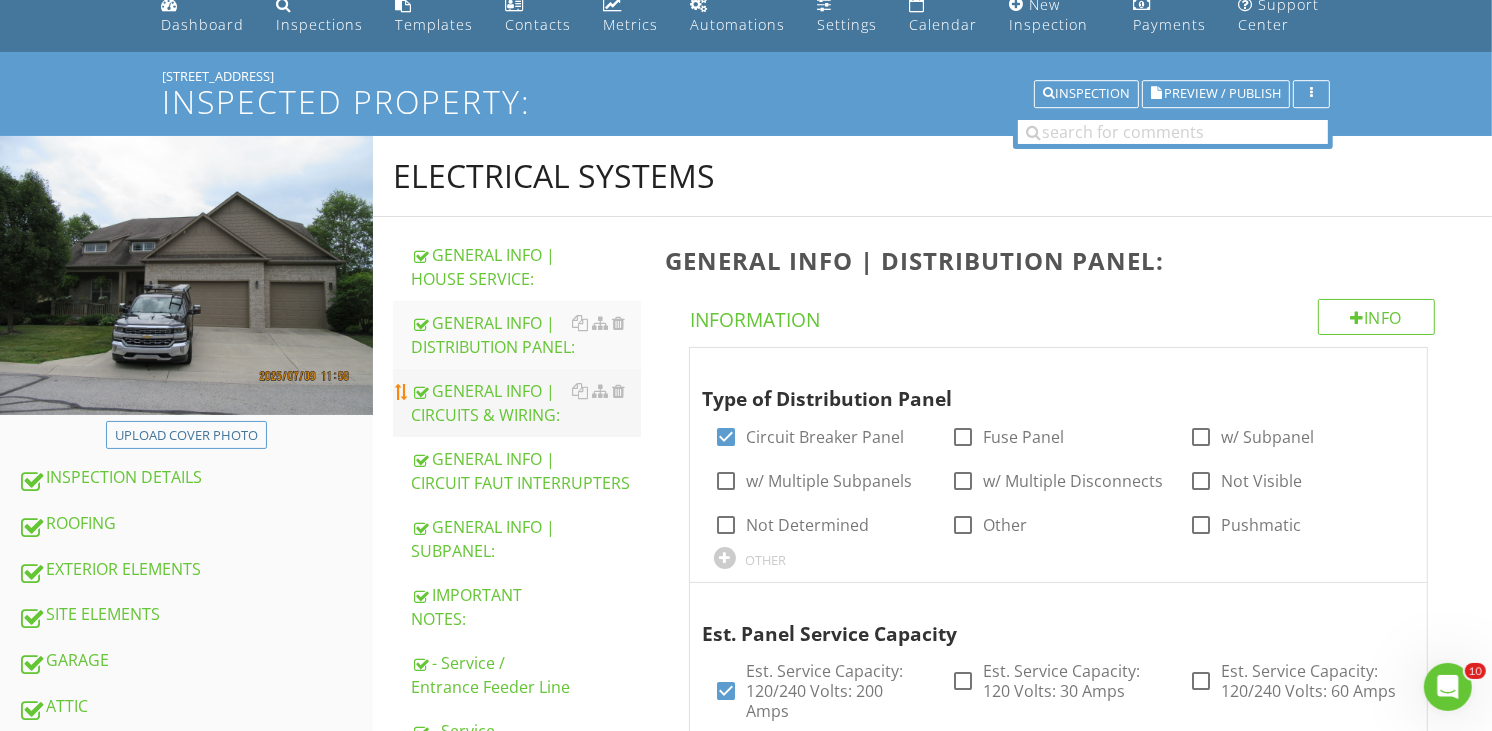 click on "GENERAL INFO | CIRCUITS & WIRING:" at bounding box center [526, 403] 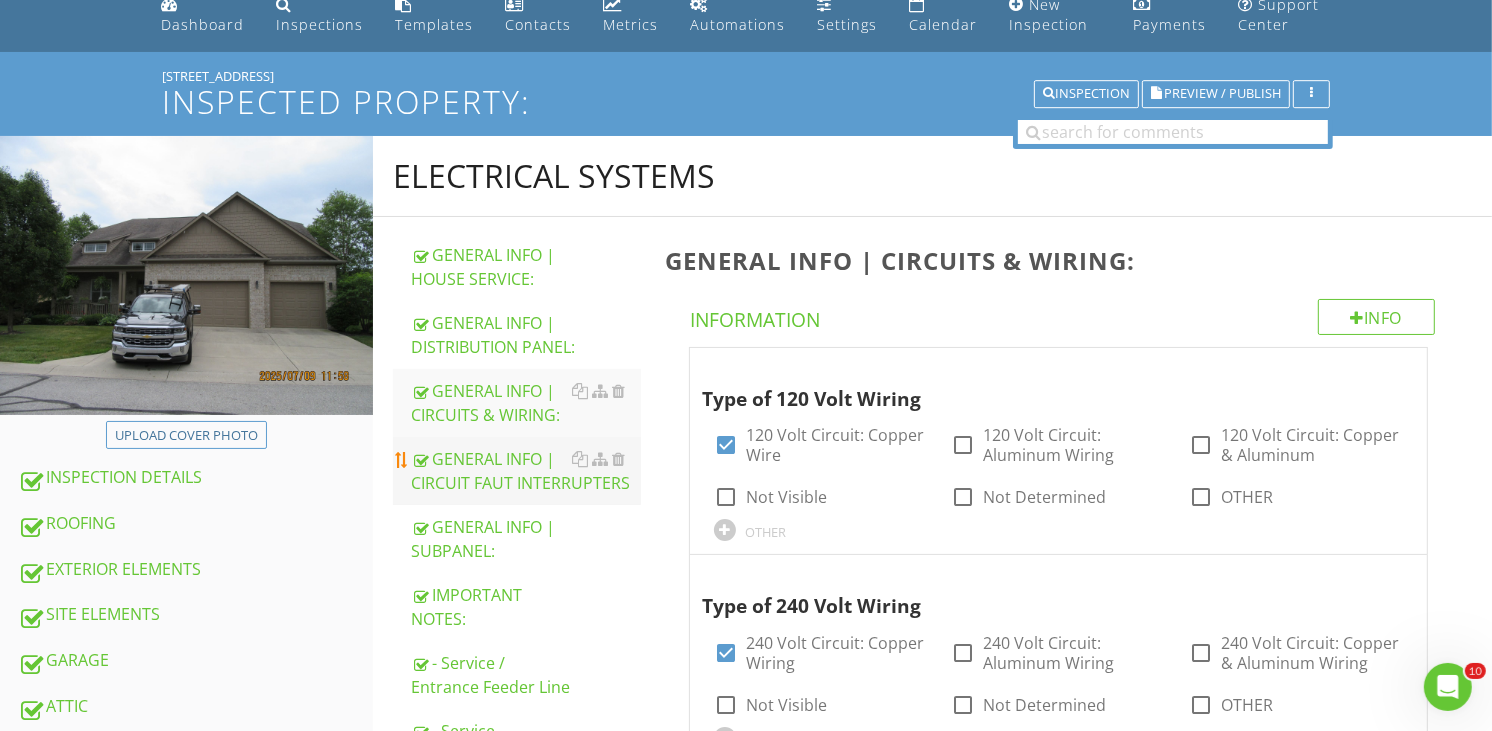 click on "GENERAL INFO | CIRCUIT FAUT INTERRUPTERS" at bounding box center [526, 471] 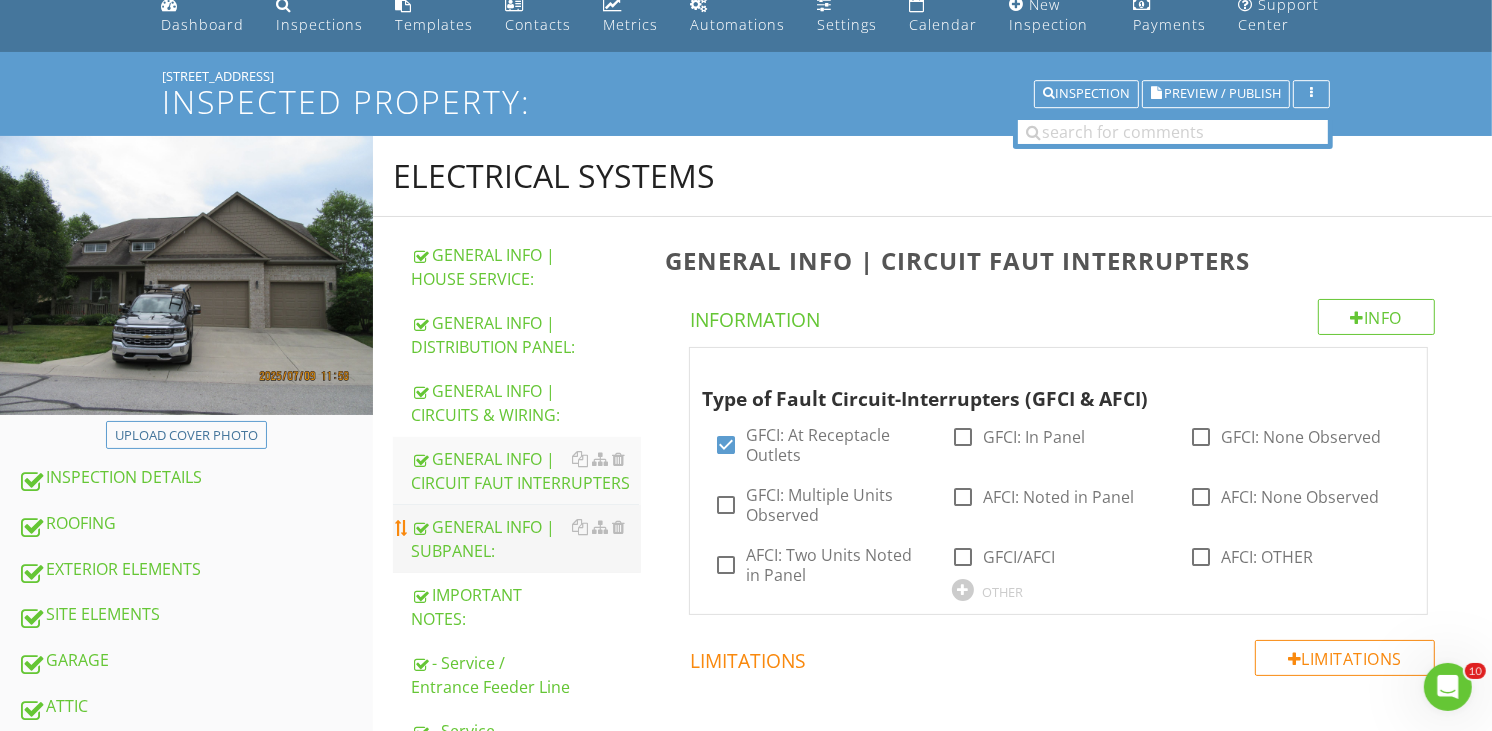 click on "GENERAL INFO | SUBPANEL:" at bounding box center [526, 539] 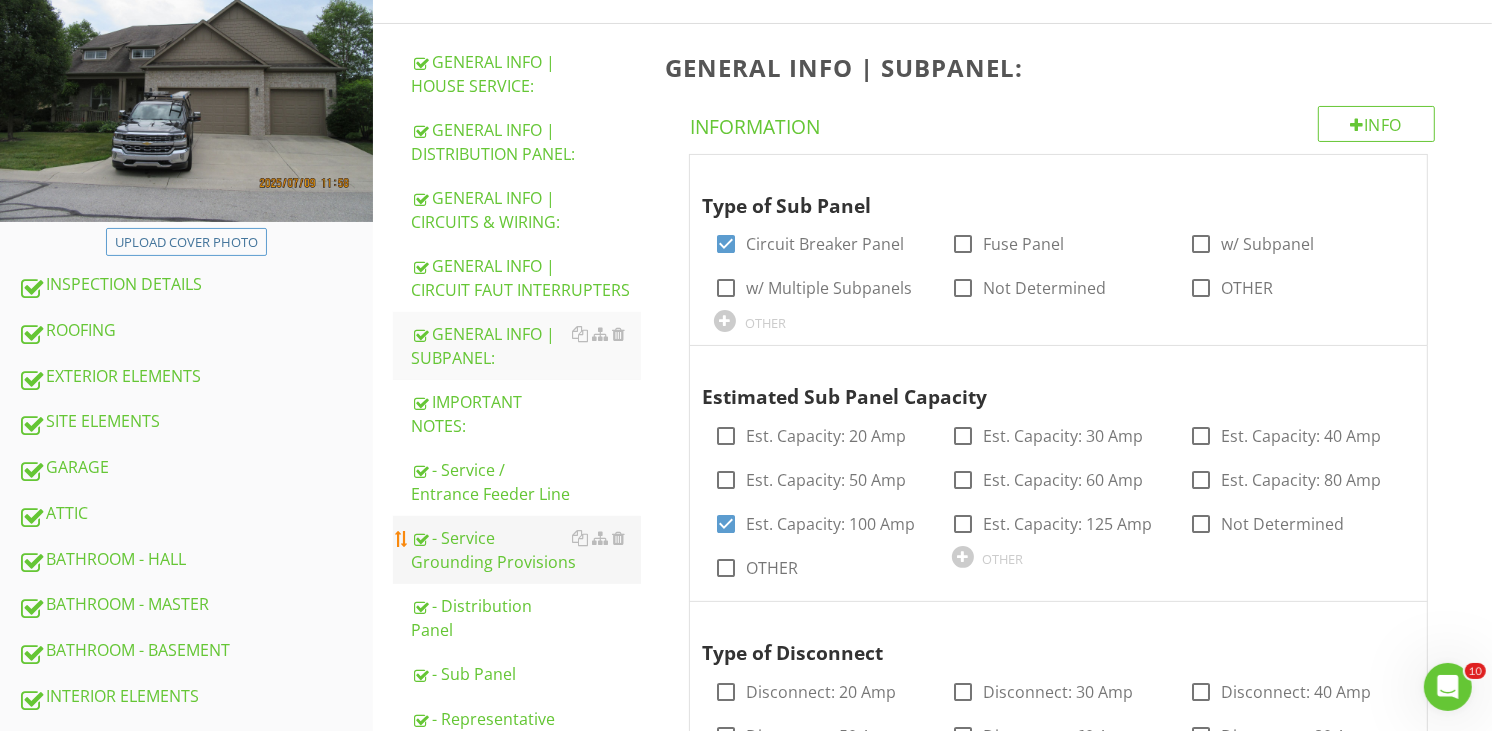 scroll, scrollTop: 307, scrollLeft: 0, axis: vertical 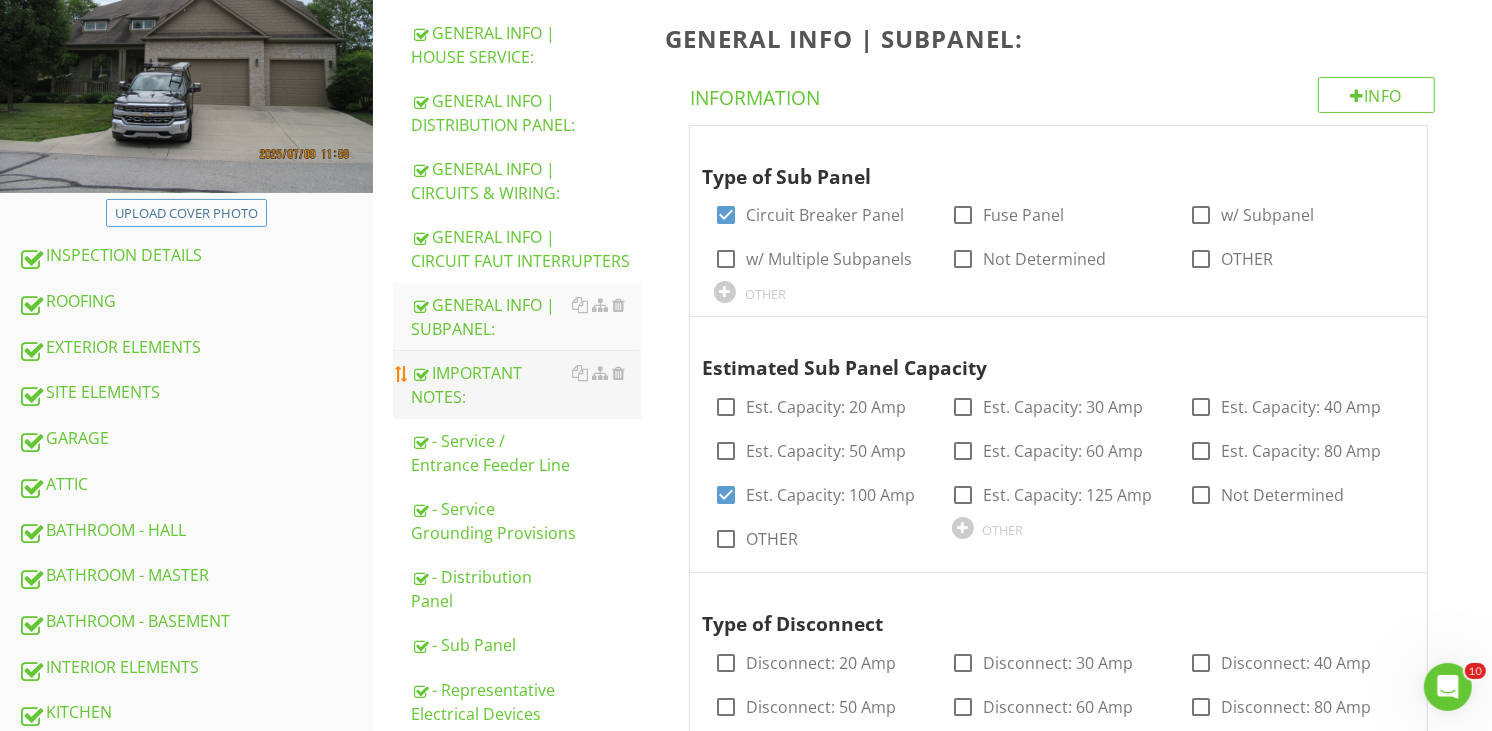 click on "IMPORTANT NOTES:" at bounding box center [526, 385] 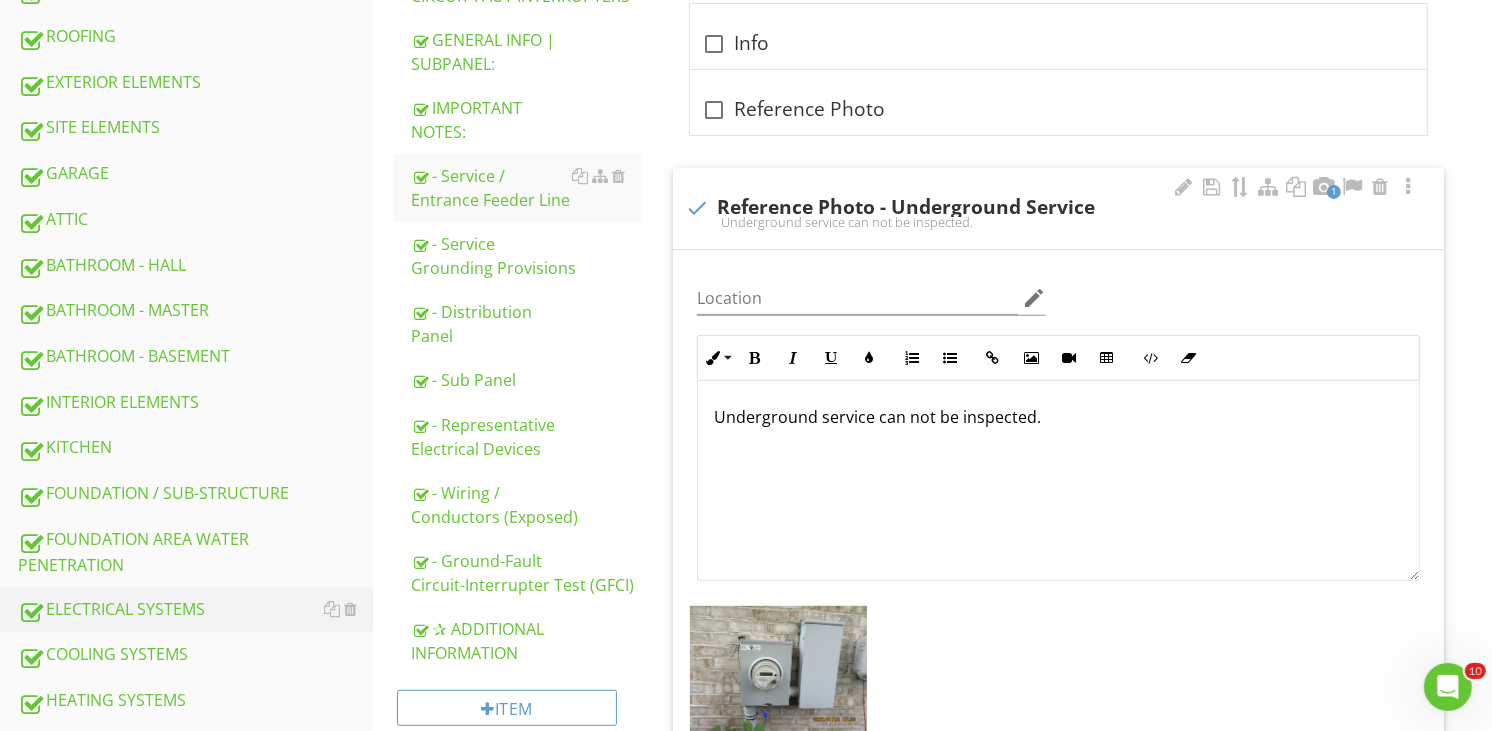 scroll, scrollTop: 641, scrollLeft: 0, axis: vertical 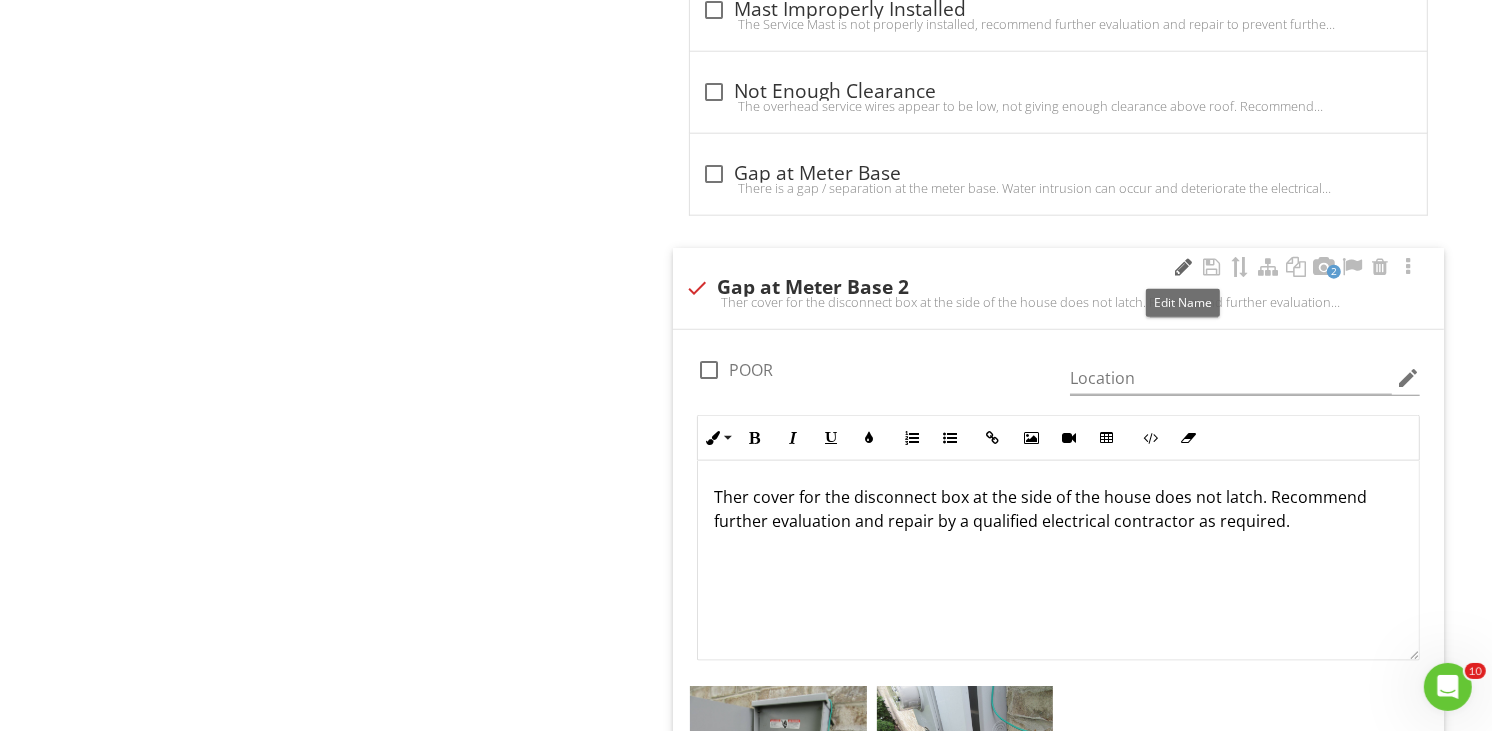 click at bounding box center [1184, 267] 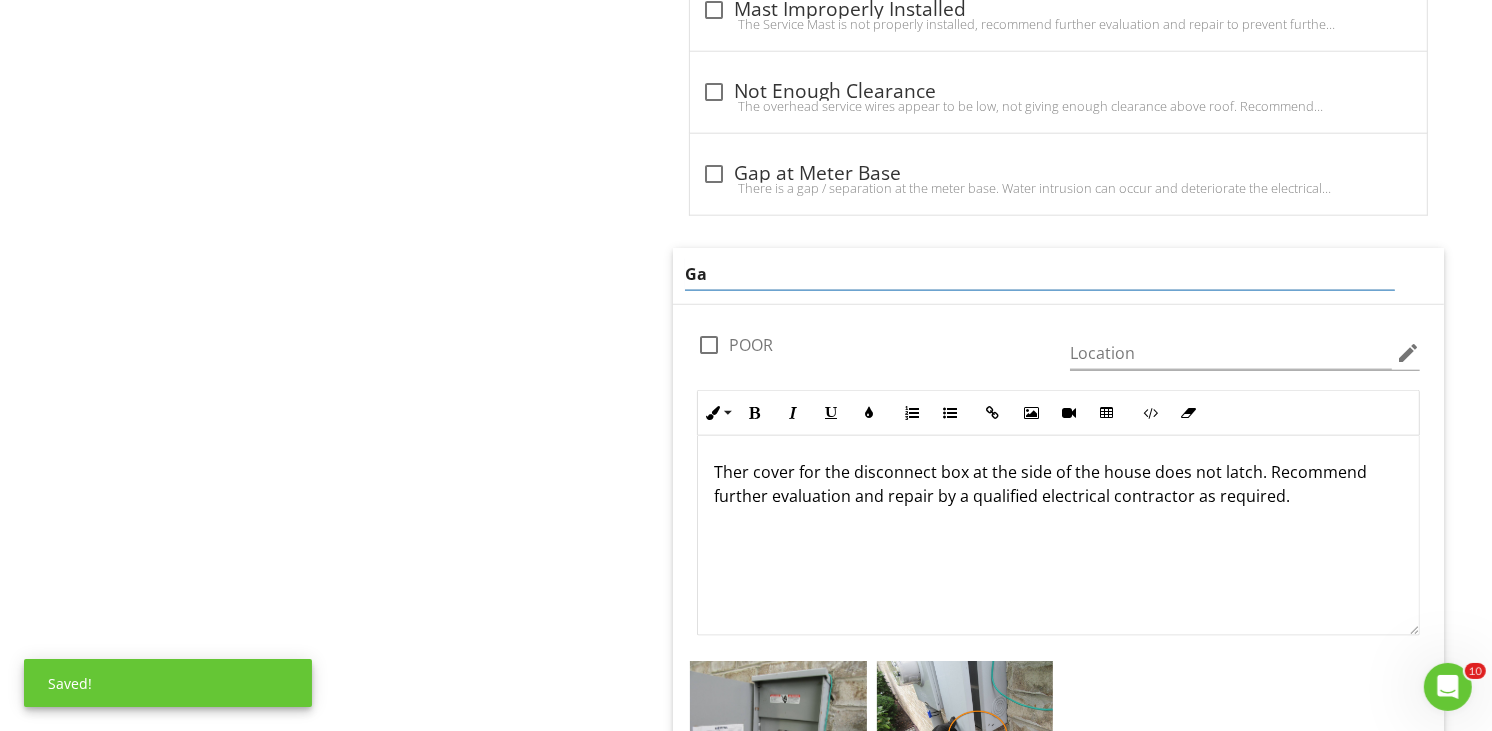 type on "G" 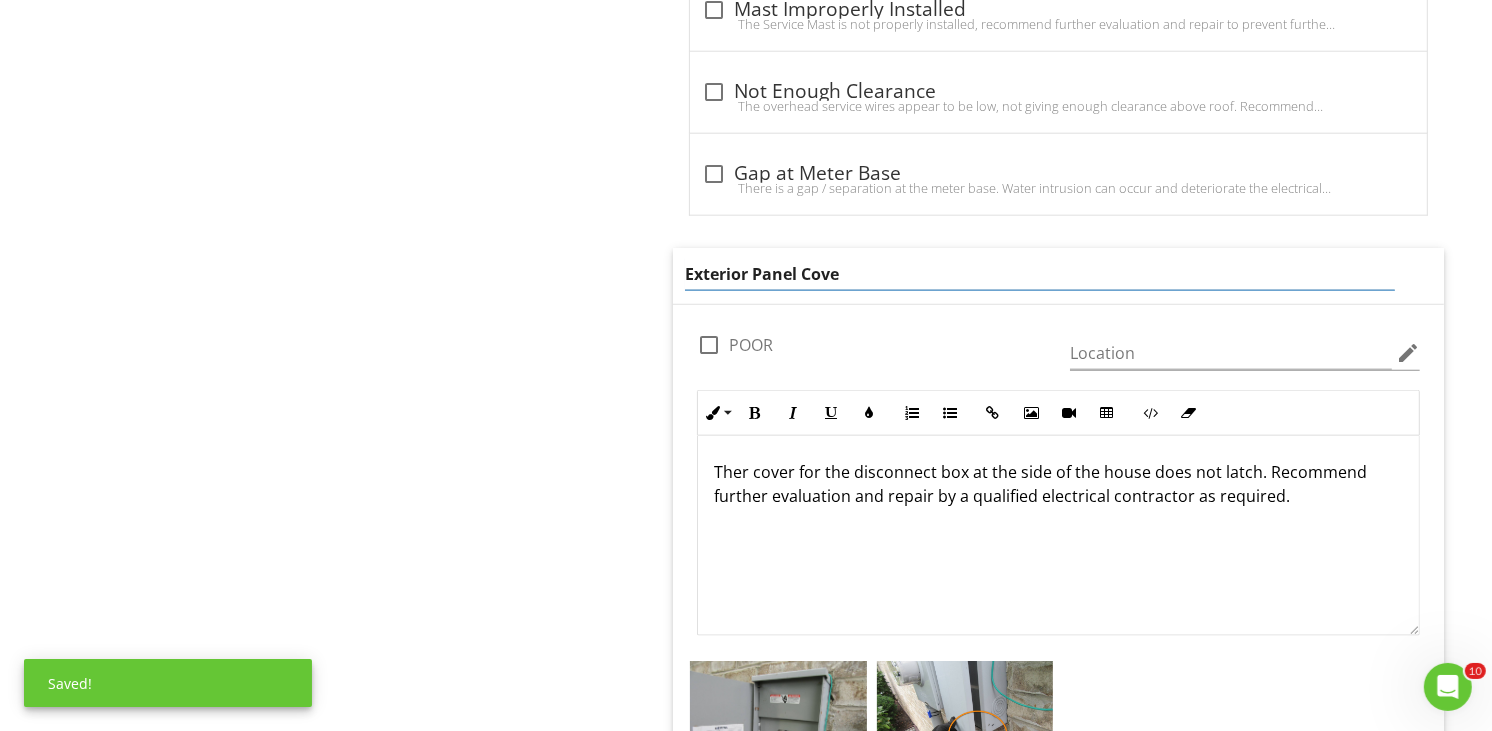 type on "Exterior Panel Cover" 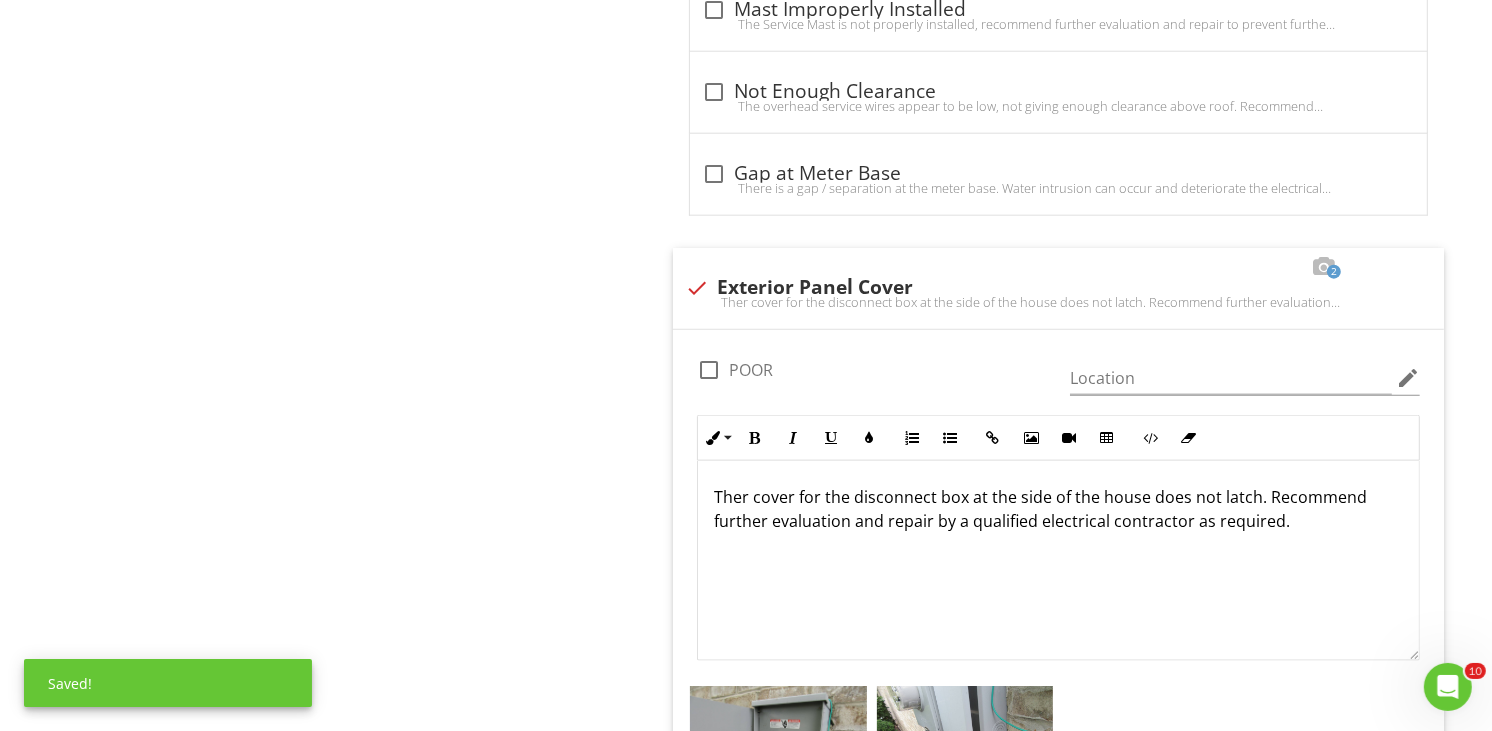click on "ELECTRICAL SYSTEMS
GENERAL INFO | HOUSE SERVICE:
GENERAL INFO | DISTRIBUTION PANEL:
GENERAL INFO | CIRCUITS & WIRING:
GENERAL INFO | CIRCUIT FAUT INTERRUPTERS
GENERAL INFO | SUBPANEL:
IMPORTANT NOTES:
- Service / Entrance Feeder Line
- Service Grounding Provisions
- Distribution Panel
- Sub Panel
- Representative Electrical Devices
- Wiring / Conductors (Exposed)
- Ground-Fault Circuit-Interrupter Test (GFCI)
✰ ADDITIONAL INFORMATION
Item
- Service / Entrance Feeder Line
S   Satisfactory F   Fair P   Poor NI   Not Inspected NP   Not Present       Information" at bounding box center (932, 15) 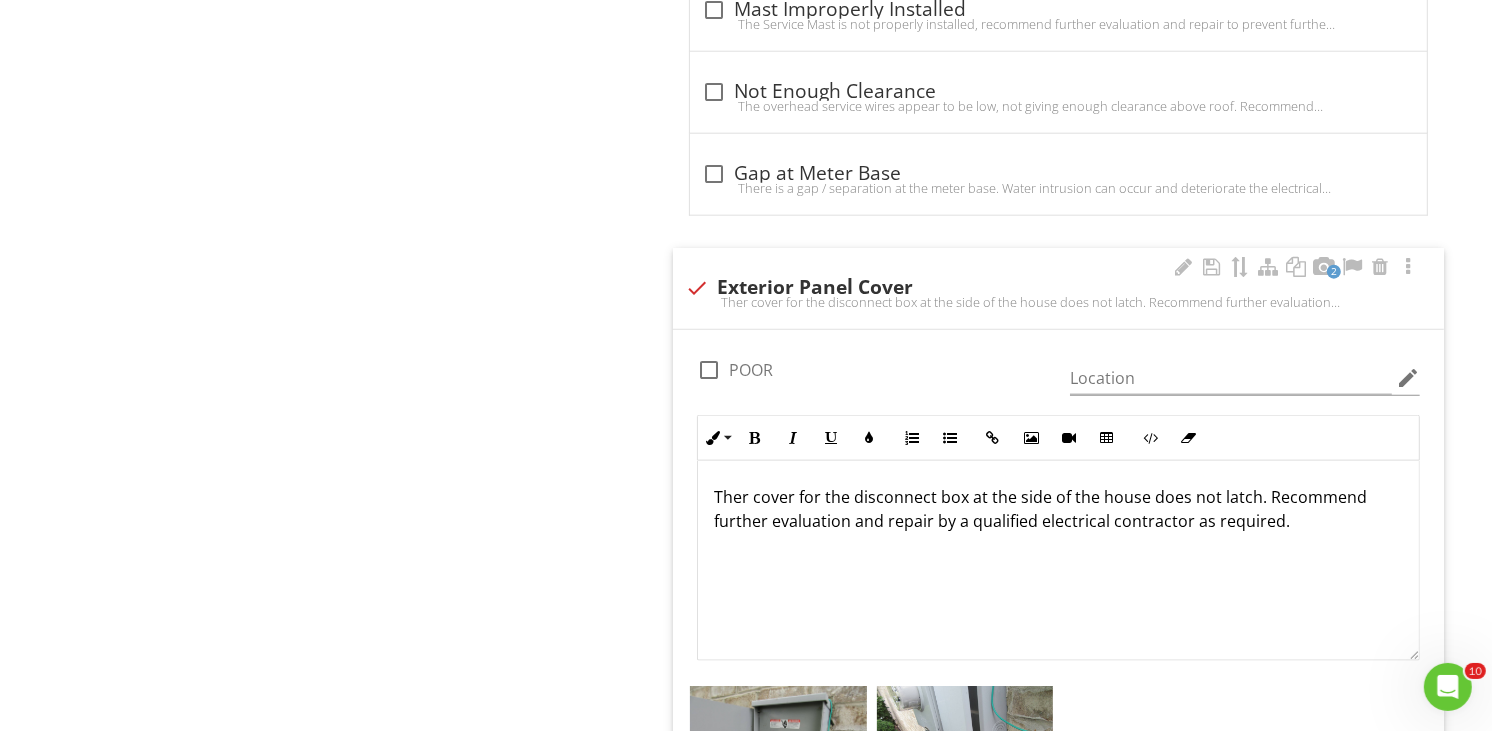 click on "Ther cover for the disconnect box at the side of the house does not latch. Recommend further evaluation and repair by a qualified electrical contractor as required." at bounding box center (1058, 509) 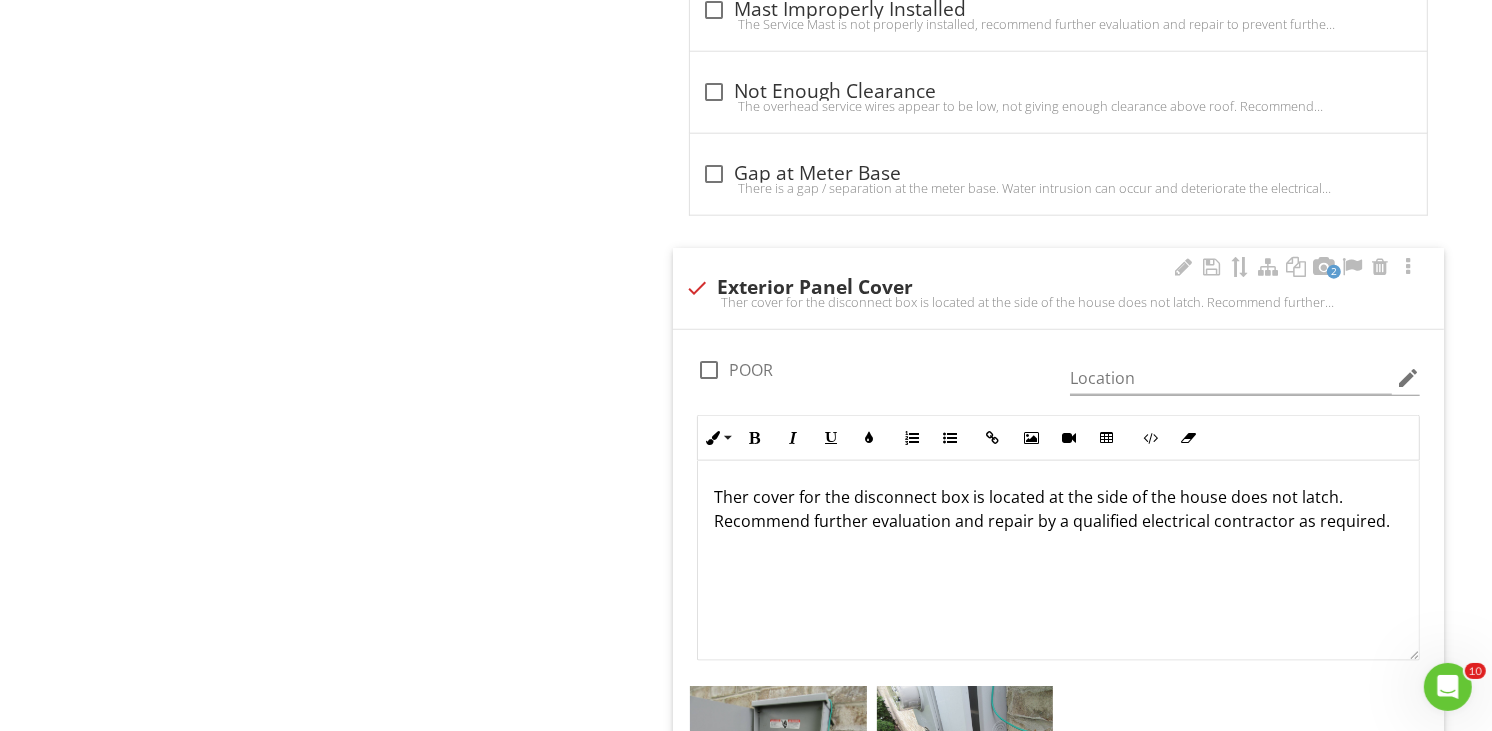 click on "Ther cover for the disconnect box is located at the side of the house does not latch. Recommend further evaluation and repair by a qualified electrical contractor as required." at bounding box center [1058, 509] 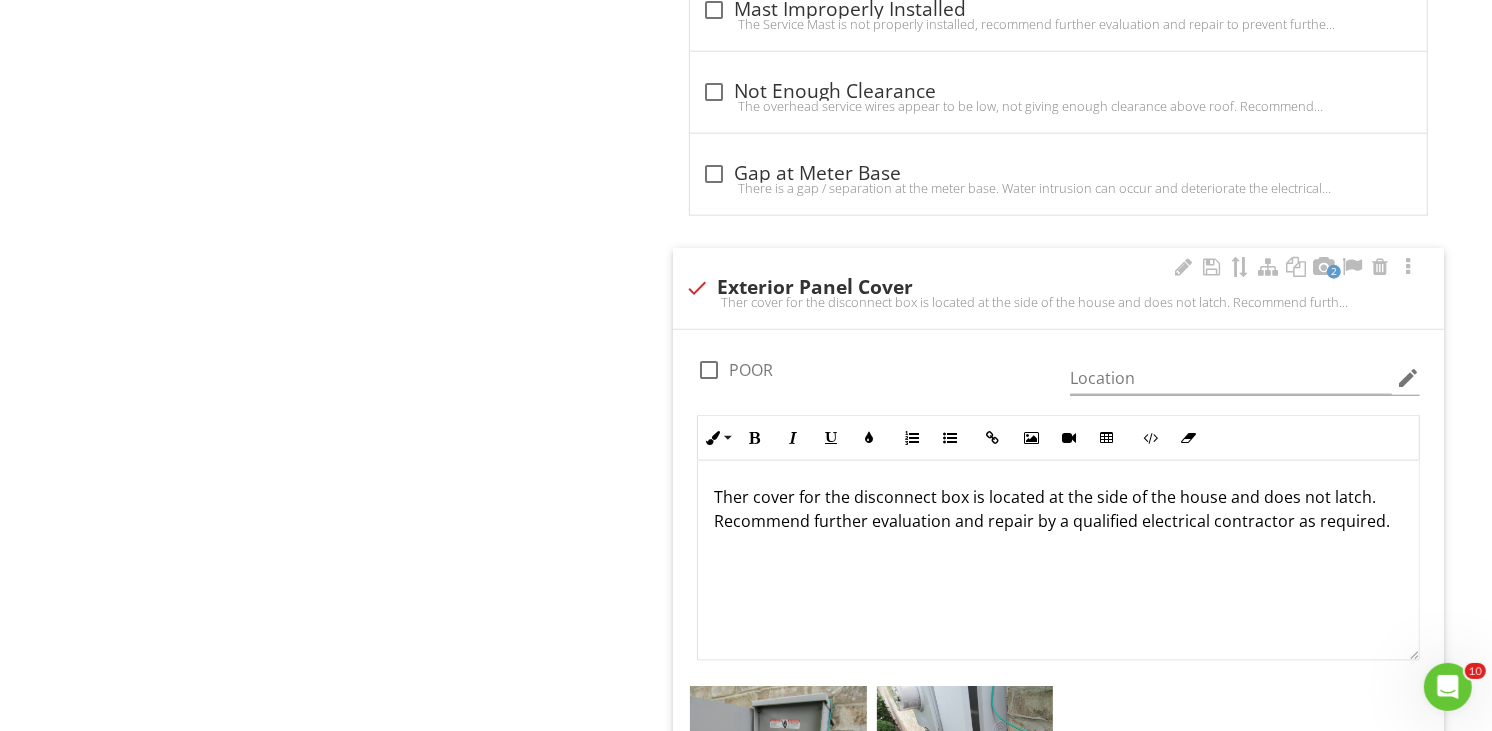 scroll, scrollTop: 1, scrollLeft: 0, axis: vertical 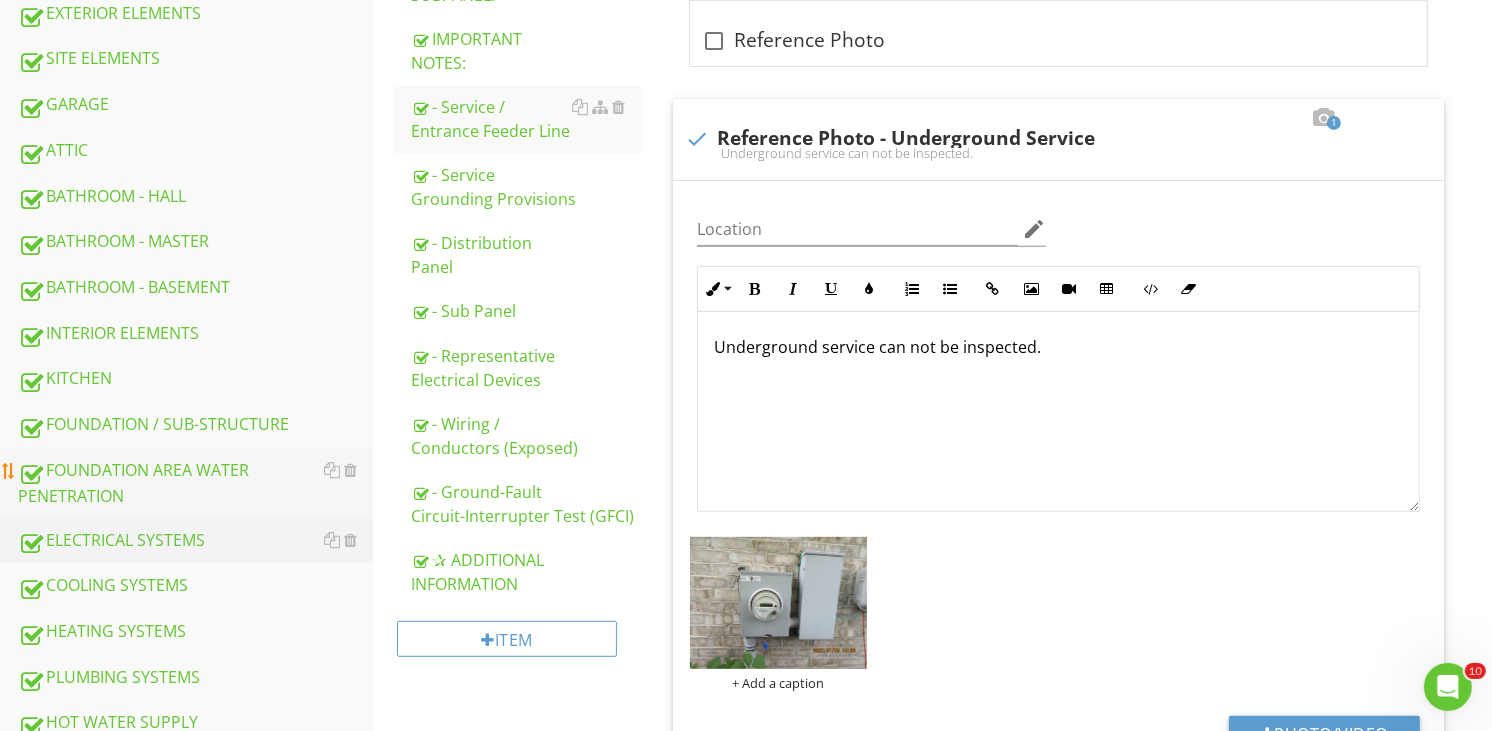 click on "FOUNDATION AREA WATER PENETRATION" at bounding box center [195, 483] 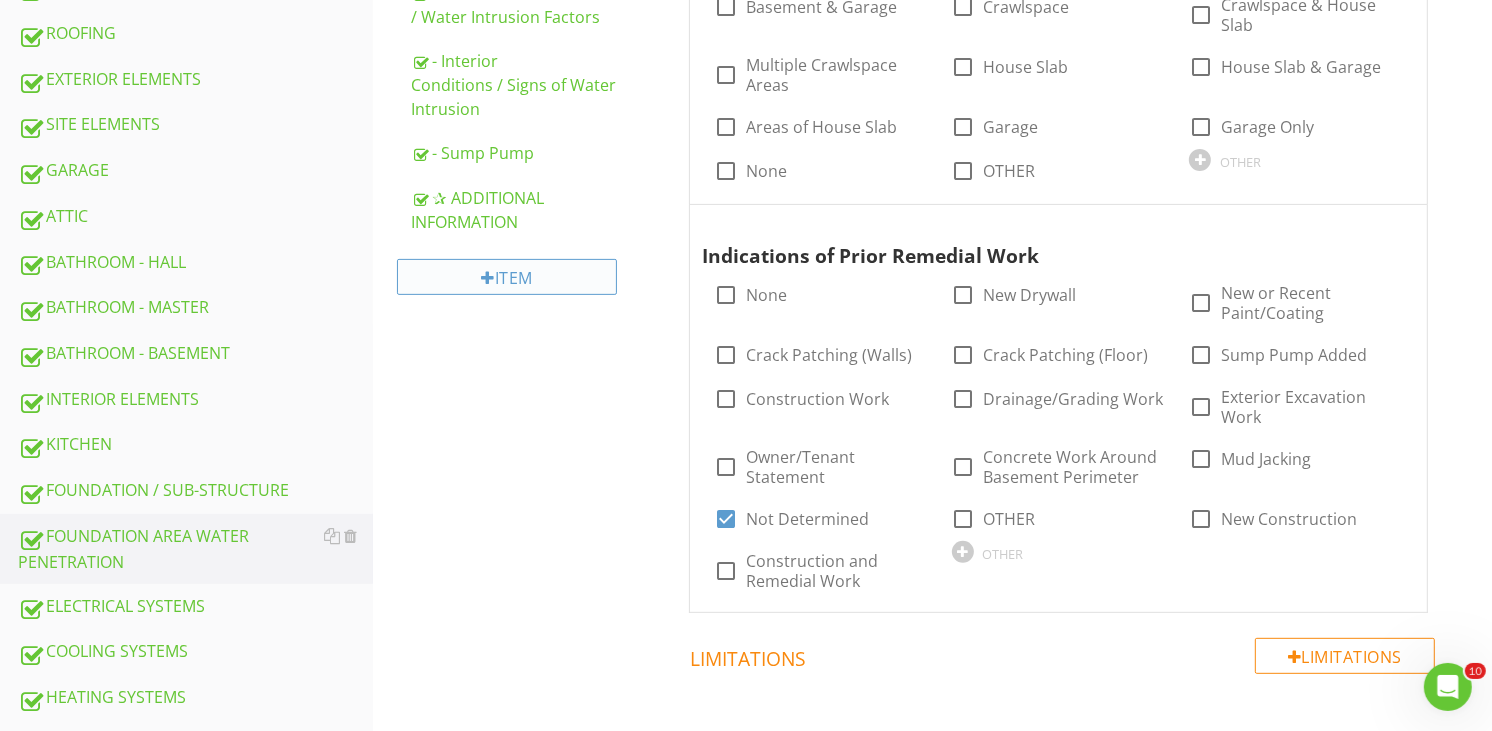 scroll, scrollTop: 530, scrollLeft: 0, axis: vertical 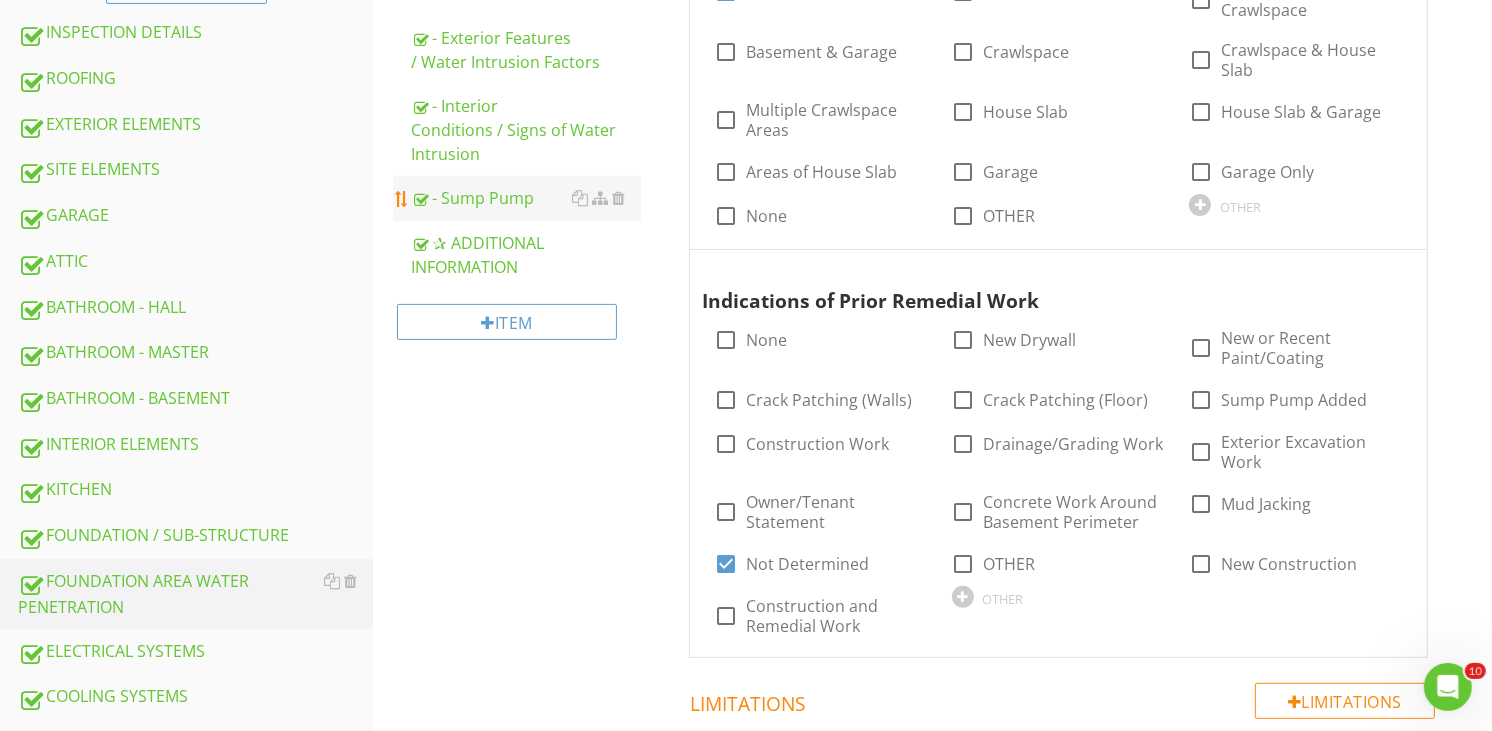 click on "- Sump Pump" at bounding box center (526, 198) 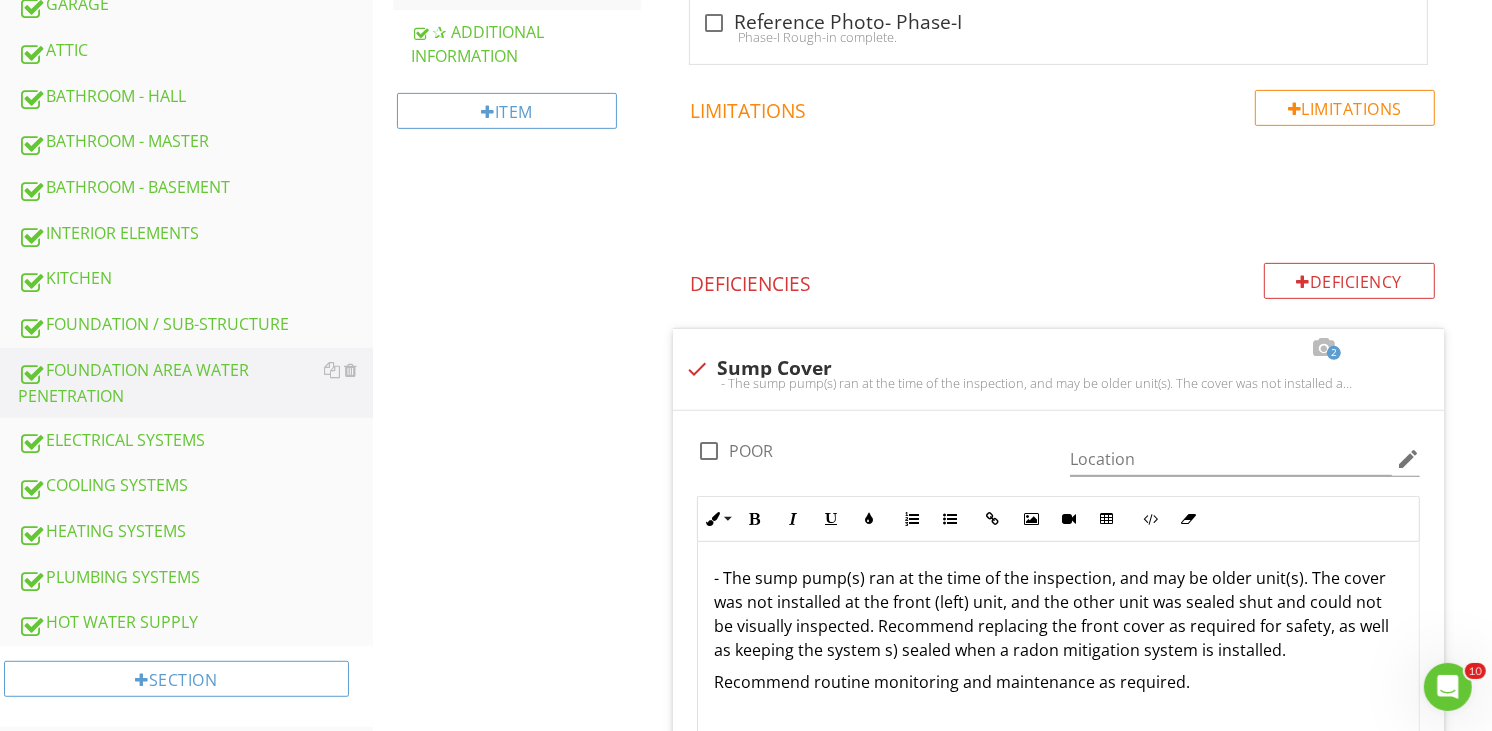 scroll, scrollTop: 863, scrollLeft: 0, axis: vertical 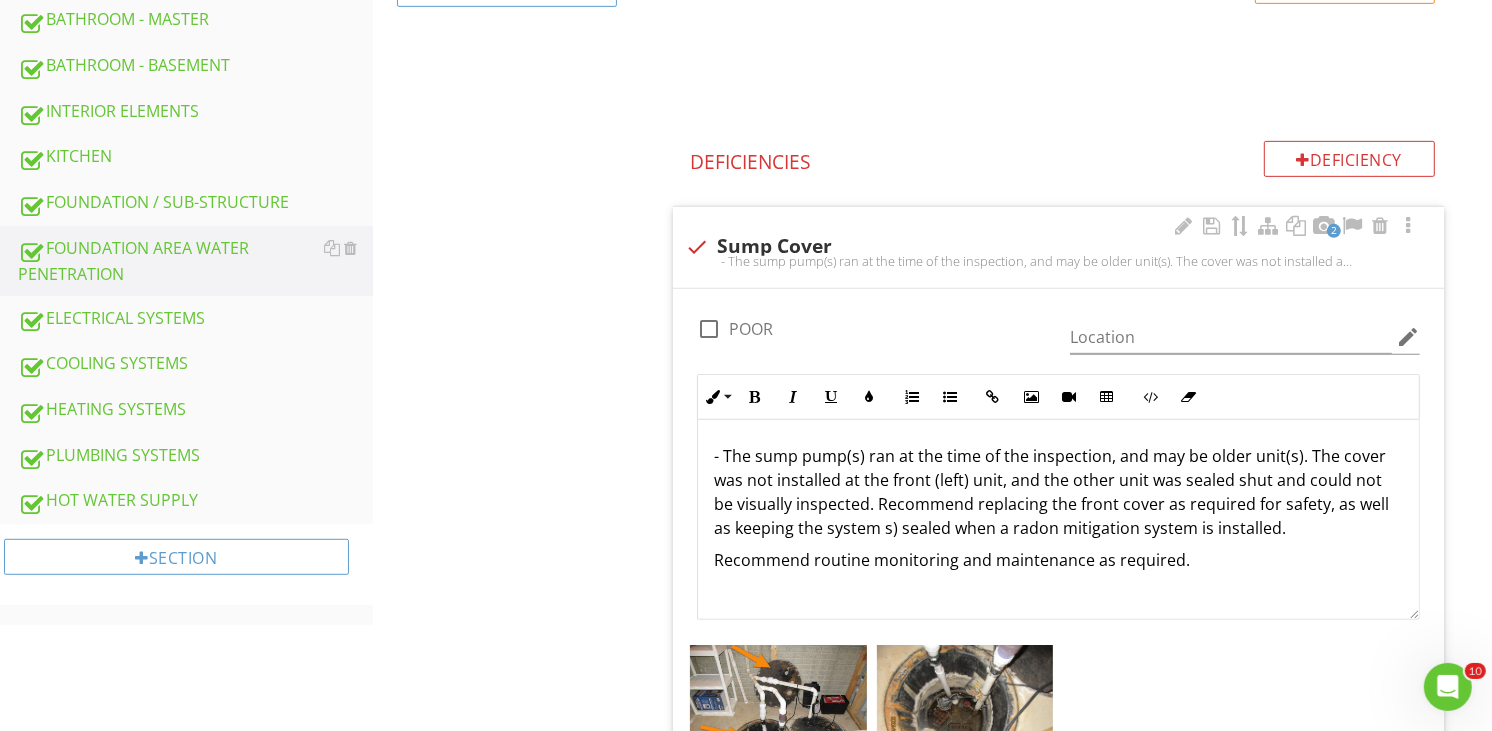 click on "- The sump pump(s) ran at the time of the inspection, and may be older unit(s). The cover was not installed at the front (left) unit, and the other unit was sealed shut and could not be visually inspected. Recommend replacing the front cover as required for safety, as well as keeping the system s) sealed when a radon mitigation system is installed." at bounding box center (1058, 492) 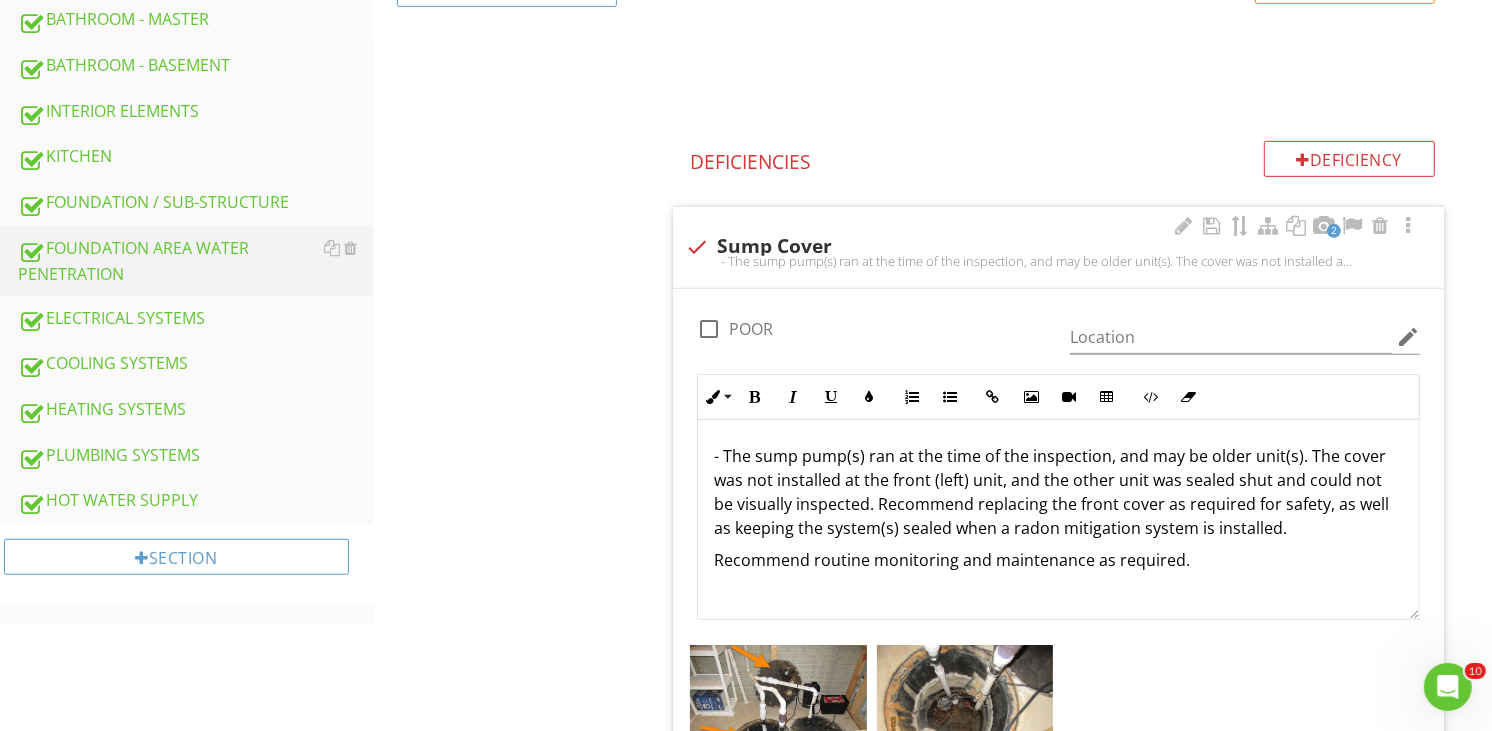 click on "- The sump pump(s) ran at the time of the inspection, and may be older unit(s). The cover was not installed at the front (left) unit, and the other unit was sealed shut and could not be visually inspected. Recommend replacing the front cover as required for safety, as well as keeping the system(s) sealed when a radon mitigation system is installed." at bounding box center (1058, 492) 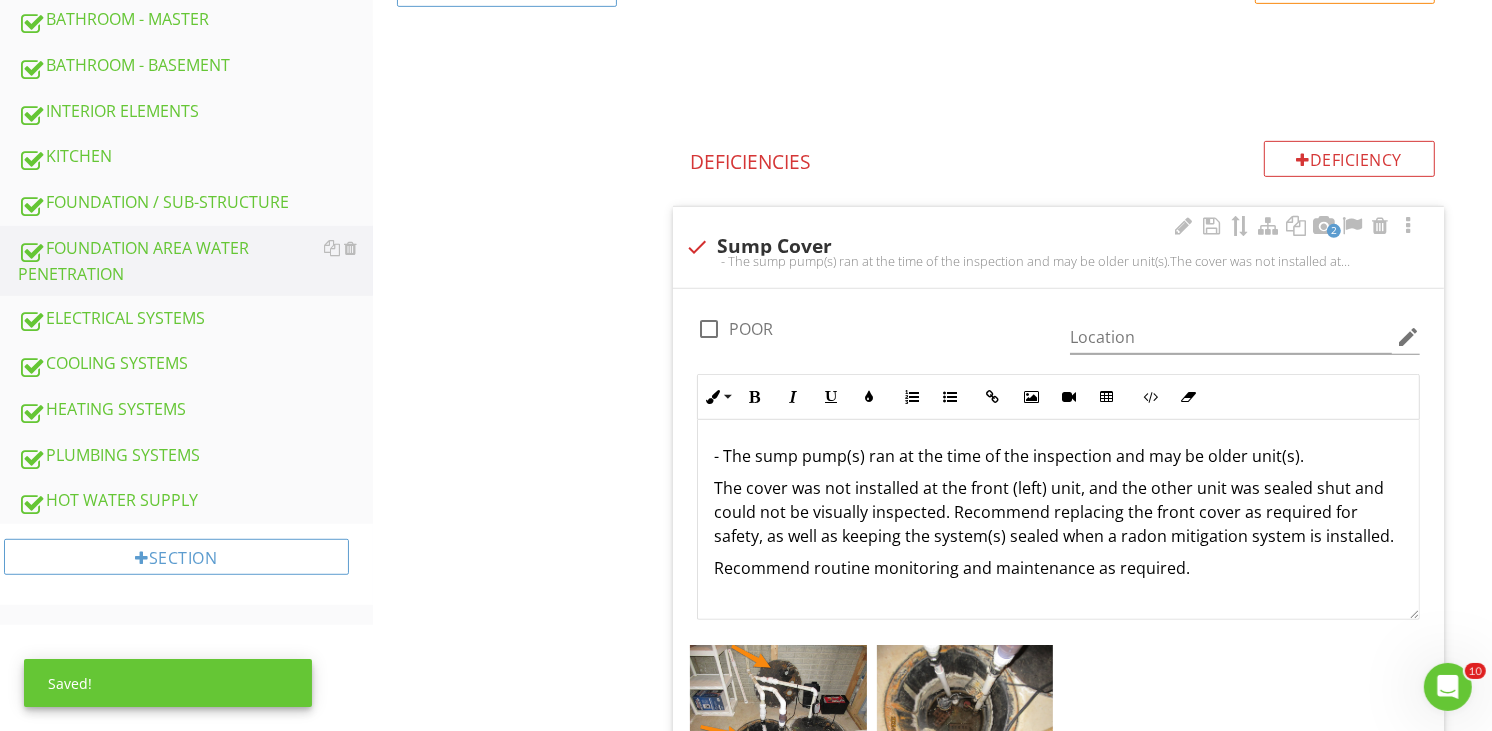 click on "- The sump pump(s) ran at the time of the inspection and may be older unit(s).  The cover was not installed at the front (left) unit, and the other unit was sealed shut and could not be visually inspected. Recommend replacing the front cover as required for safety, as well as keeping the system(s) sealed when a radon mitigation system is installed. Recommend routine monitoring and maintenance as required." at bounding box center [1058, 520] 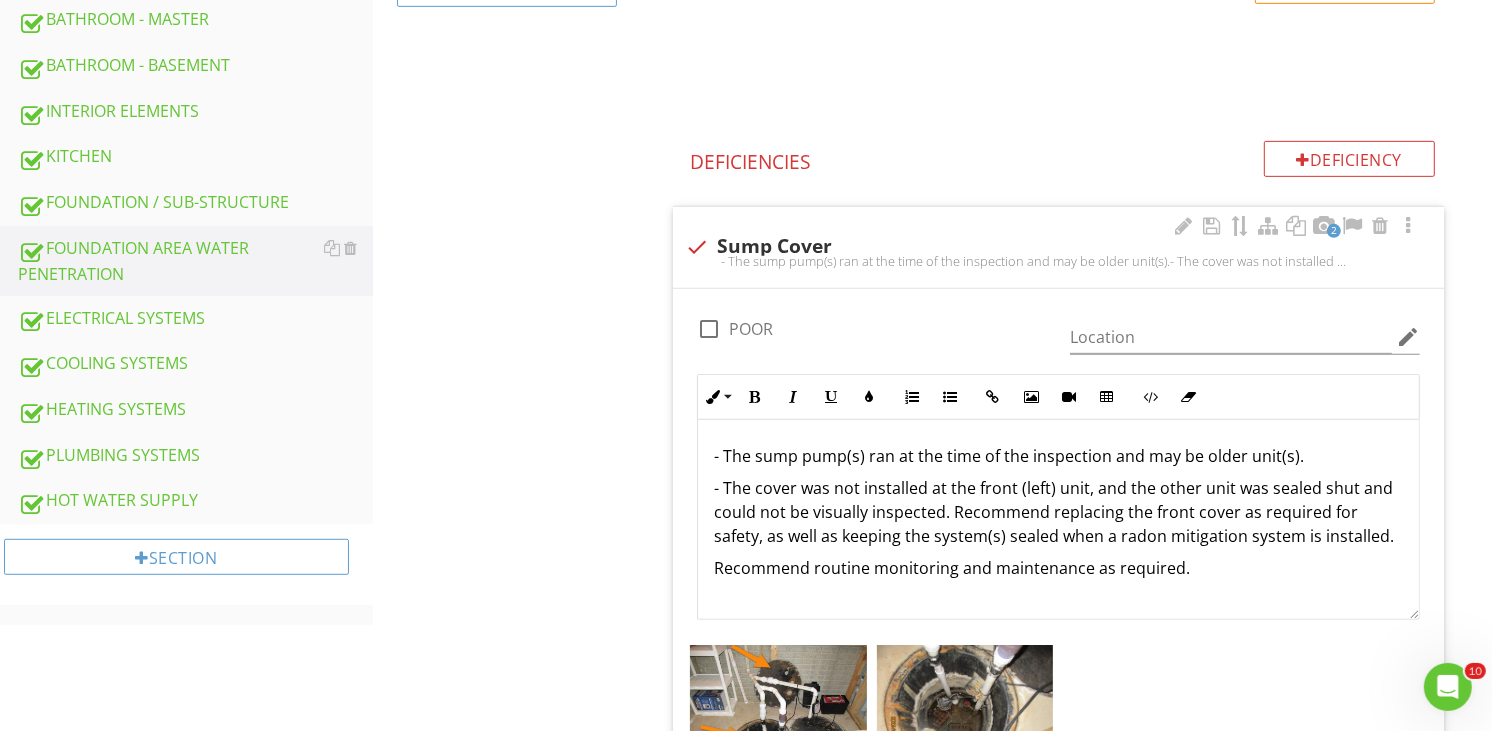 click on "- The cover was not installed at the front (left) unit, and the other unit was sealed shut and could not be visually inspected. Recommend replacing the front cover as required for safety, as well as keeping the system(s) sealed when a radon mitigation system is installed." at bounding box center (1058, 512) 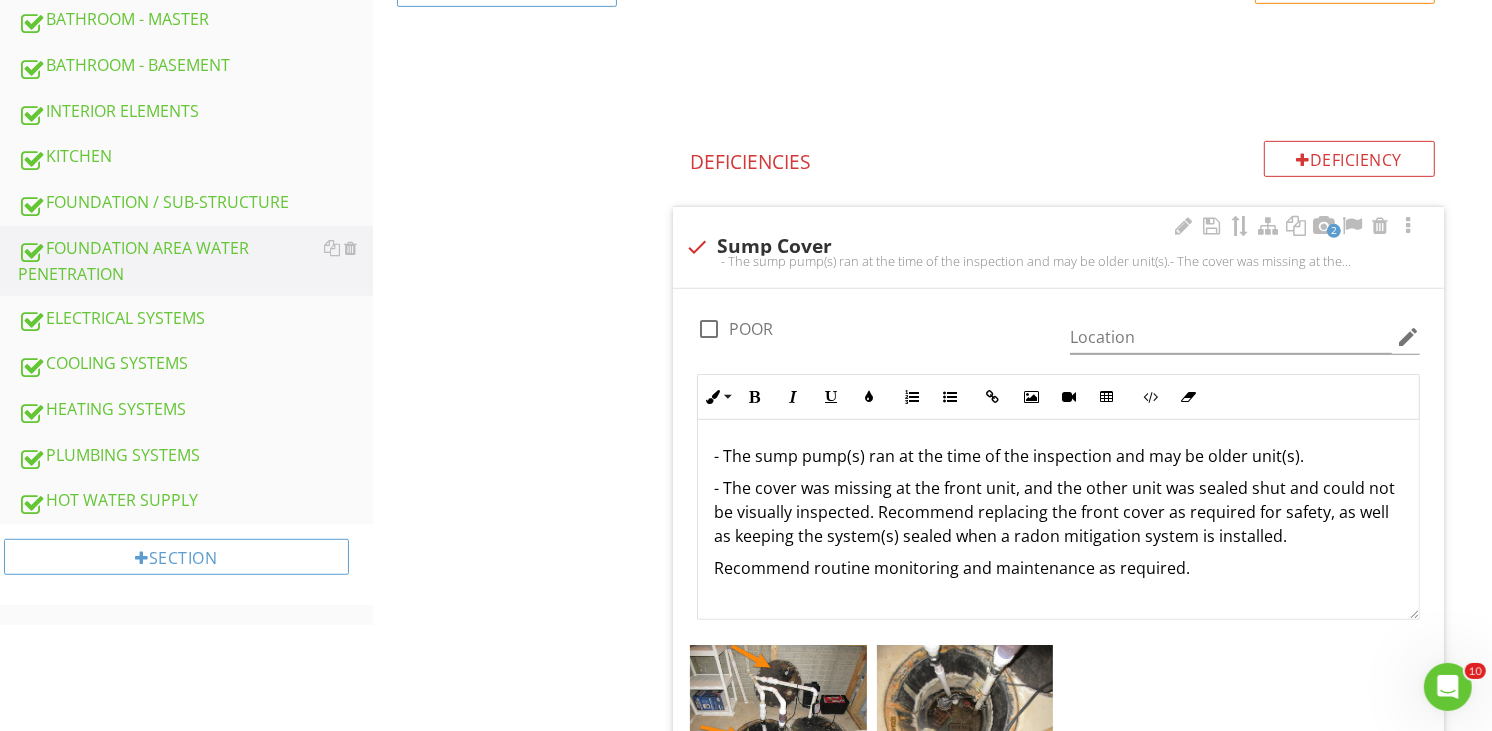 click on "- The cover was missing at the front unit, and the other unit was sealed shut and could not be visually inspected. Recommend replacing the front cover as required for safety, as well as keeping the system(s) sealed when a radon mitigation system is installed." at bounding box center (1058, 512) 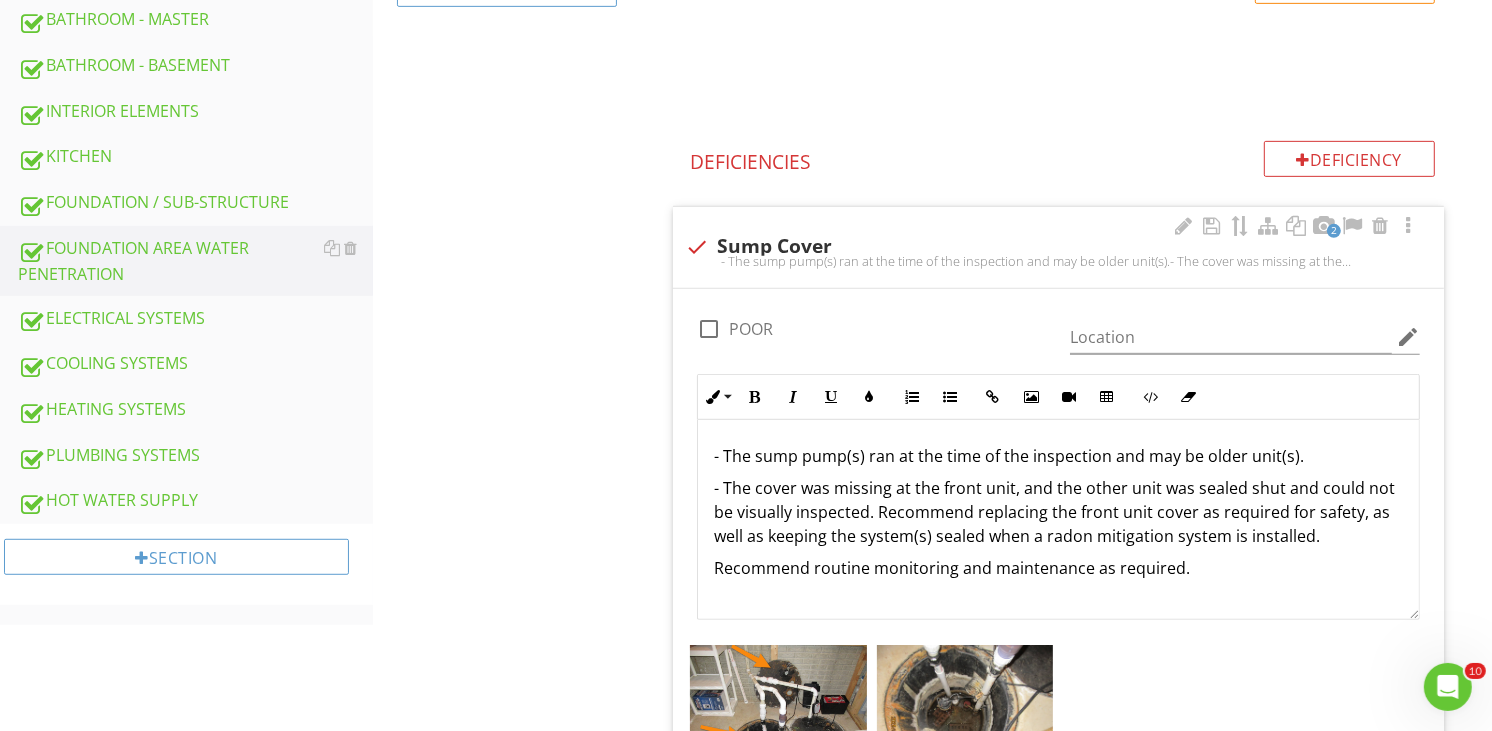 scroll, scrollTop: 1, scrollLeft: 0, axis: vertical 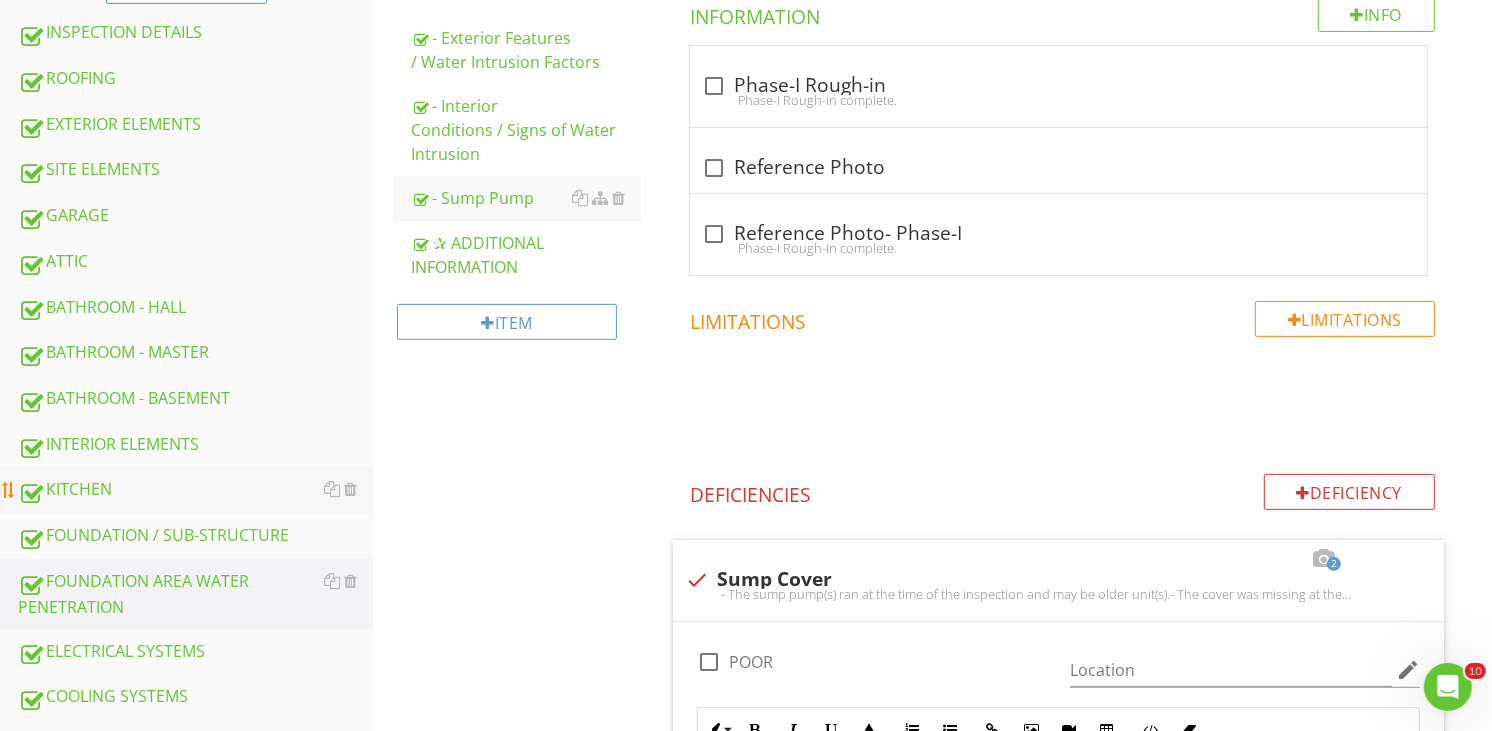 click on "KITCHEN" at bounding box center [195, 490] 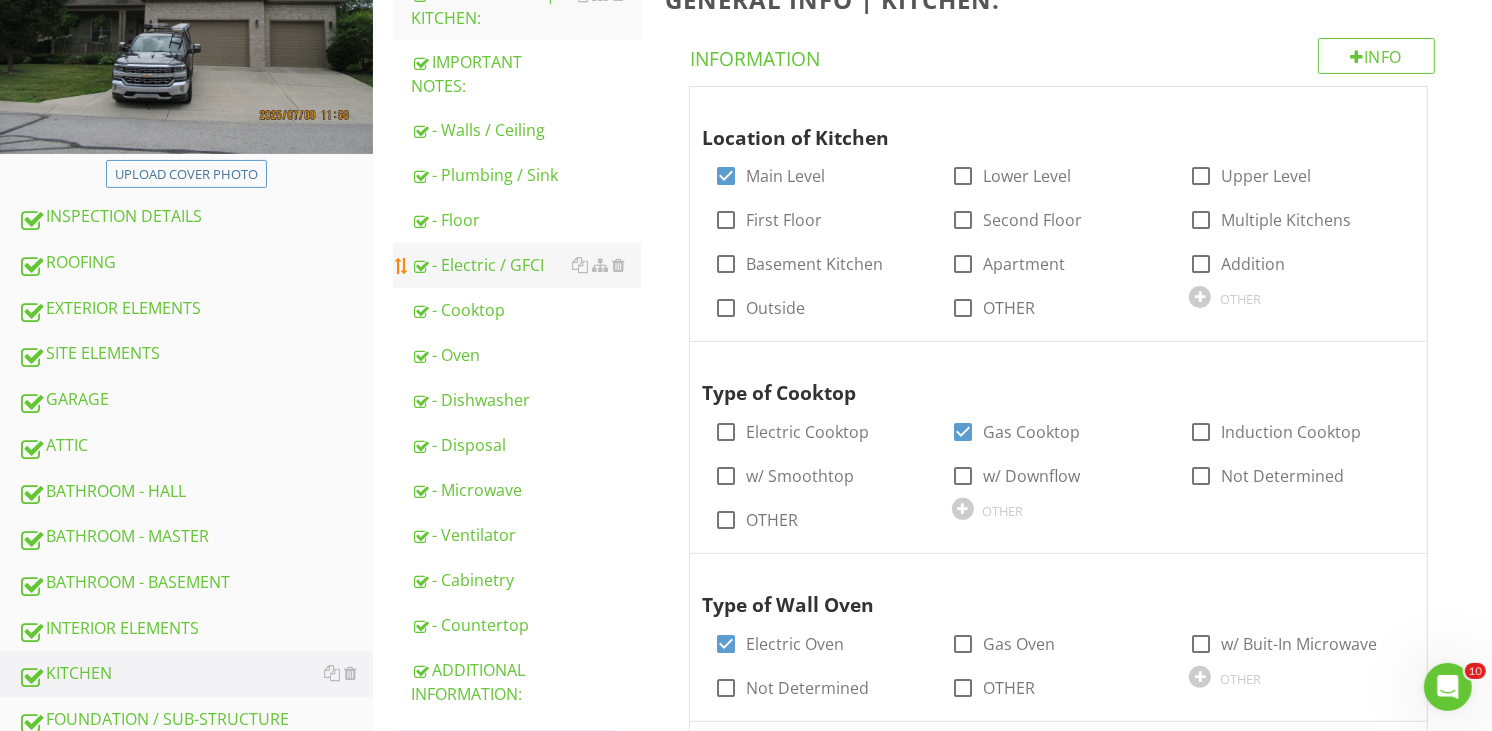 scroll, scrollTop: 307, scrollLeft: 0, axis: vertical 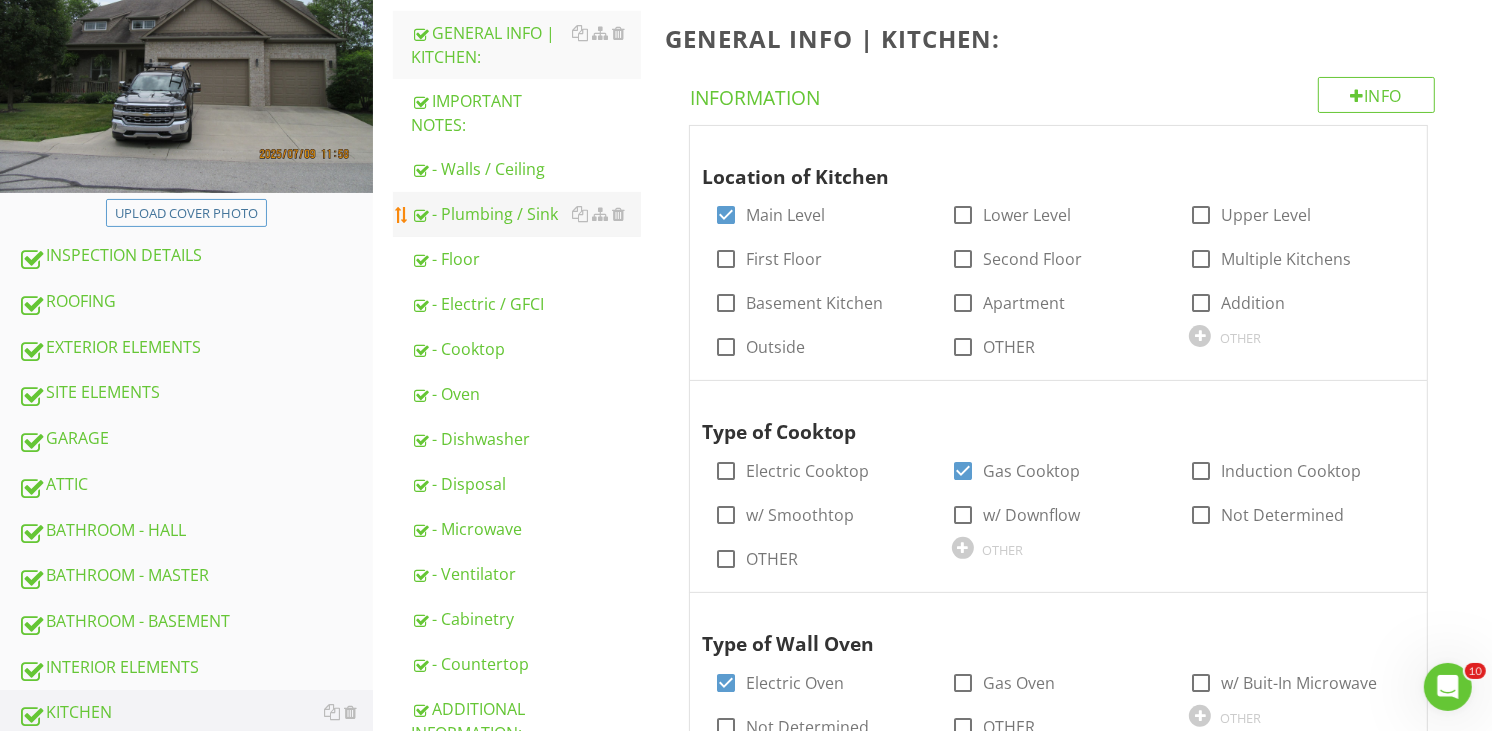 click on "- Plumbing / Sink" at bounding box center (526, 214) 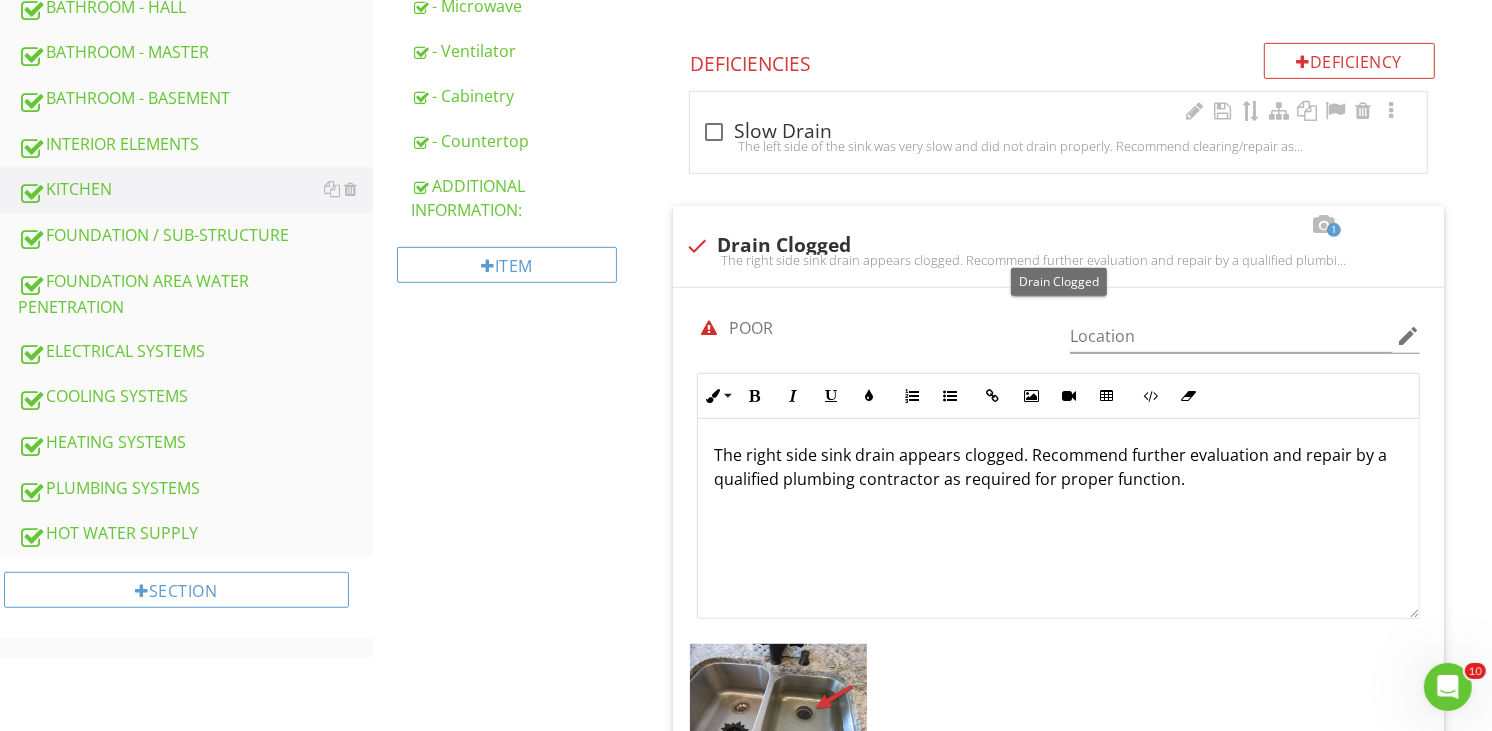scroll, scrollTop: 863, scrollLeft: 0, axis: vertical 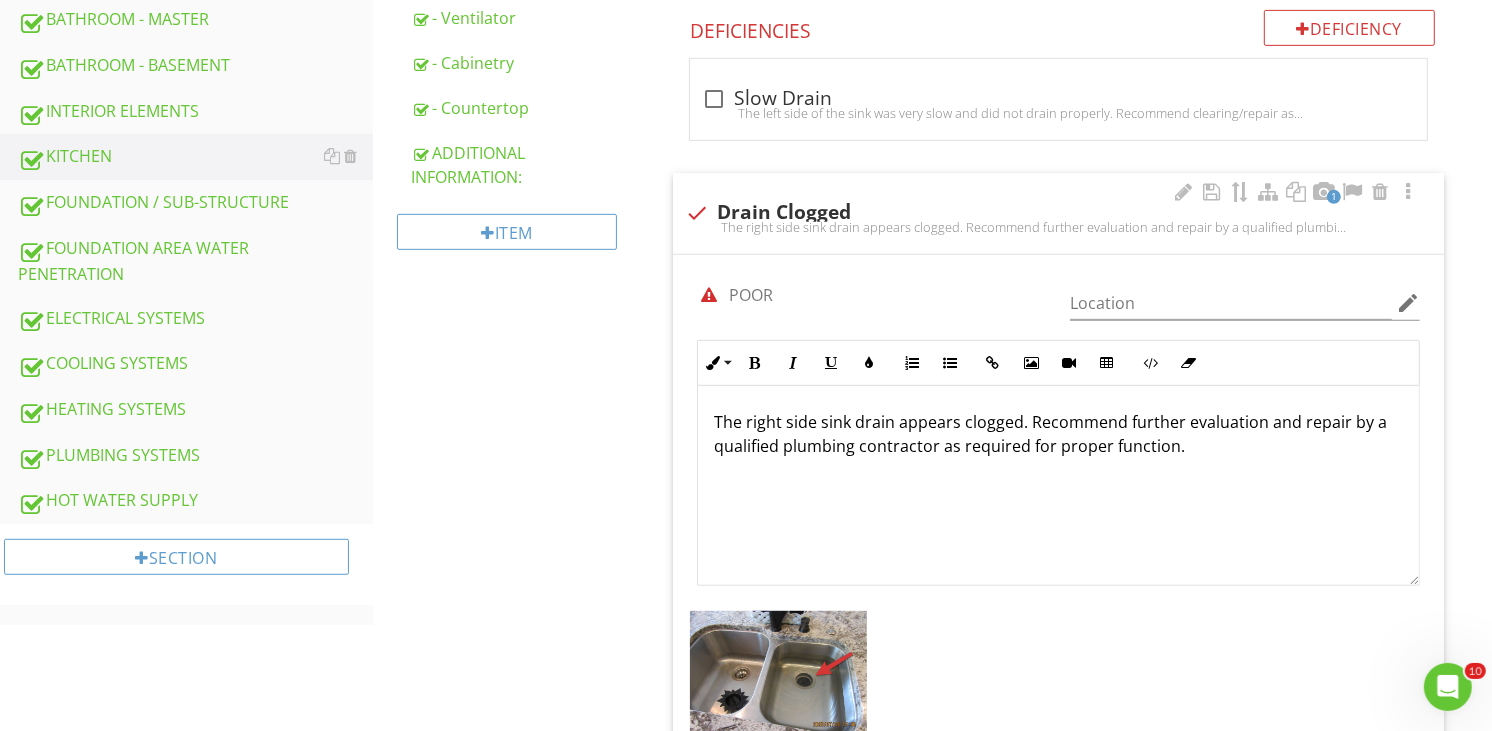 click on "The right side sink drain appears clogged. Recommend further evaluation and repair by a qualified plumbing contractor as required for proper function." at bounding box center (1058, 434) 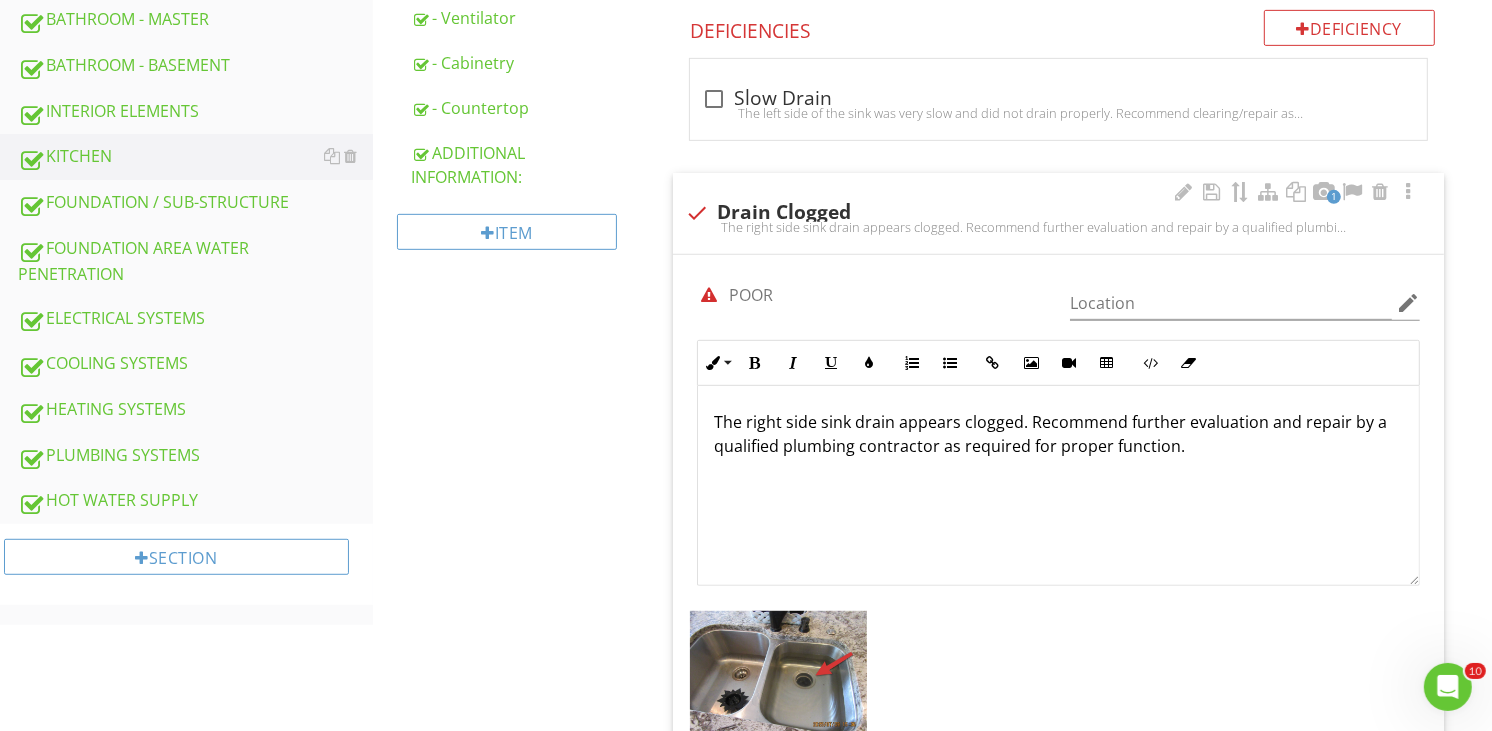 type 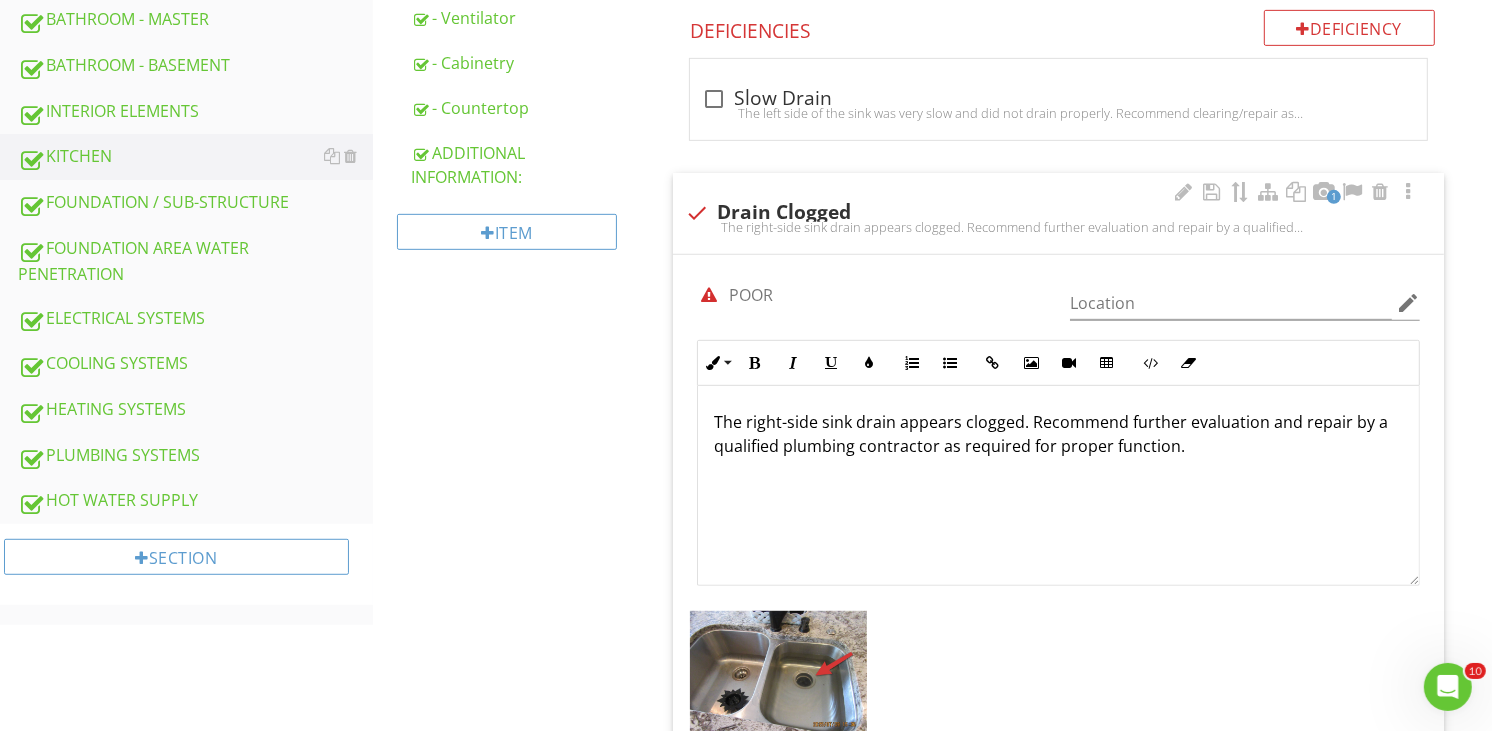 click on "The right-side sink drain appears clogged. Recommend further evaluation and repair by a qualified plumbing contractor as required for proper function." at bounding box center [1058, 434] 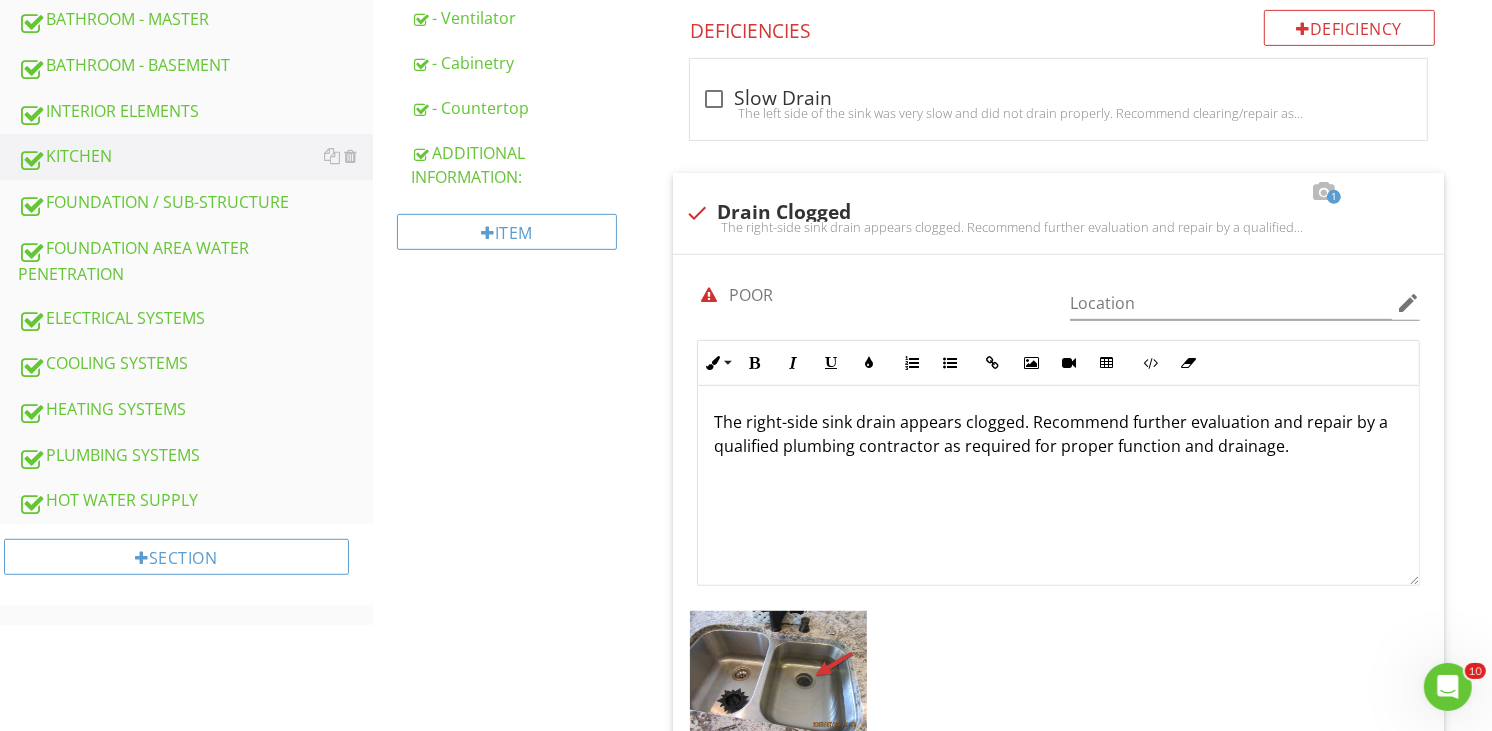 scroll, scrollTop: 752, scrollLeft: 0, axis: vertical 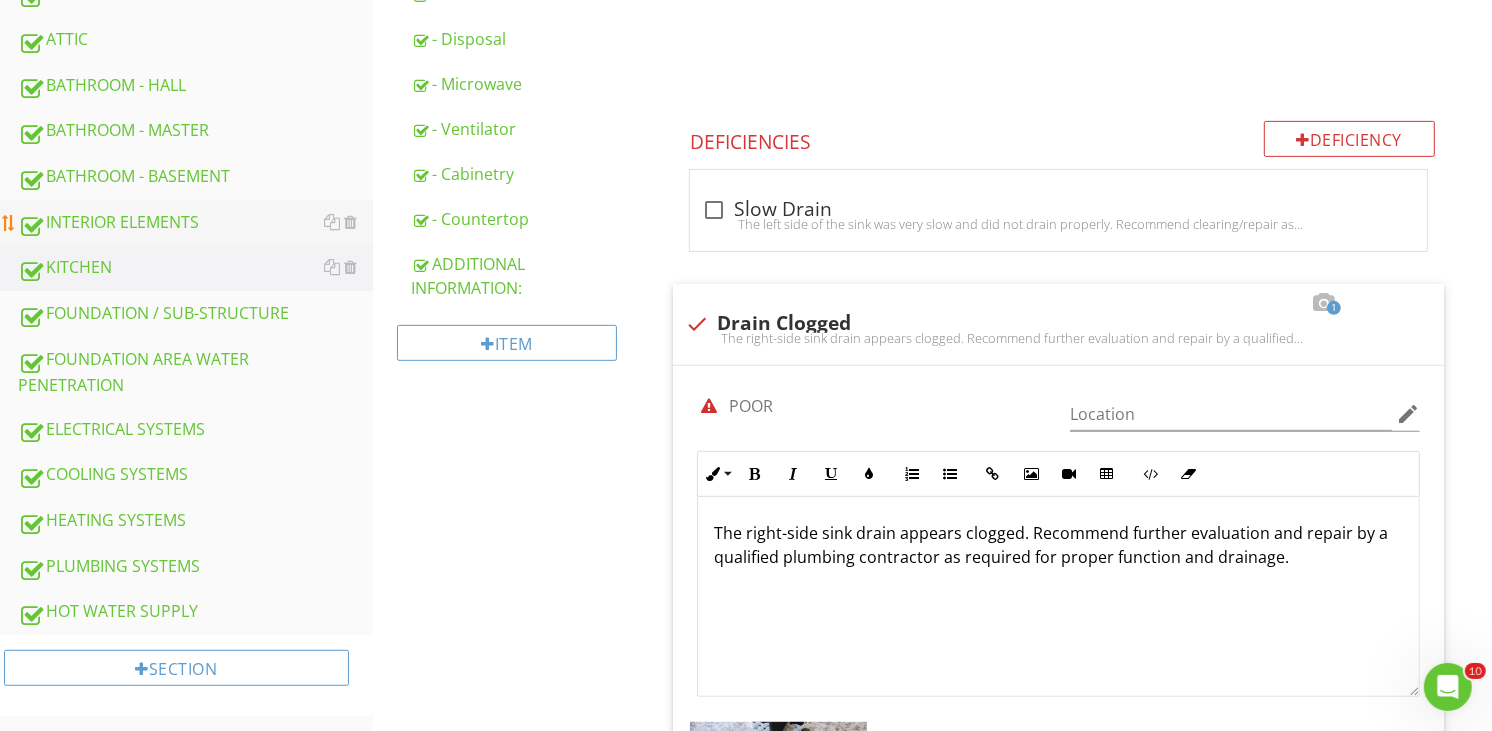 click on "INTERIOR ELEMENTS" at bounding box center (195, 223) 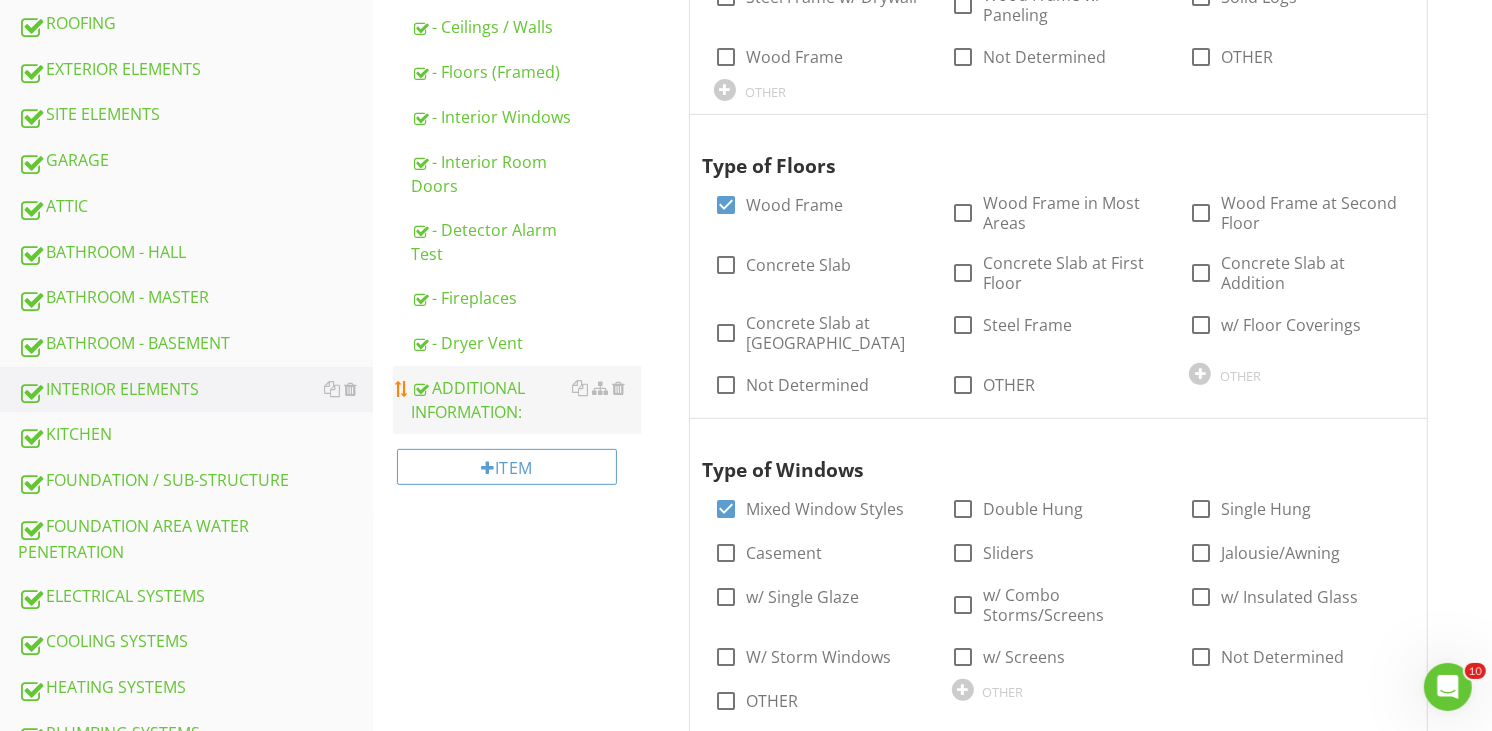 scroll, scrollTop: 418, scrollLeft: 0, axis: vertical 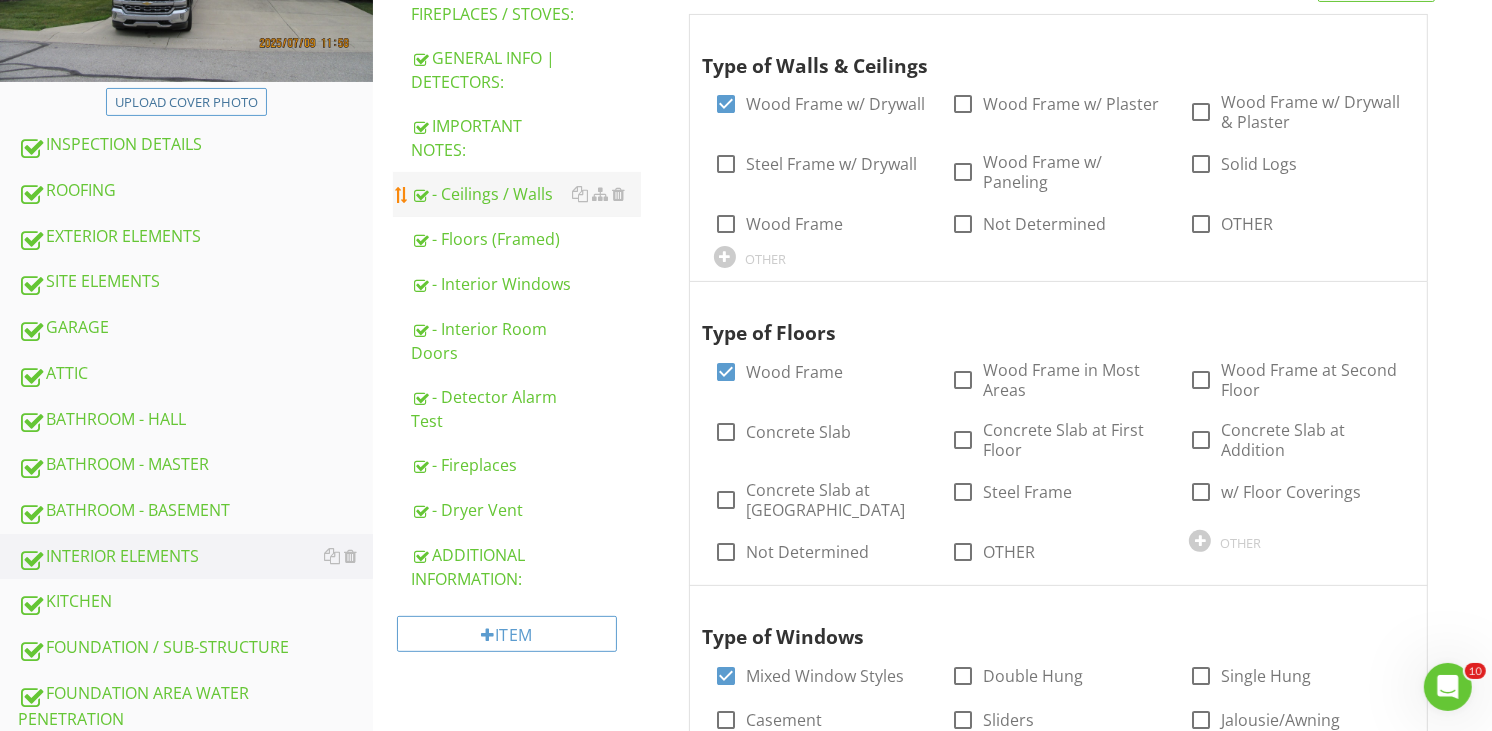 click on "- Ceilings / Walls" at bounding box center [526, 194] 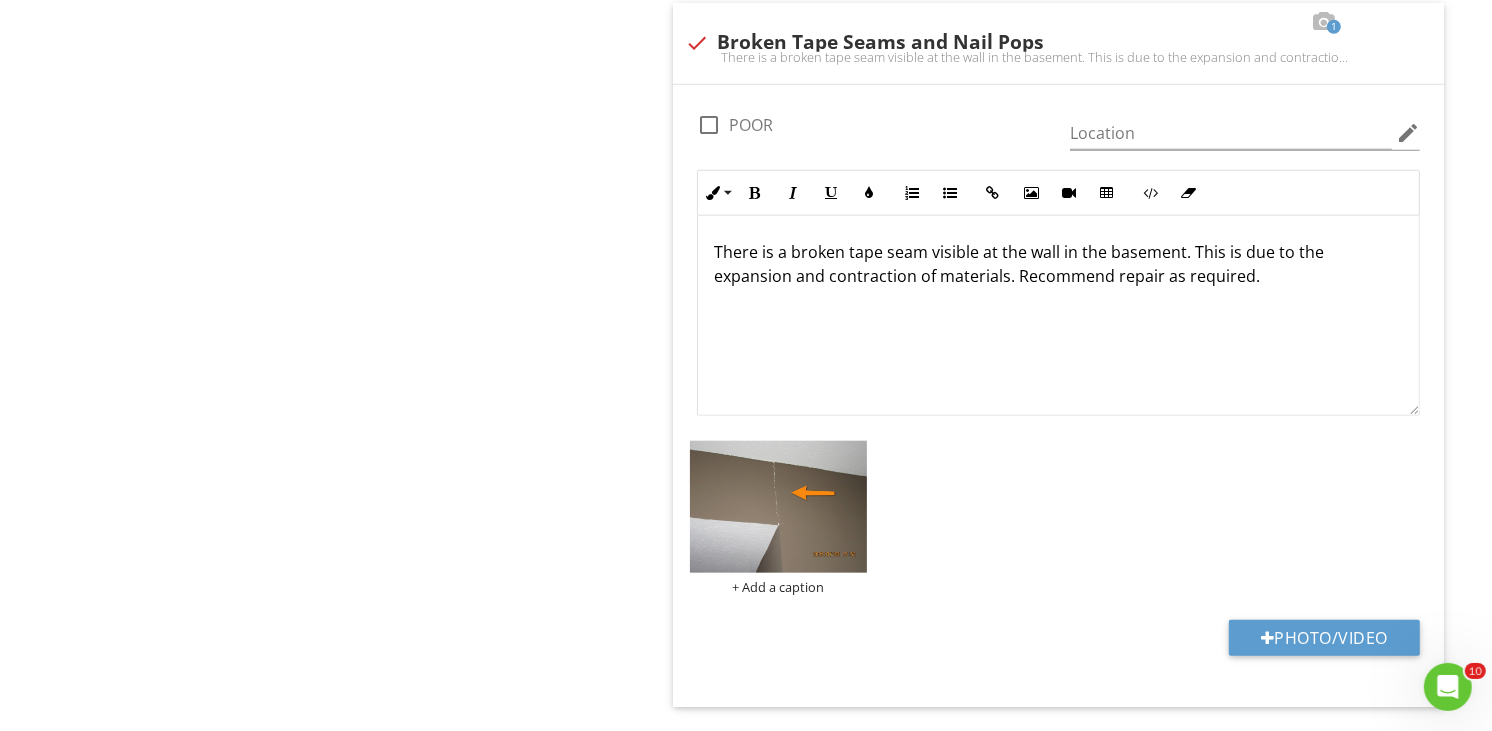 scroll, scrollTop: 1863, scrollLeft: 0, axis: vertical 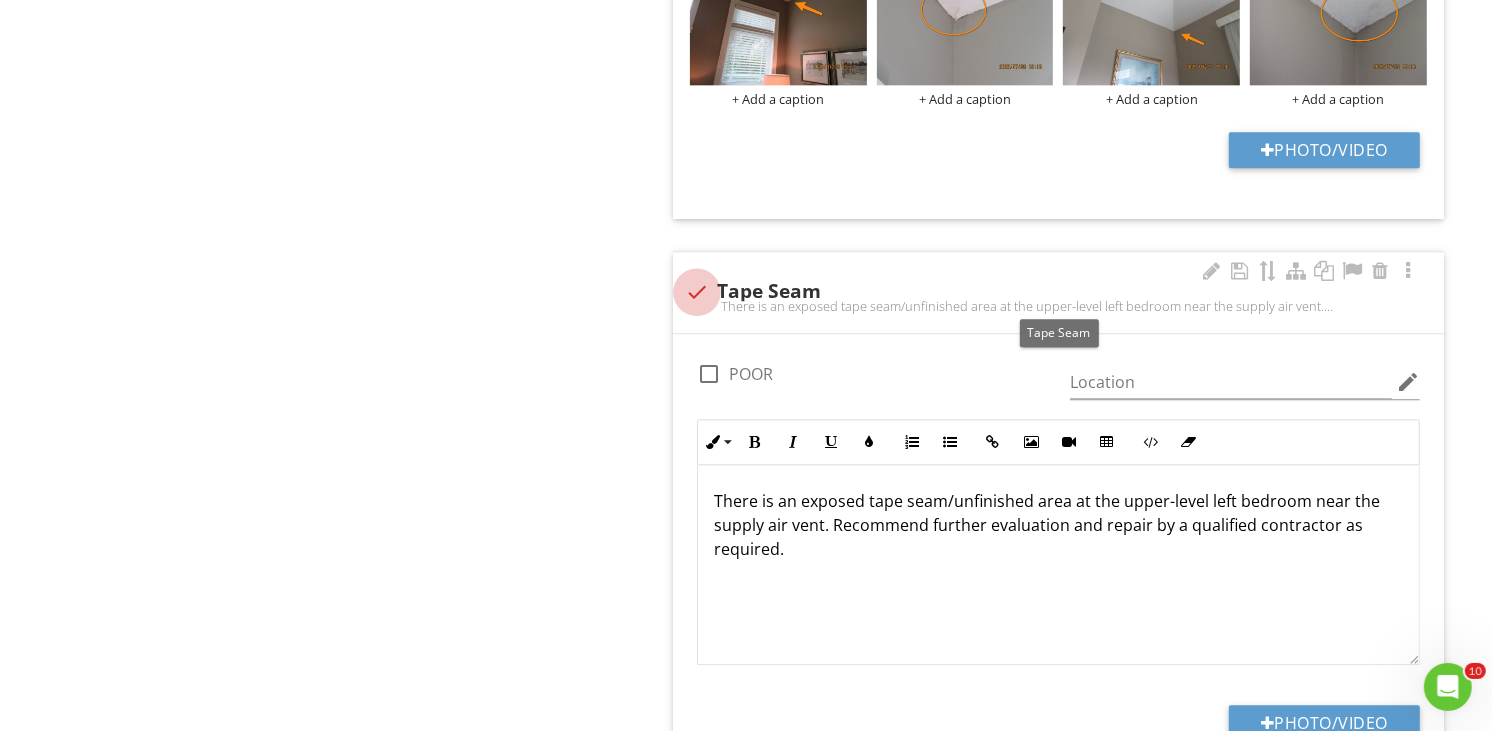 click at bounding box center [697, 292] 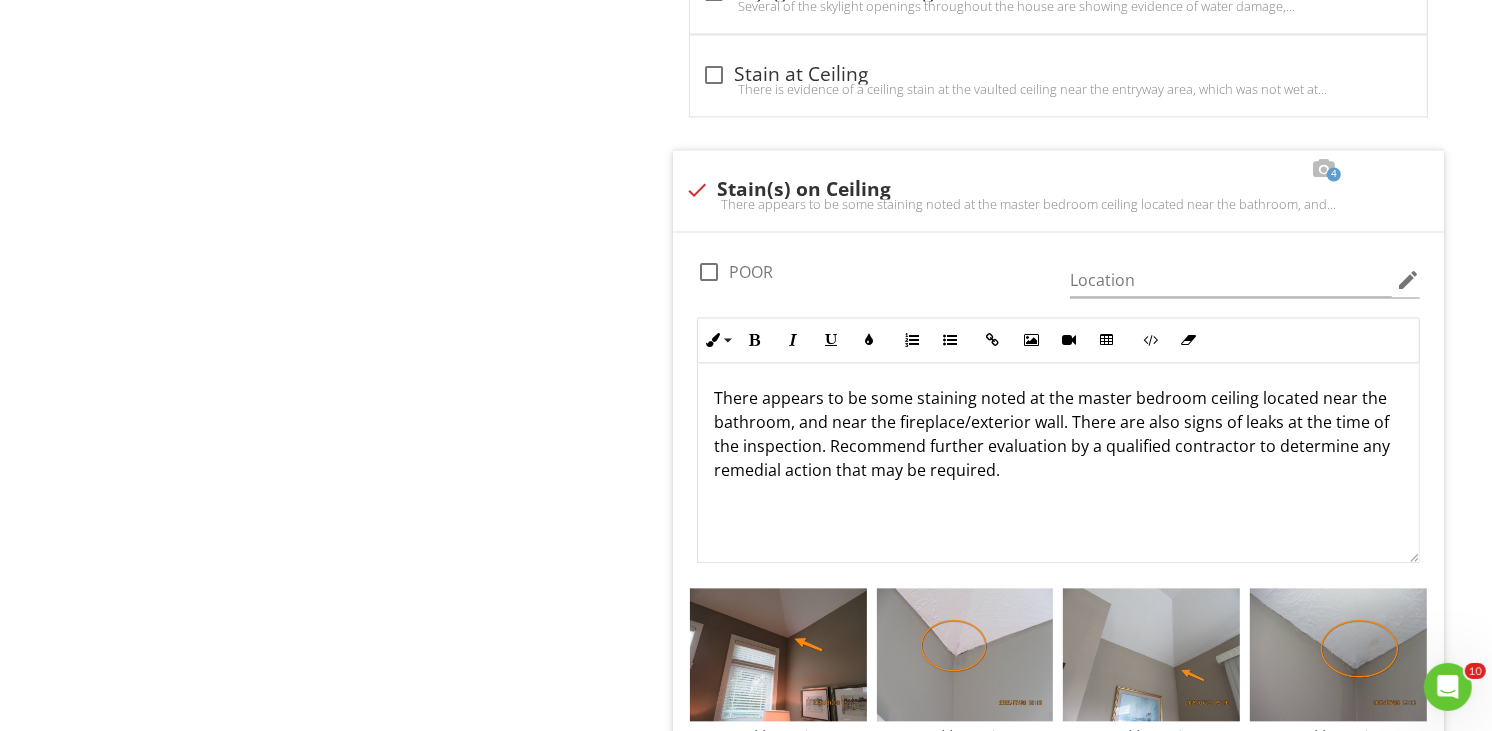 scroll, scrollTop: 3658, scrollLeft: 0, axis: vertical 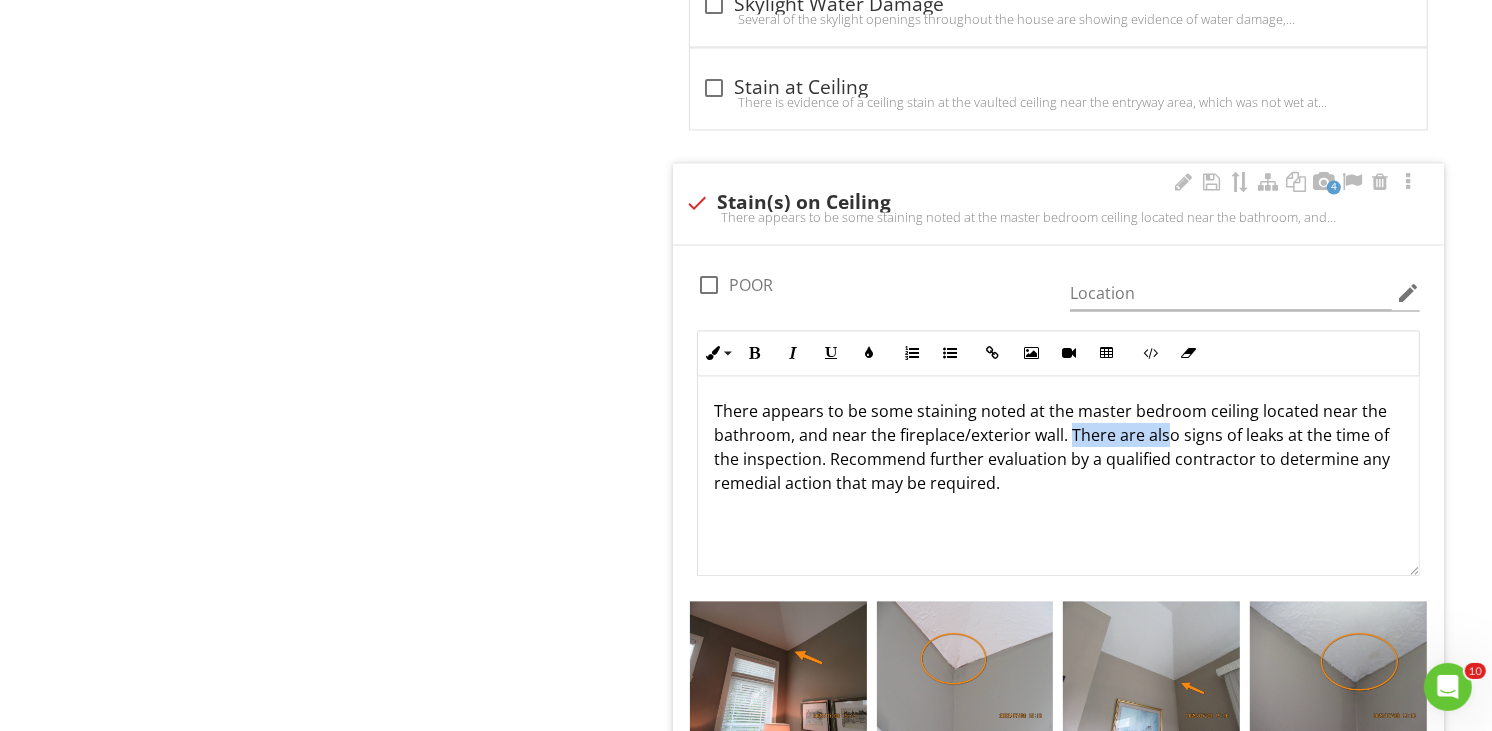 drag, startPoint x: 1167, startPoint y: 437, endPoint x: 1071, endPoint y: 442, distance: 96.13012 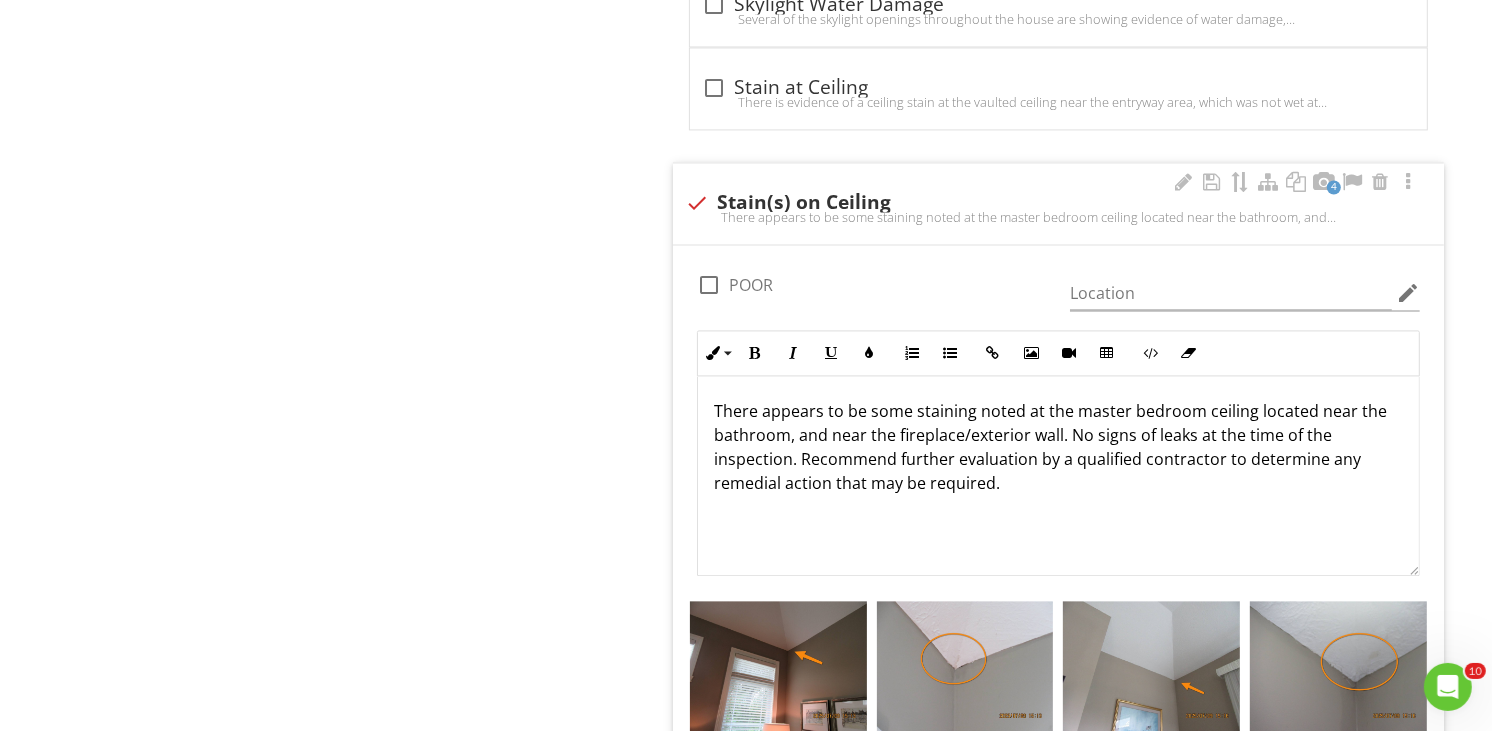 click on "There appears to be some staining noted at the master bedroom ceiling located near the bathroom, and near the fireplace/exterior wall. No signs of leaks at the time of the inspection. Recommend further evaluation by a qualified contractor to determine any remedial action that may be required." at bounding box center [1058, 447] 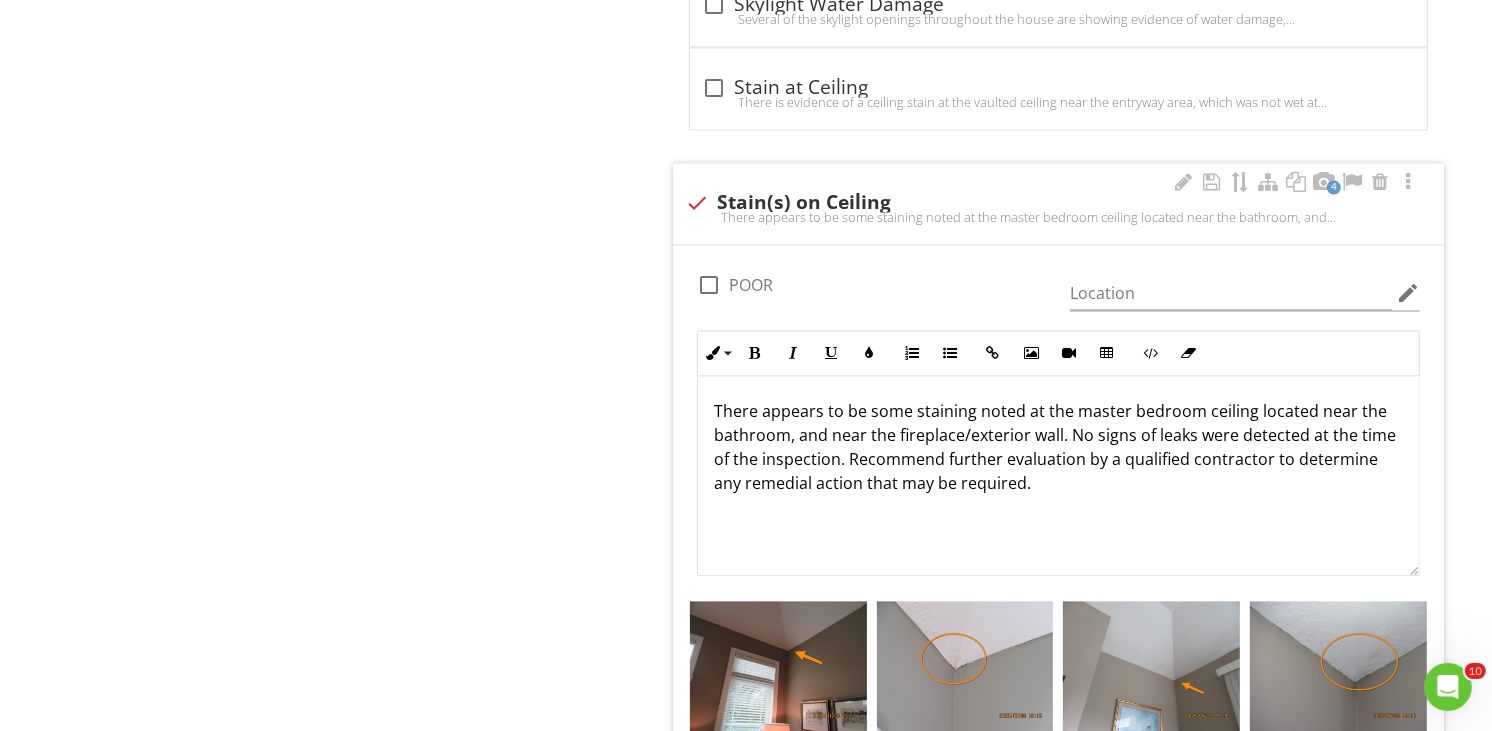 click on "There appears to be some staining noted at the master bedroom ceiling located near the bathroom, and near the fireplace/exterior wall. No signs of leaks were detected at the time of the inspection. Recommend further evaluation by a qualified contractor to determine any remedial action that may be required." at bounding box center (1058, 447) 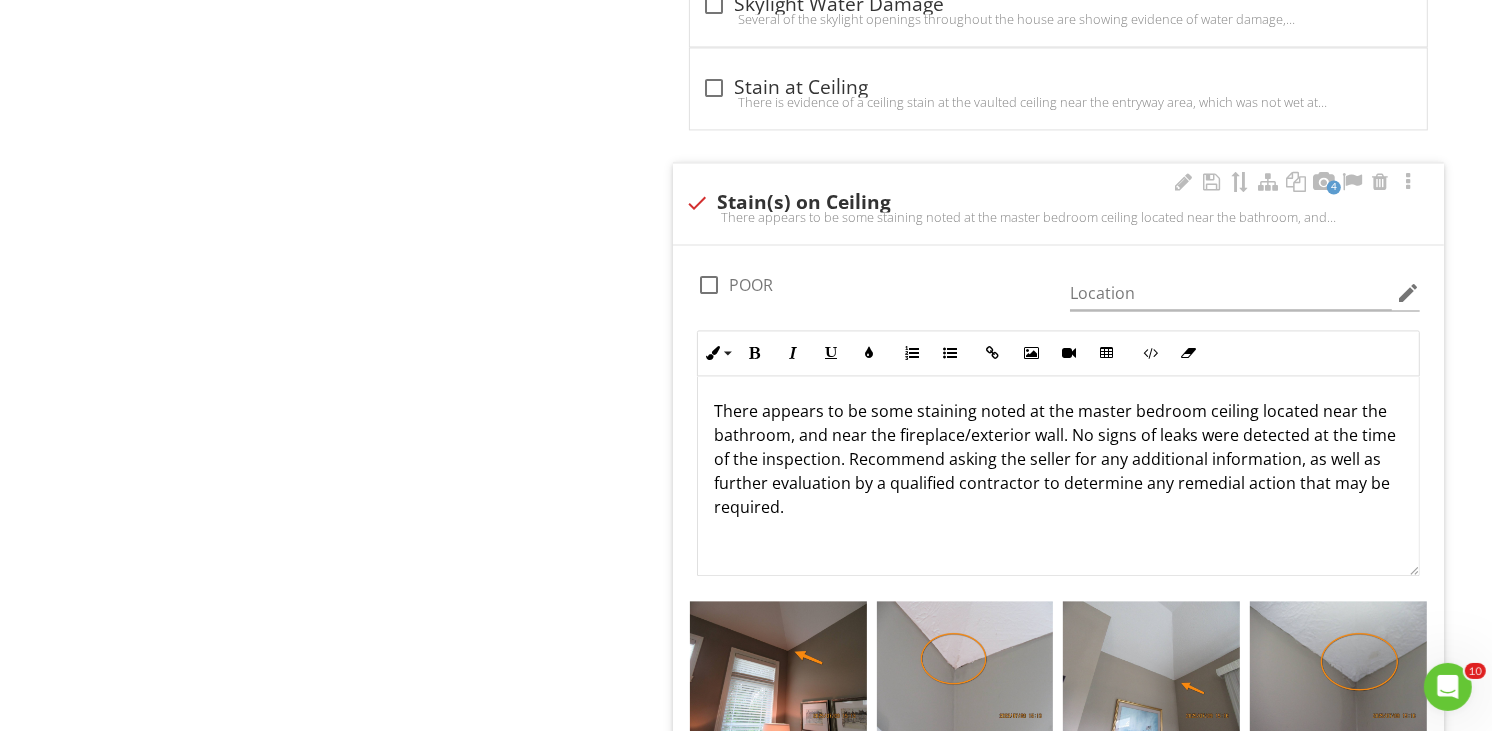 click on "There appears to be some staining noted at the master bedroom ceiling located near the bathroom, and near the fireplace/exterior wall. No signs of leaks were detected at the time of the inspection. Recommend asking the seller for any additional information, as well as further evaluation by a qualified contractor to determine any remedial action that may be required." at bounding box center (1058, 459) 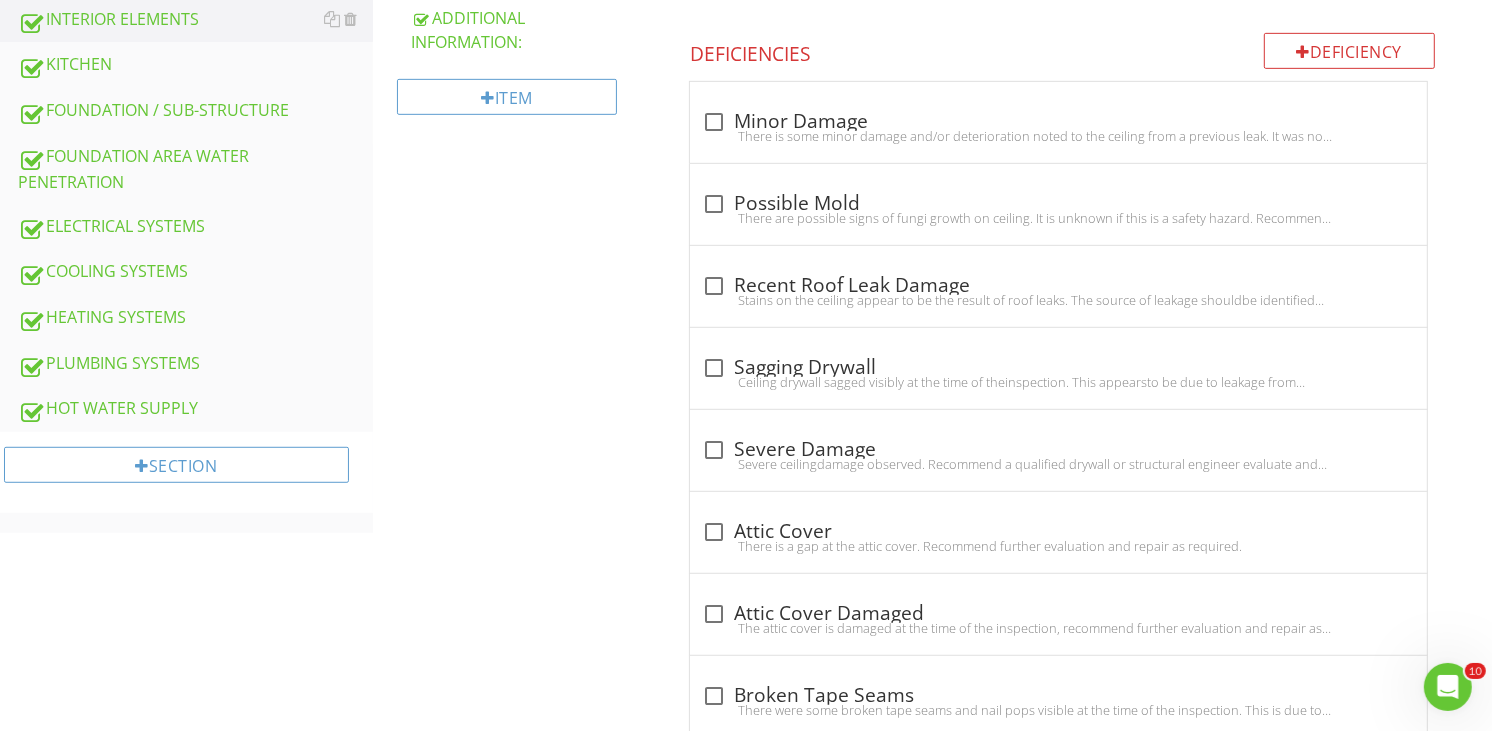 scroll, scrollTop: 658, scrollLeft: 0, axis: vertical 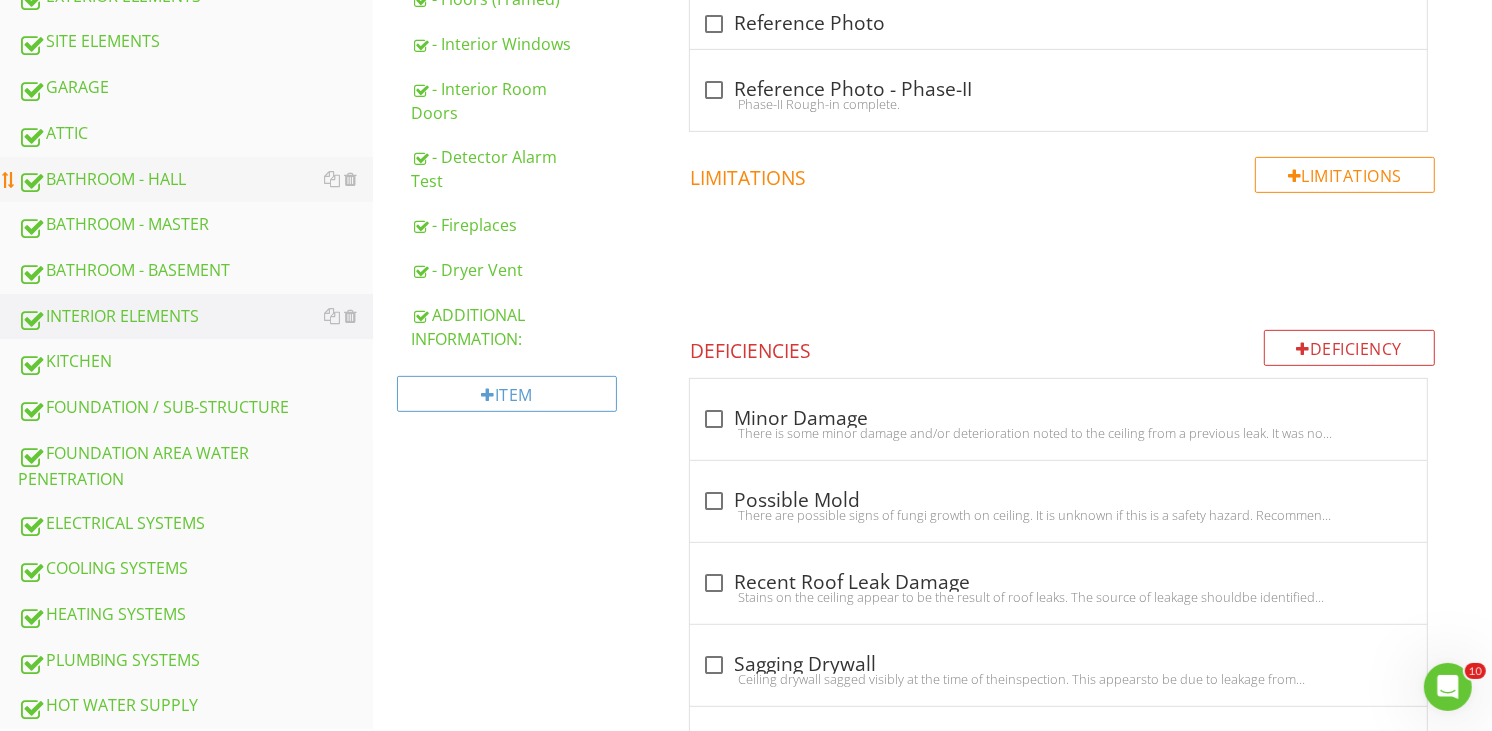 click on "BATHROOM - HALL" at bounding box center [195, 180] 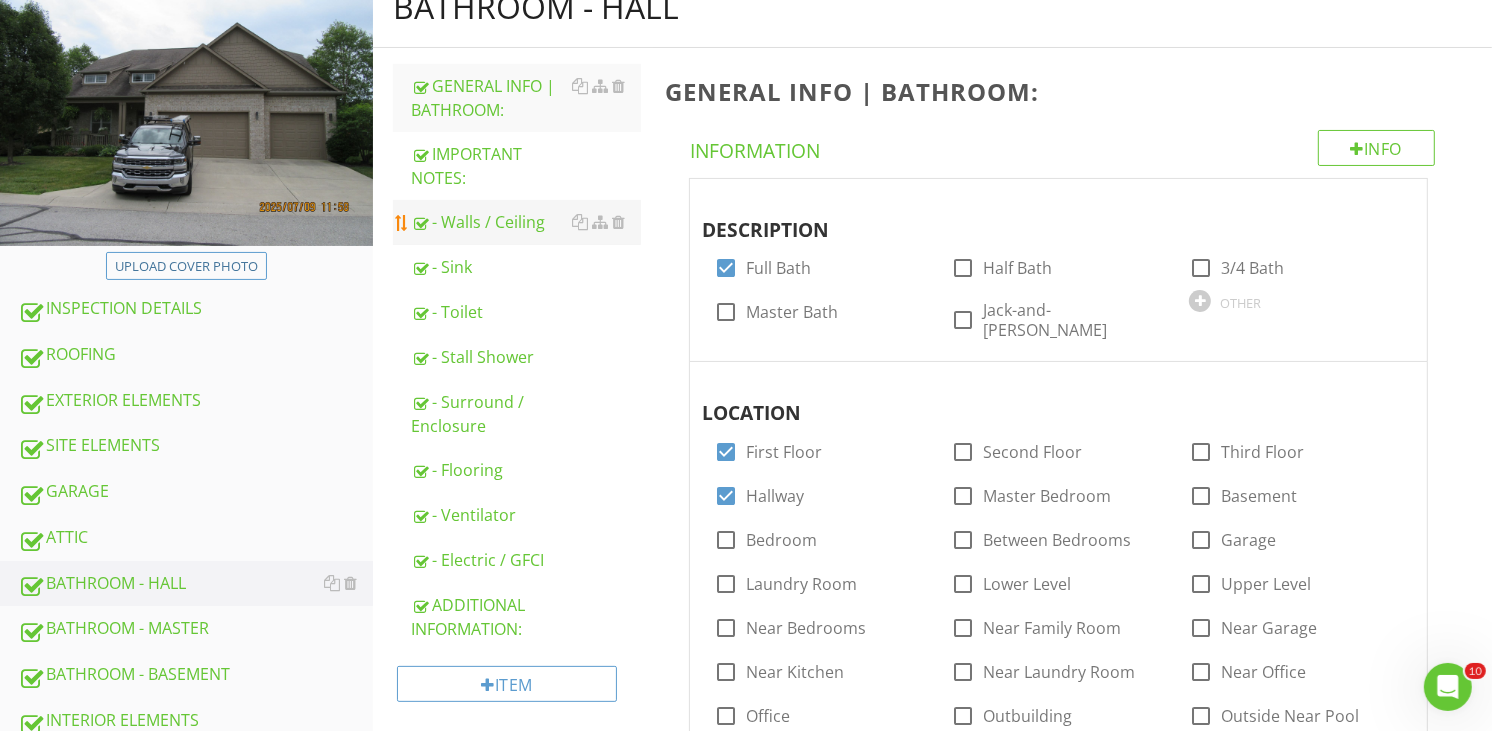 scroll, scrollTop: 276, scrollLeft: 0, axis: vertical 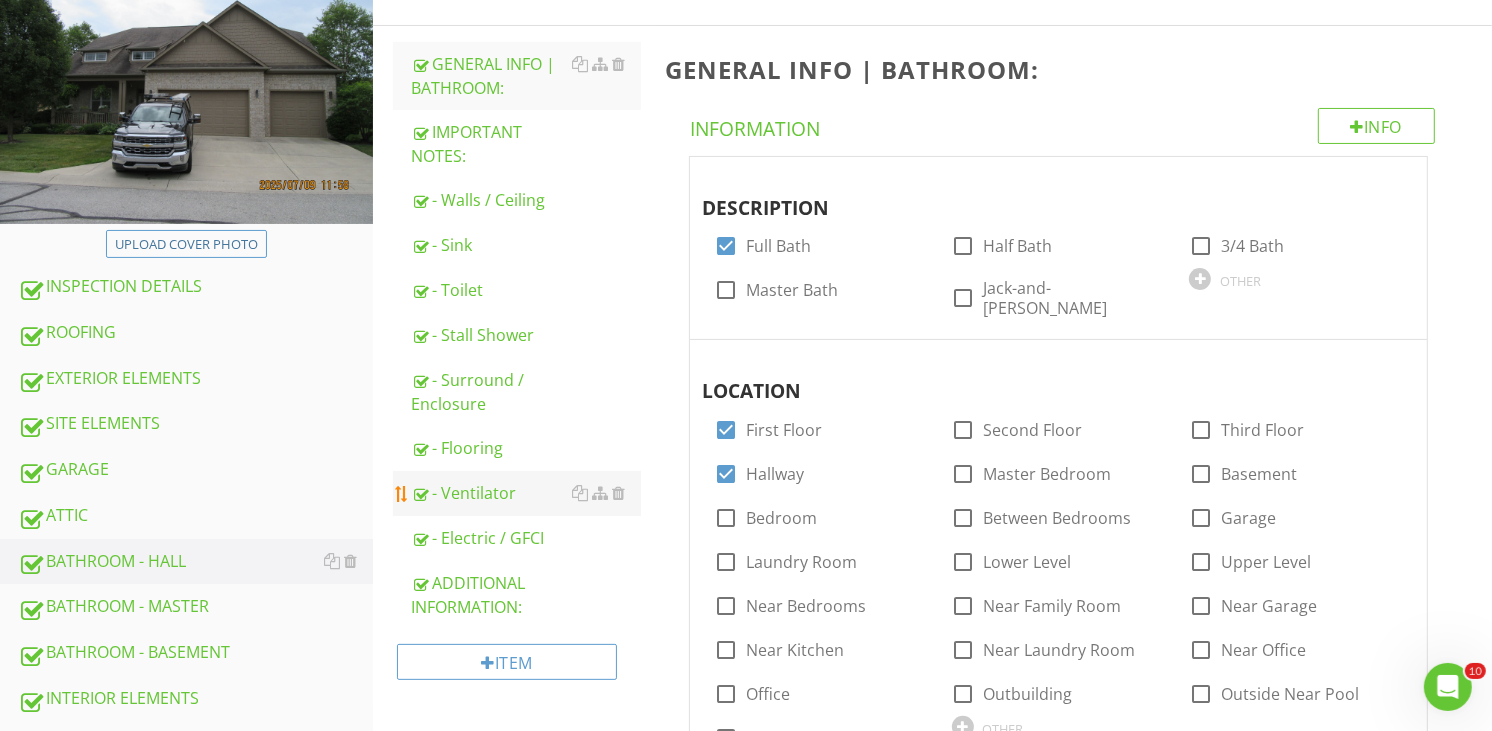 click on "- Ventilator" at bounding box center (526, 493) 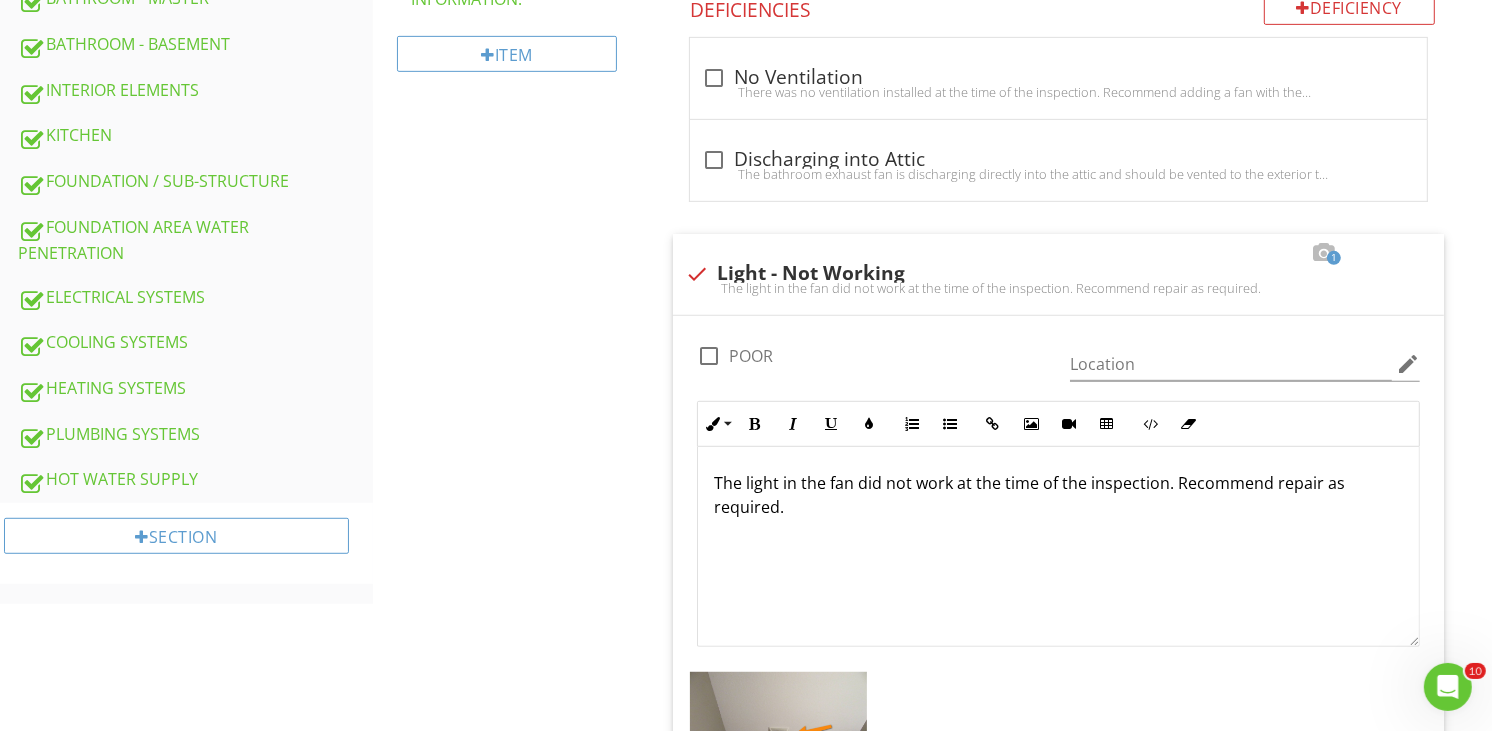scroll, scrollTop: 943, scrollLeft: 0, axis: vertical 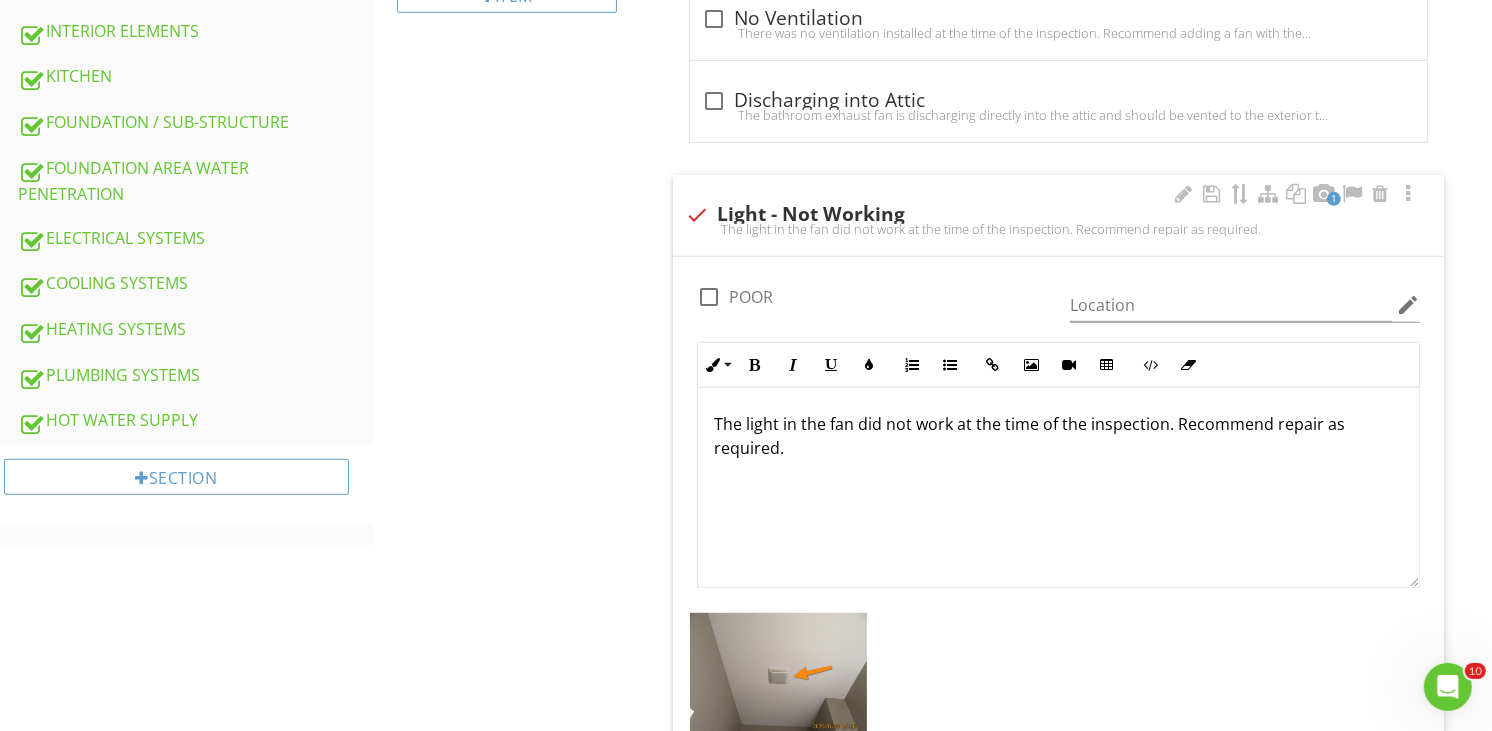 click on "The light in the fan did not work at the time of the inspection. Recommend repair as required." at bounding box center [1058, 436] 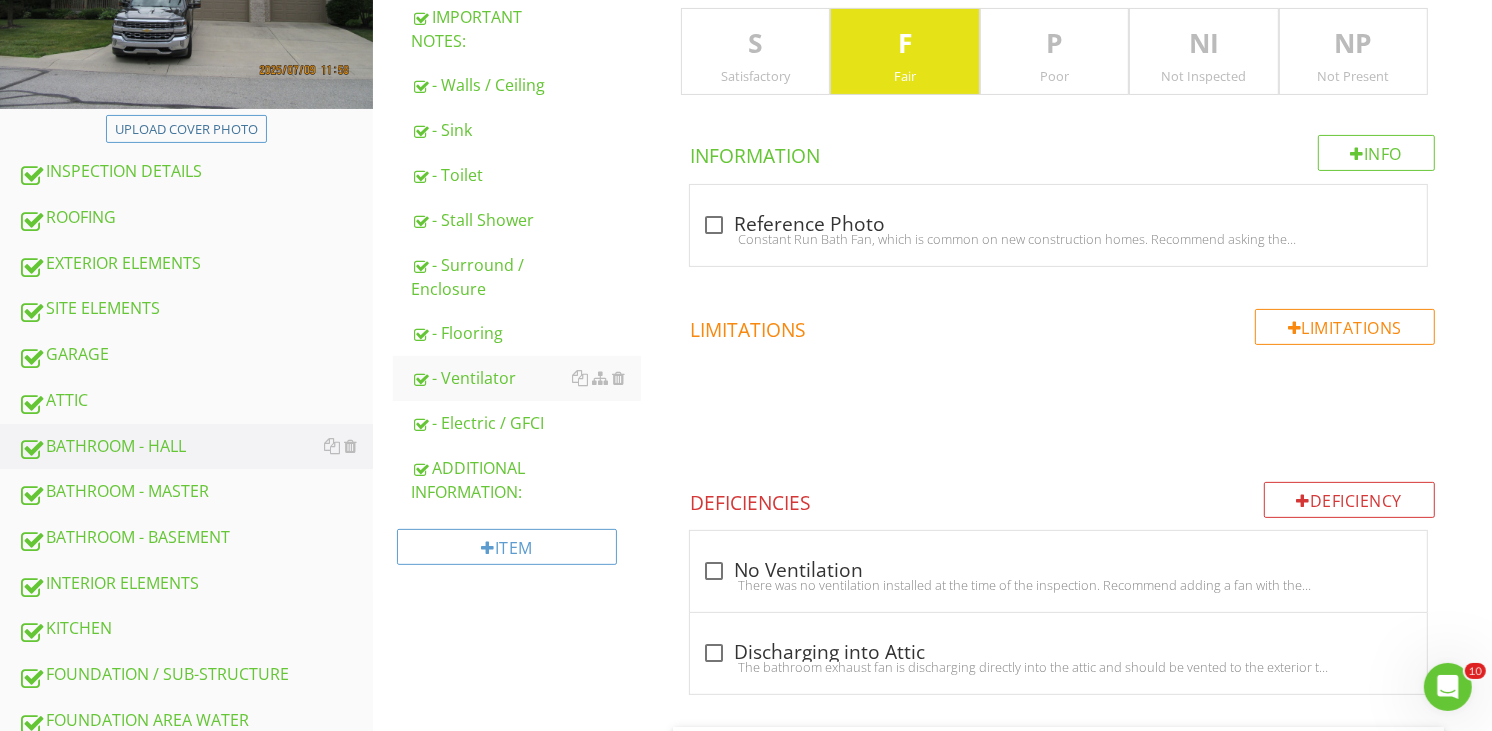 scroll, scrollTop: 387, scrollLeft: 0, axis: vertical 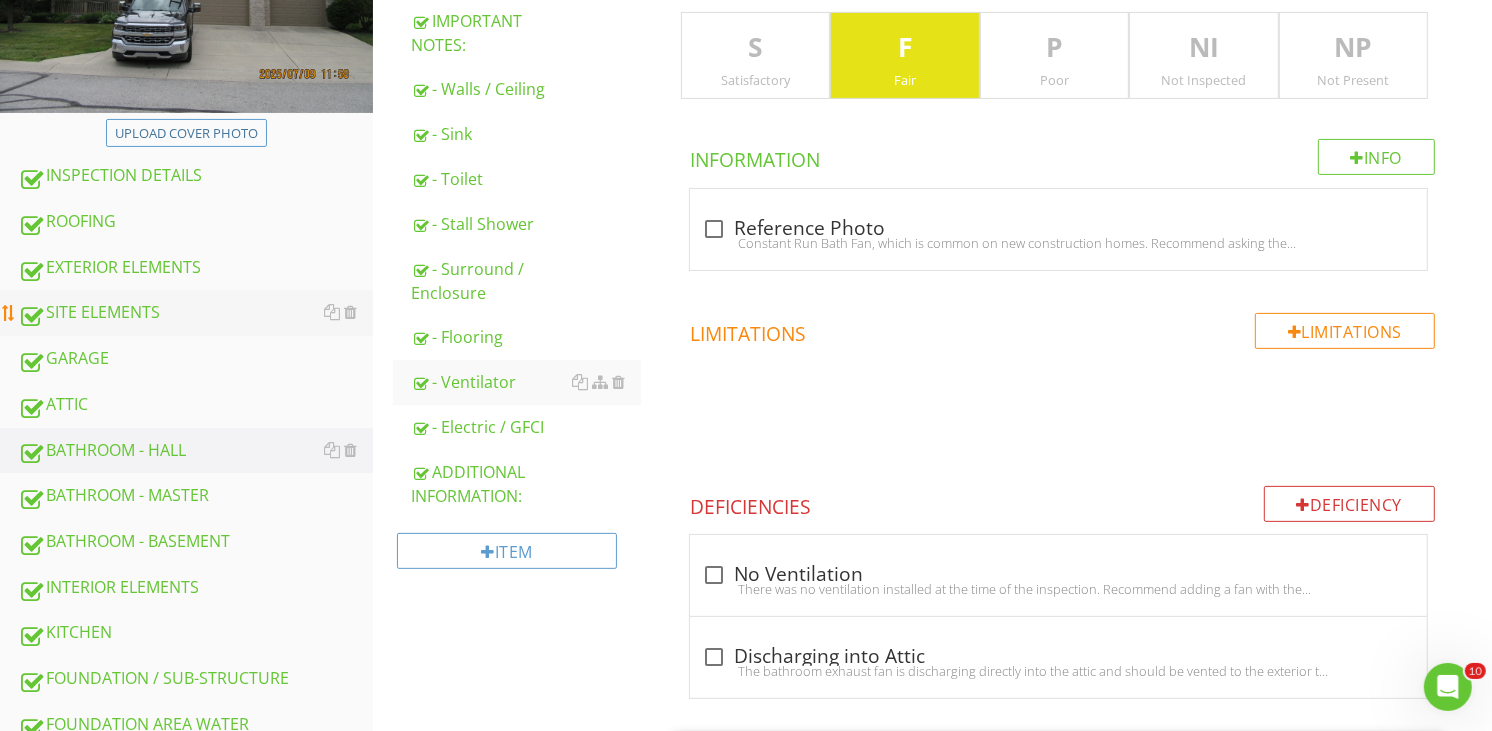 click on "SITE ELEMENTS" at bounding box center (195, 313) 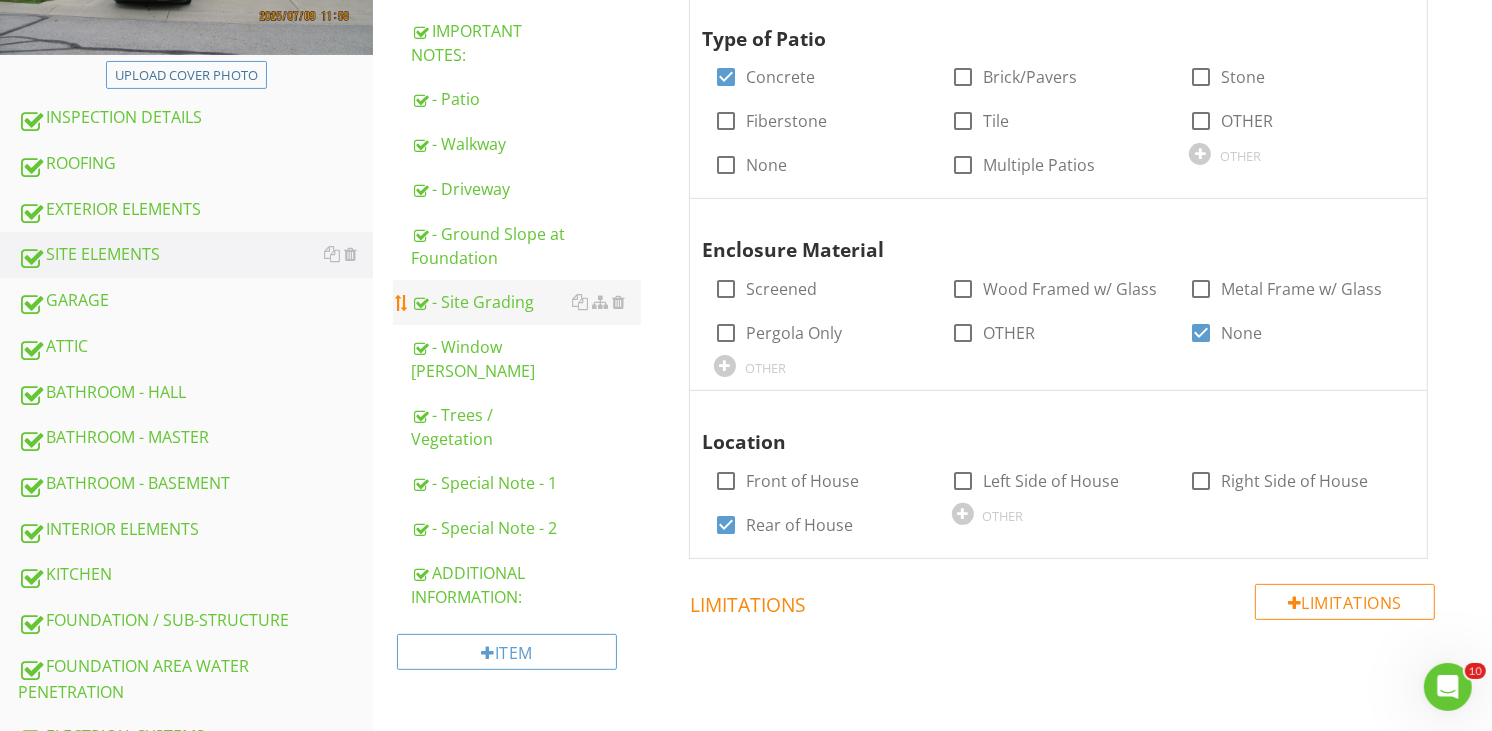 scroll, scrollTop: 498, scrollLeft: 0, axis: vertical 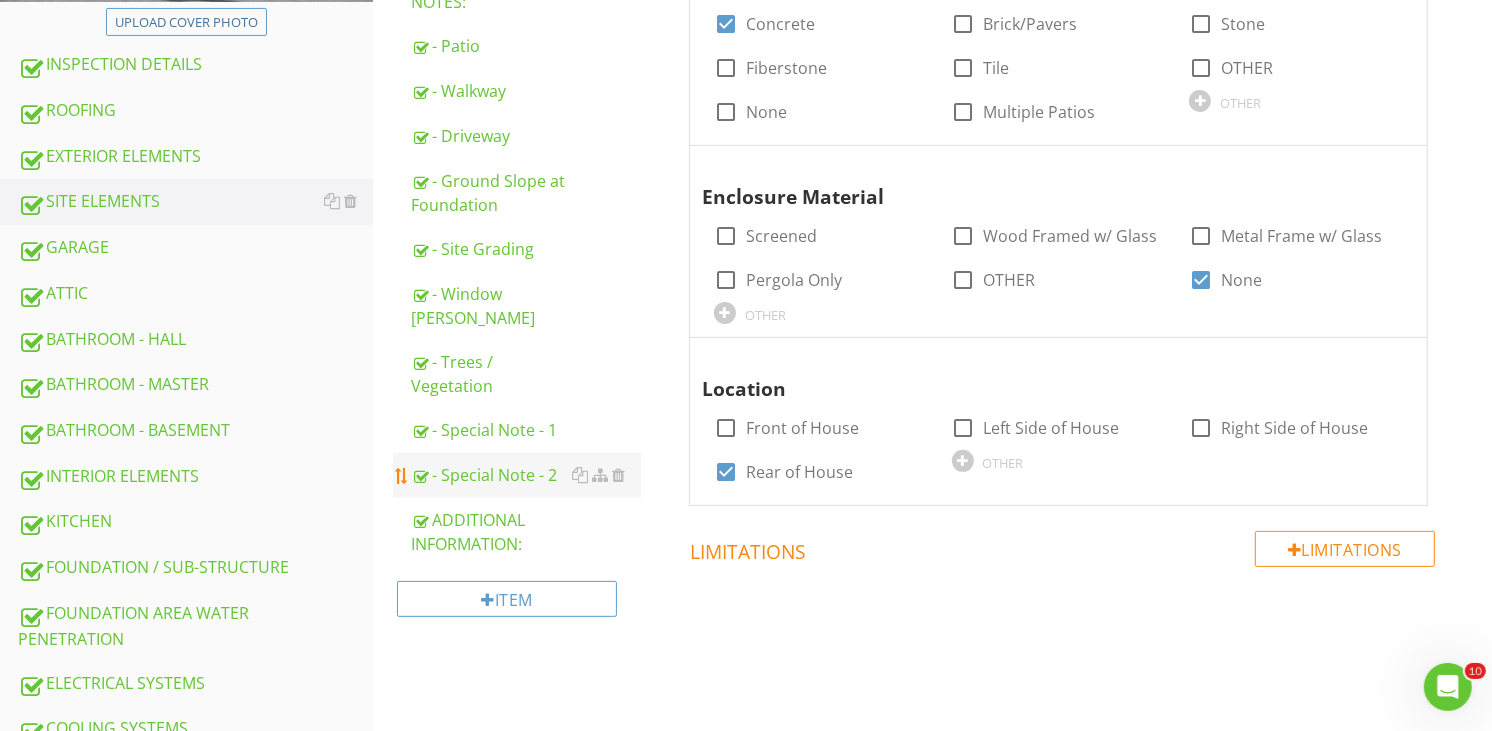 click on "- Special Note - 2" at bounding box center (526, 475) 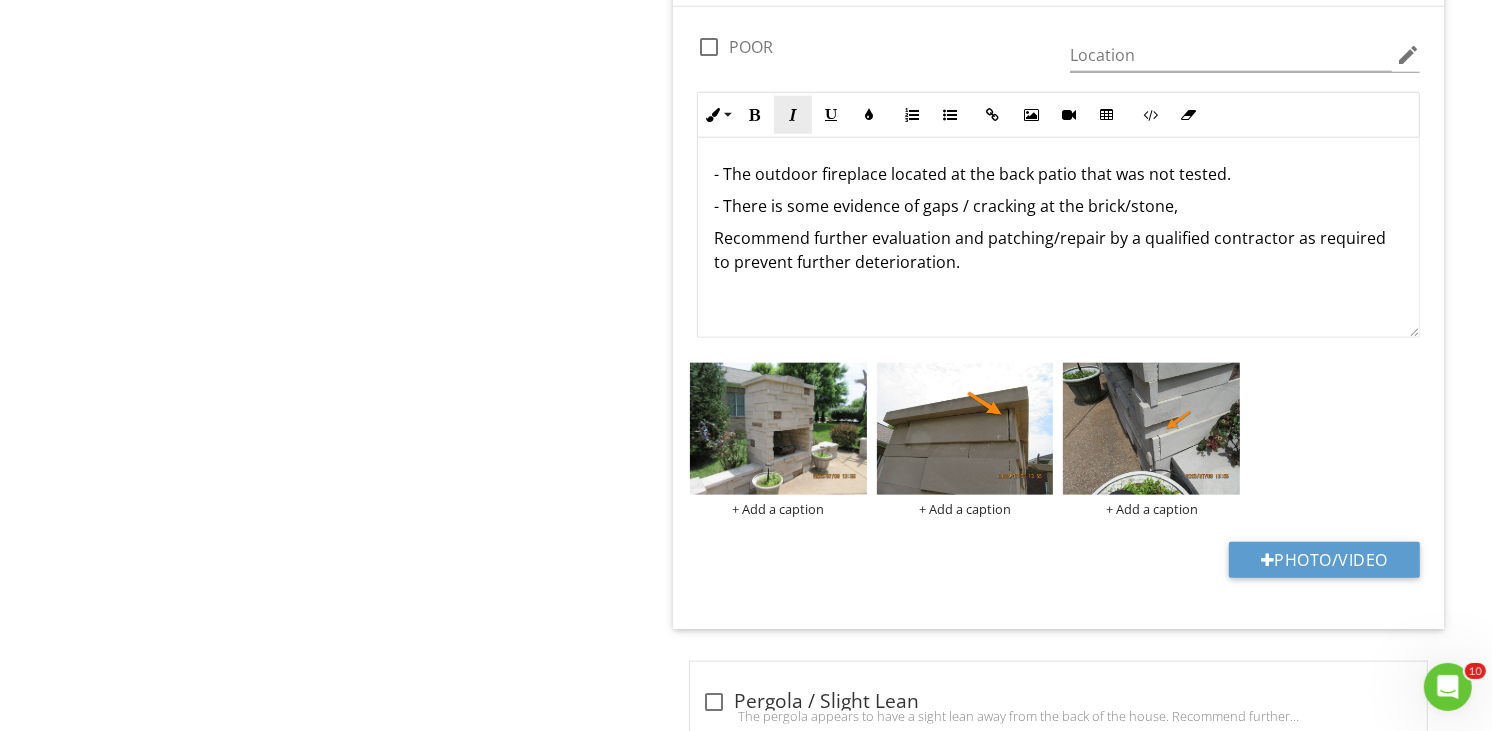 scroll, scrollTop: 1832, scrollLeft: 0, axis: vertical 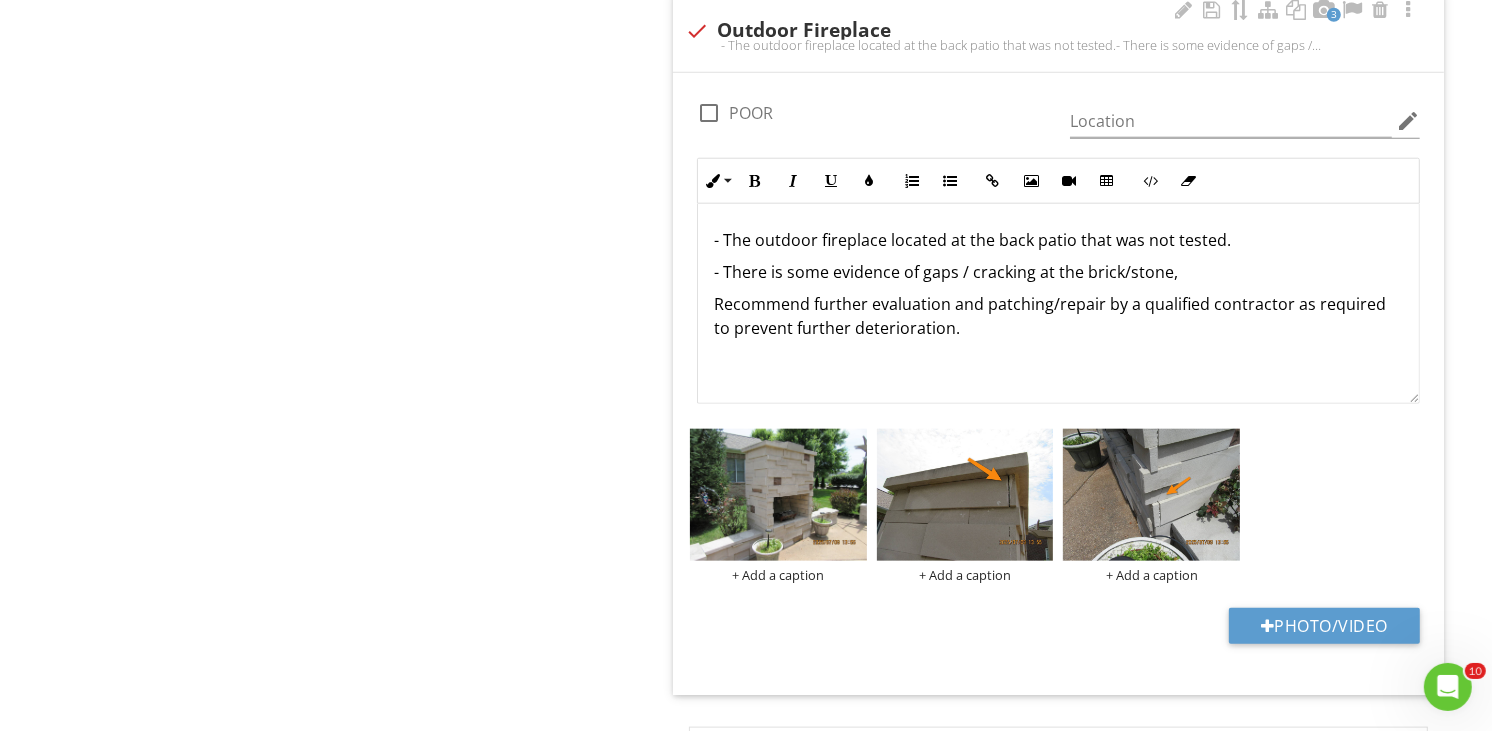 click on "- There is some evidence of gaps / cracking at the brick/stone," at bounding box center [1058, 272] 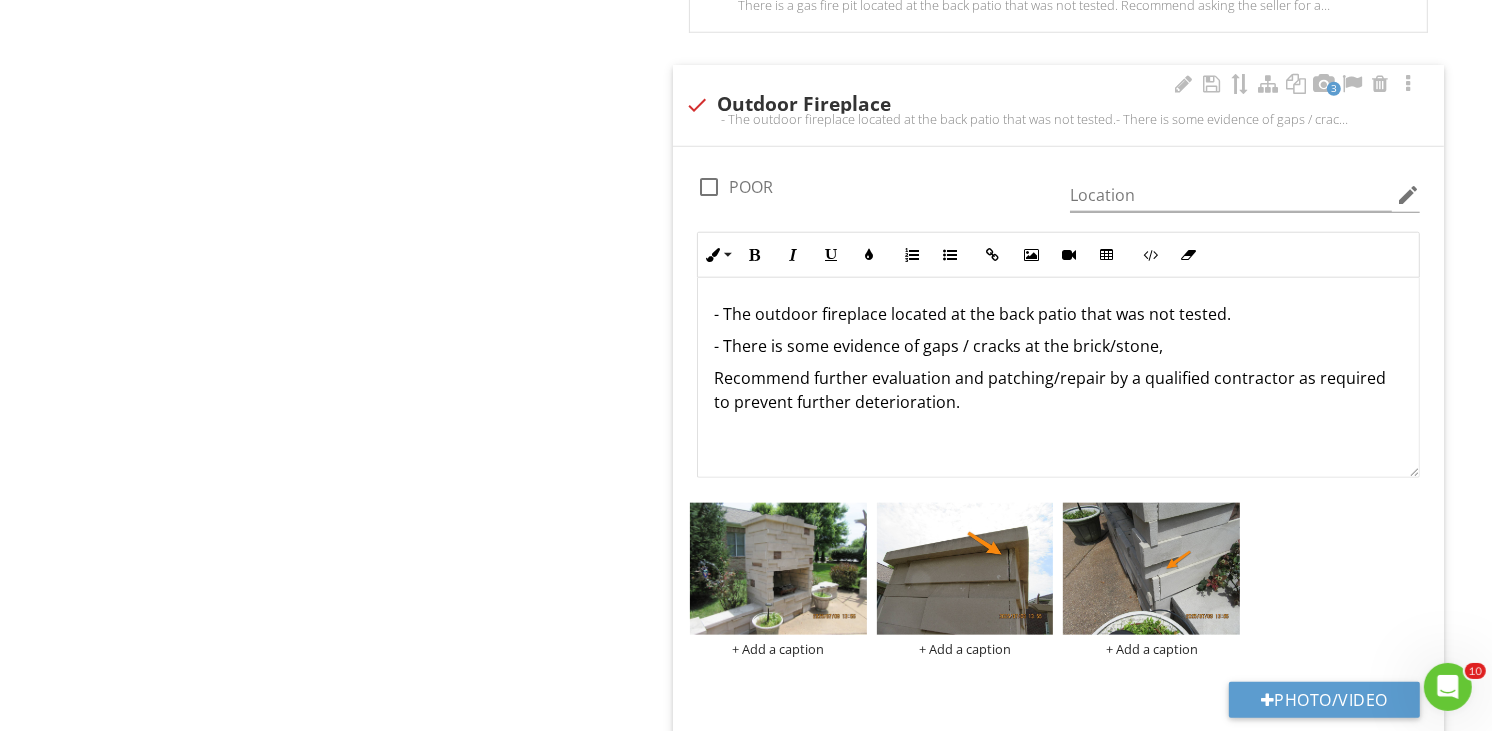 scroll, scrollTop: 1721, scrollLeft: 0, axis: vertical 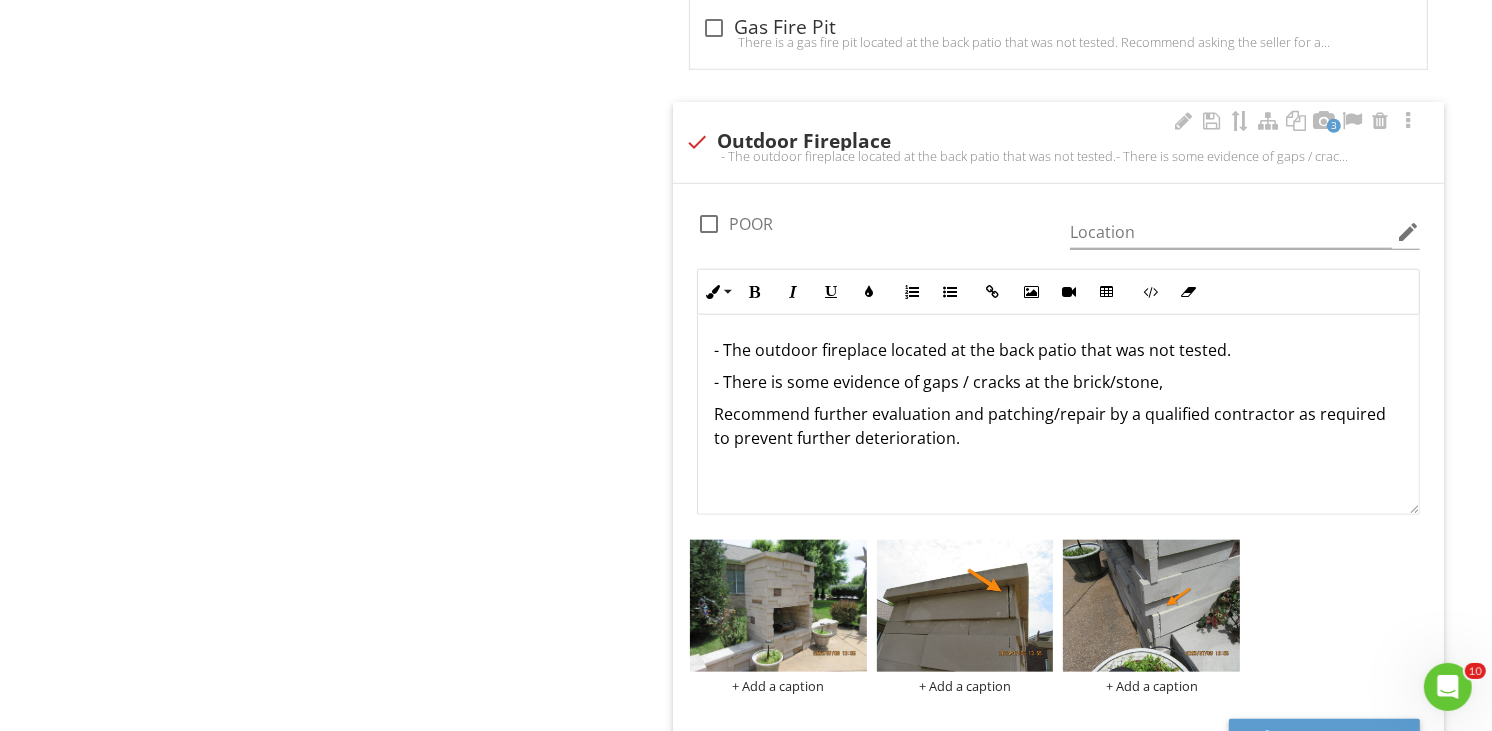 click on "Recommend further evaluation and patching/repair by a qualified contractor as required to prevent further deterioration." at bounding box center (1058, 426) 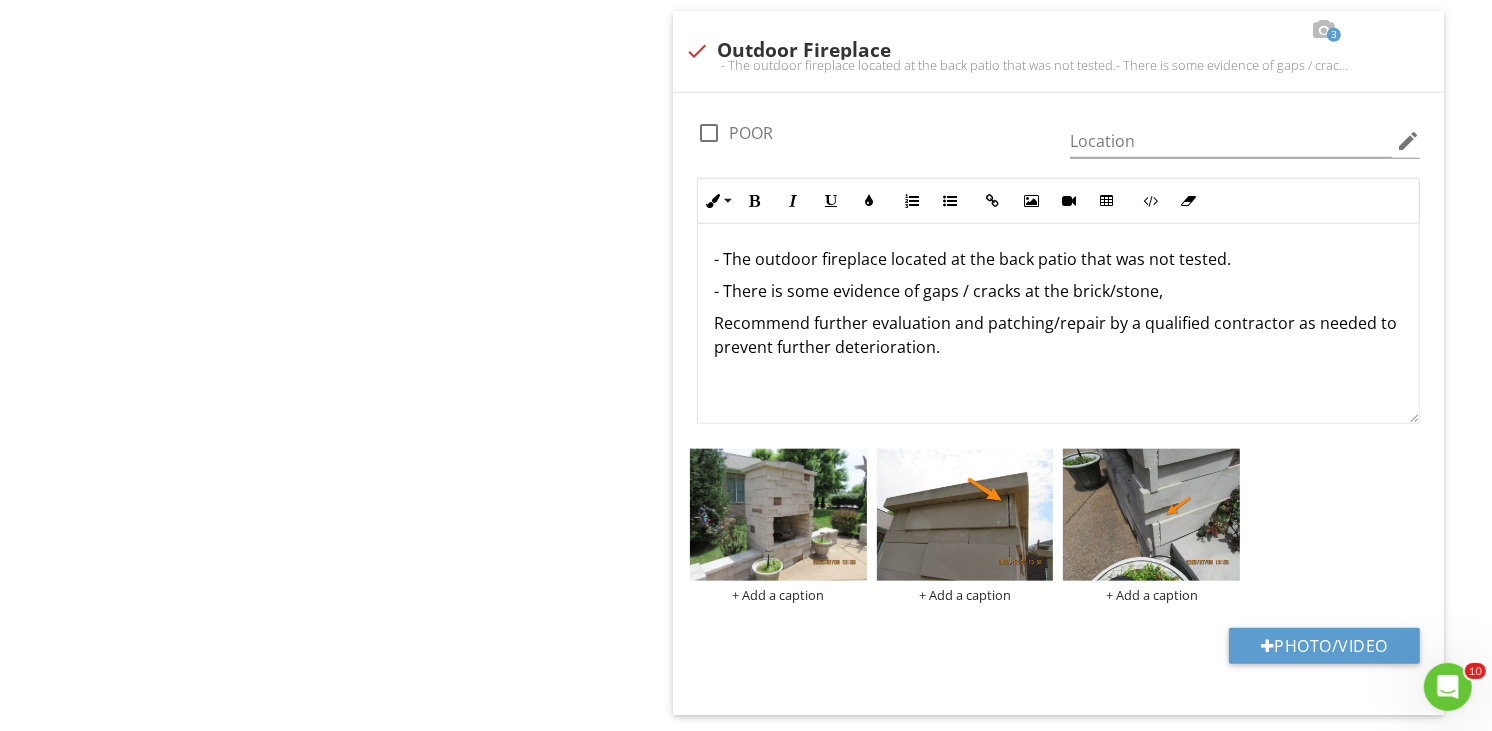 scroll, scrollTop: 1655, scrollLeft: 0, axis: vertical 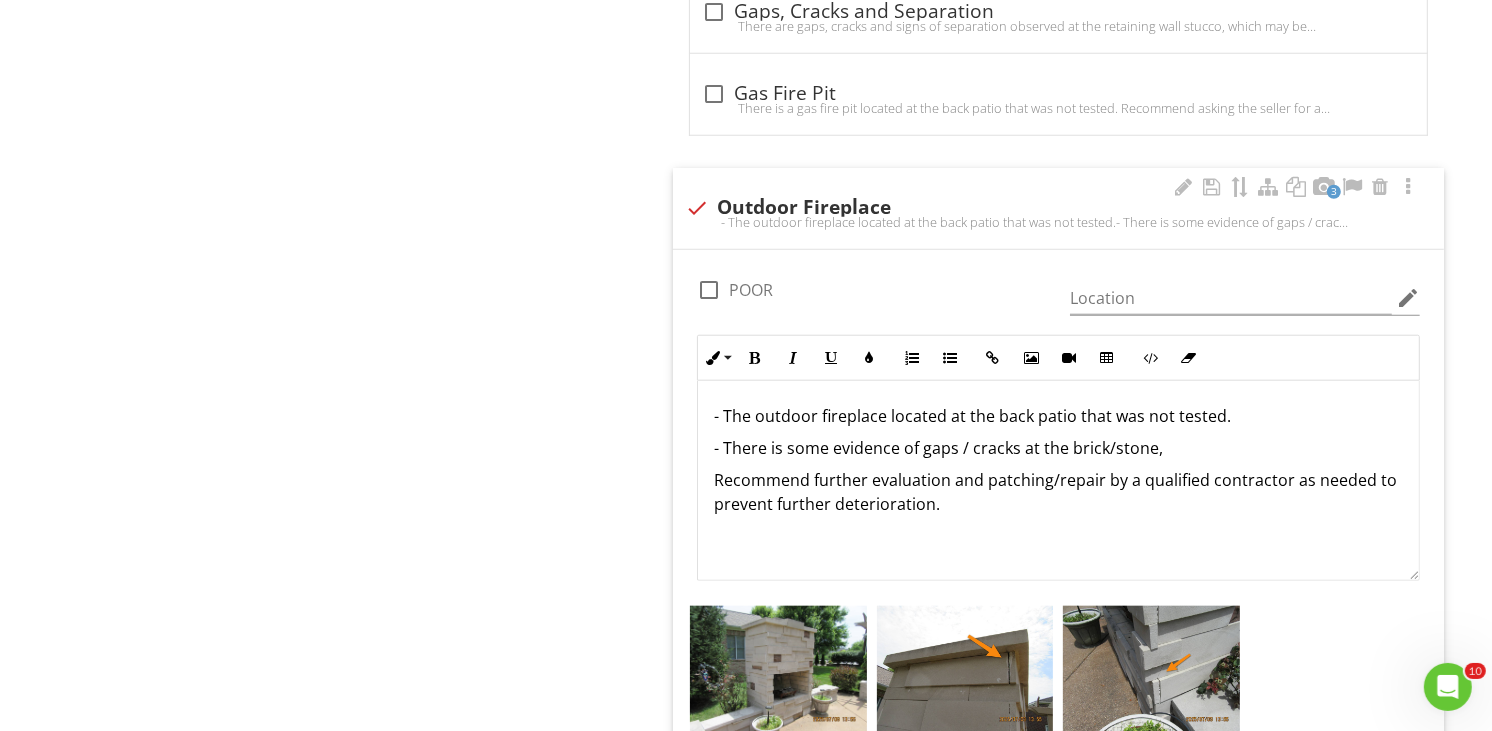 click on "- The outdoor fireplace located at the back patio that was not tested." at bounding box center [1058, 416] 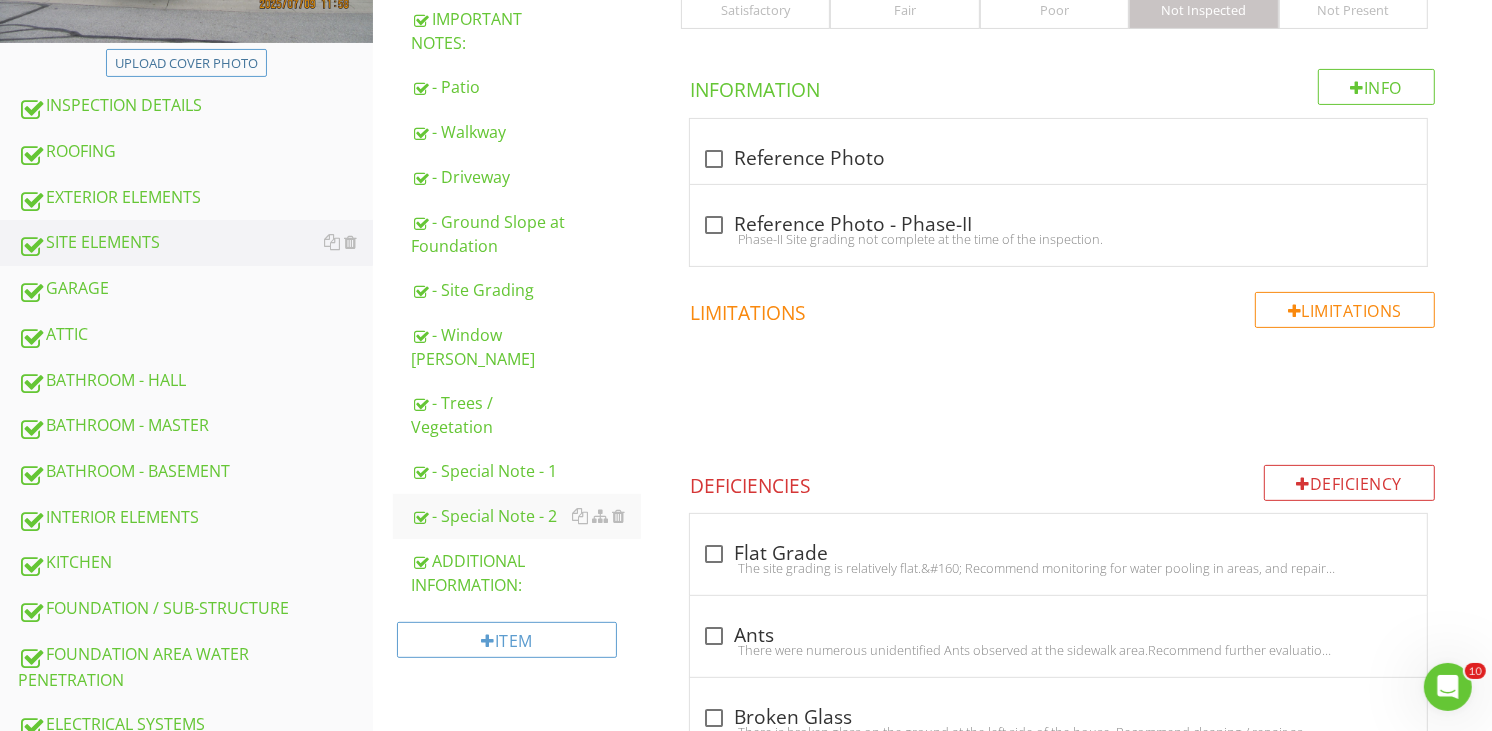 scroll, scrollTop: 322, scrollLeft: 0, axis: vertical 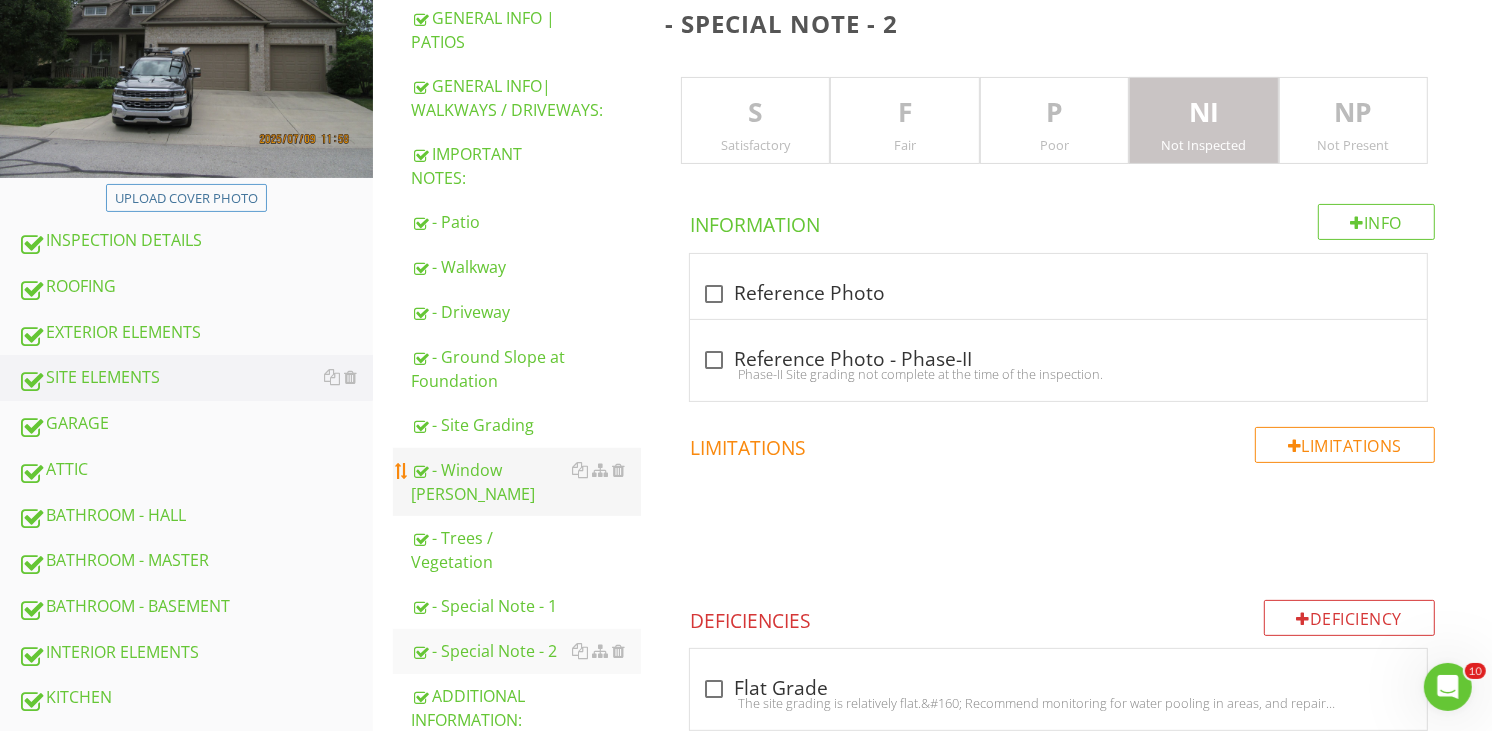 click on "- Window Wells" at bounding box center (526, 482) 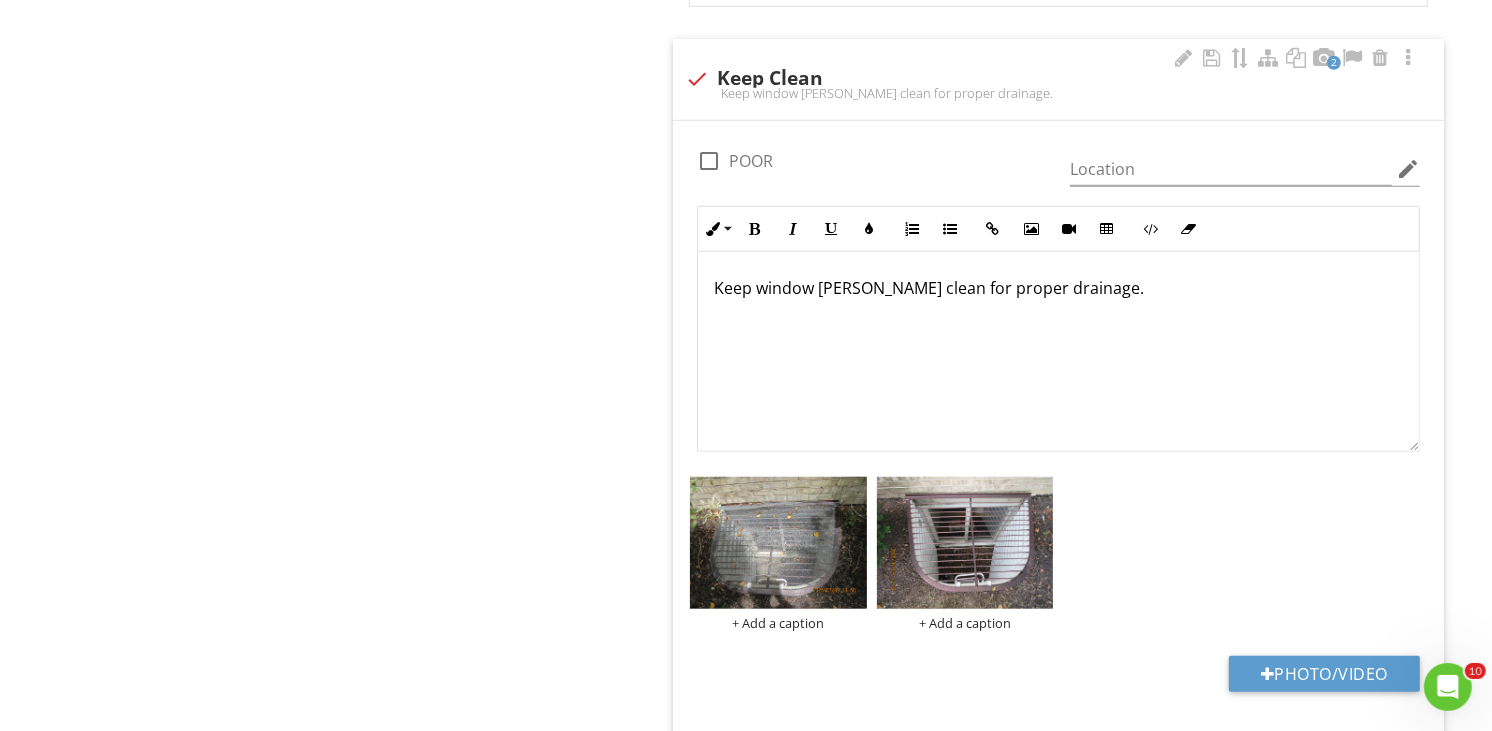 scroll, scrollTop: 1544, scrollLeft: 0, axis: vertical 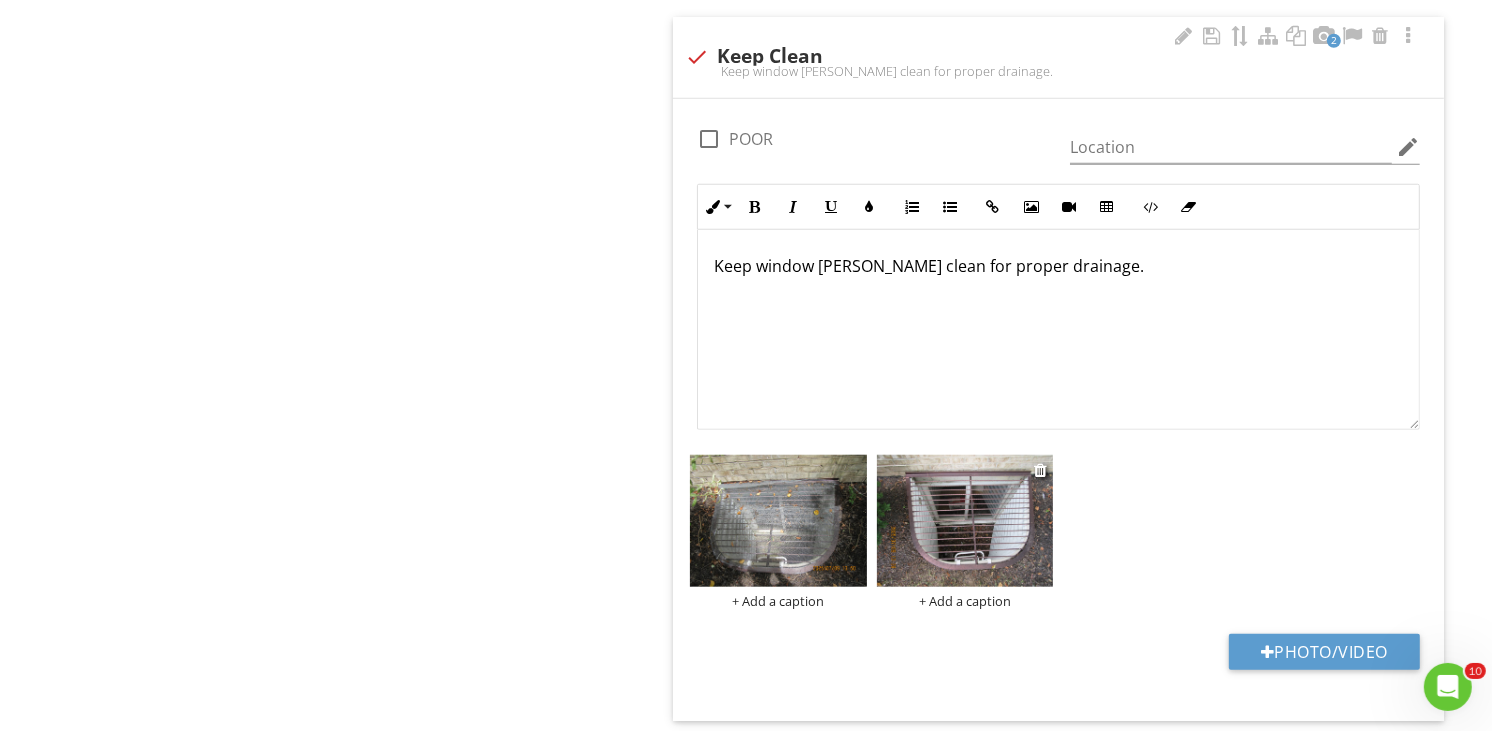 click at bounding box center [965, 521] 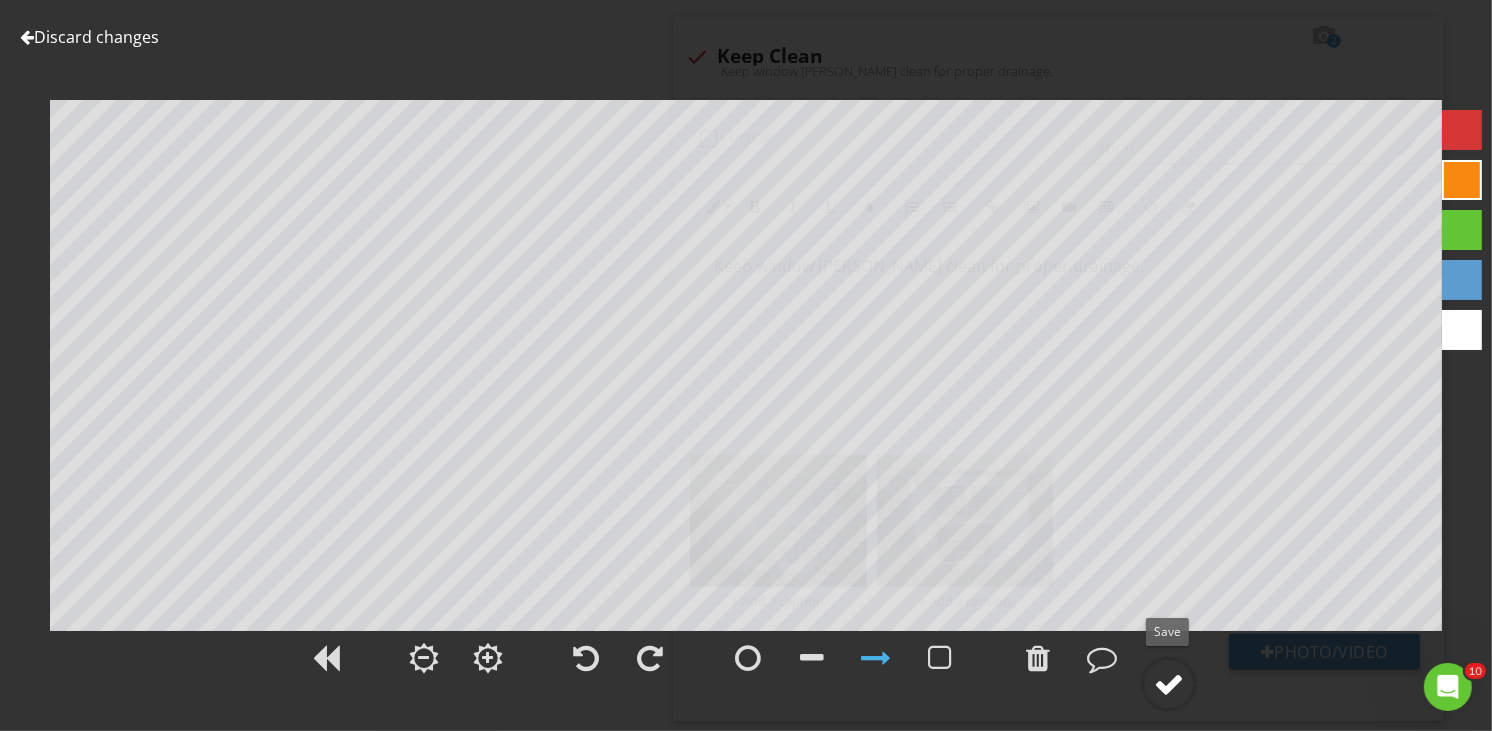 click at bounding box center [1169, 684] 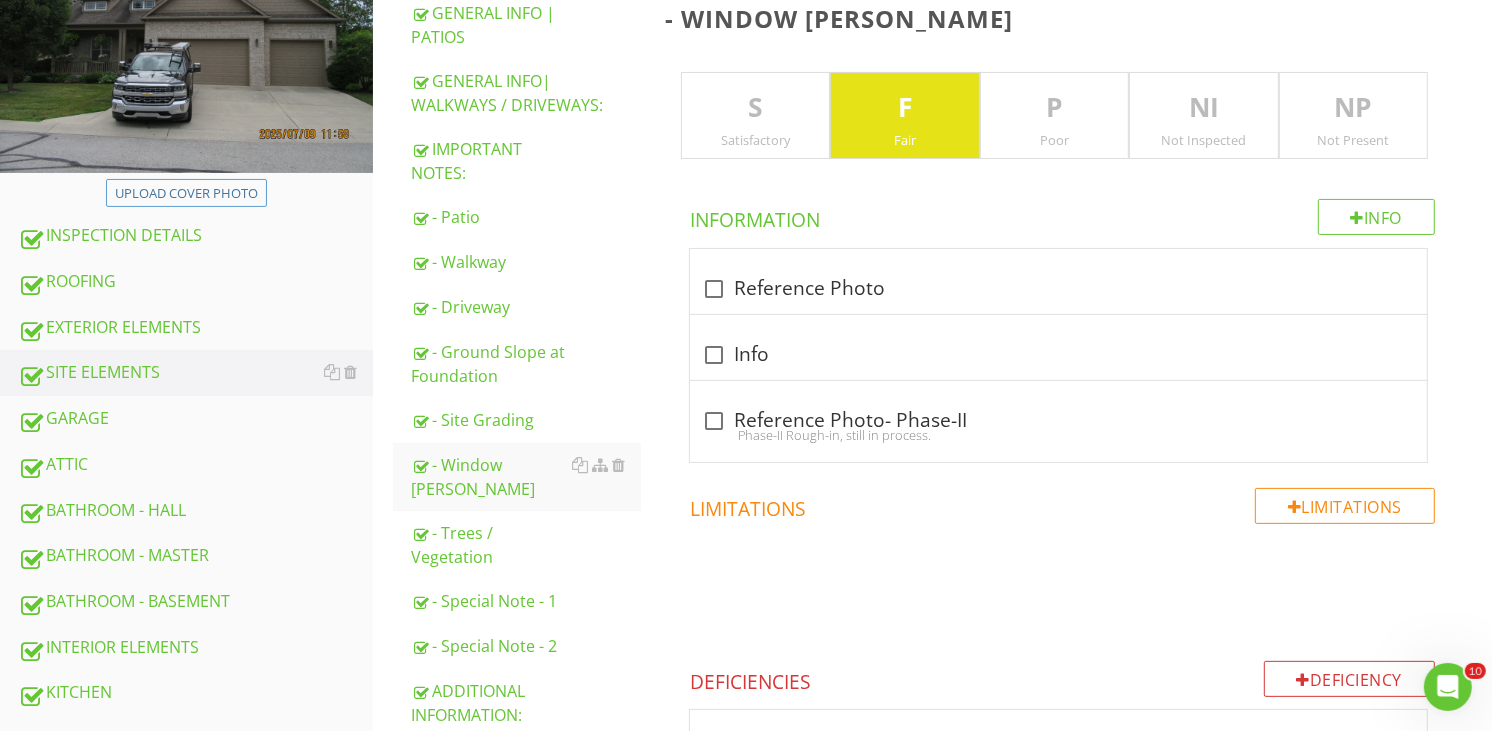 scroll, scrollTop: 322, scrollLeft: 0, axis: vertical 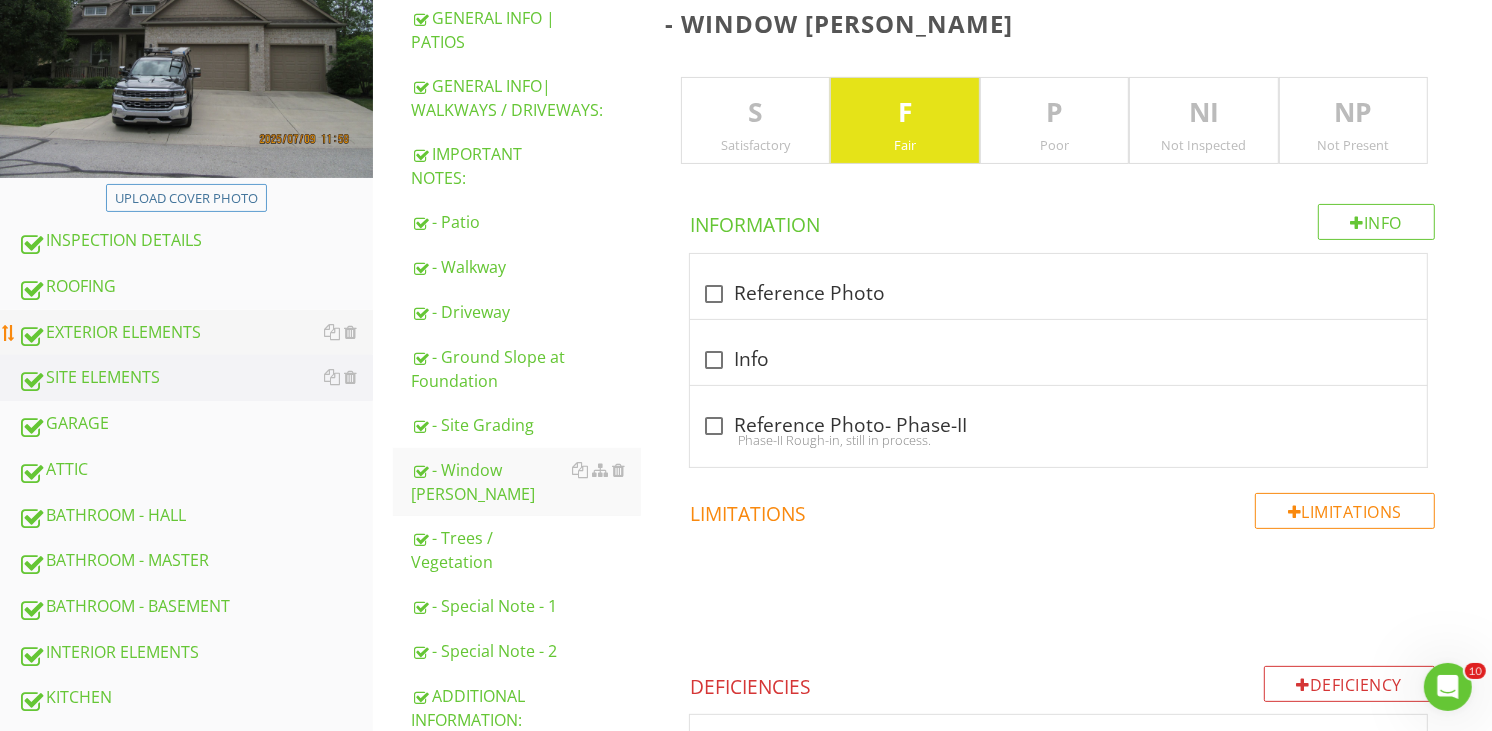 click on "EXTERIOR ELEMENTS" at bounding box center [195, 333] 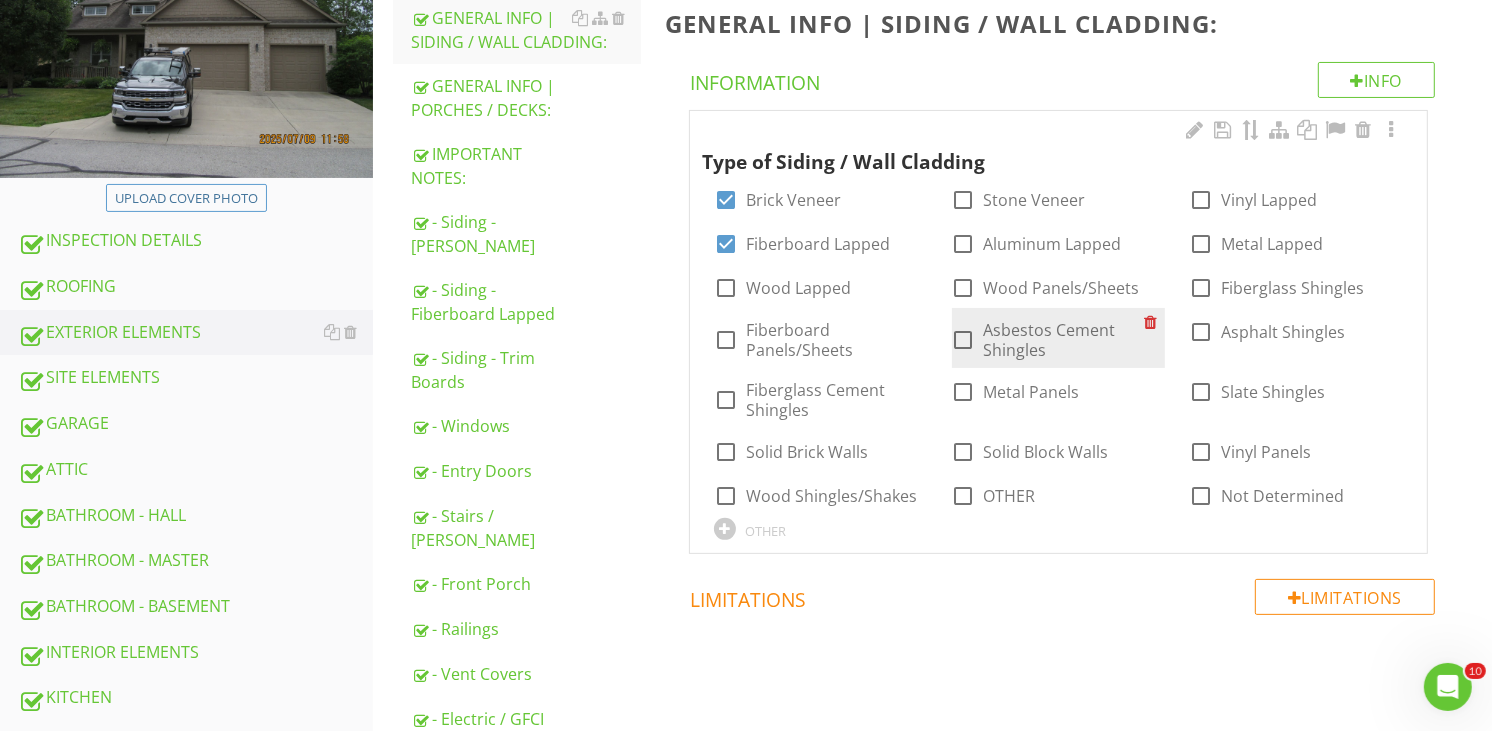 click on "- Siding - Fiberboard Lapped" at bounding box center [526, 302] 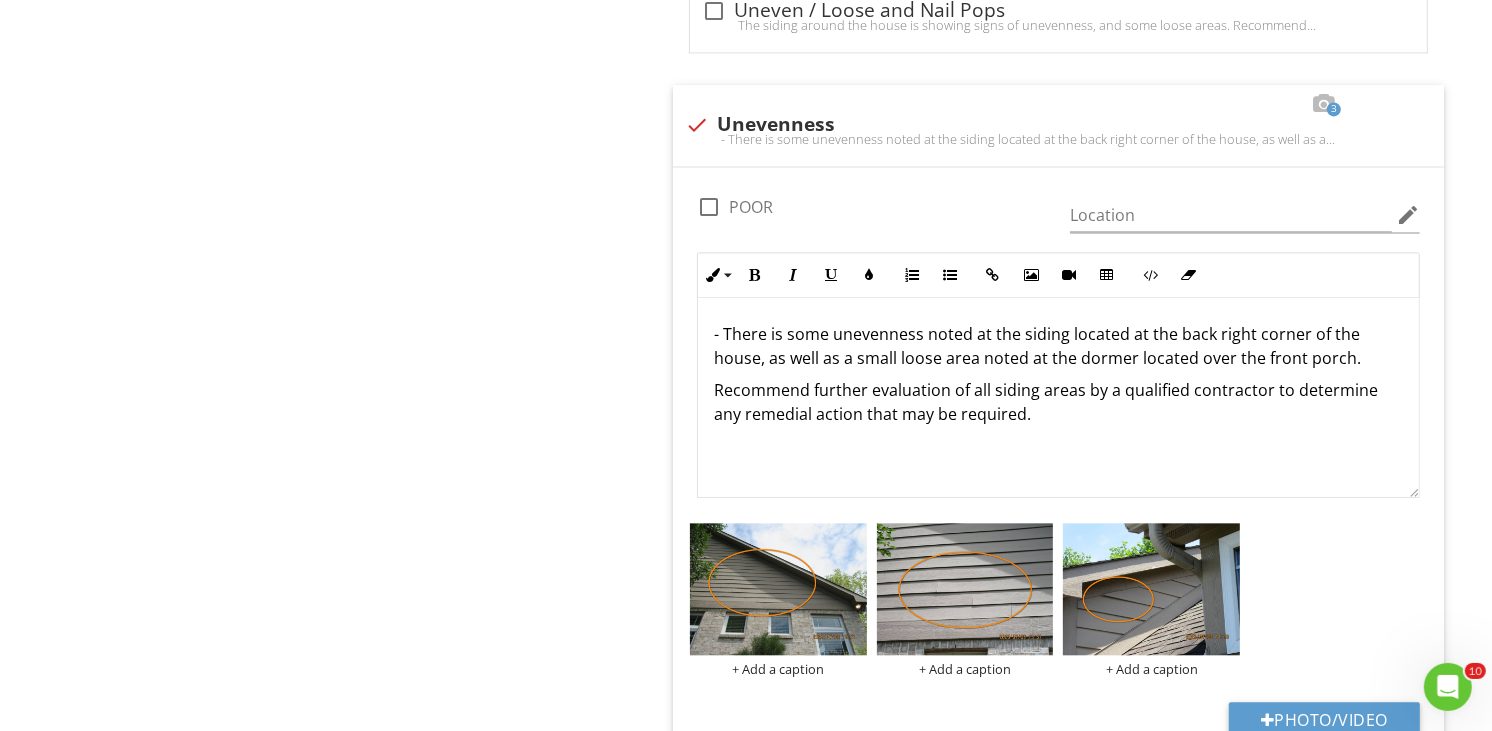 scroll, scrollTop: 3877, scrollLeft: 0, axis: vertical 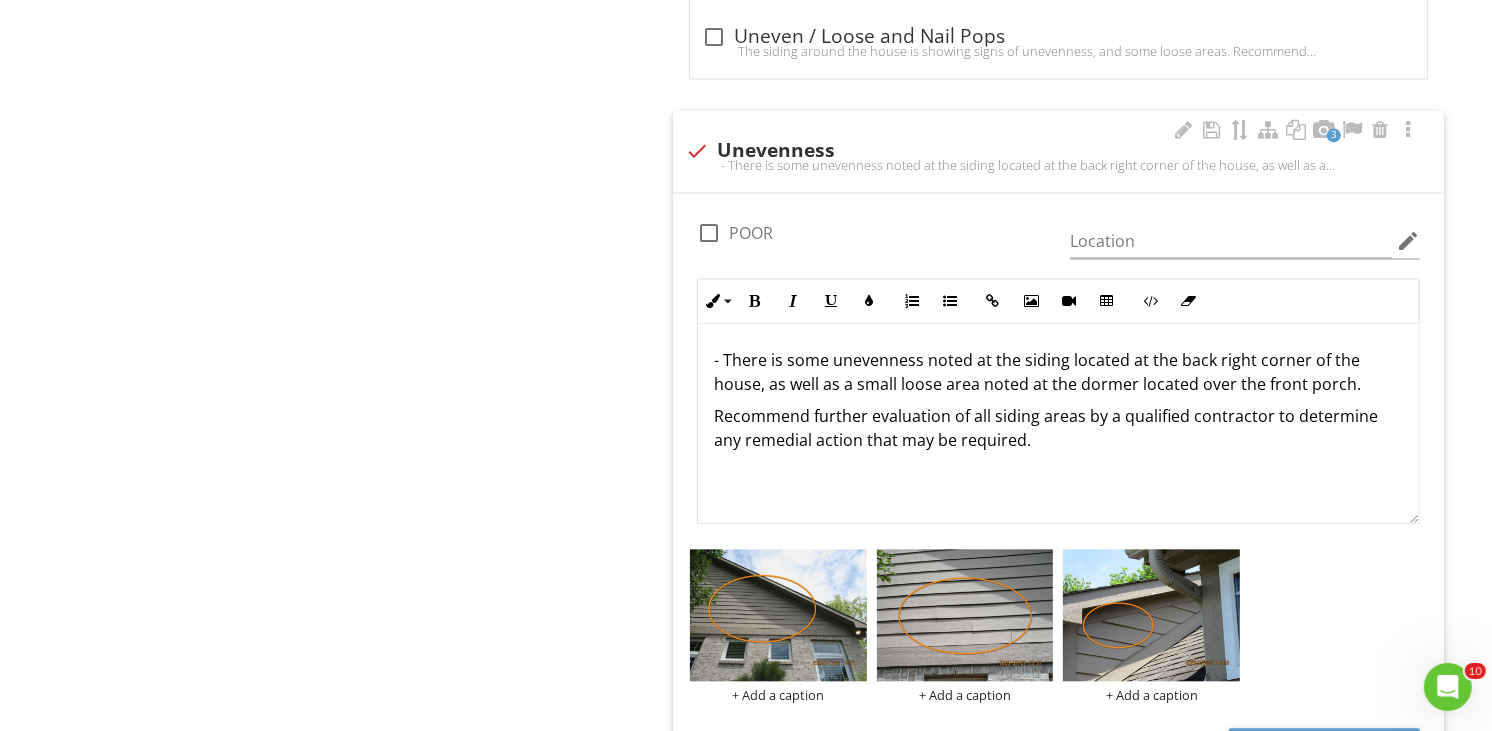 click on "- There is some unevenness noted at the siding located at the back right corner of the house, as well as a small loose area noted at the dormer located over the front porch." at bounding box center [1058, 372] 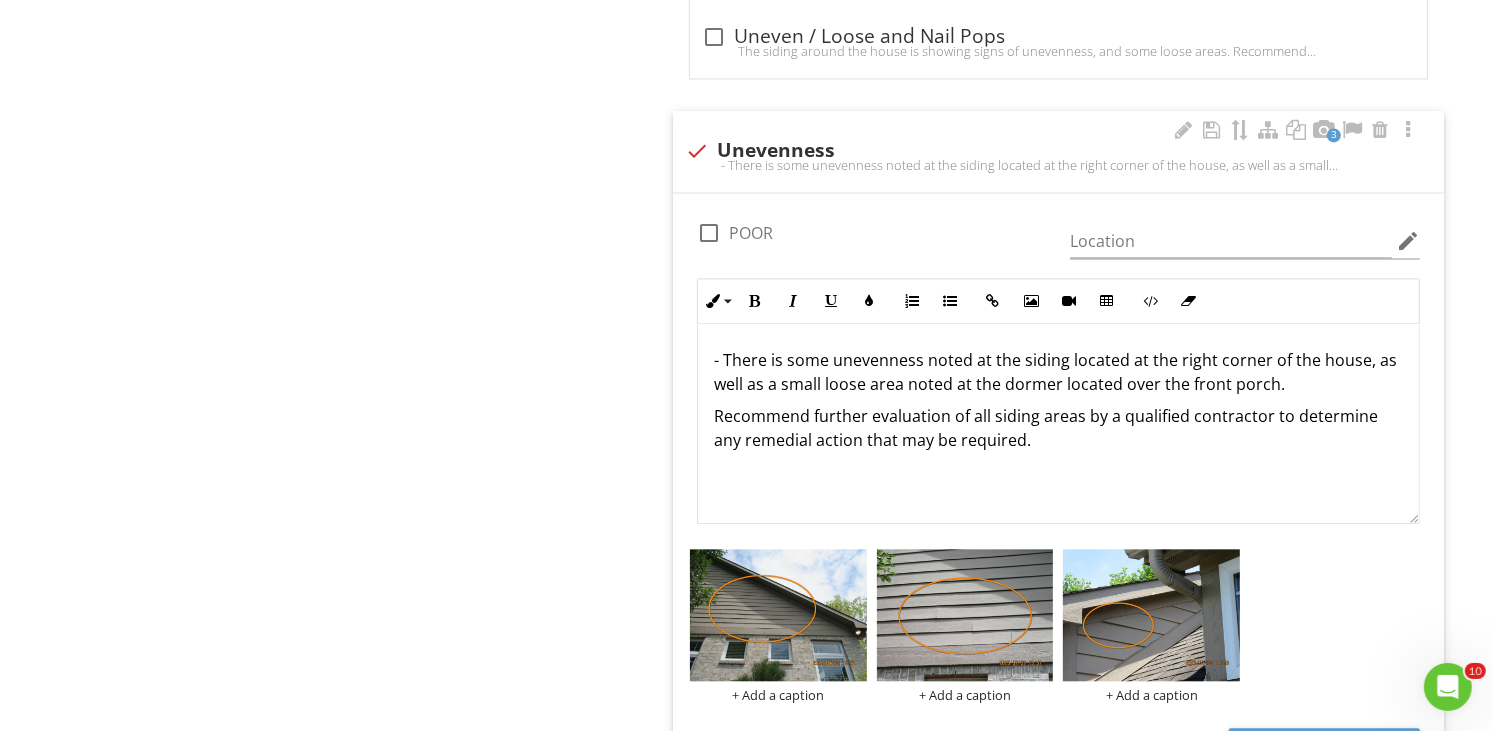 type 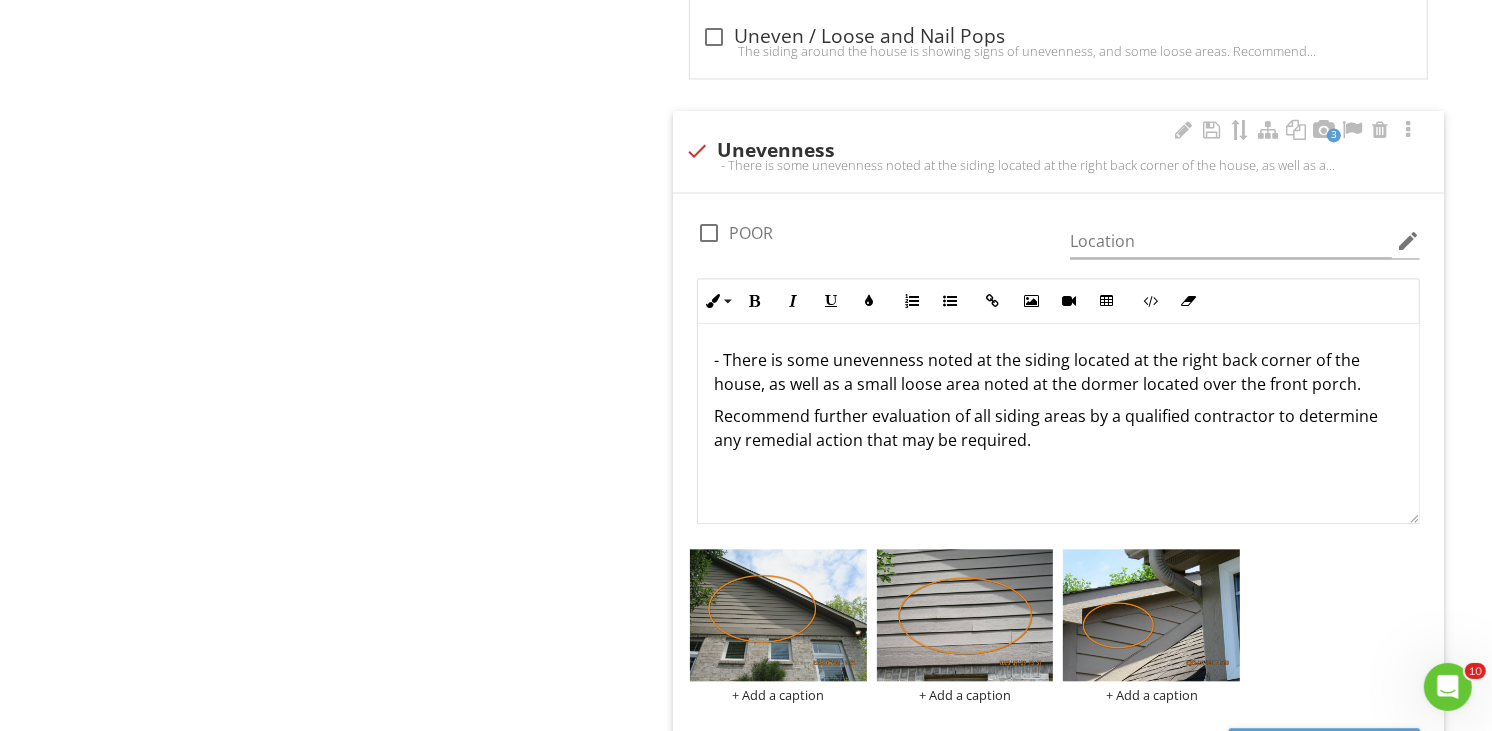 click on "- There is some unevenness noted at the siding located at the right back corner of the house, as well as a small loose area noted at the dormer located over the front porch." at bounding box center (1058, 372) 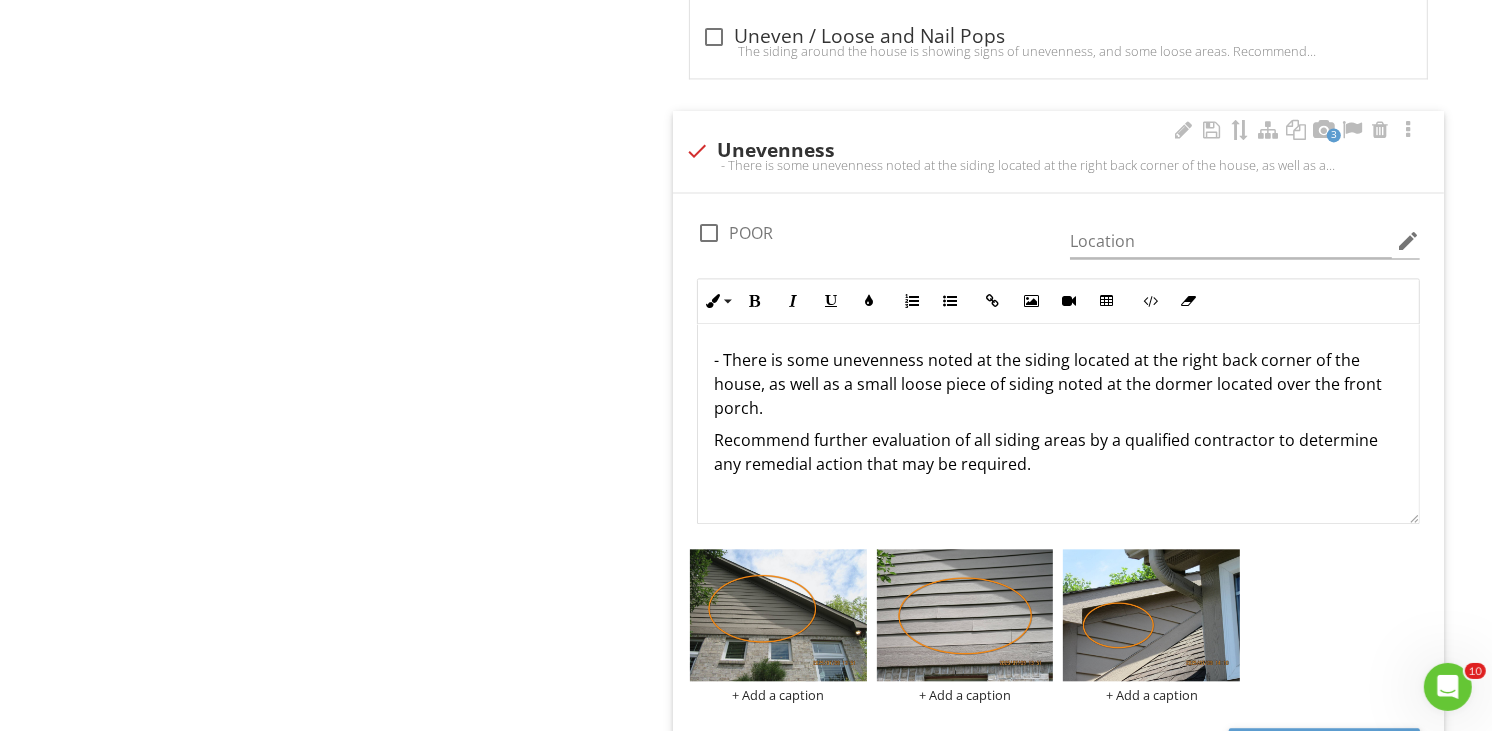 click on "- There is some unevenness noted at the siding located at the right back corner of the house, as well as a small loose piece of siding noted at the dormer located over the front porch." at bounding box center (1058, 384) 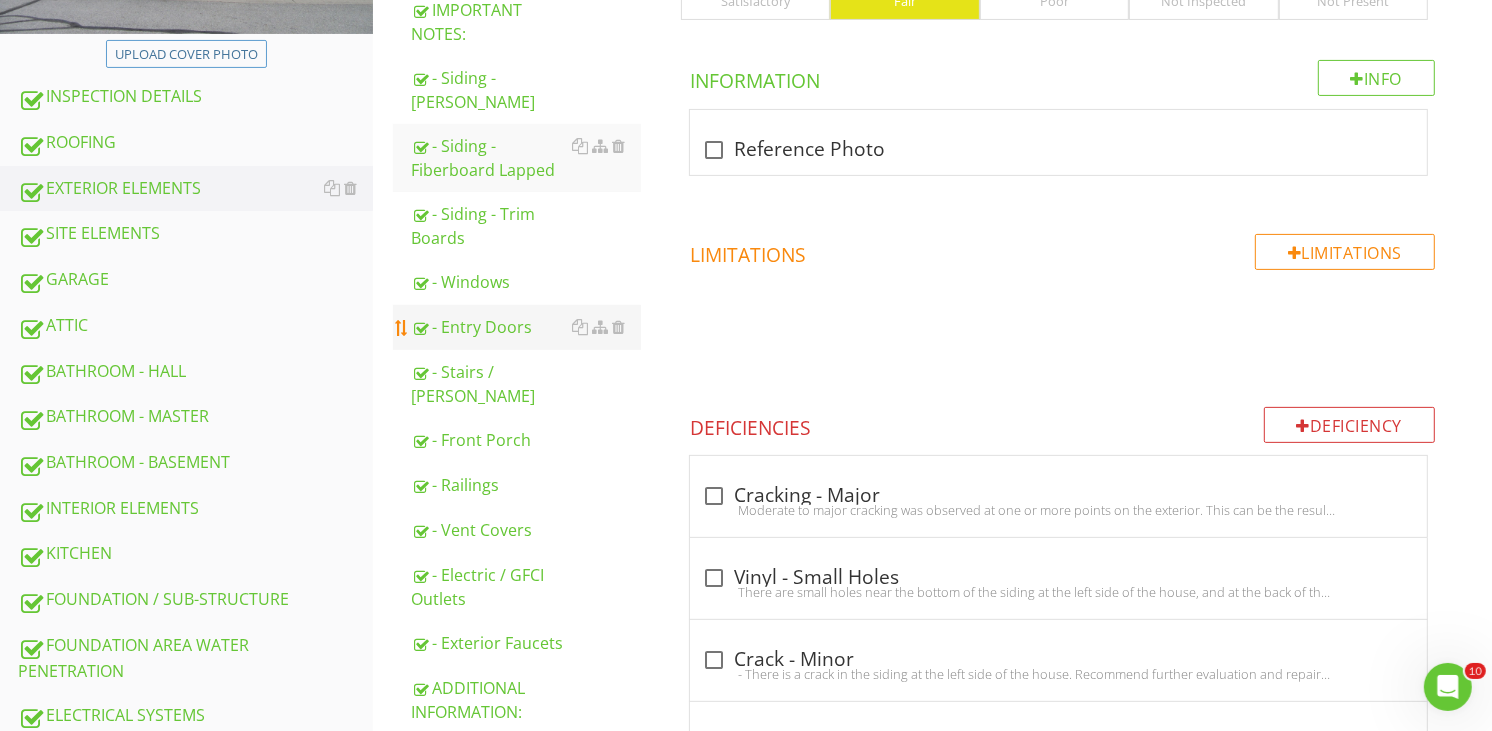 scroll, scrollTop: 433, scrollLeft: 0, axis: vertical 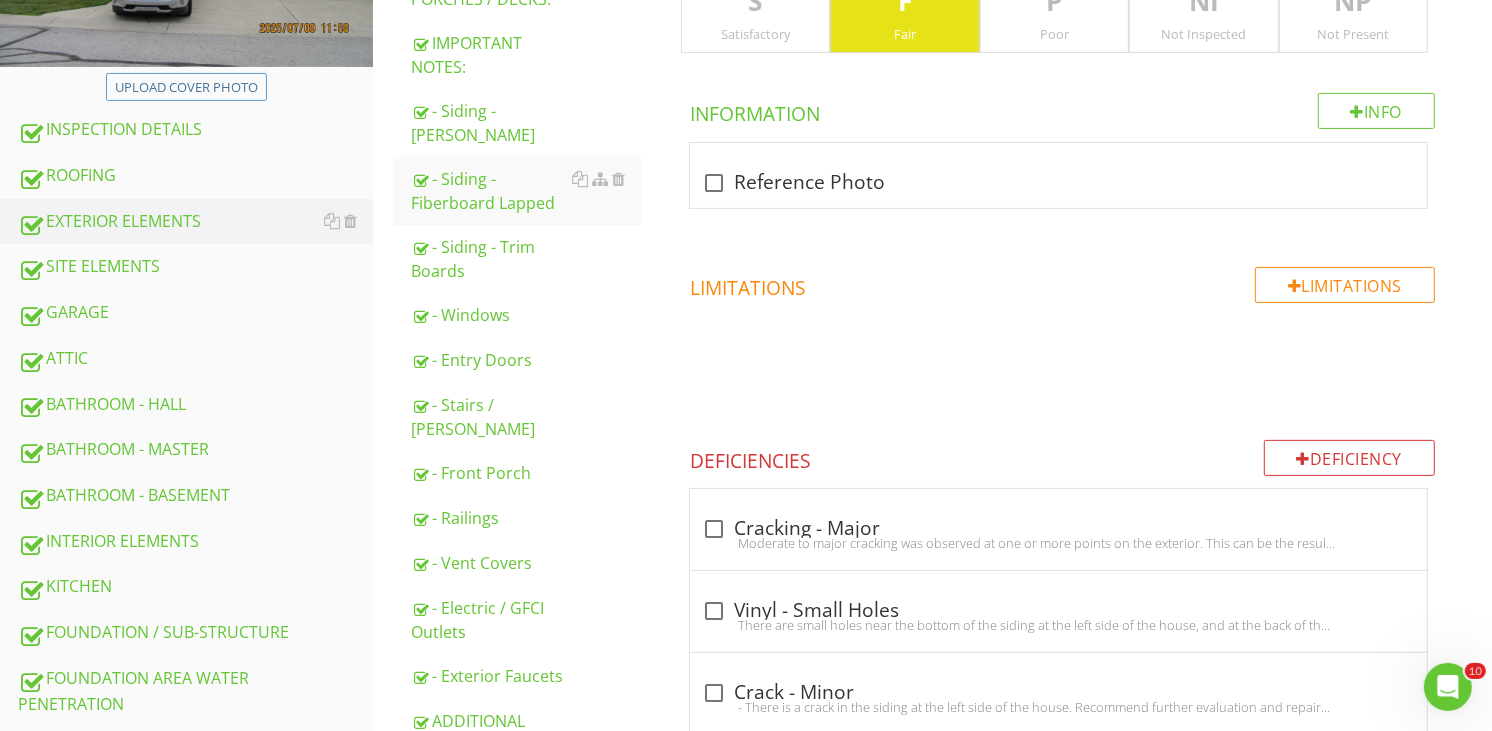 drag, startPoint x: 461, startPoint y: 112, endPoint x: 1003, endPoint y: 297, distance: 572.70325 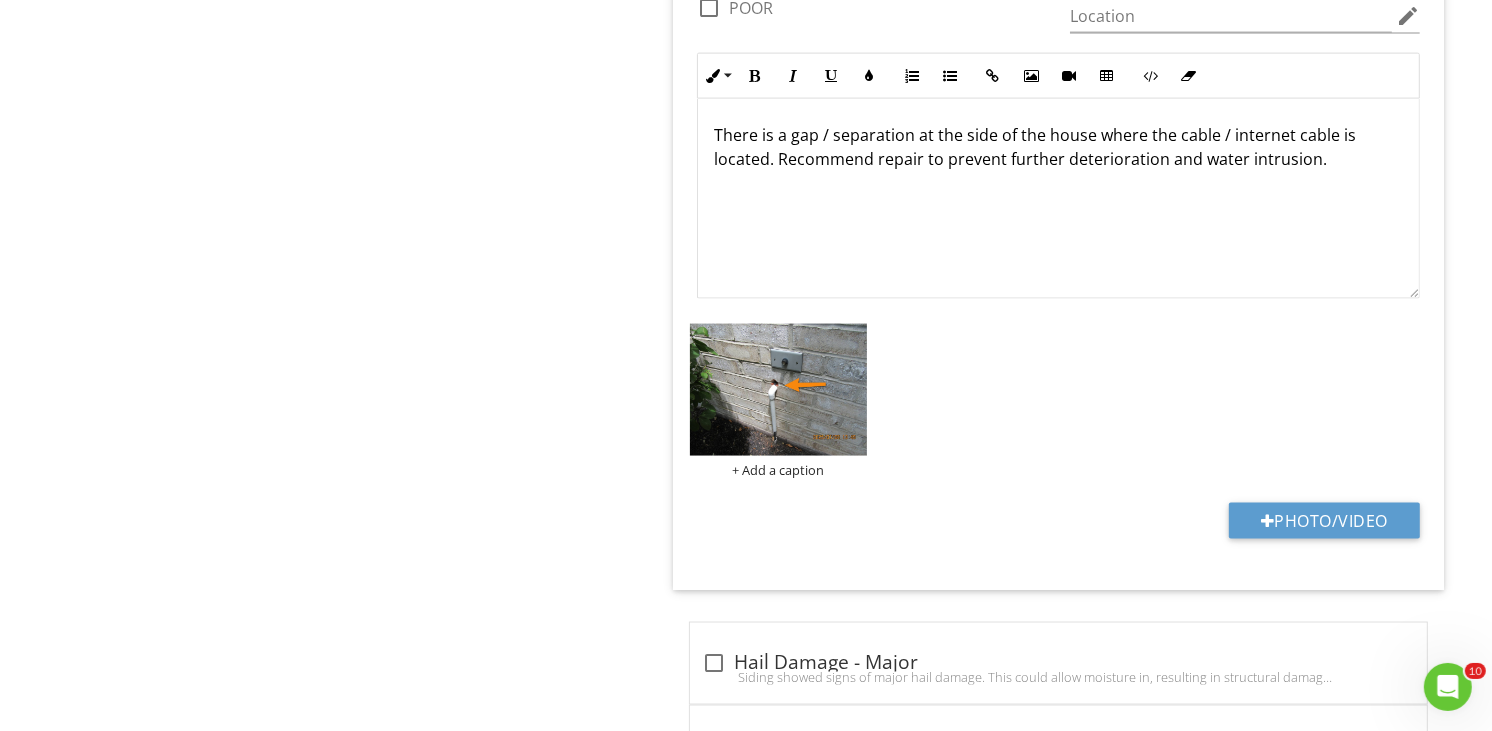 scroll, scrollTop: 2433, scrollLeft: 0, axis: vertical 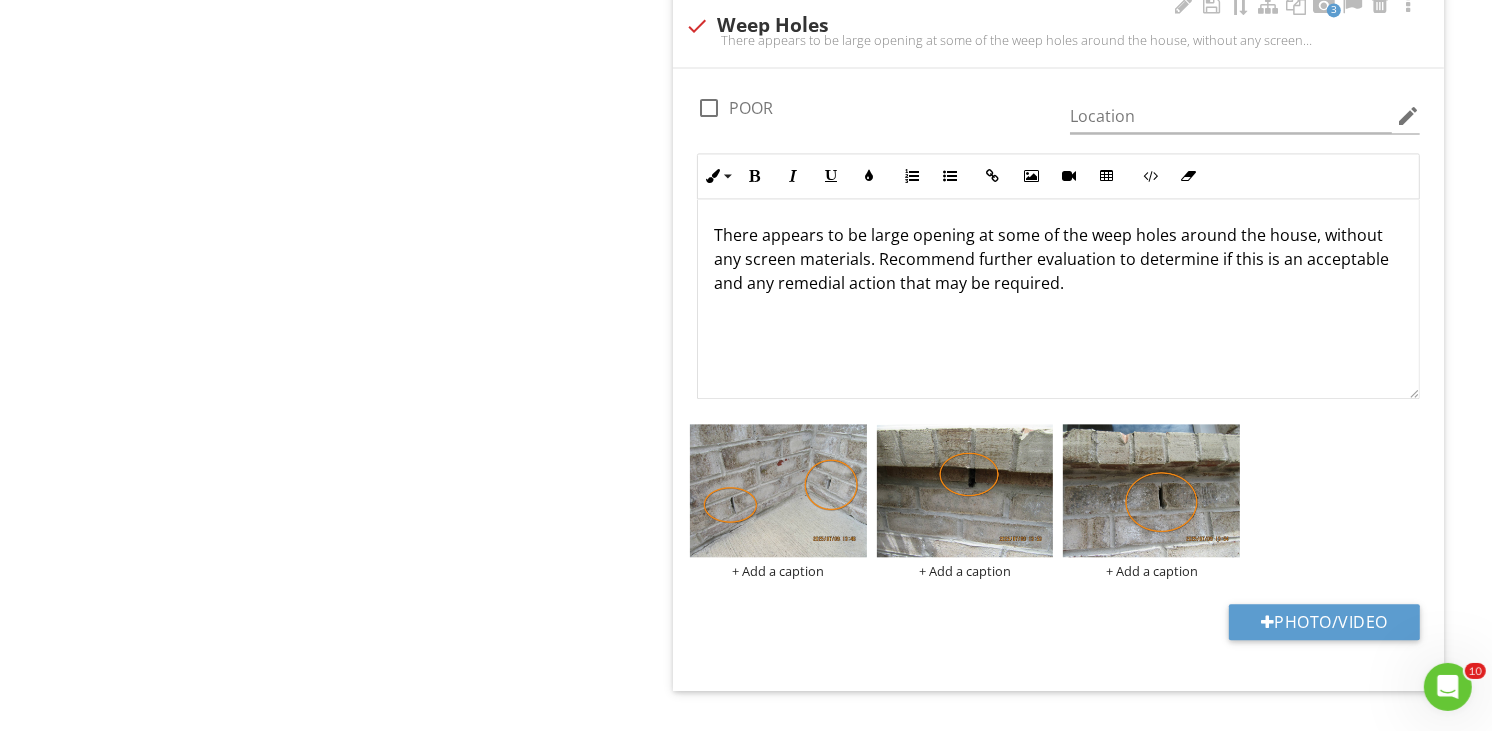 click on "There appears to be large opening at some of the weep holes around the house, without any screen materials. Recommend further evaluation to determine if this is an acceptable and any remedial action that may be required." at bounding box center (1058, 259) 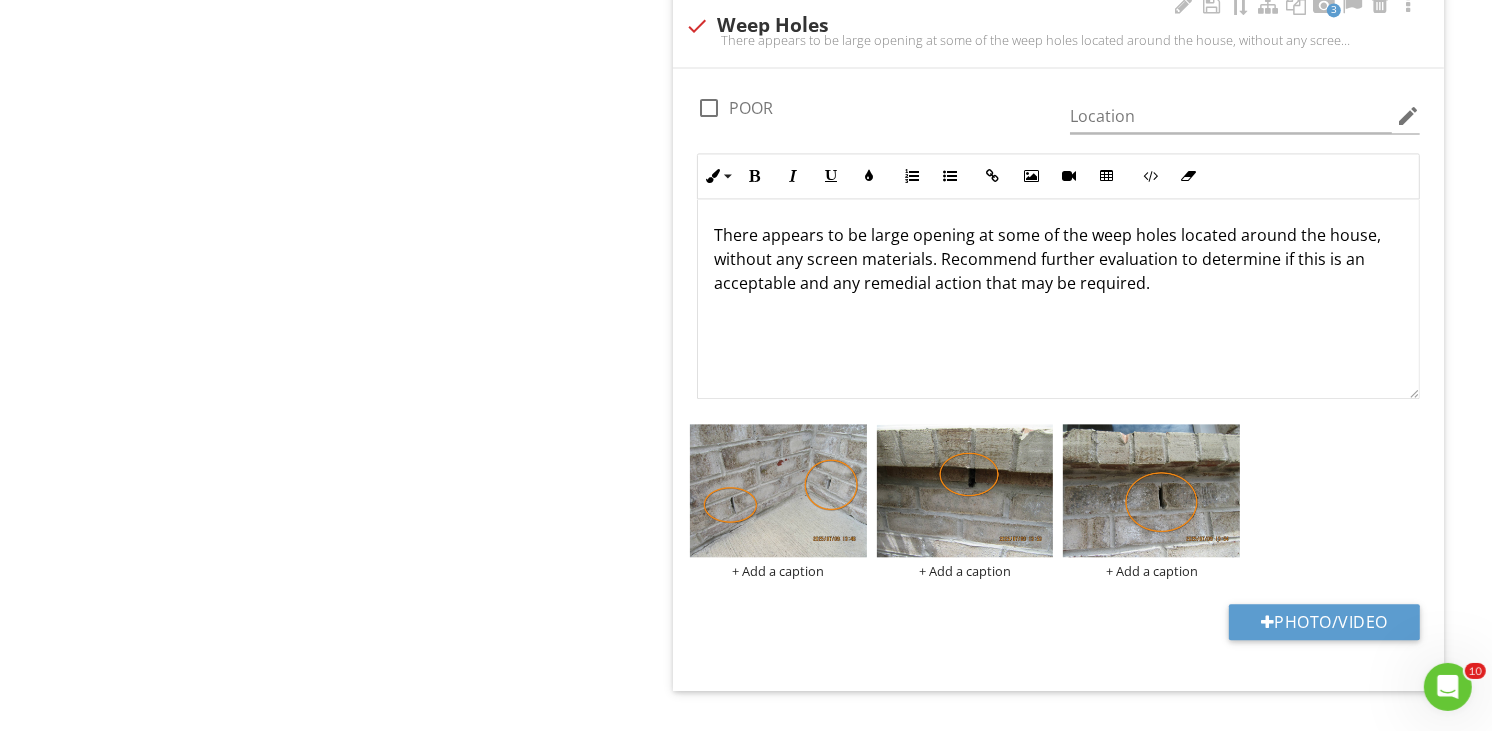 click on "There appears to be large opening at some of the weep holes located around the house, without any screen materials. Recommend further evaluation to determine if this is an acceptable and any remedial action that may be required." at bounding box center [1058, 259] 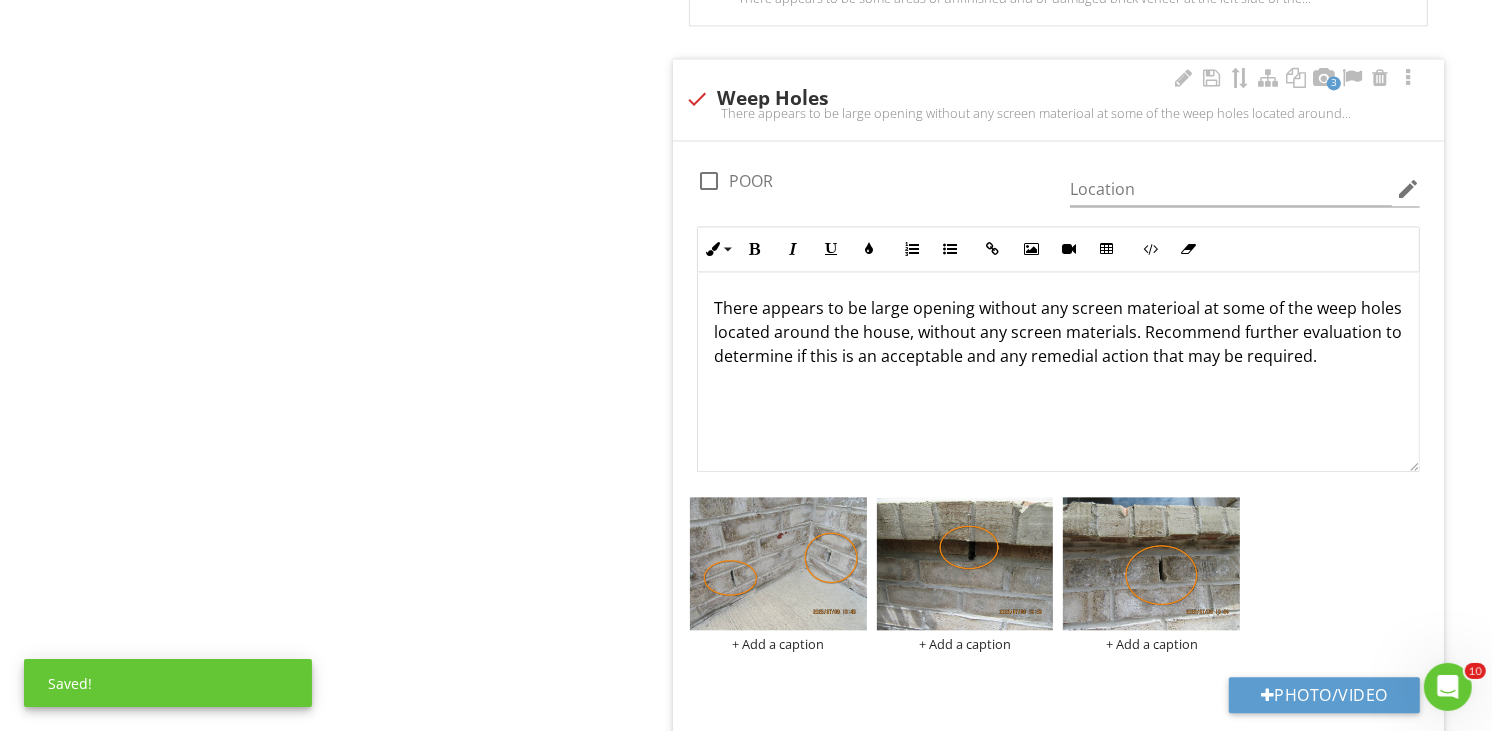 scroll, scrollTop: 3766, scrollLeft: 0, axis: vertical 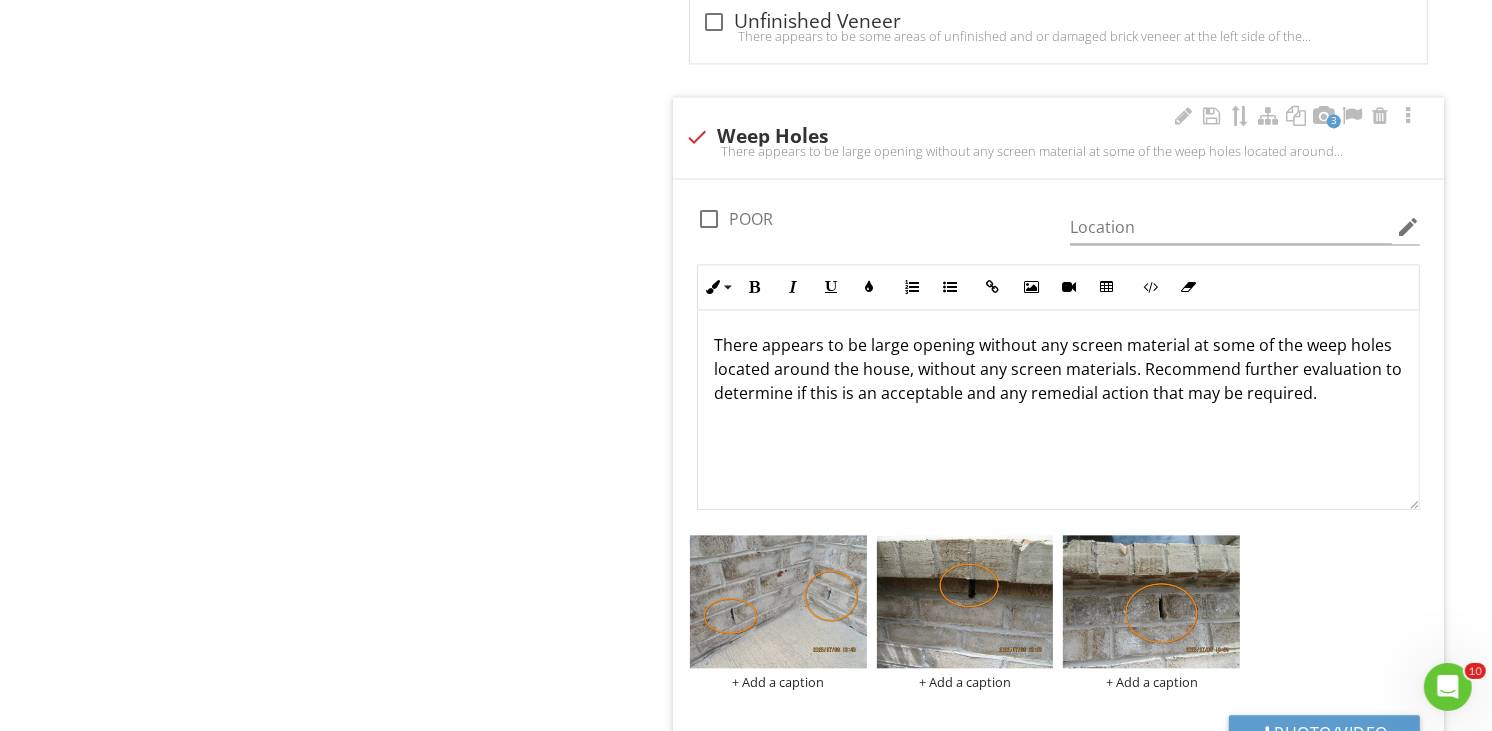 drag, startPoint x: 1114, startPoint y: 350, endPoint x: 1104, endPoint y: 362, distance: 15.6205 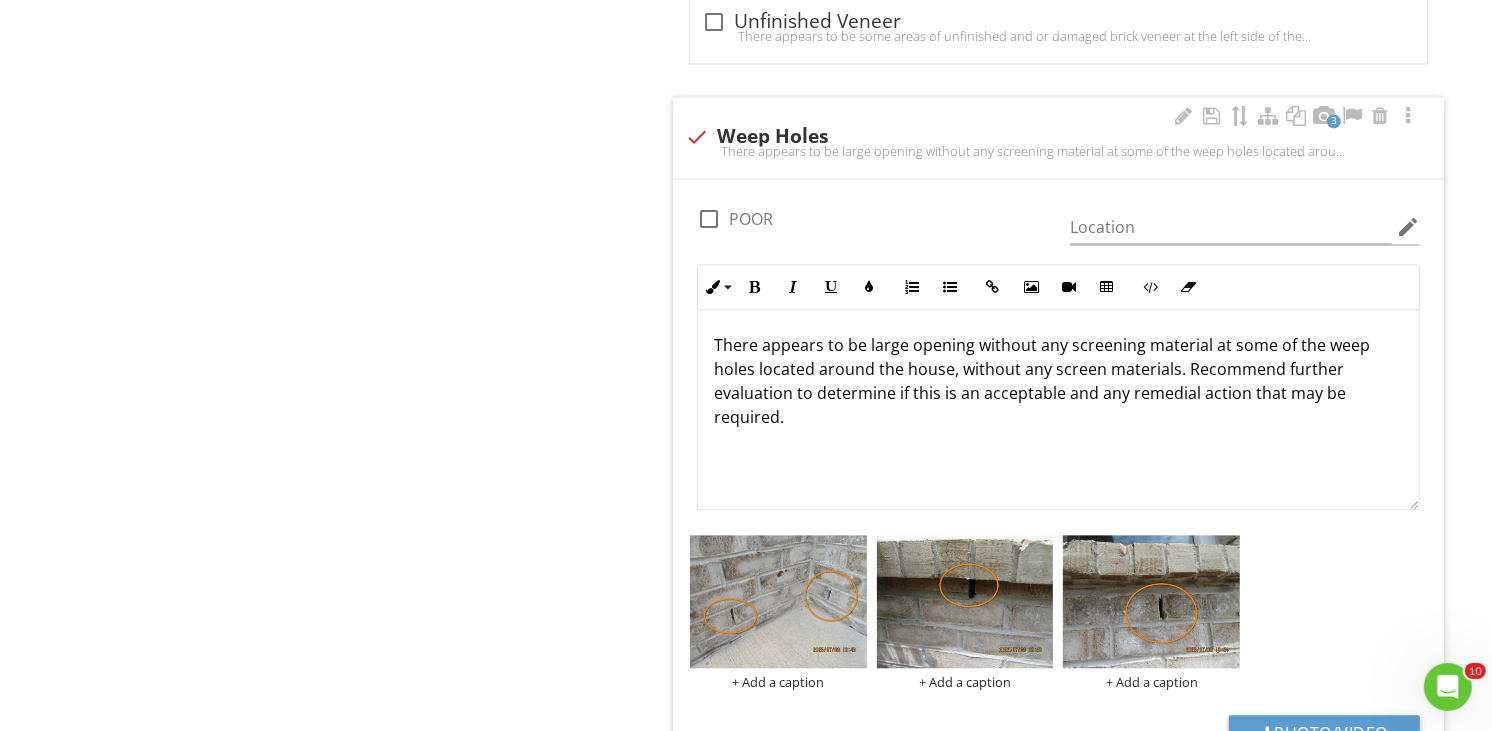 click on "There appears to be large opening without any screening material at some of the weep holes located around the house, without any screen materials. Recommend further evaluation to determine if this is an acceptable and any remedial action that may be required." at bounding box center [1058, 381] 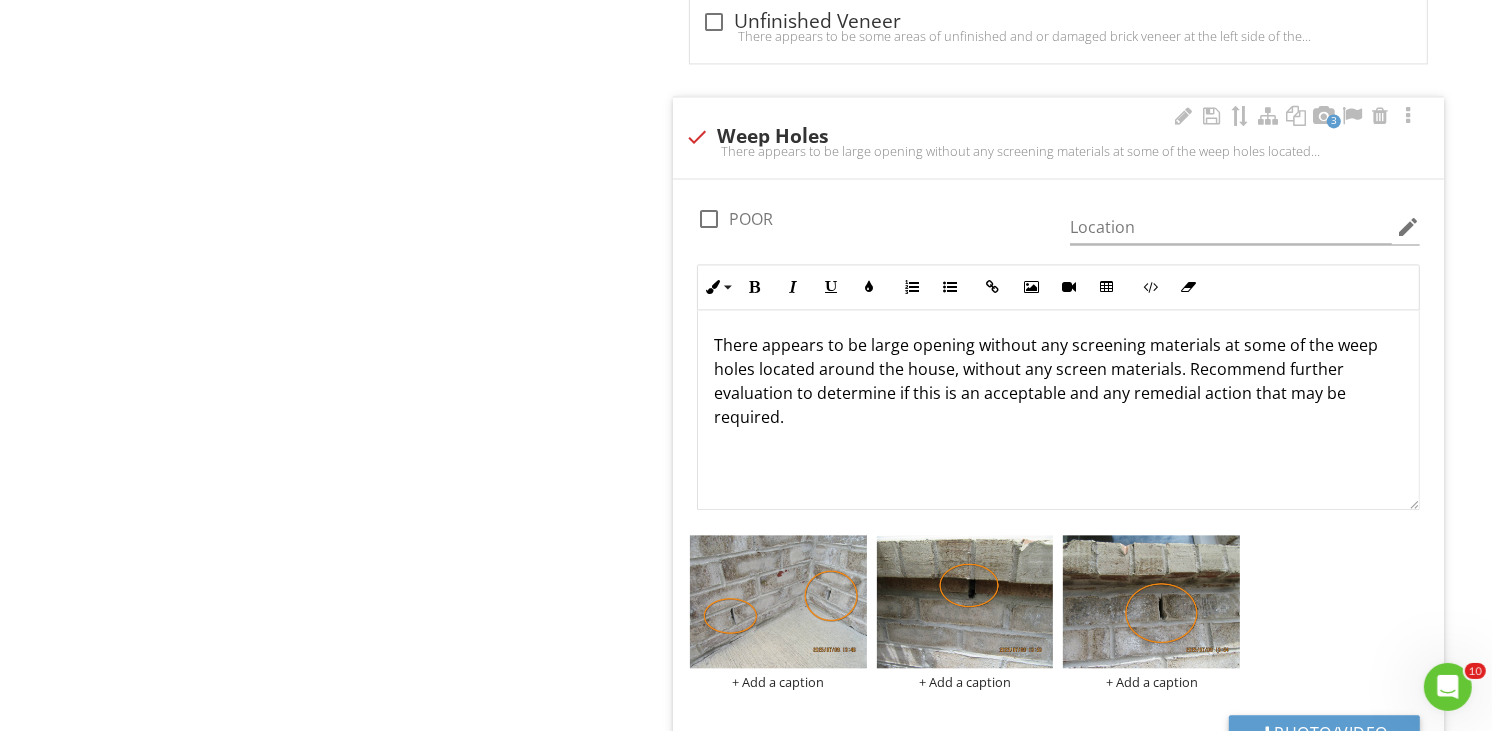 click on "There appears to be large opening without any screening materials at some of the weep holes located around the house, without any screen materials. Recommend further evaluation to determine if this is an acceptable and any remedial action that may be required." at bounding box center (1058, 381) 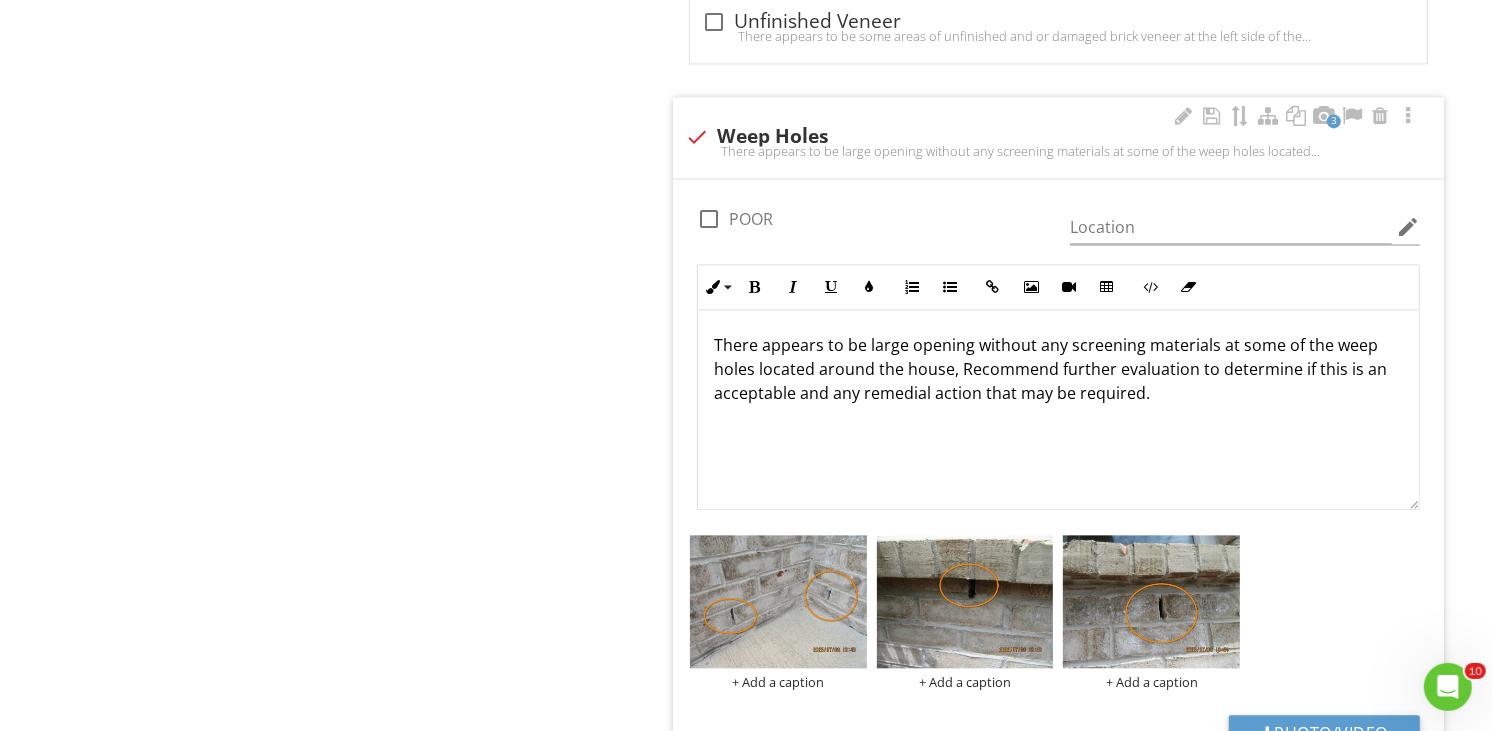 click on "There appears to be large opening without any screening materials at some of the weep holes located around the house, Recommend further evaluation to determine if this is an acceptable and any remedial action that may be required." at bounding box center [1058, 369] 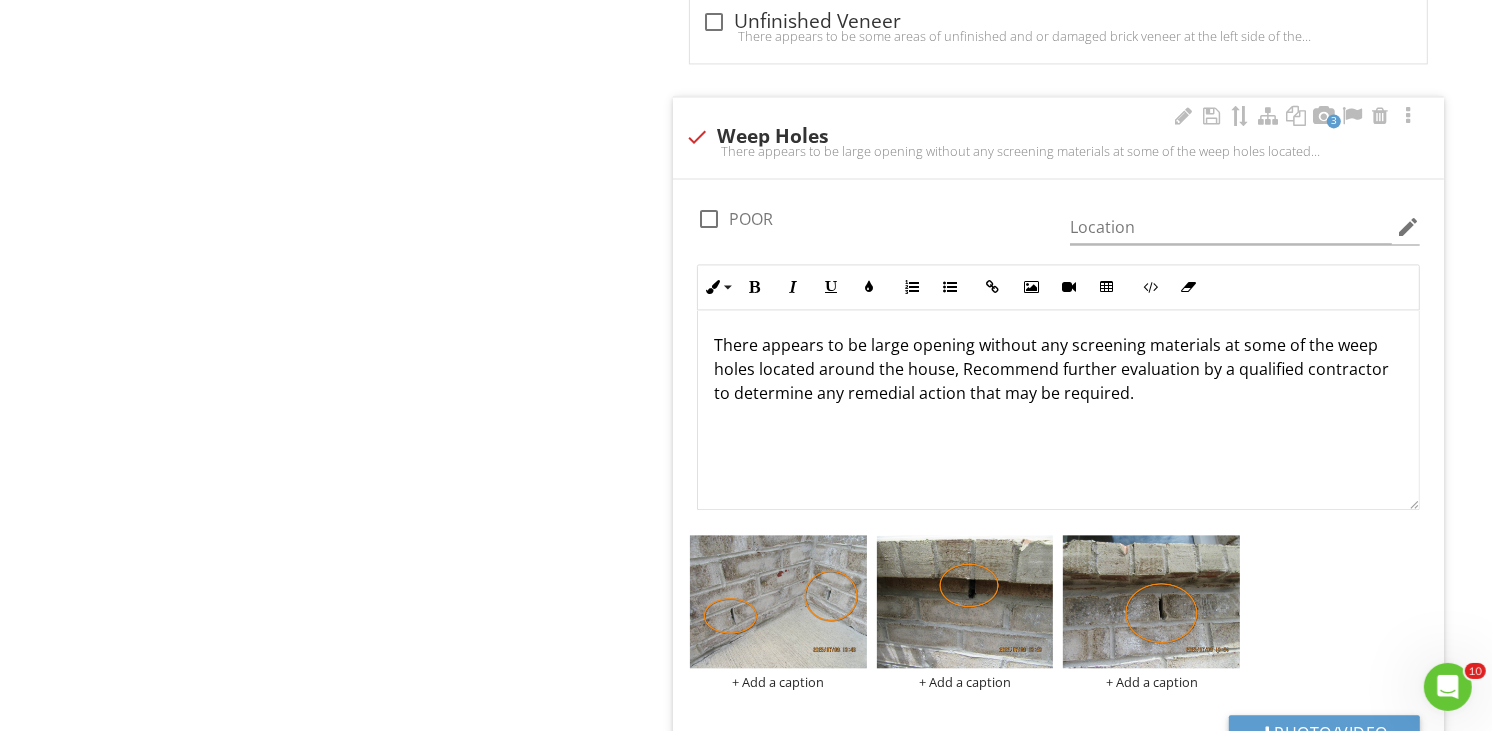 click on "There appears to be large opening without any screening materials at some of the weep holes located around the house, Recommend further evaluation by a qualified contractor to determine any remedial action that may be required." at bounding box center (1058, 369) 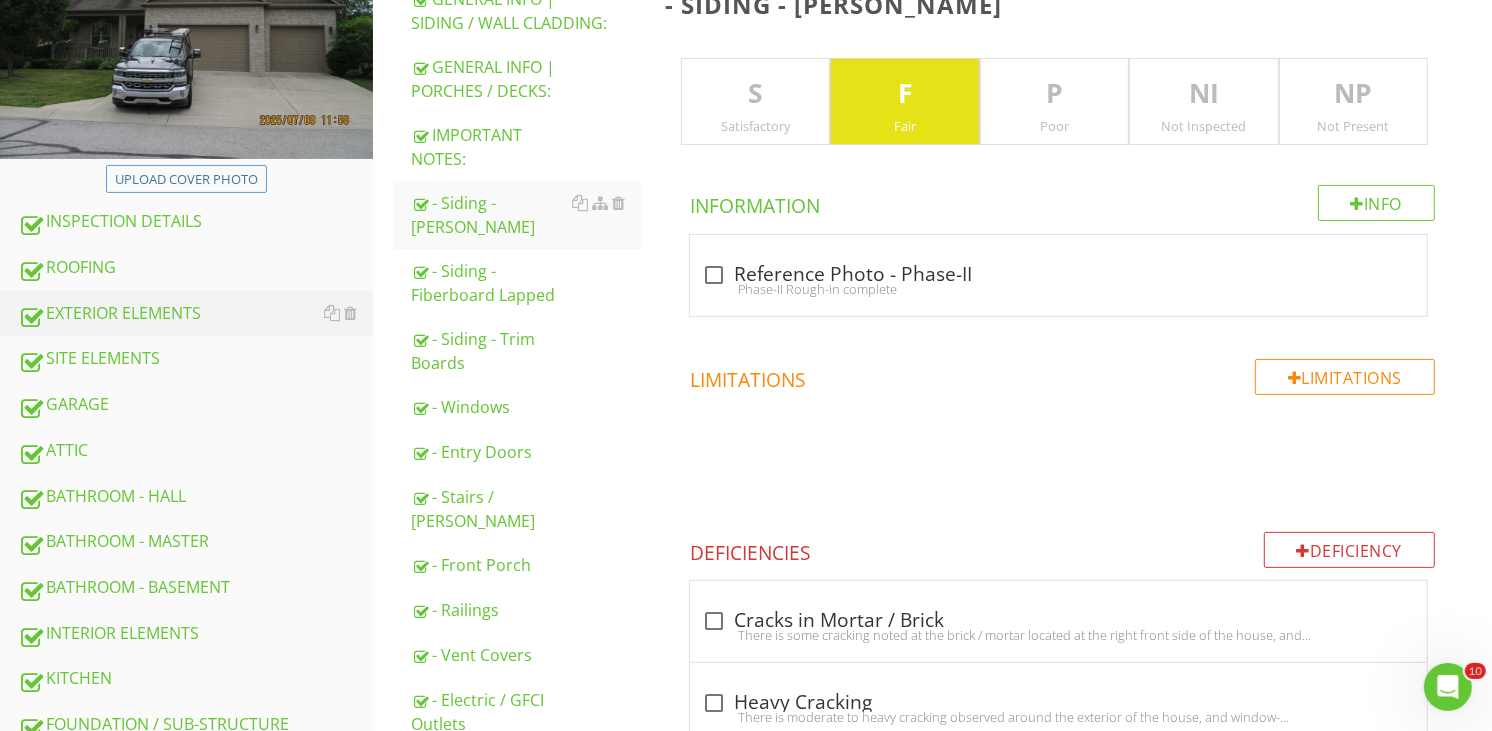 scroll, scrollTop: 322, scrollLeft: 0, axis: vertical 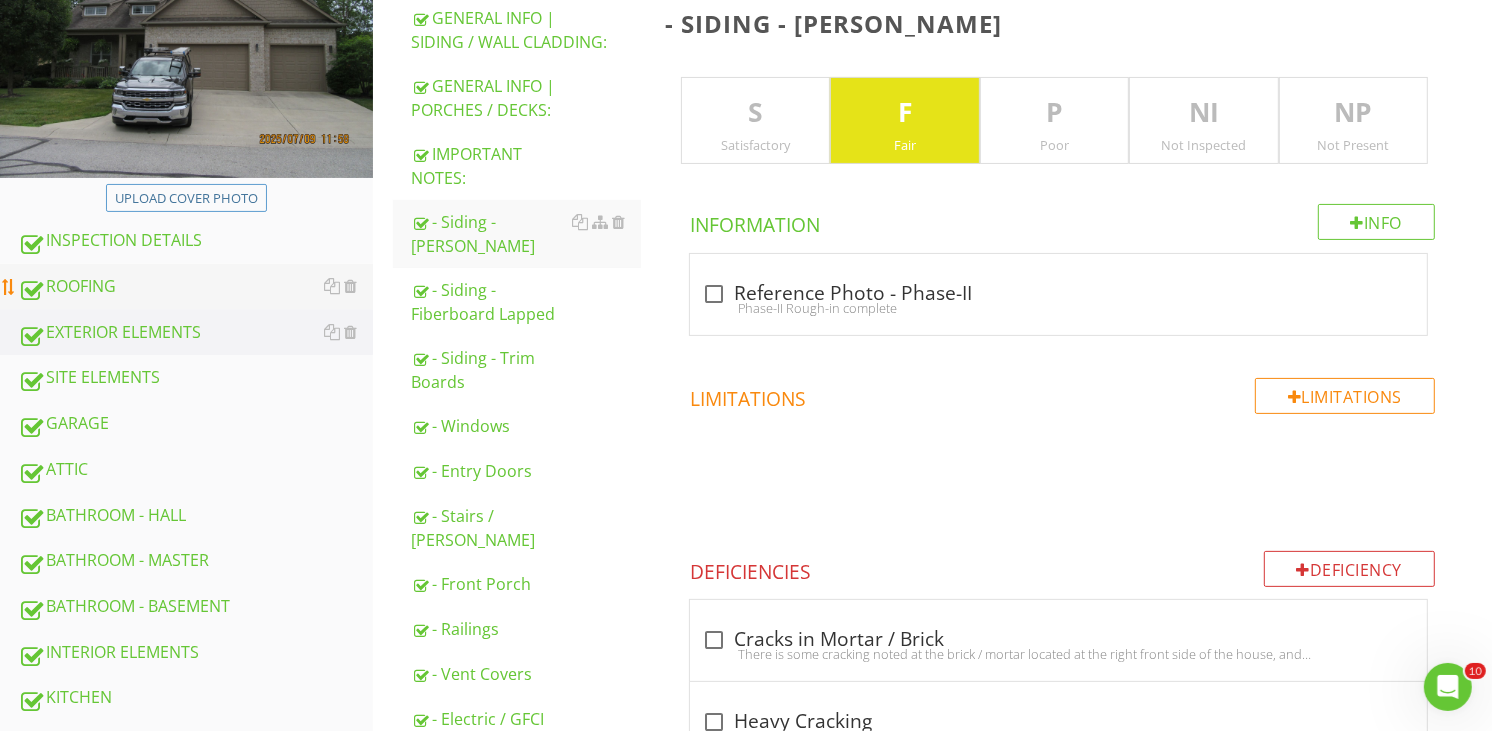 click on "ROOFING" at bounding box center (195, 287) 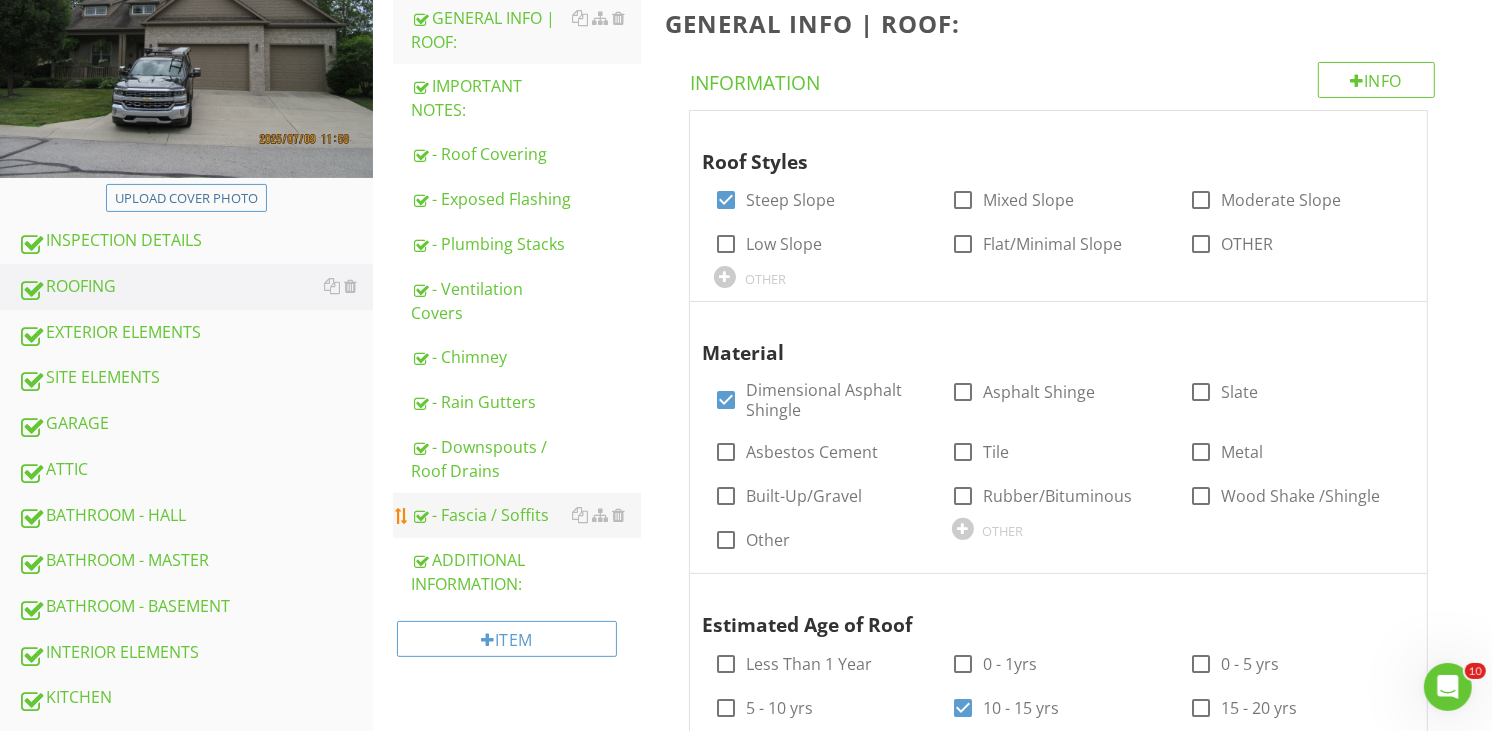click on "- Fascia / Soffits" at bounding box center [526, 515] 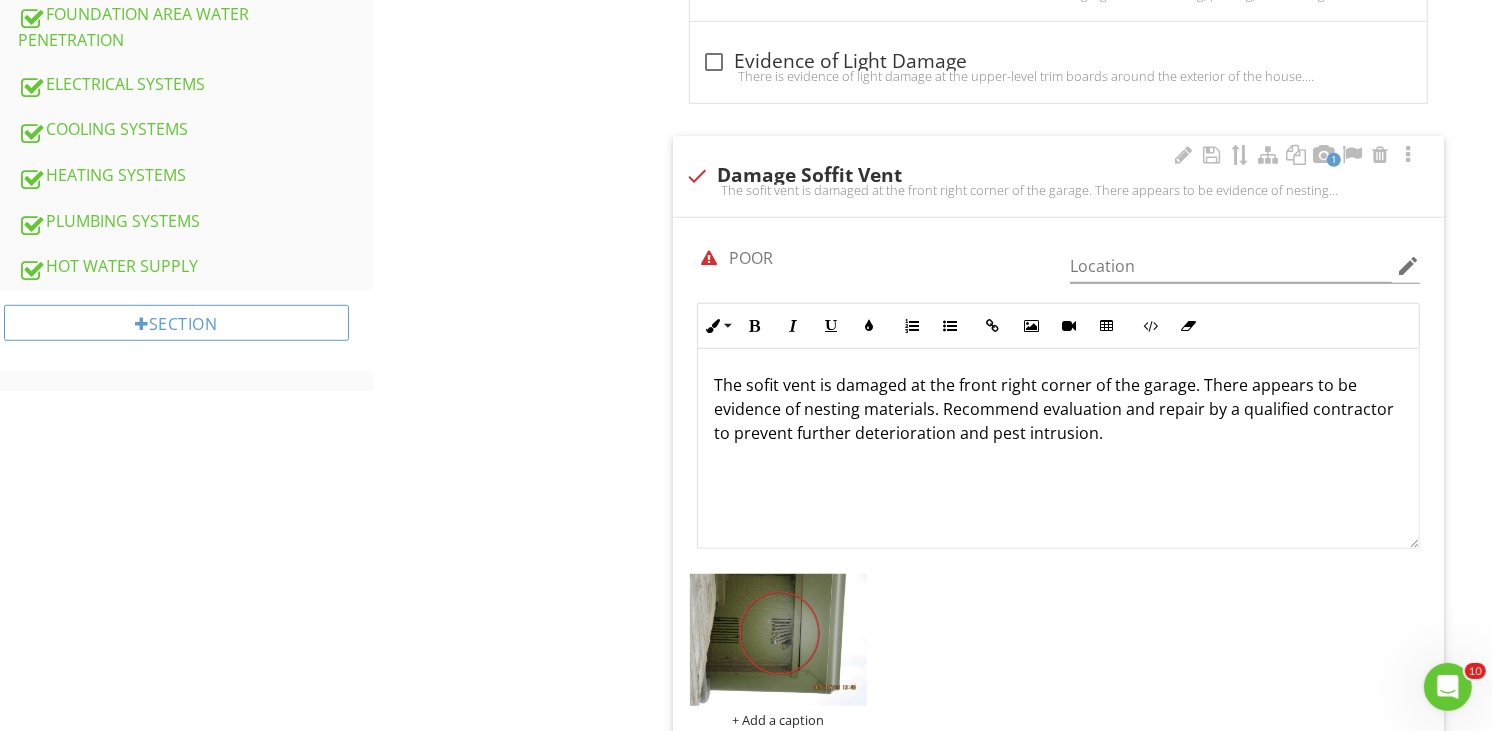scroll, scrollTop: 1100, scrollLeft: 0, axis: vertical 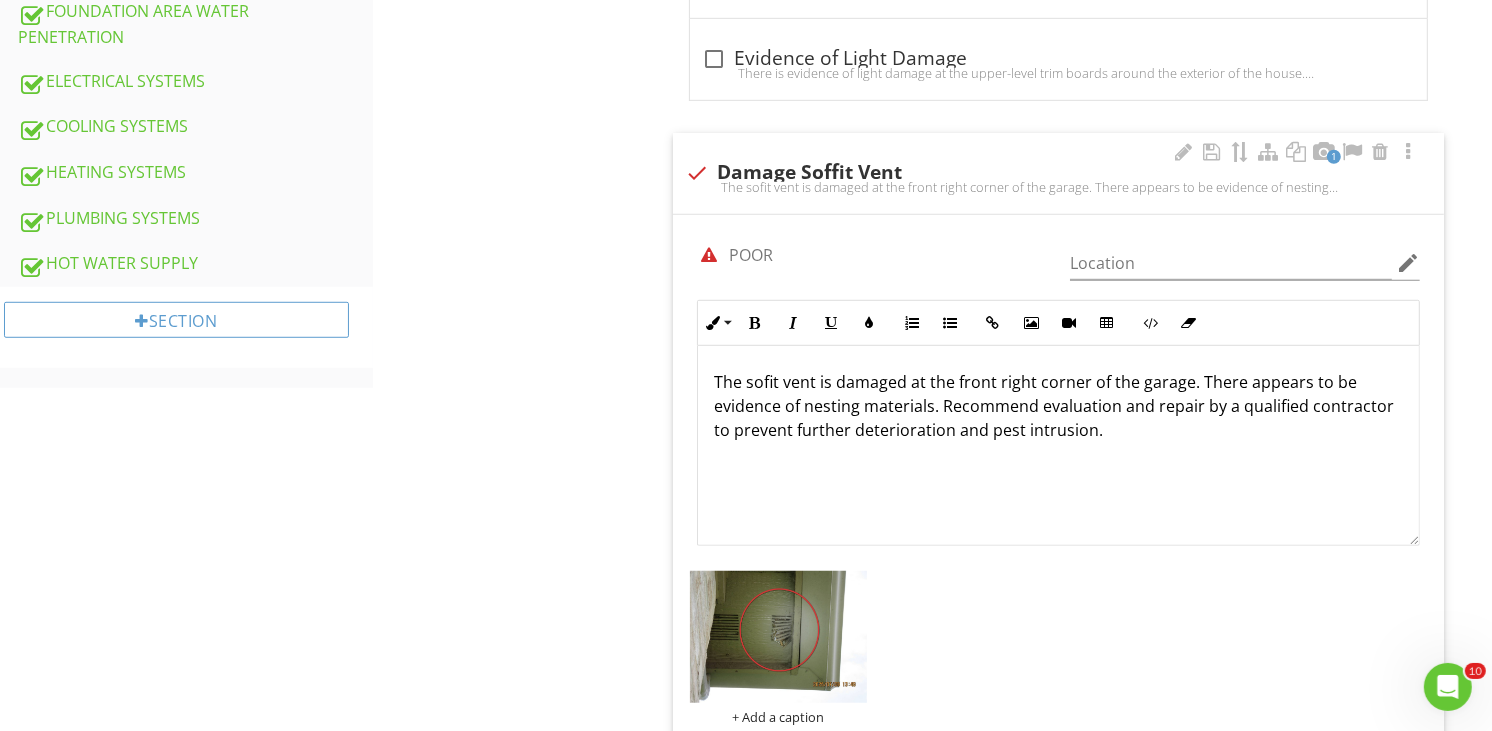 click on "The sofit vent is damaged at the front right corner of the garage. There appears to be evidence of nesting materials. Recommend evaluation and repair by a qualified contractor to prevent further deterioration and pest intrusion." at bounding box center [1058, 406] 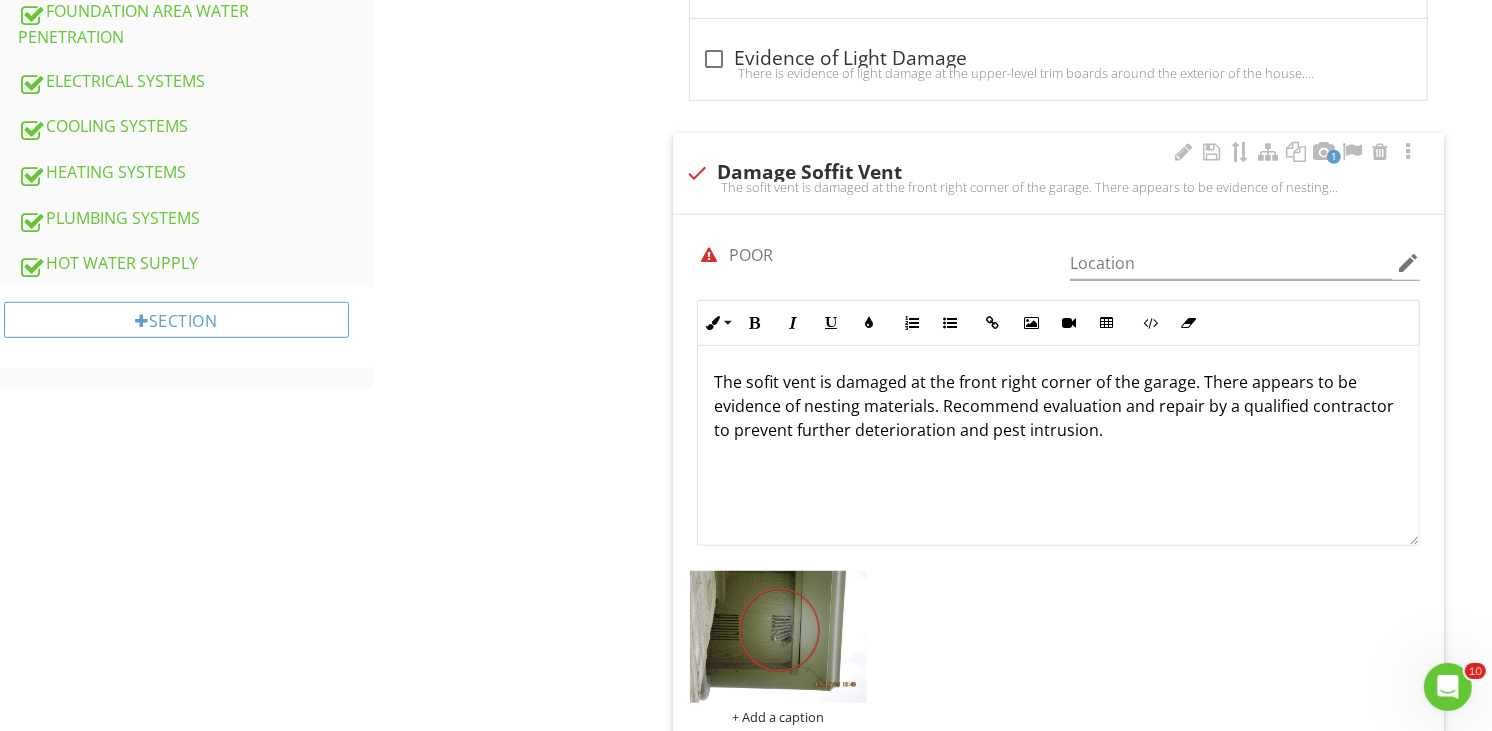 type 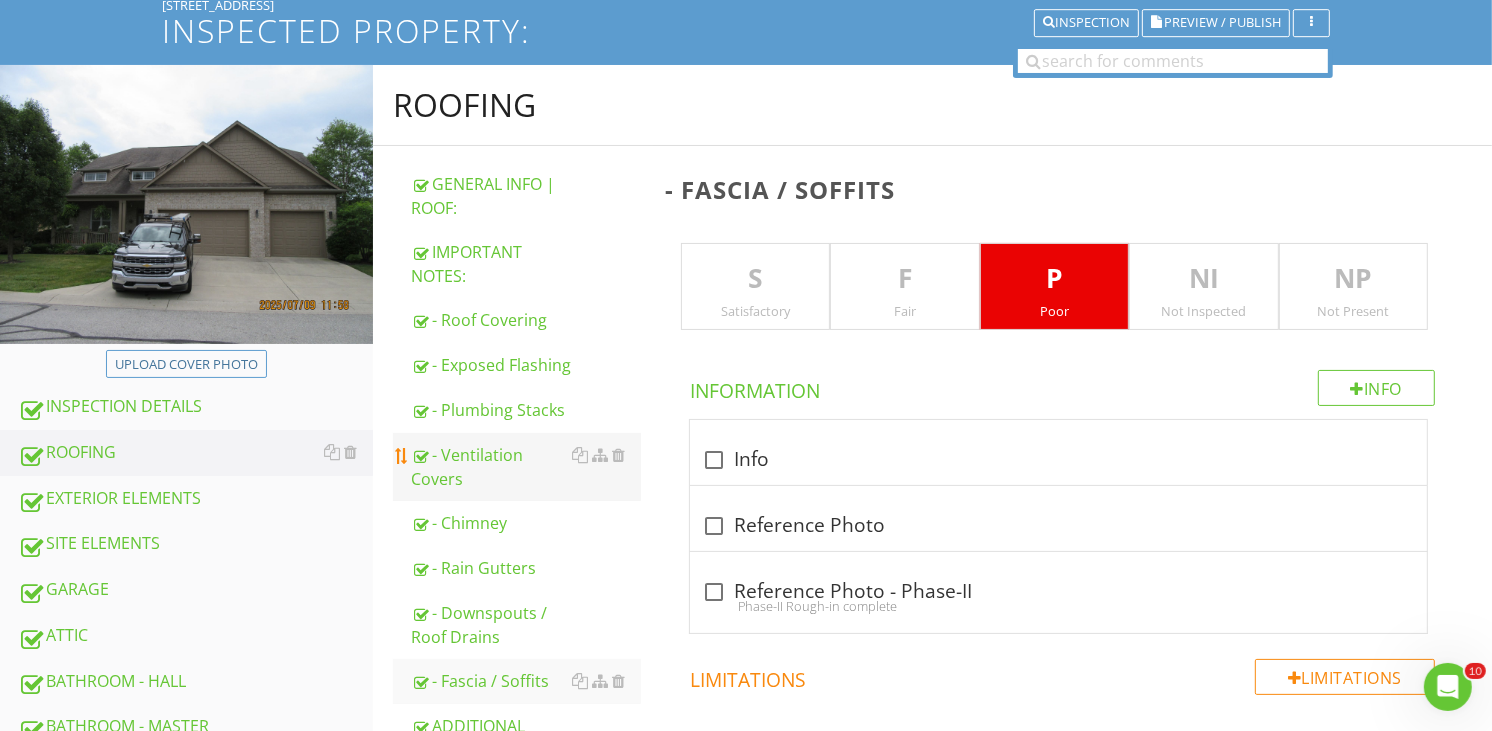 scroll, scrollTop: 211, scrollLeft: 0, axis: vertical 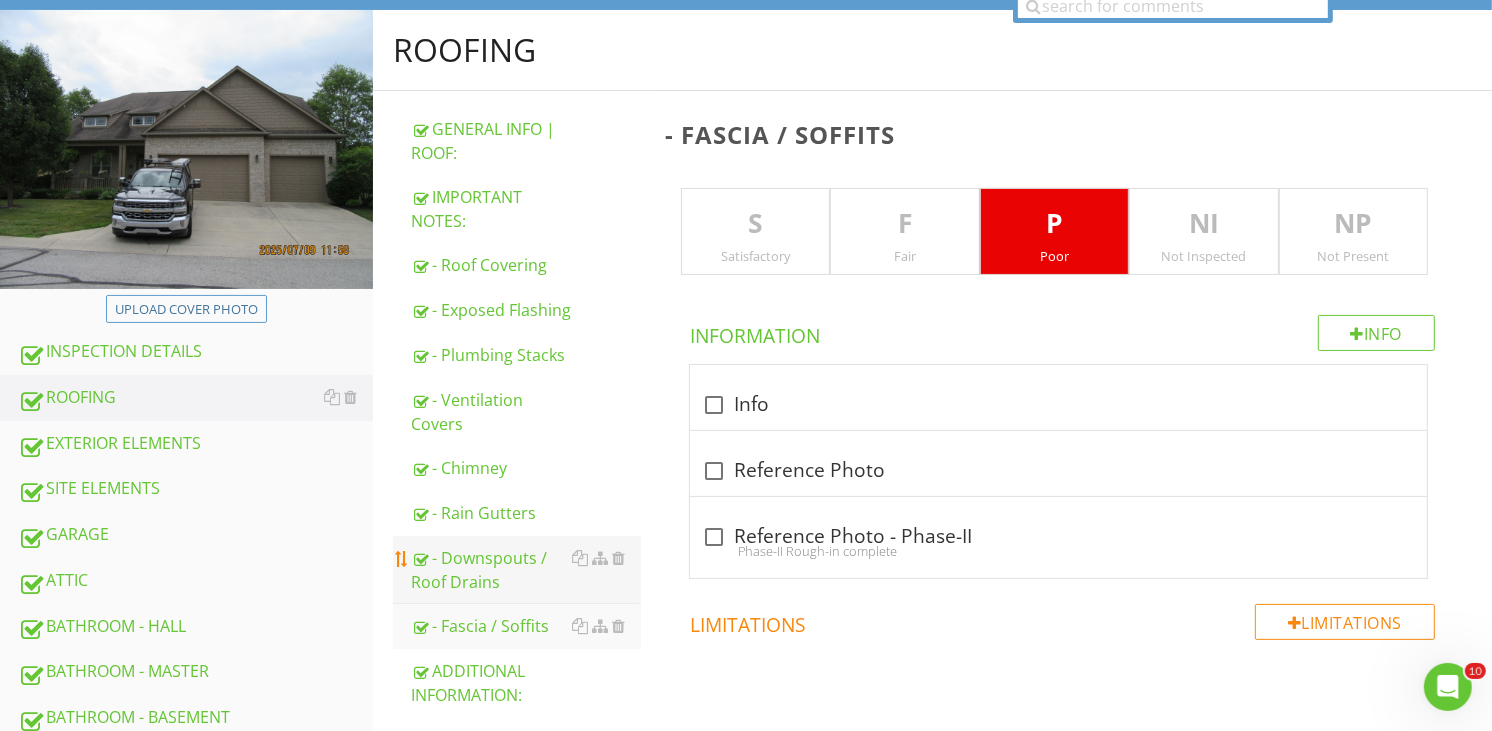 click on "- Downspouts / Roof Drains" at bounding box center [526, 570] 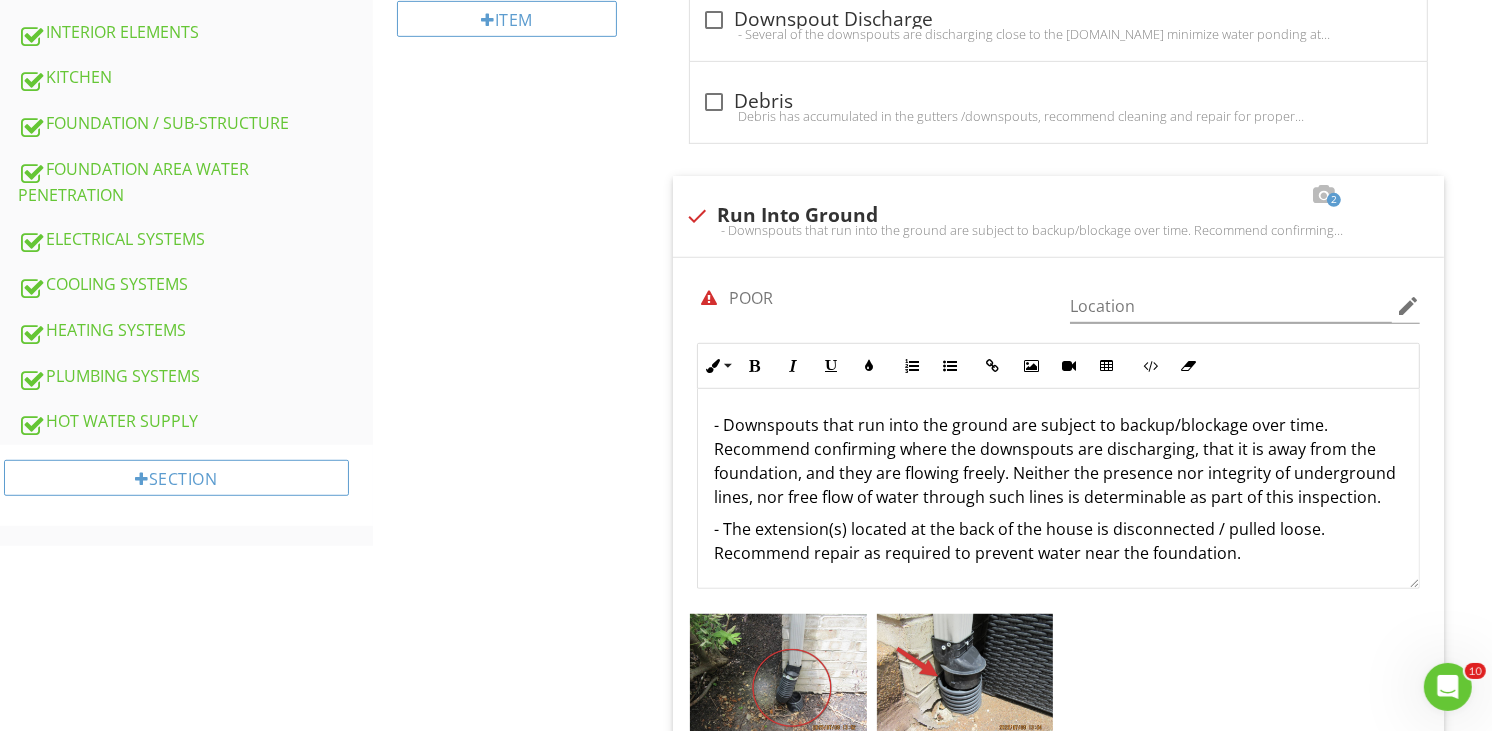 scroll, scrollTop: 988, scrollLeft: 0, axis: vertical 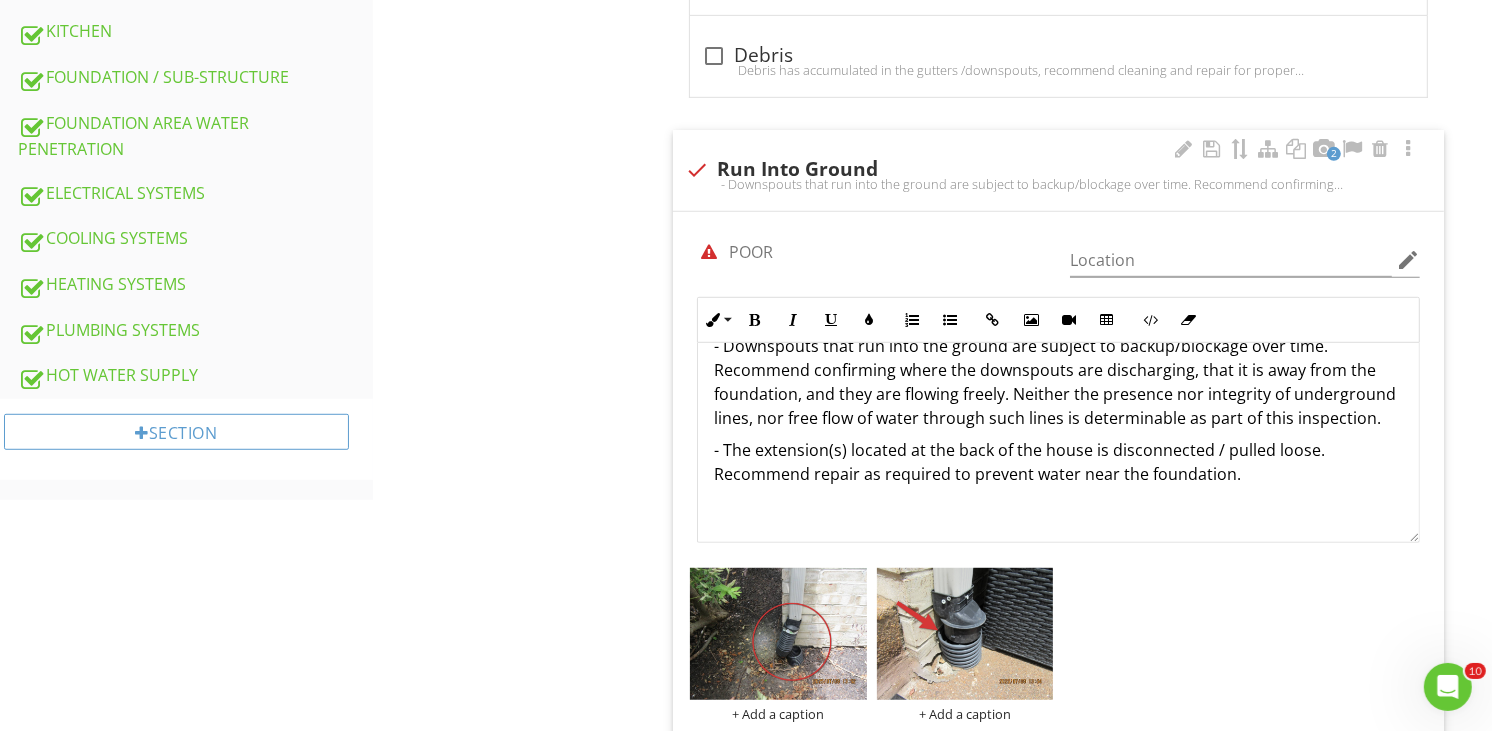click on "- The extension(s) located at the back of the house is disconnected / pulled loose. Recommend repair as required to prevent water near the foundation." at bounding box center (1019, 462) 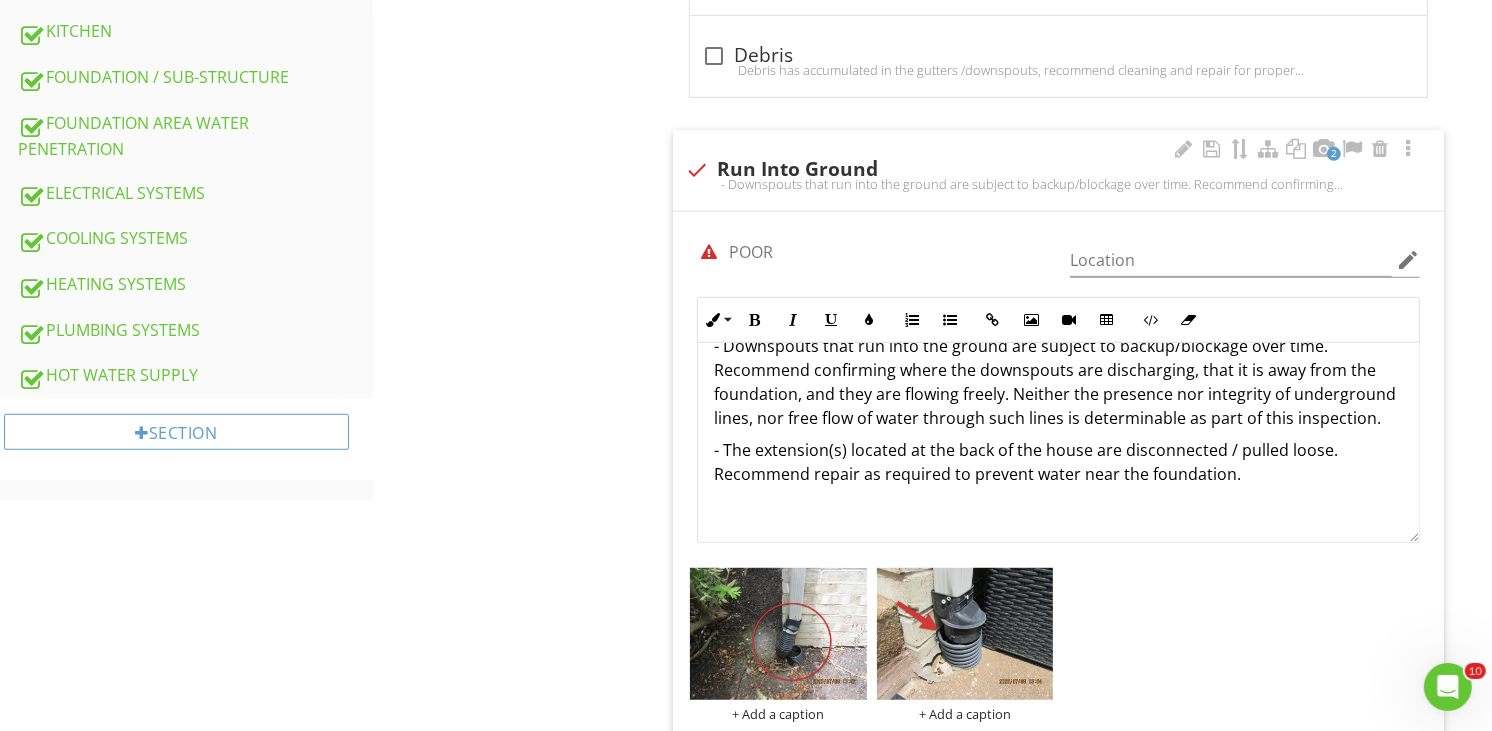 click on "- The extension(s) located at the back of the house are disconnected / pulled loose. Recommend repair as required to prevent water near the foundation." at bounding box center [1026, 462] 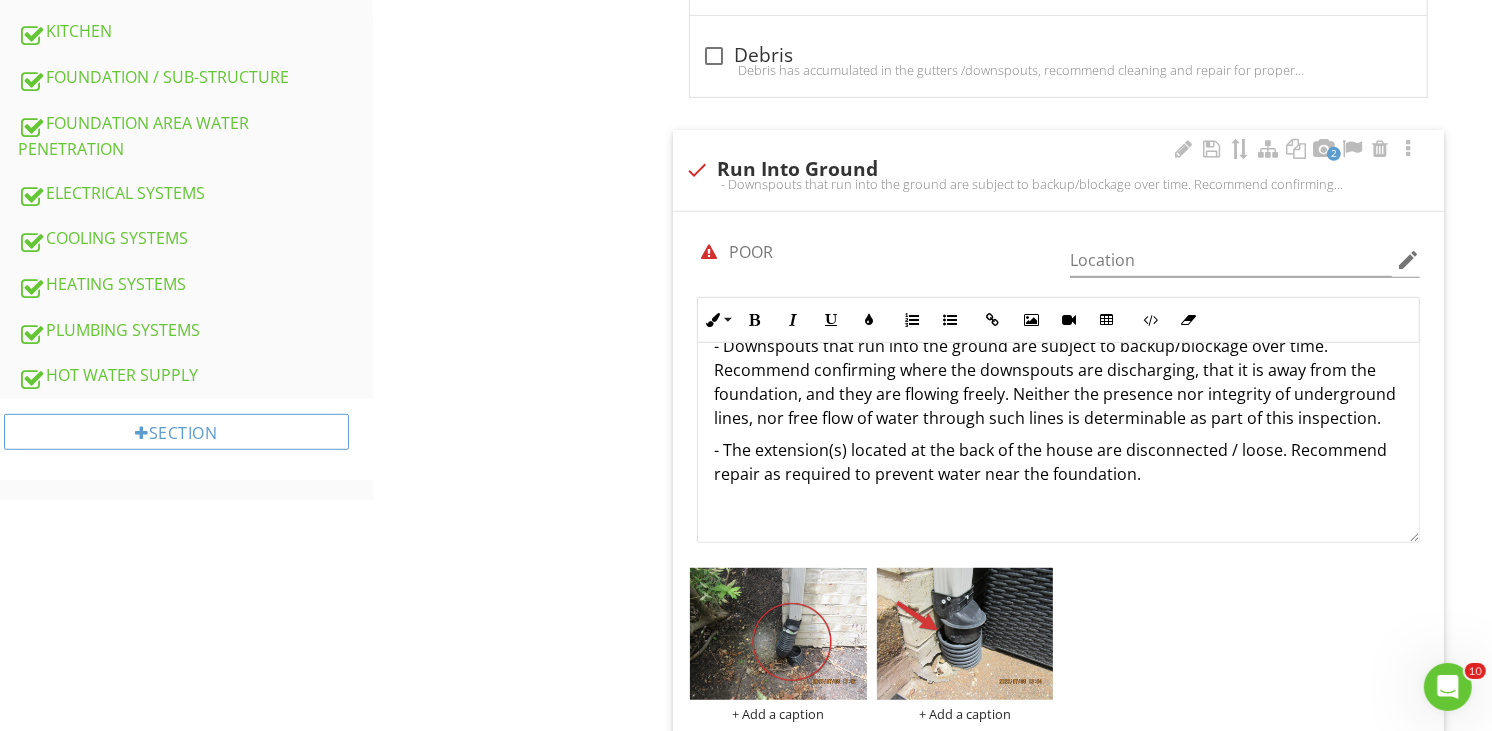 click on "- The extension(s) located at the back of the house are disconnected / loose. Recommend repair as required to prevent water near the foundation." at bounding box center [1050, 462] 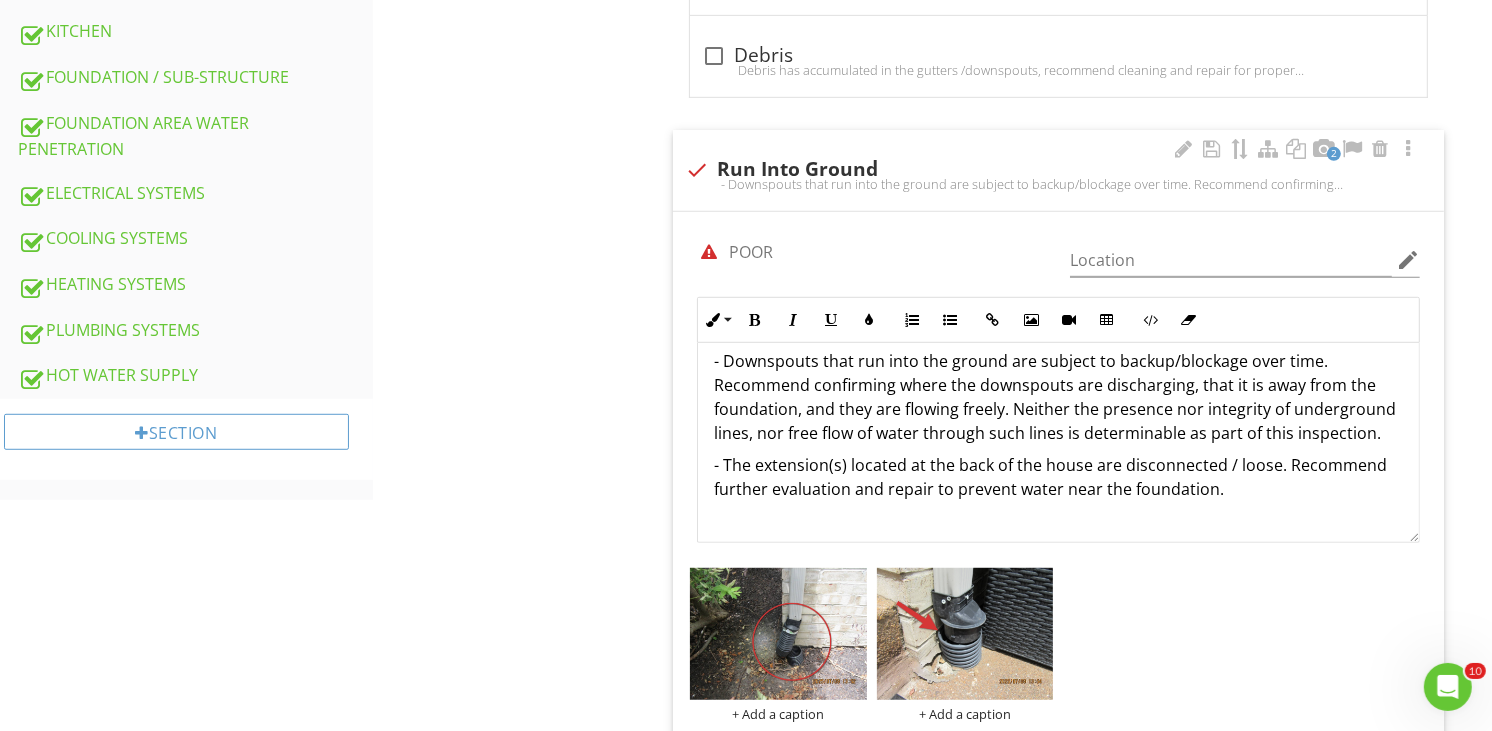 scroll, scrollTop: 0, scrollLeft: 0, axis: both 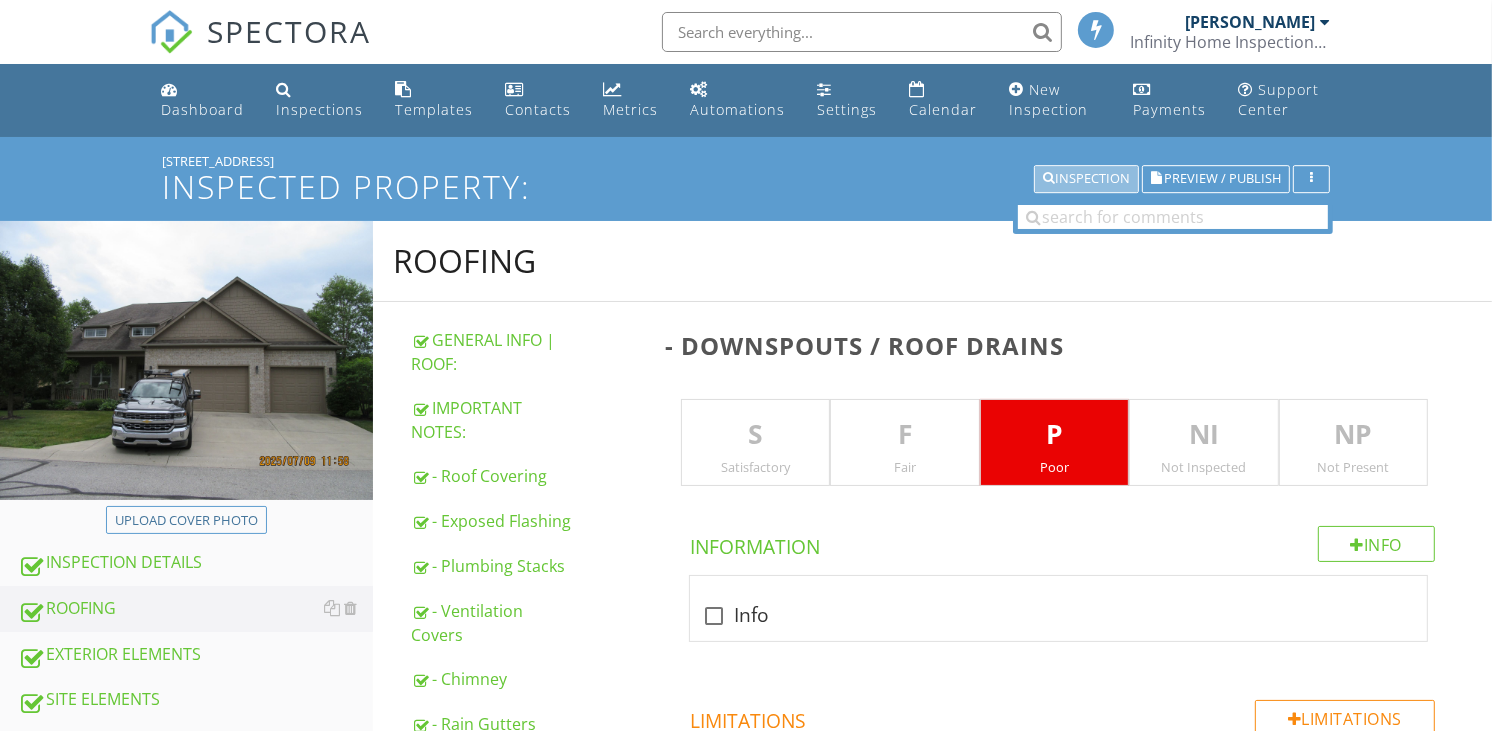 click on "Inspection" at bounding box center [1086, 179] 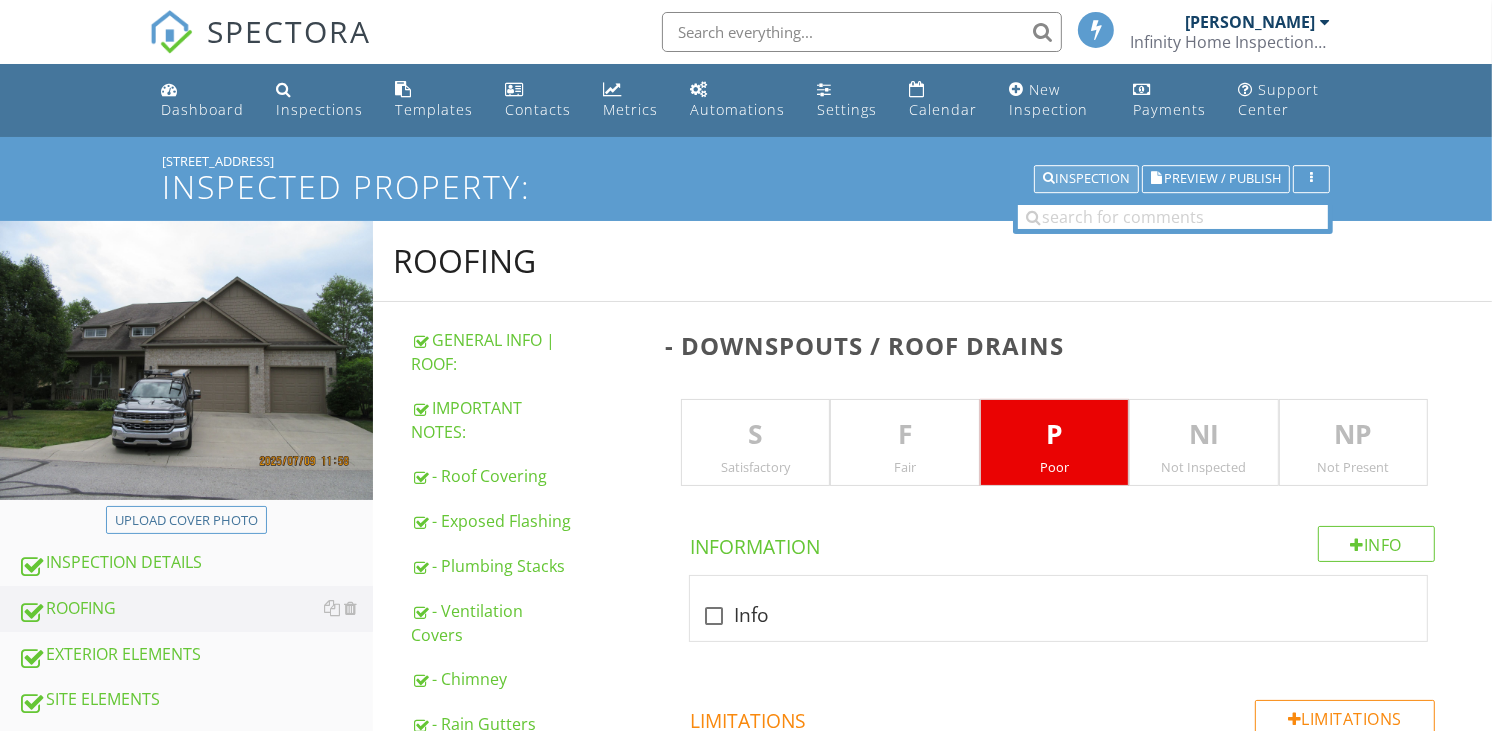 scroll, scrollTop: 0, scrollLeft: 0, axis: both 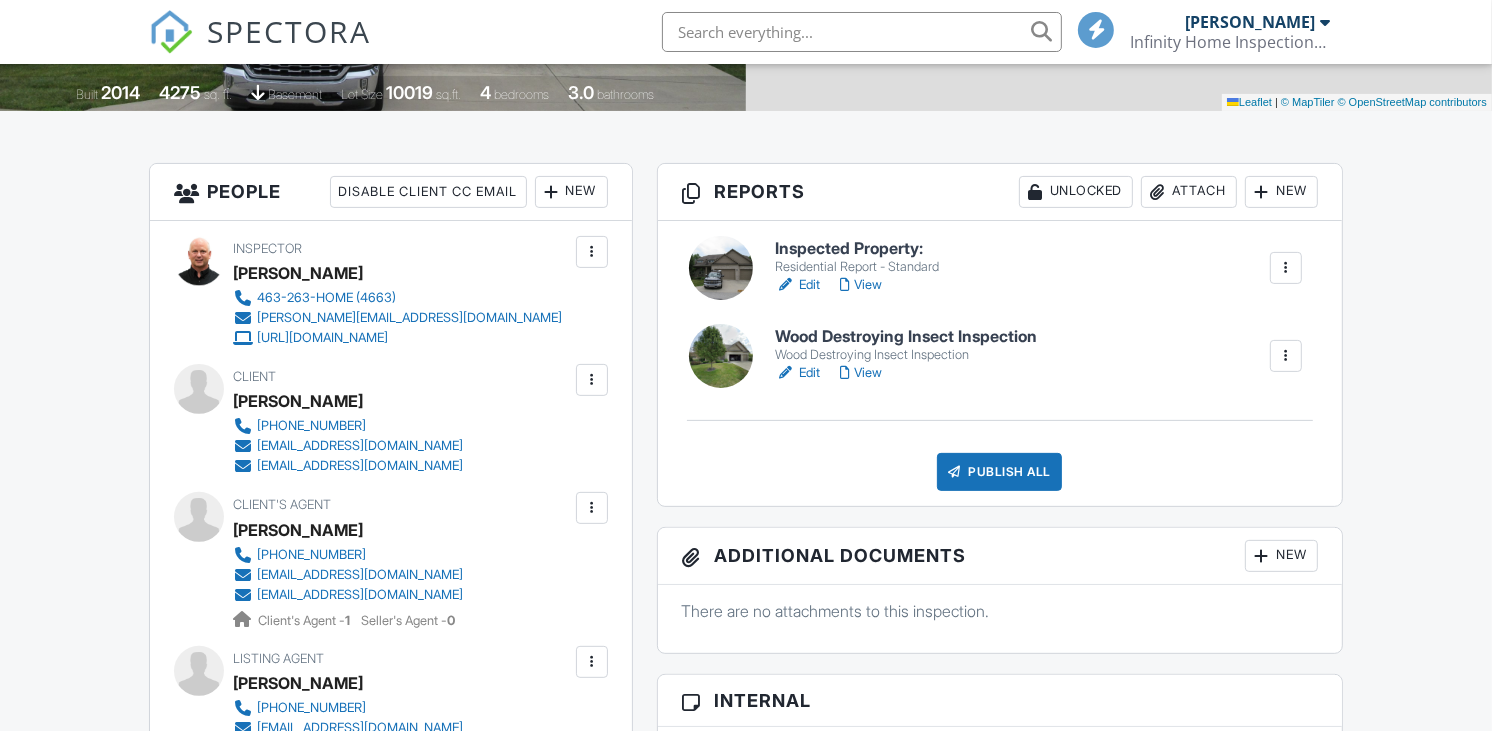 click on "Attach" at bounding box center [1189, 192] 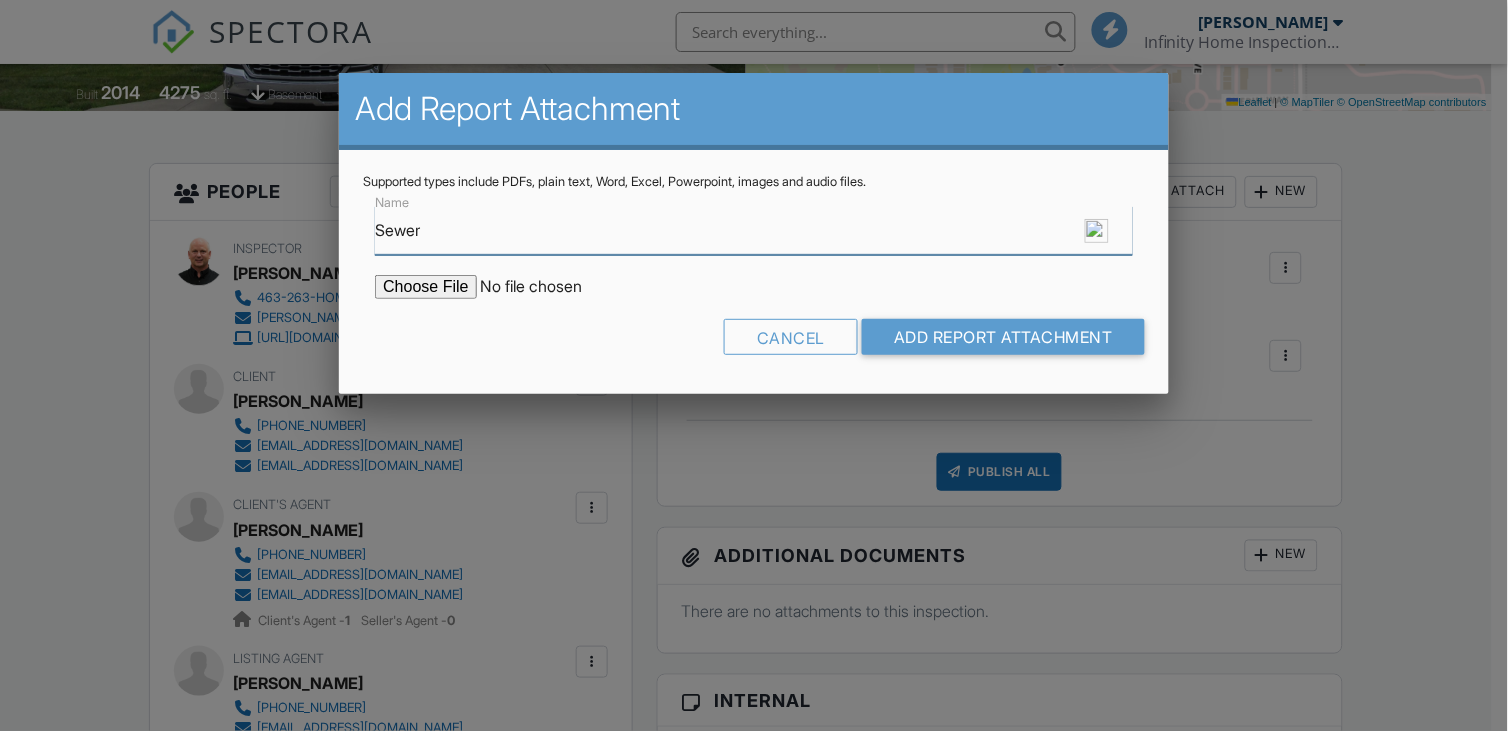 type on "Sewer Scope" 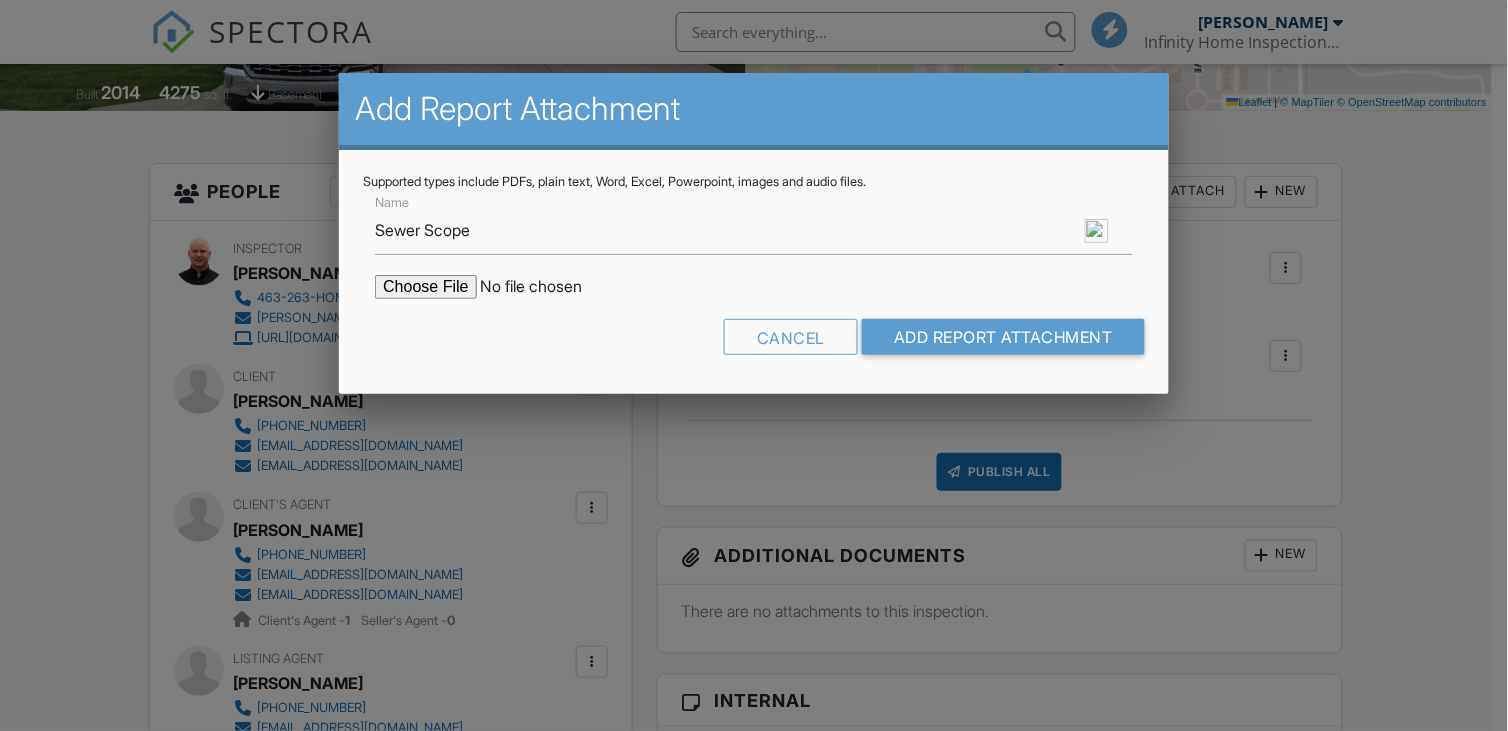 click at bounding box center [545, 287] 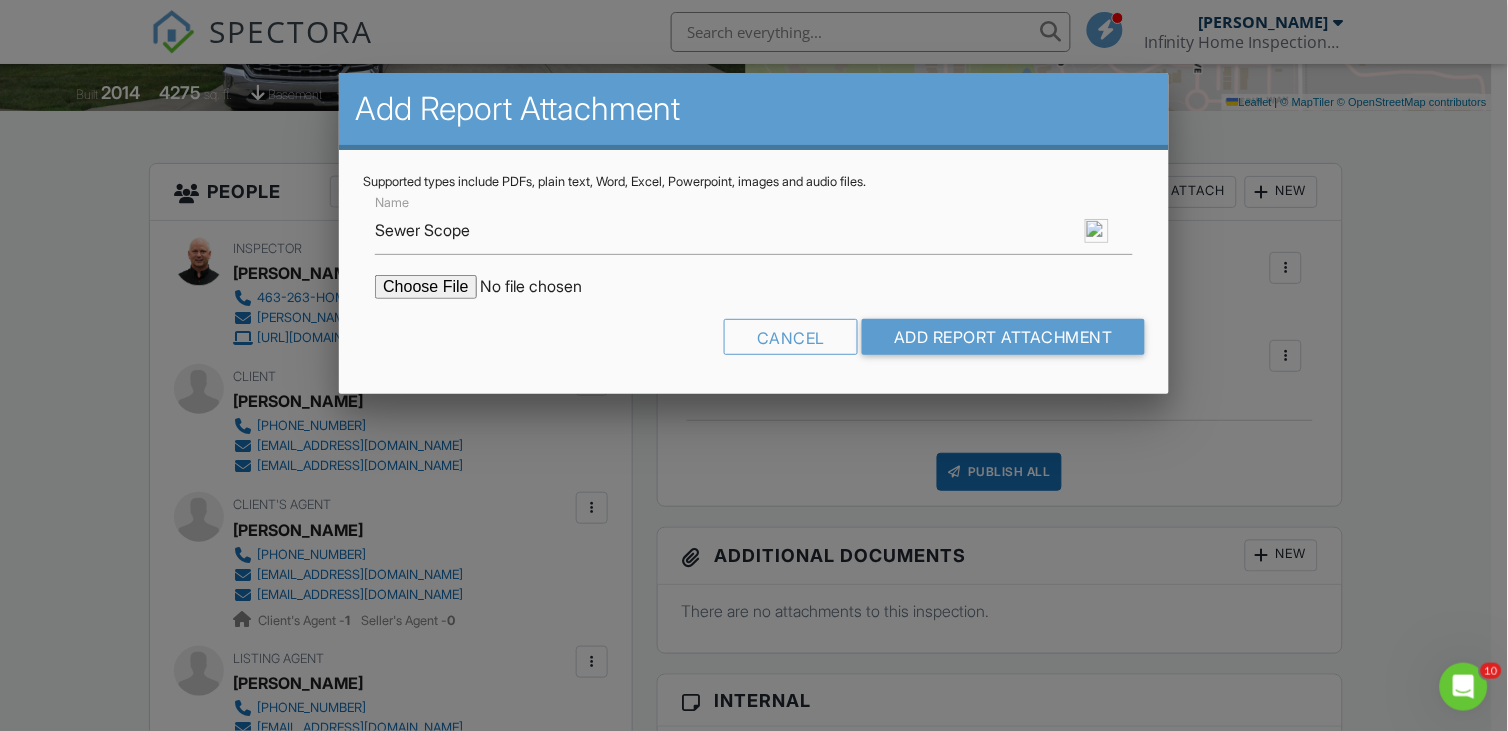scroll, scrollTop: 0, scrollLeft: 0, axis: both 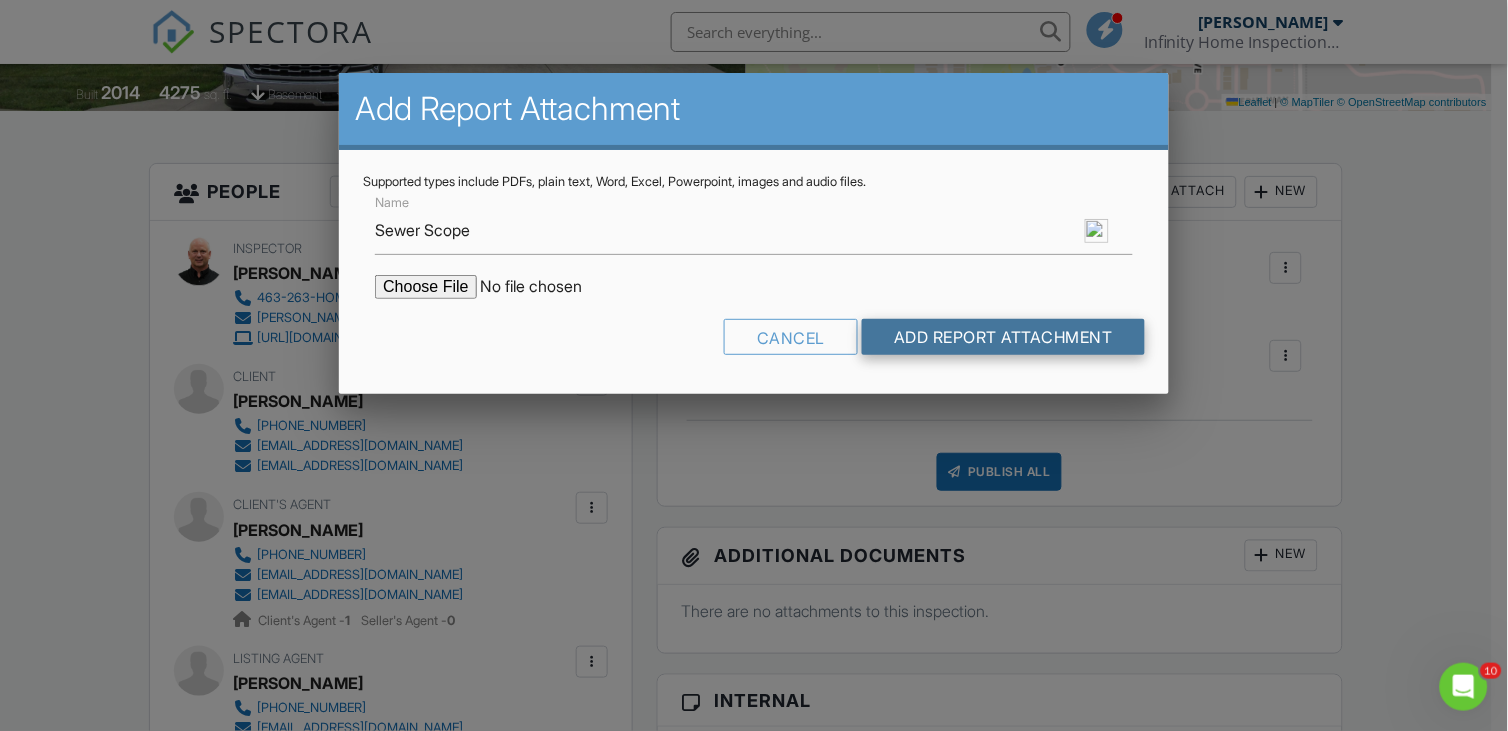 click on "Add Report Attachment" at bounding box center (1003, 337) 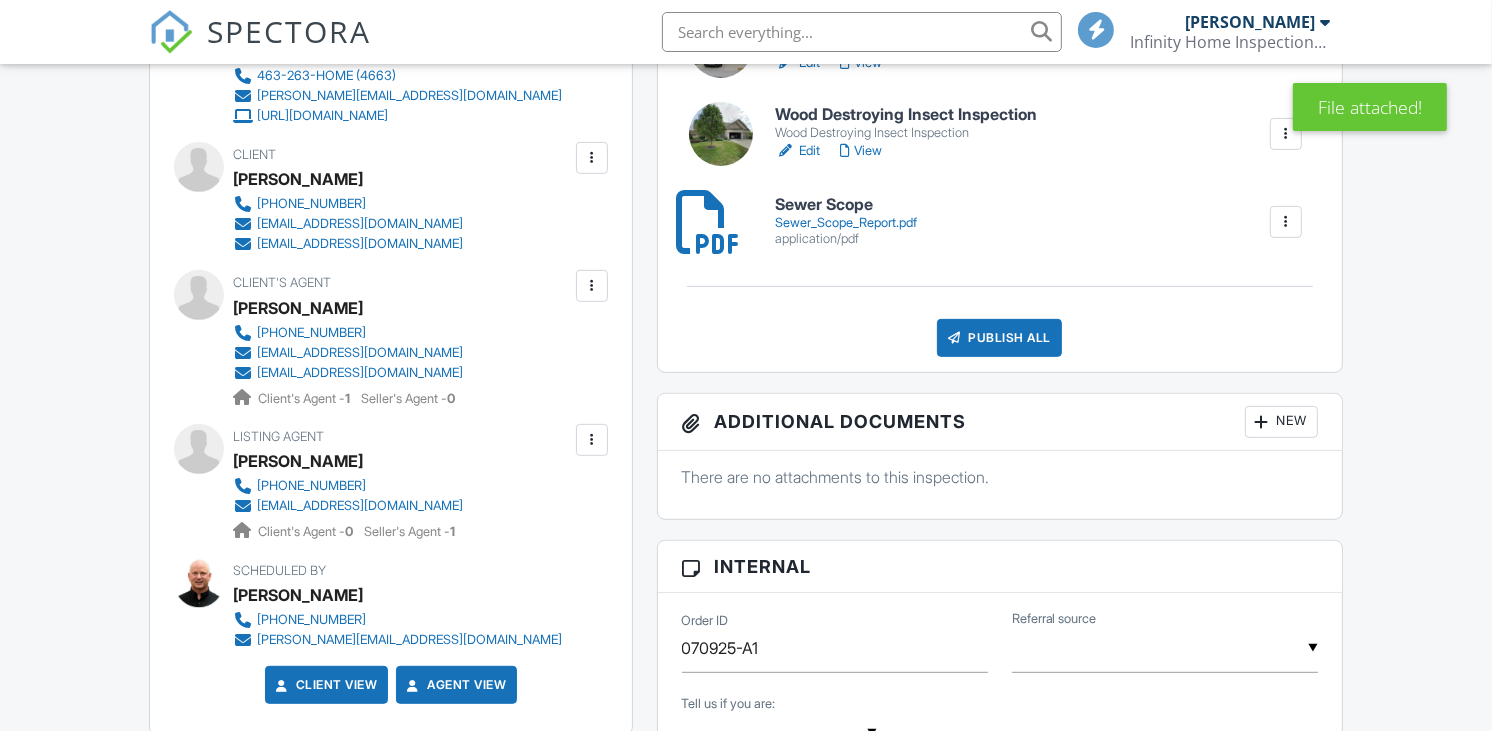 scroll, scrollTop: 1444, scrollLeft: 0, axis: vertical 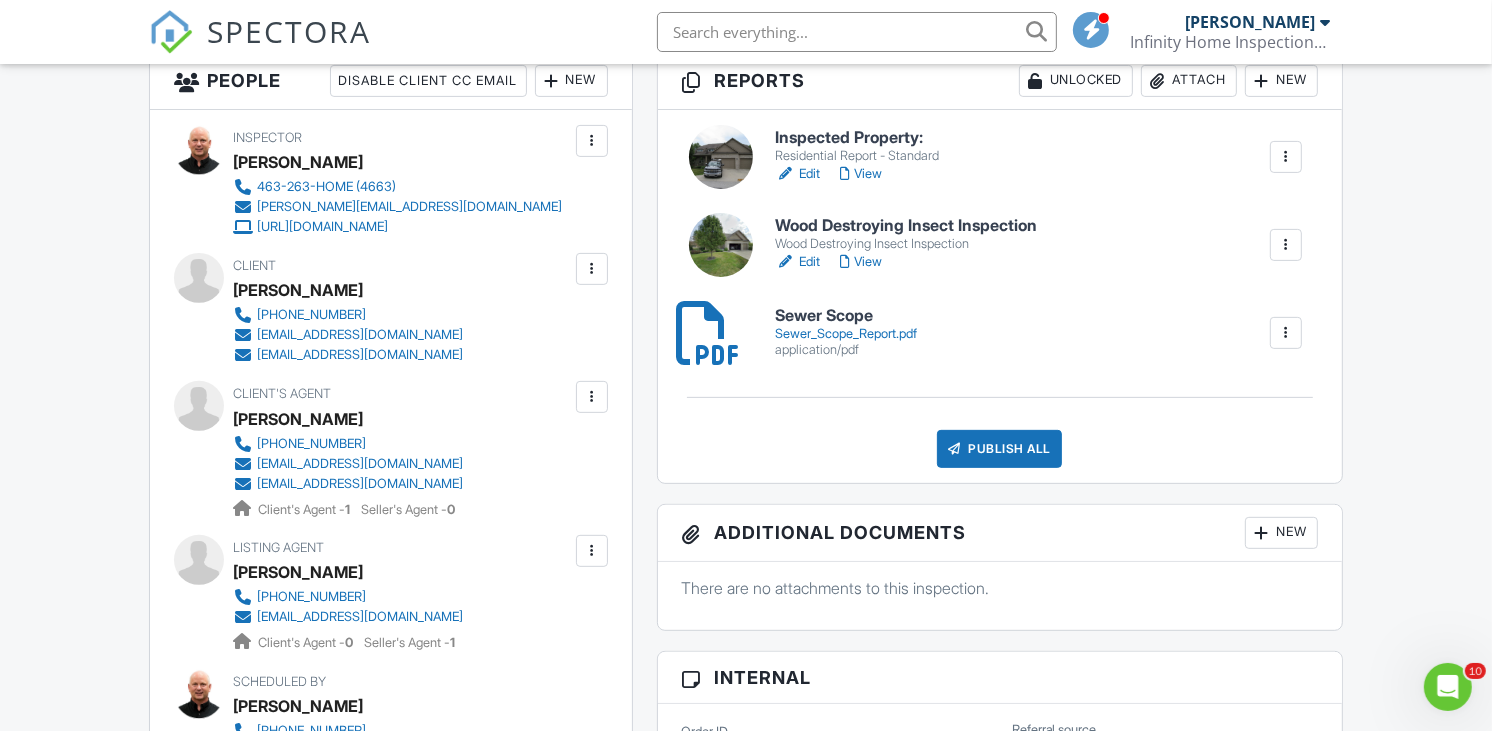 click on "Sewer Scope" at bounding box center (847, 316) 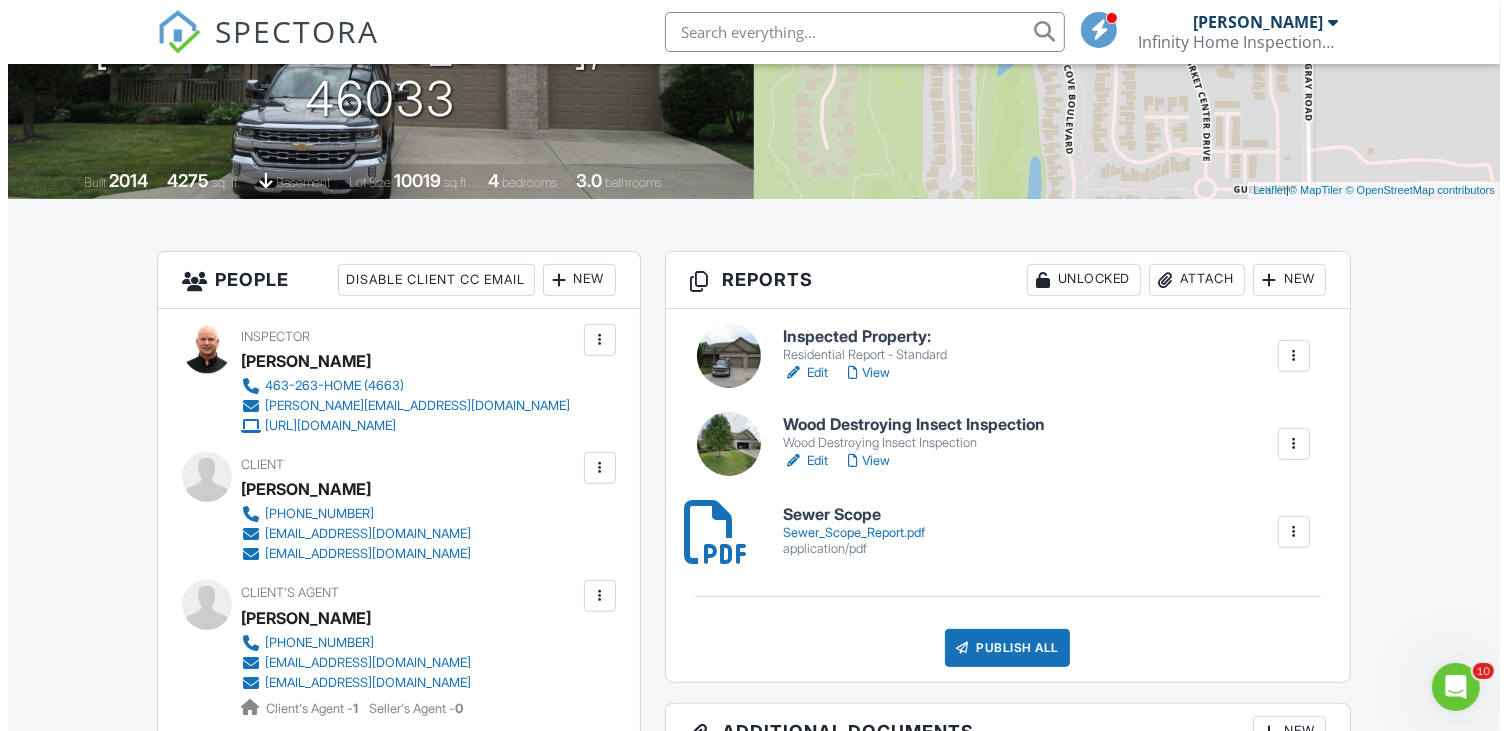 scroll, scrollTop: 444, scrollLeft: 0, axis: vertical 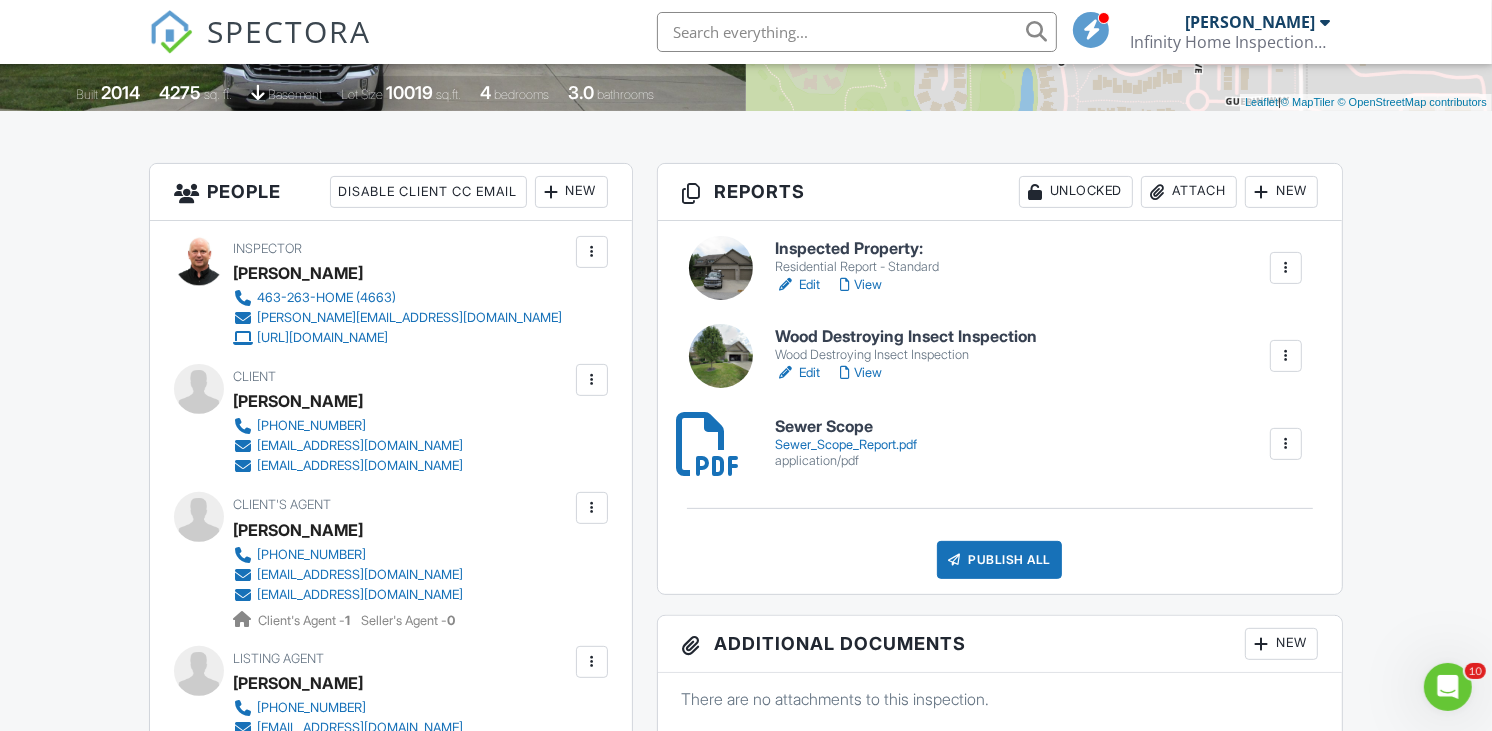 click on "Attach" at bounding box center [1189, 192] 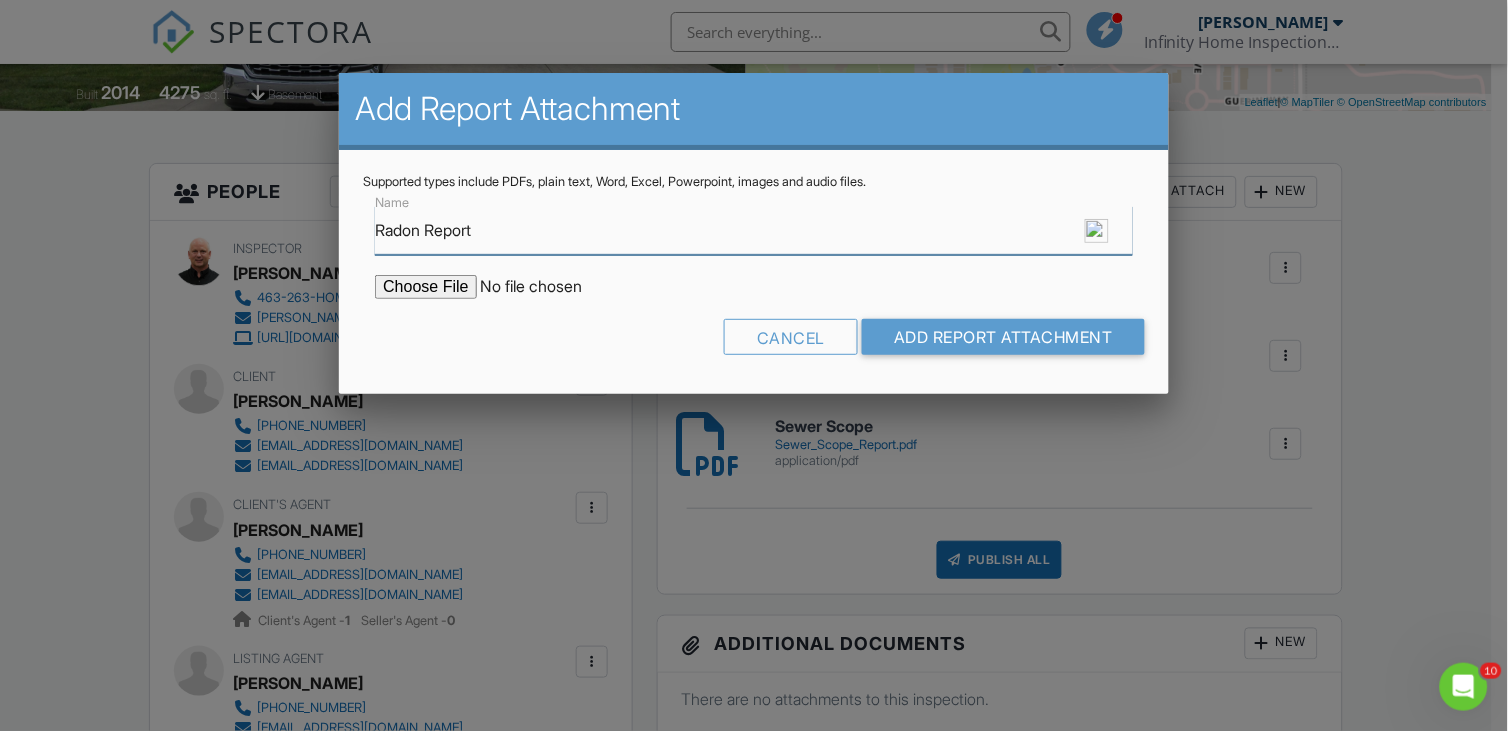 type on "Radon Report" 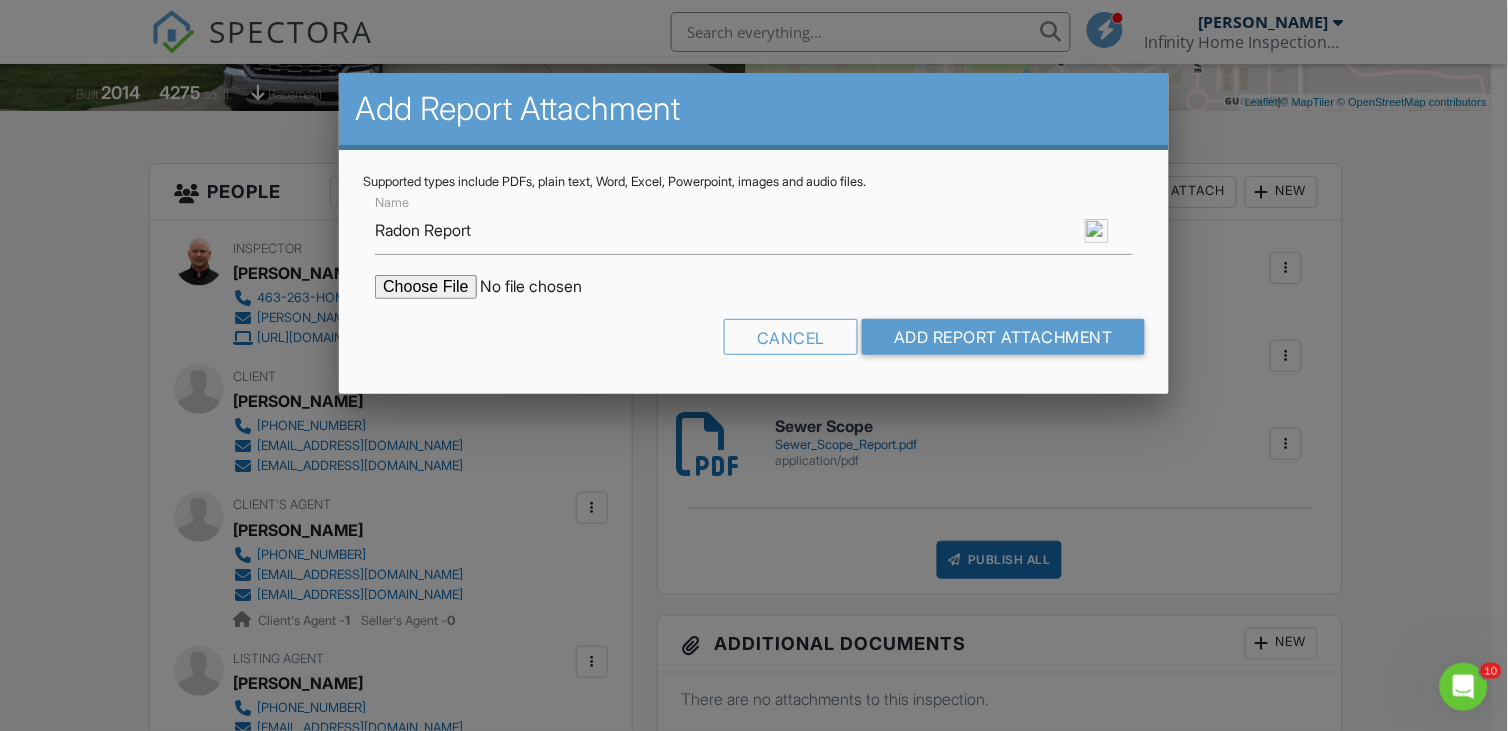 click at bounding box center [545, 287] 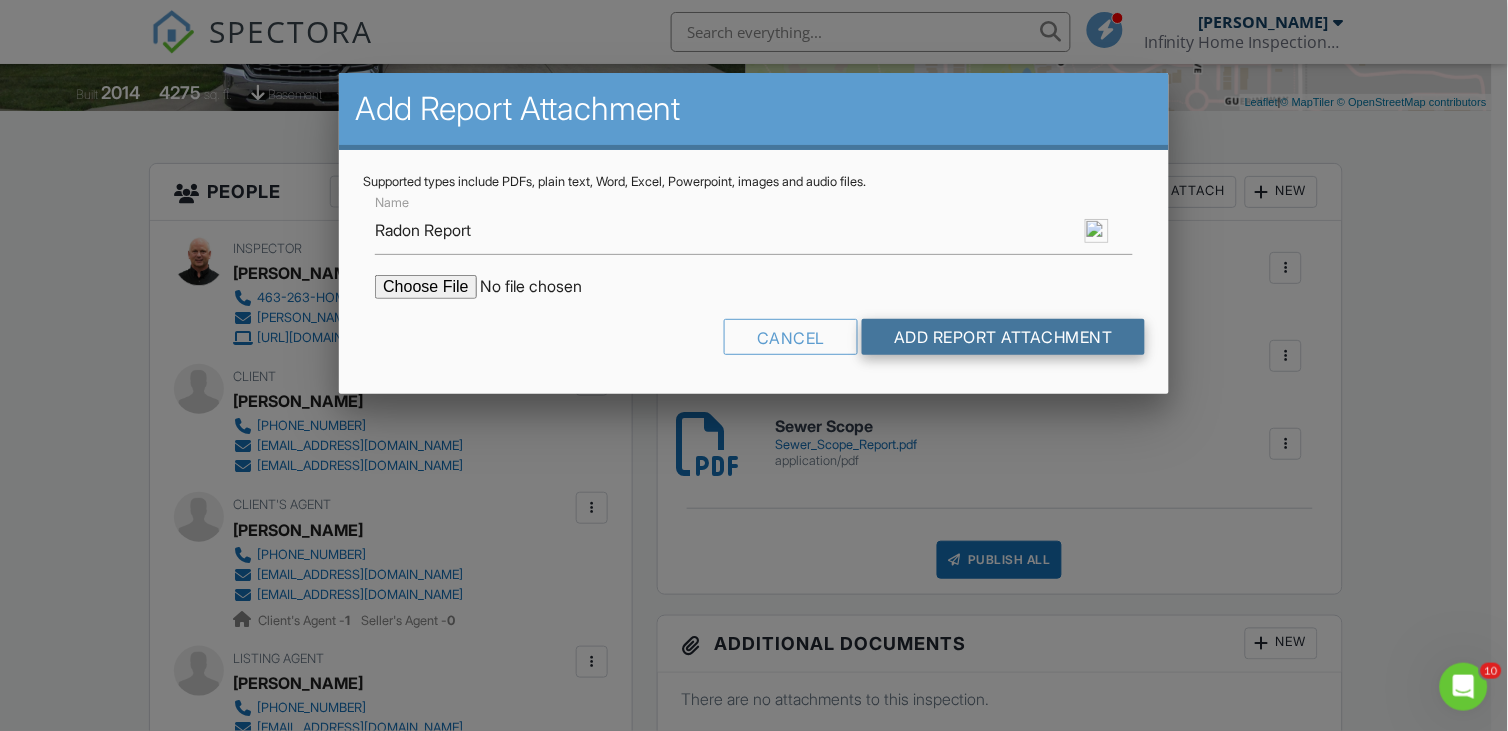 click on "Add Report Attachment" at bounding box center [1003, 337] 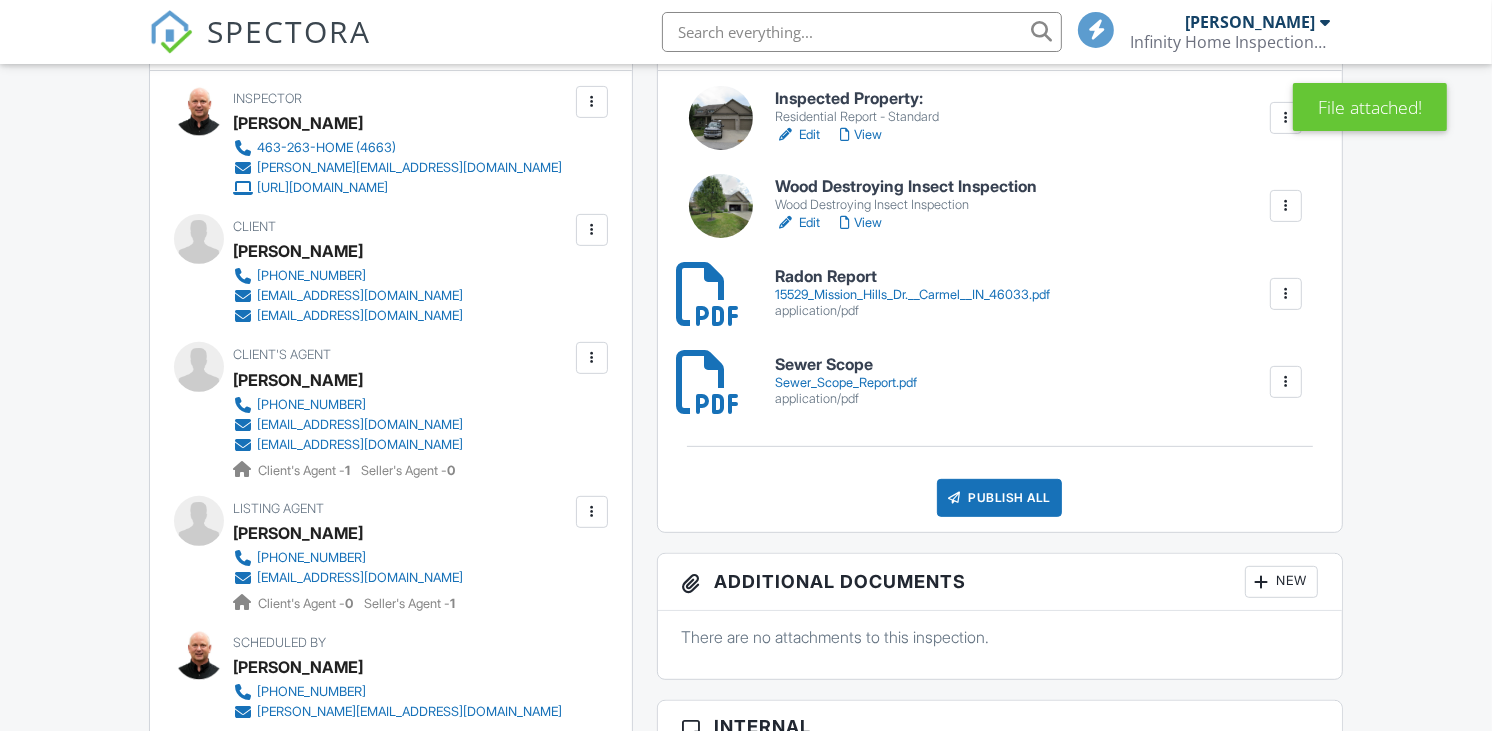 scroll, scrollTop: 555, scrollLeft: 0, axis: vertical 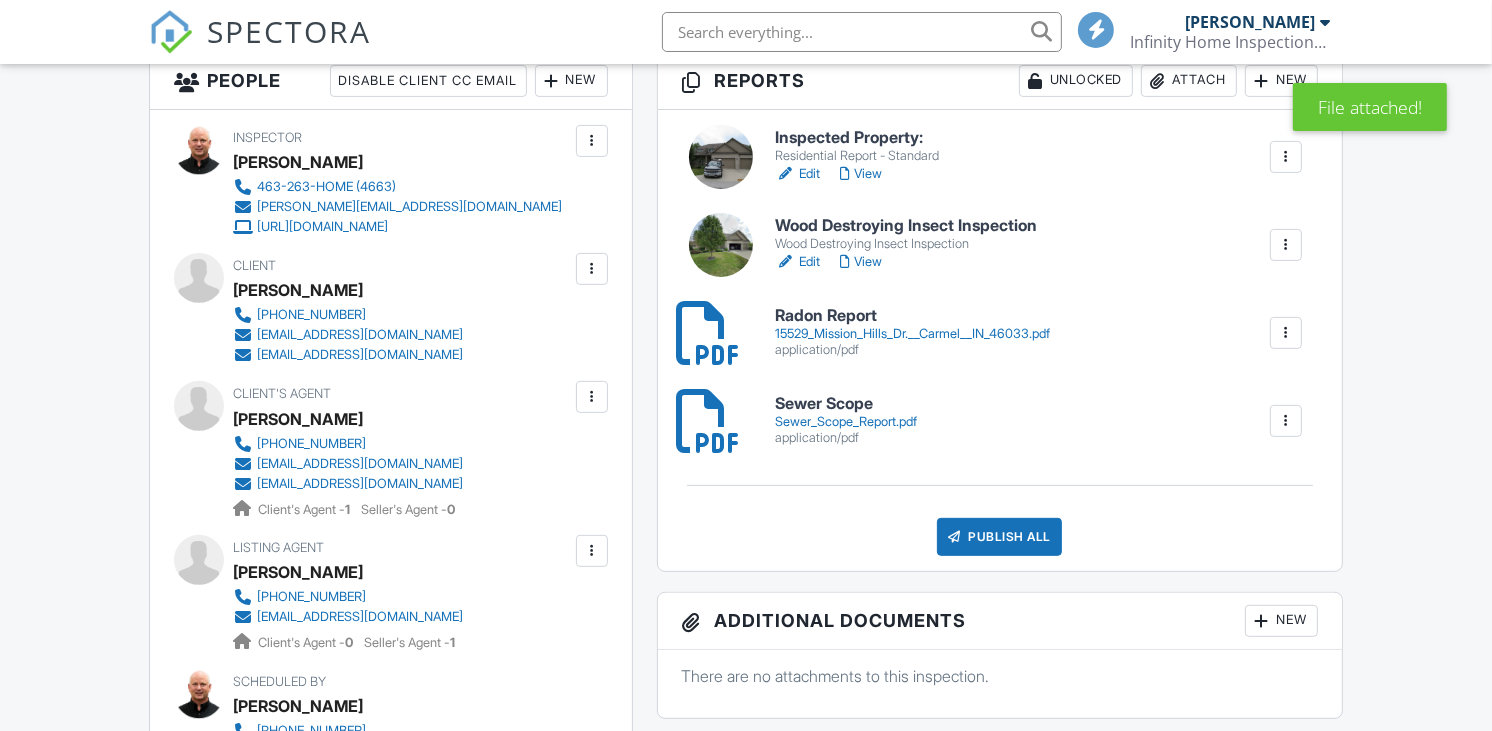 click at bounding box center [709, 421] 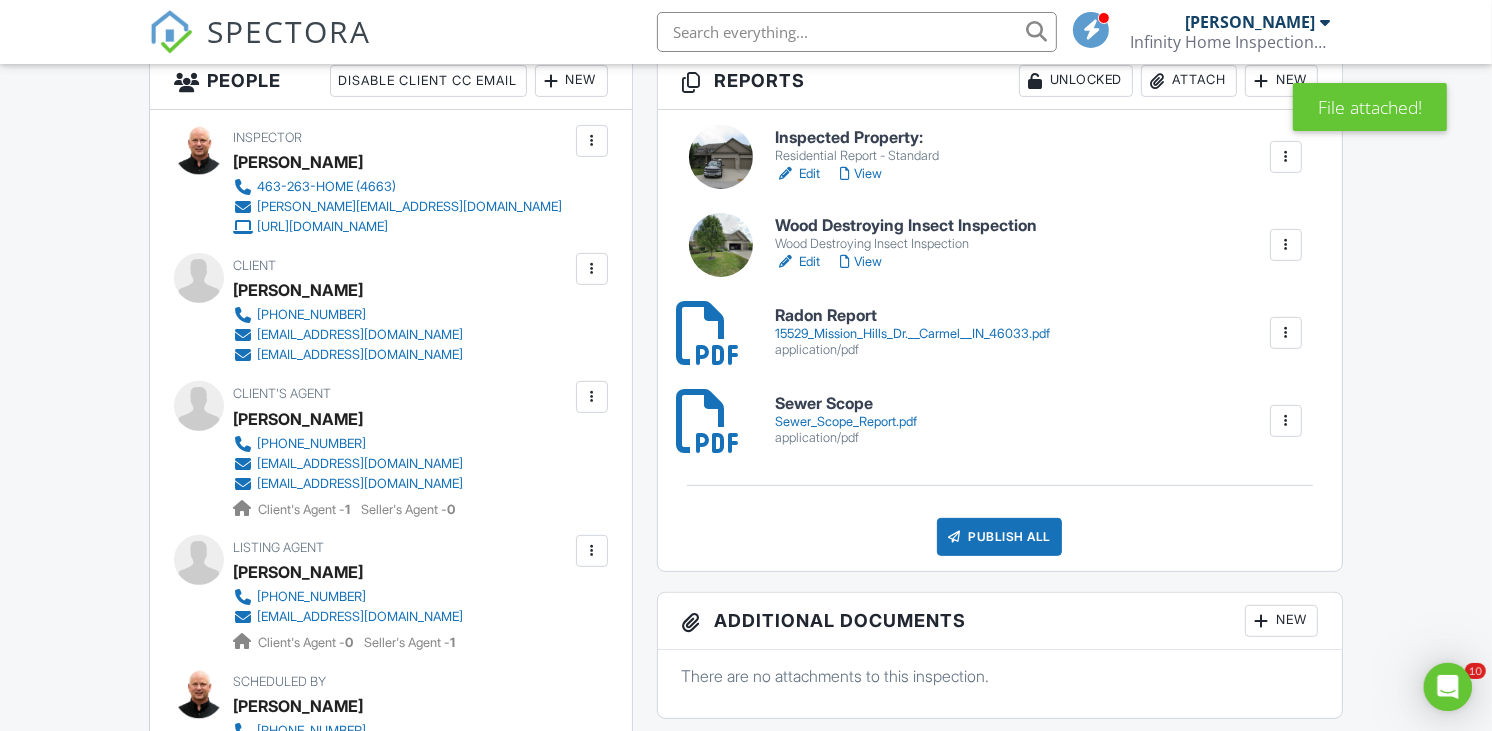 scroll, scrollTop: 0, scrollLeft: 0, axis: both 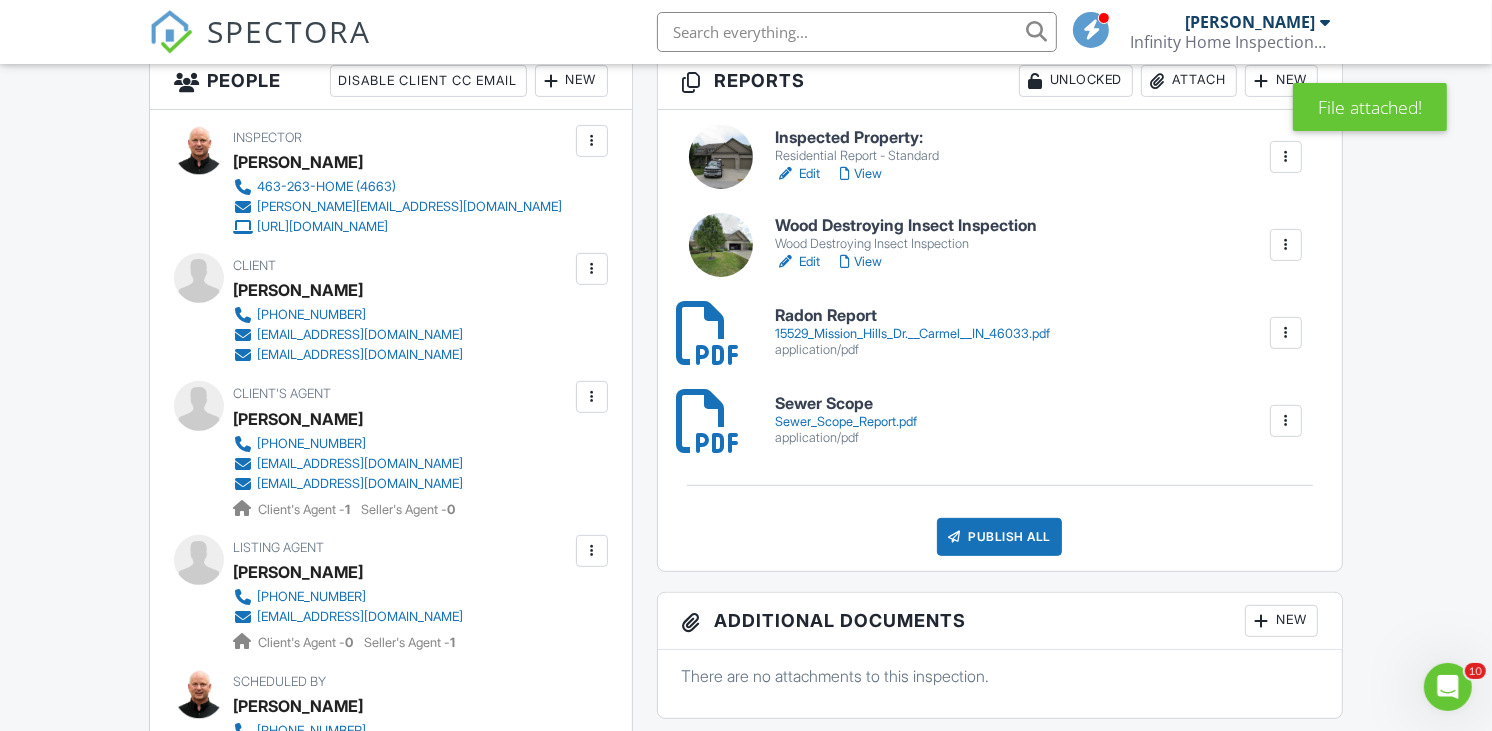 click at bounding box center (709, 333) 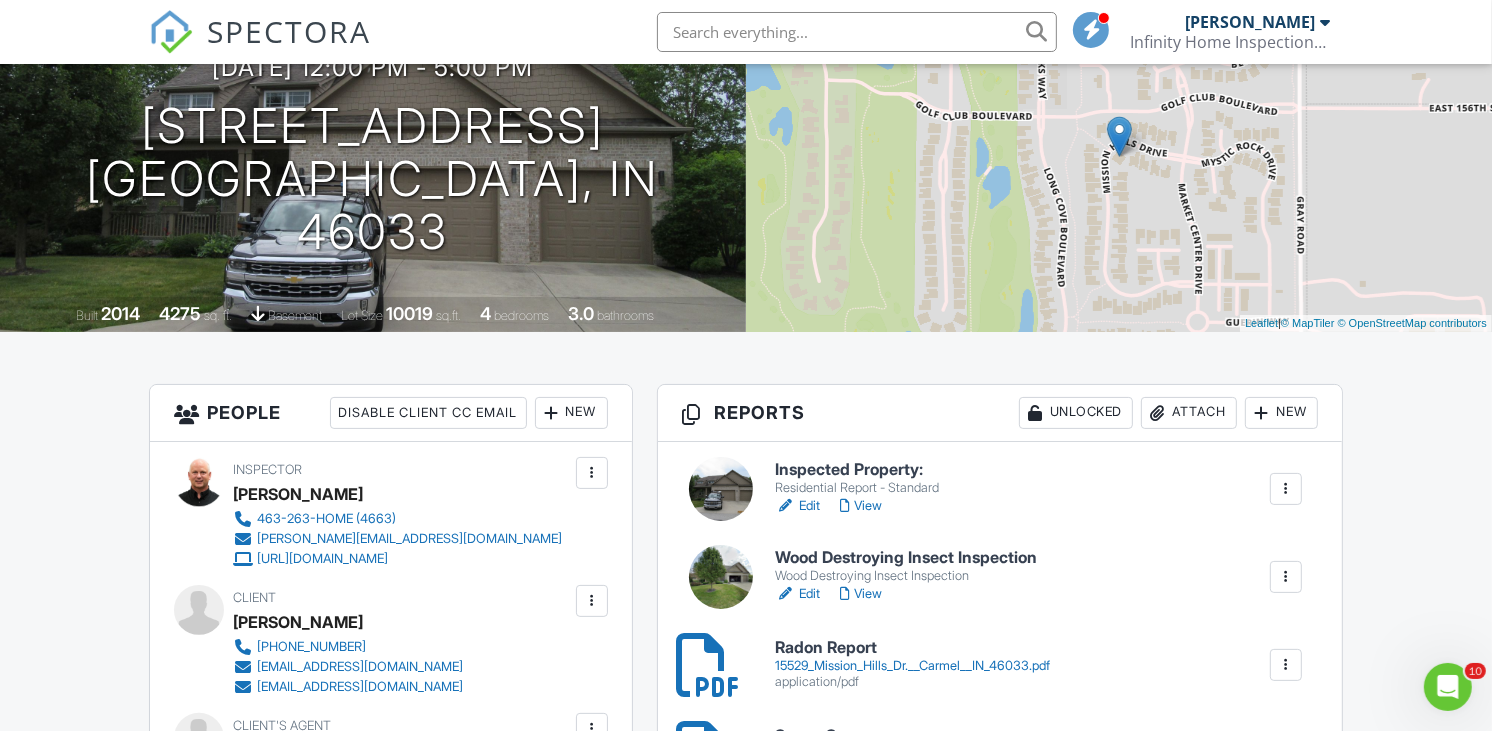 scroll, scrollTop: 222, scrollLeft: 0, axis: vertical 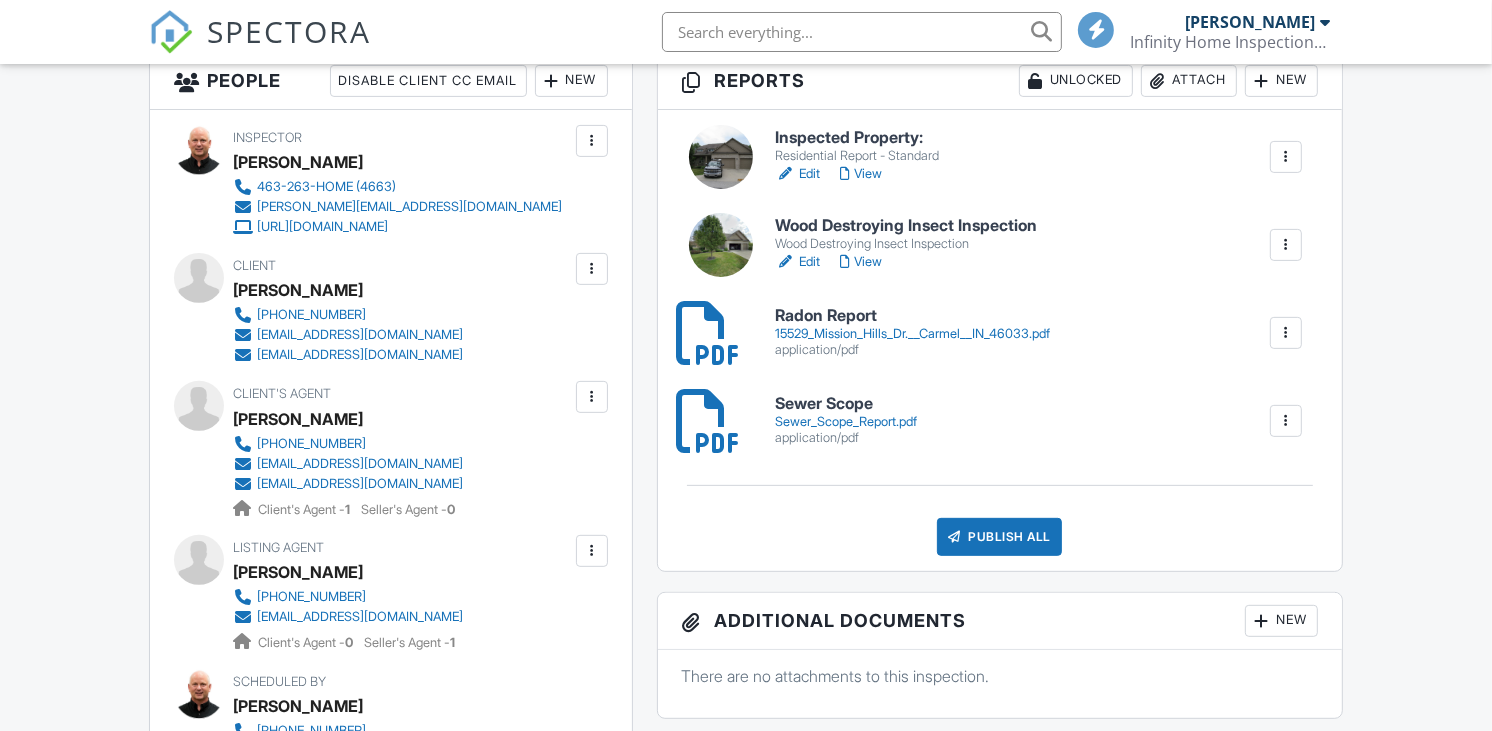 click at bounding box center (721, 245) 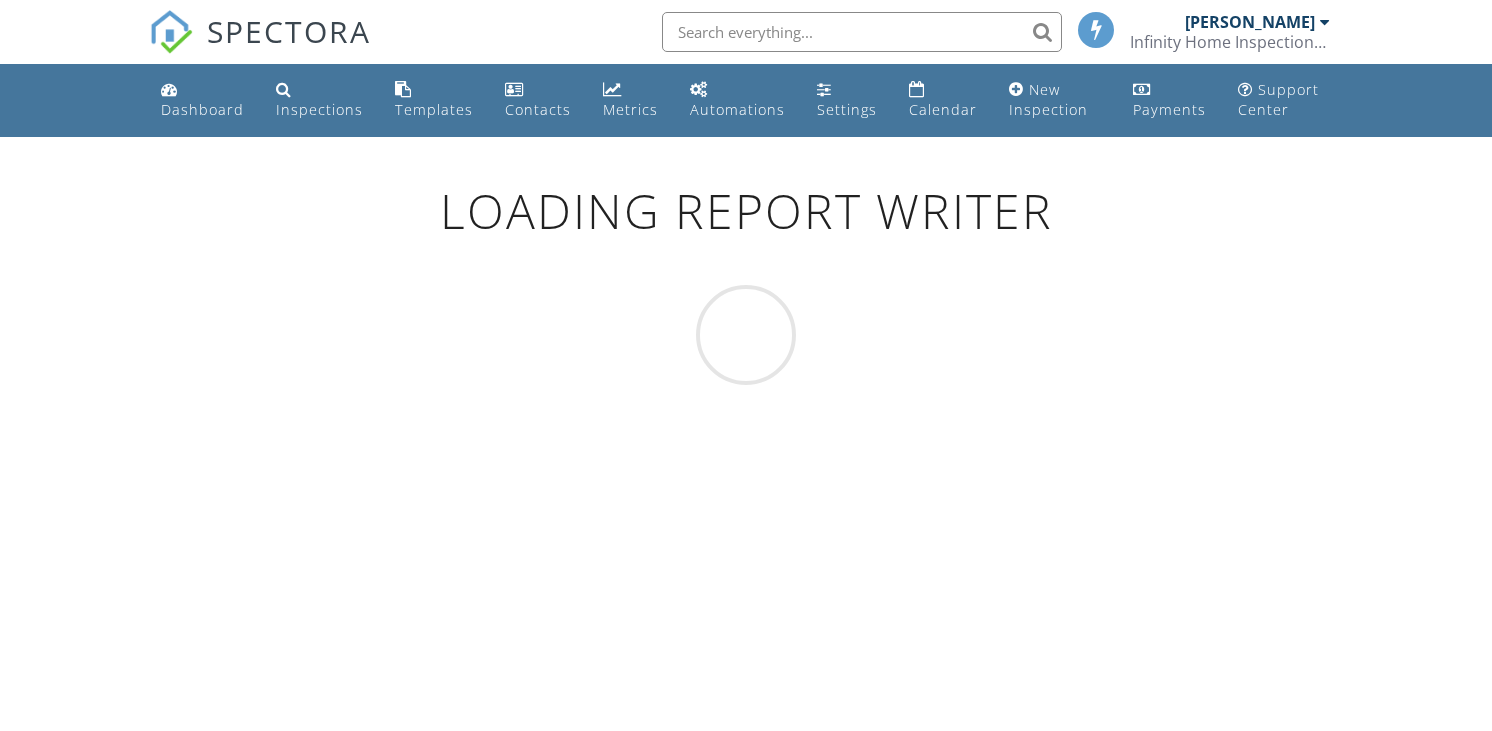 scroll, scrollTop: 0, scrollLeft: 0, axis: both 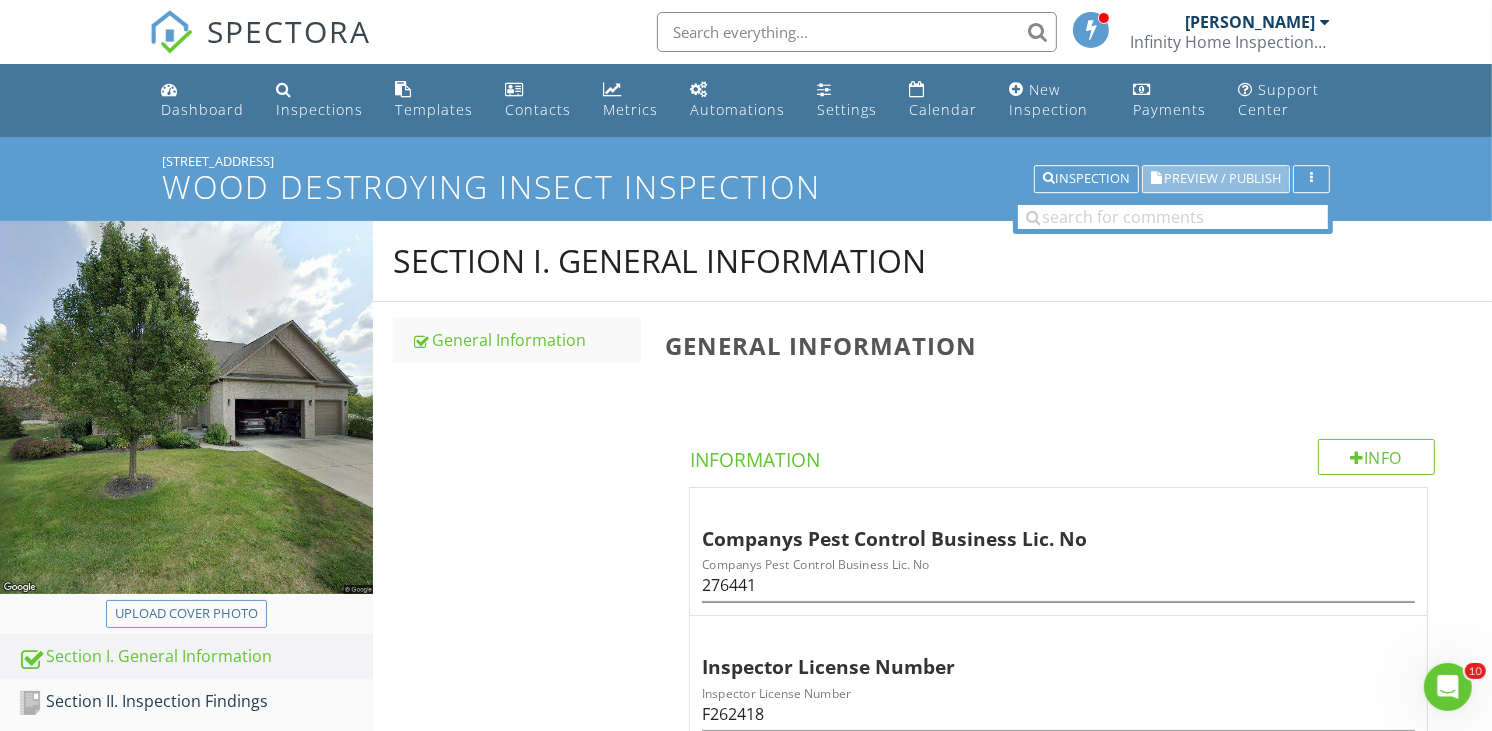 click on "Preview / Publish" at bounding box center (1222, 179) 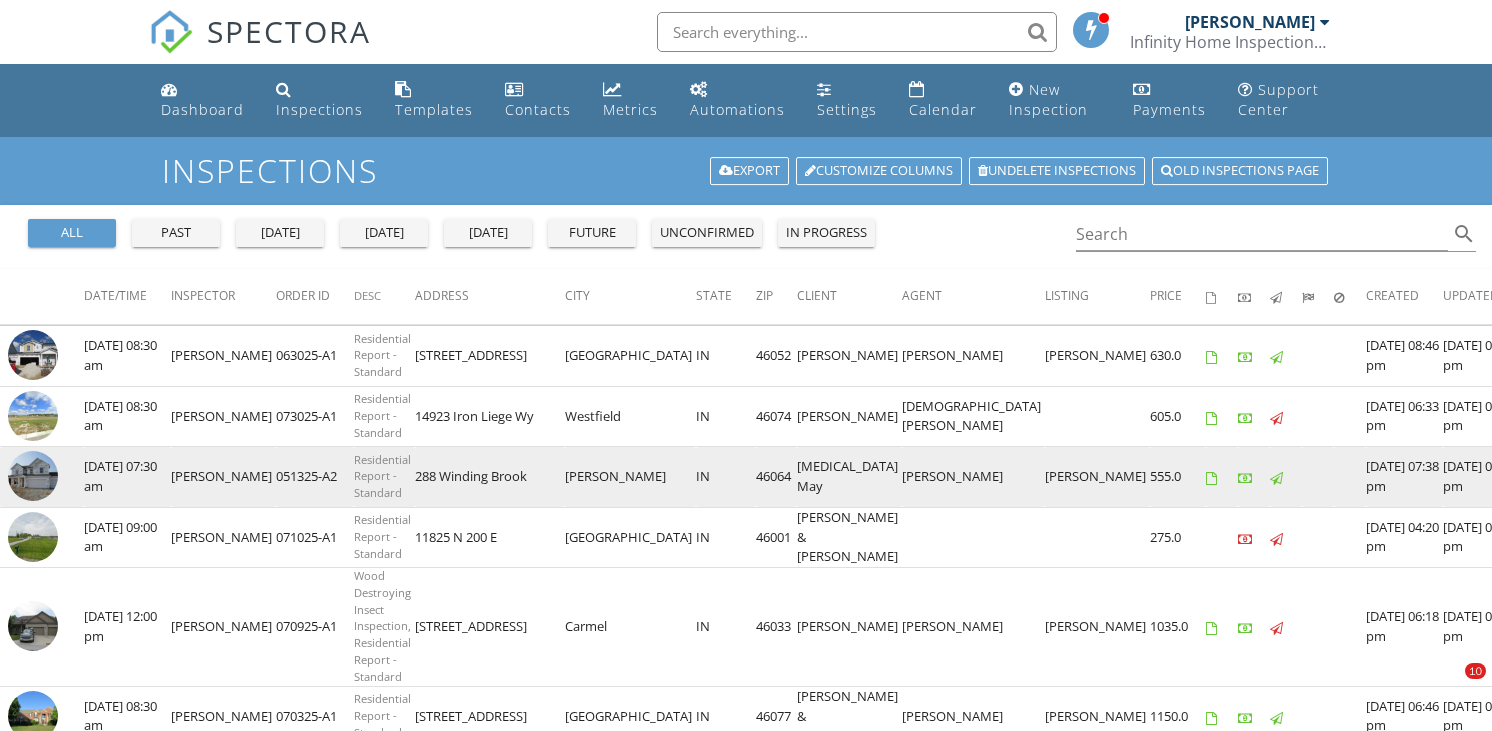 scroll, scrollTop: 0, scrollLeft: 0, axis: both 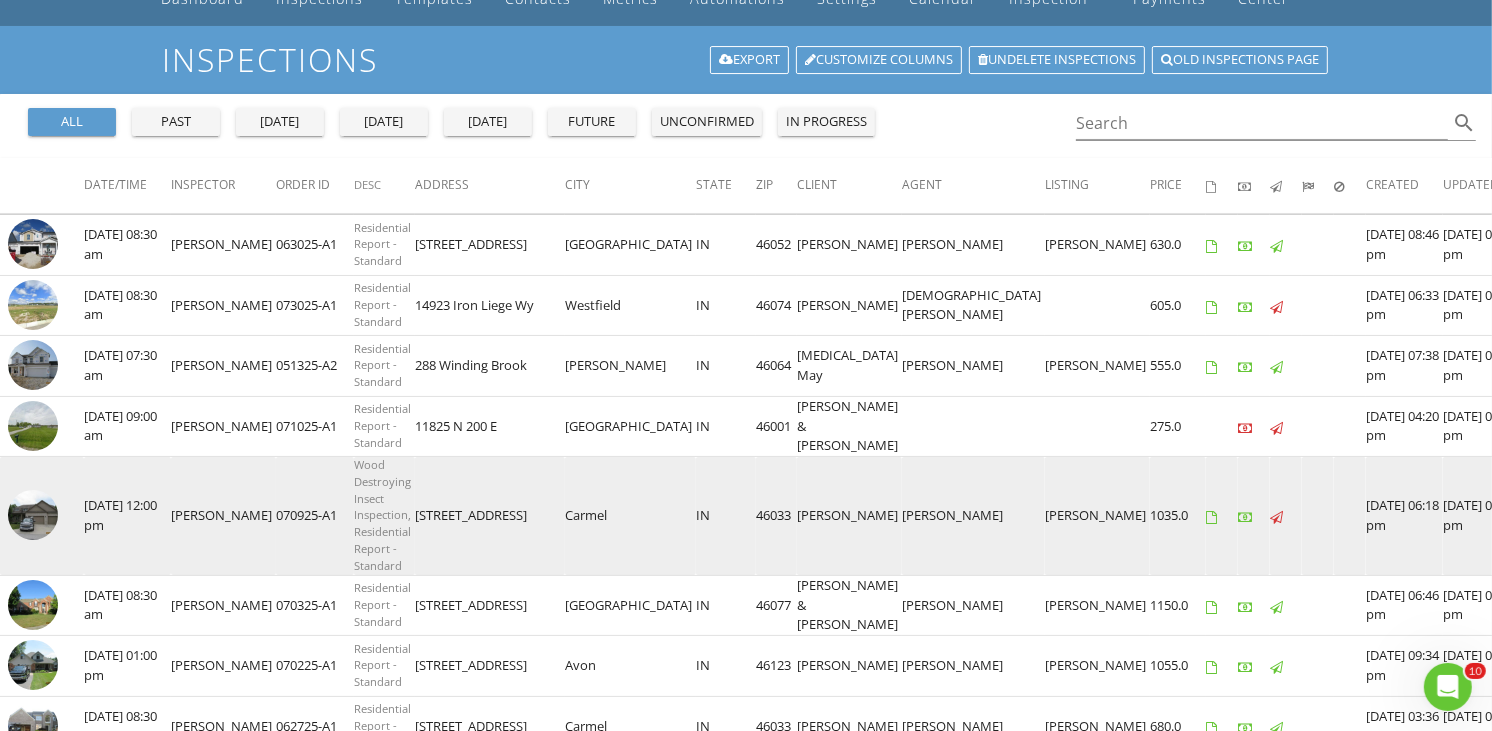 click at bounding box center (33, 515) 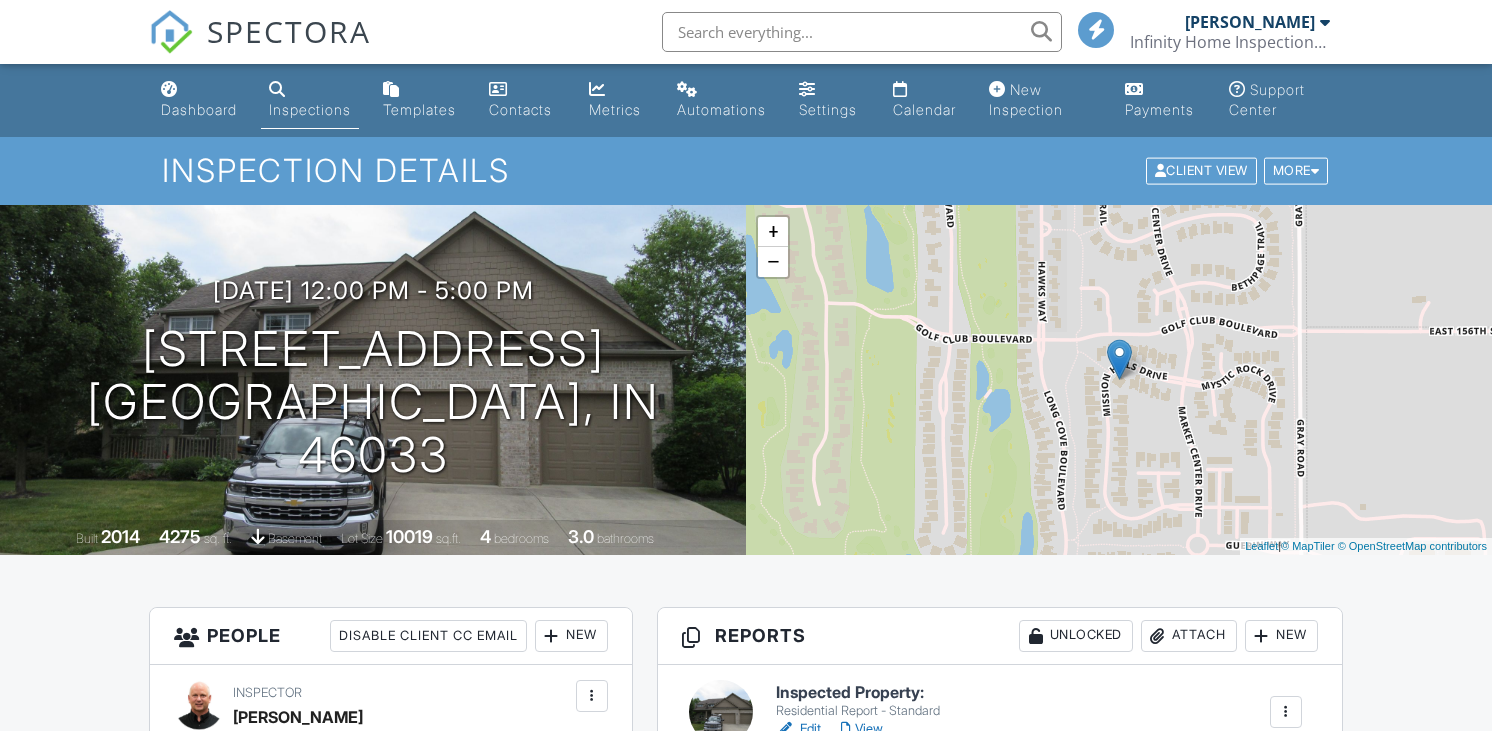 click at bounding box center [709, 888] 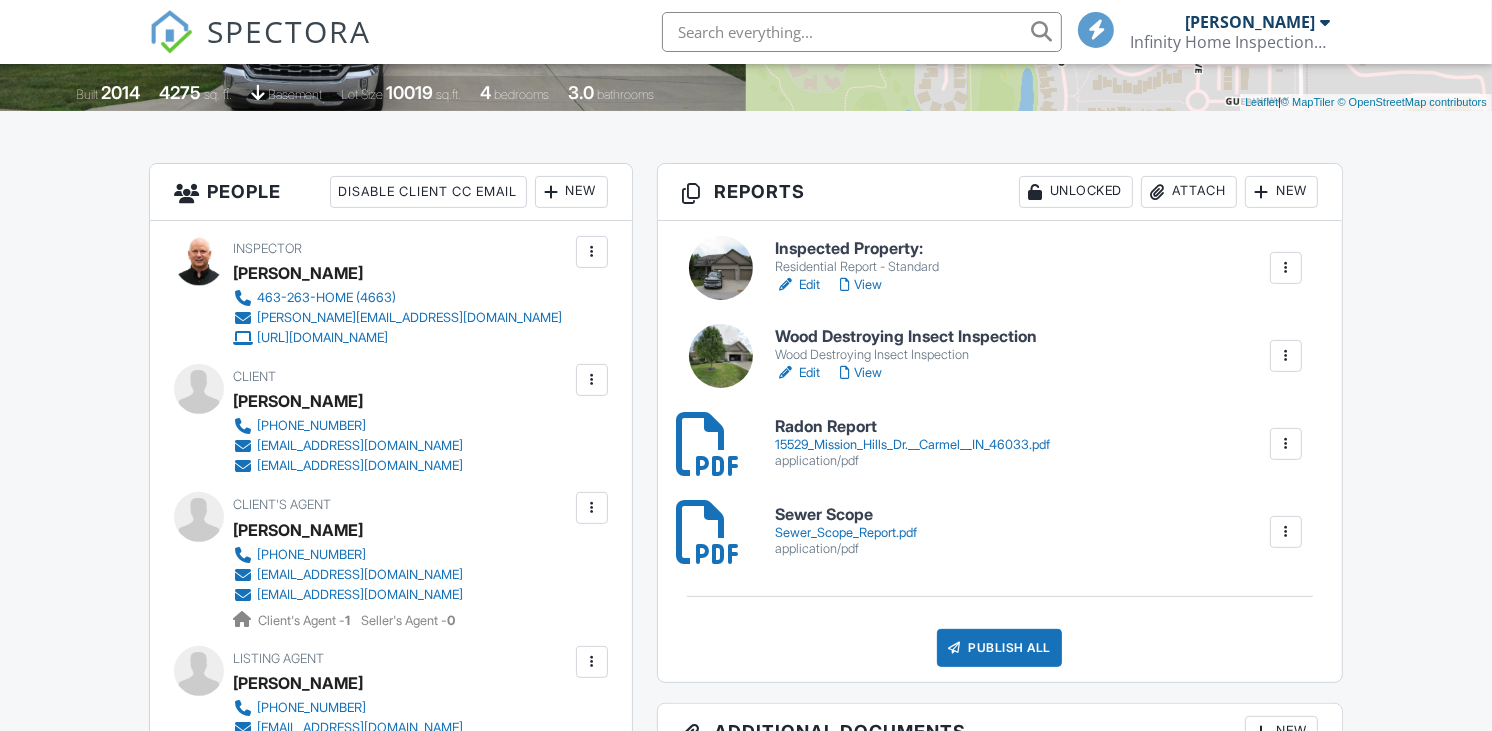 scroll, scrollTop: 444, scrollLeft: 0, axis: vertical 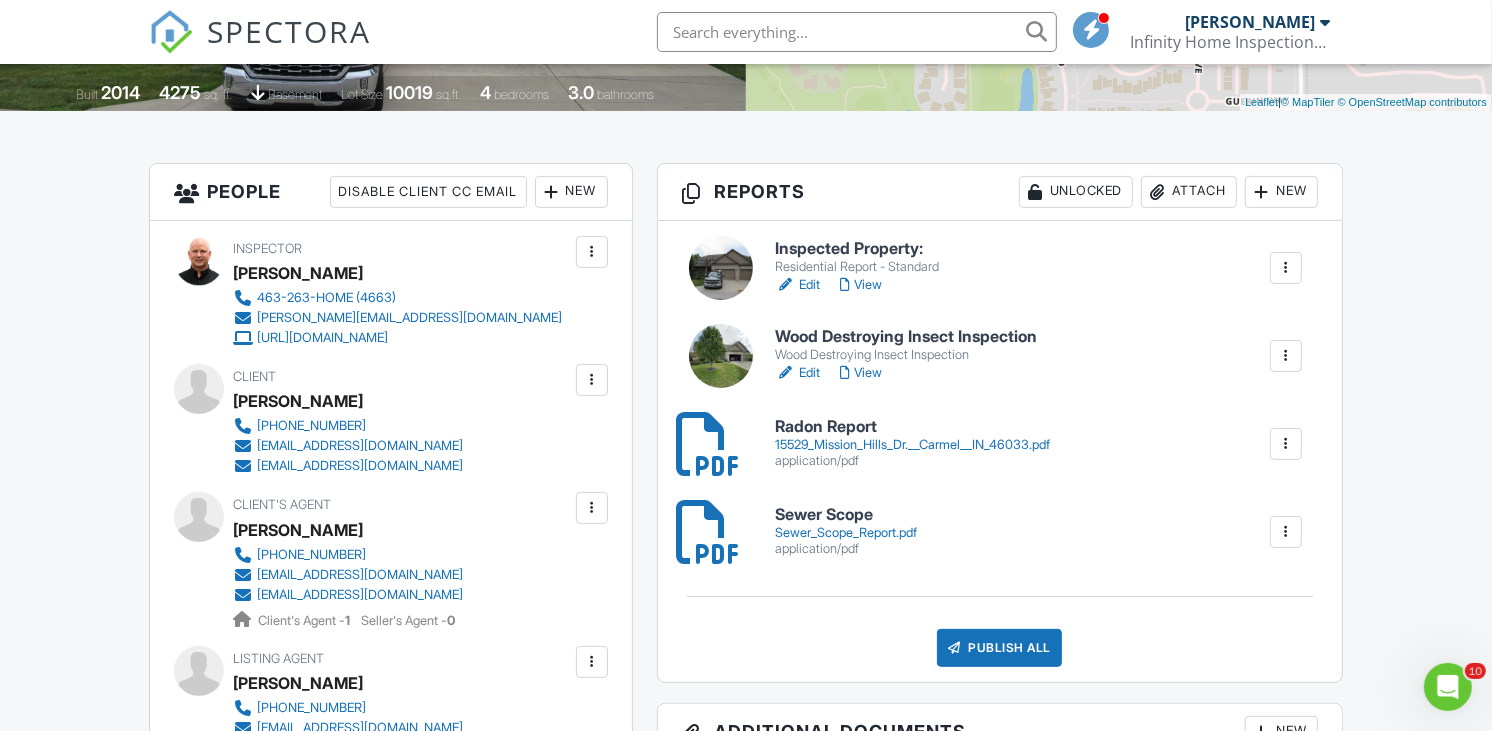 click at bounding box center [709, 532] 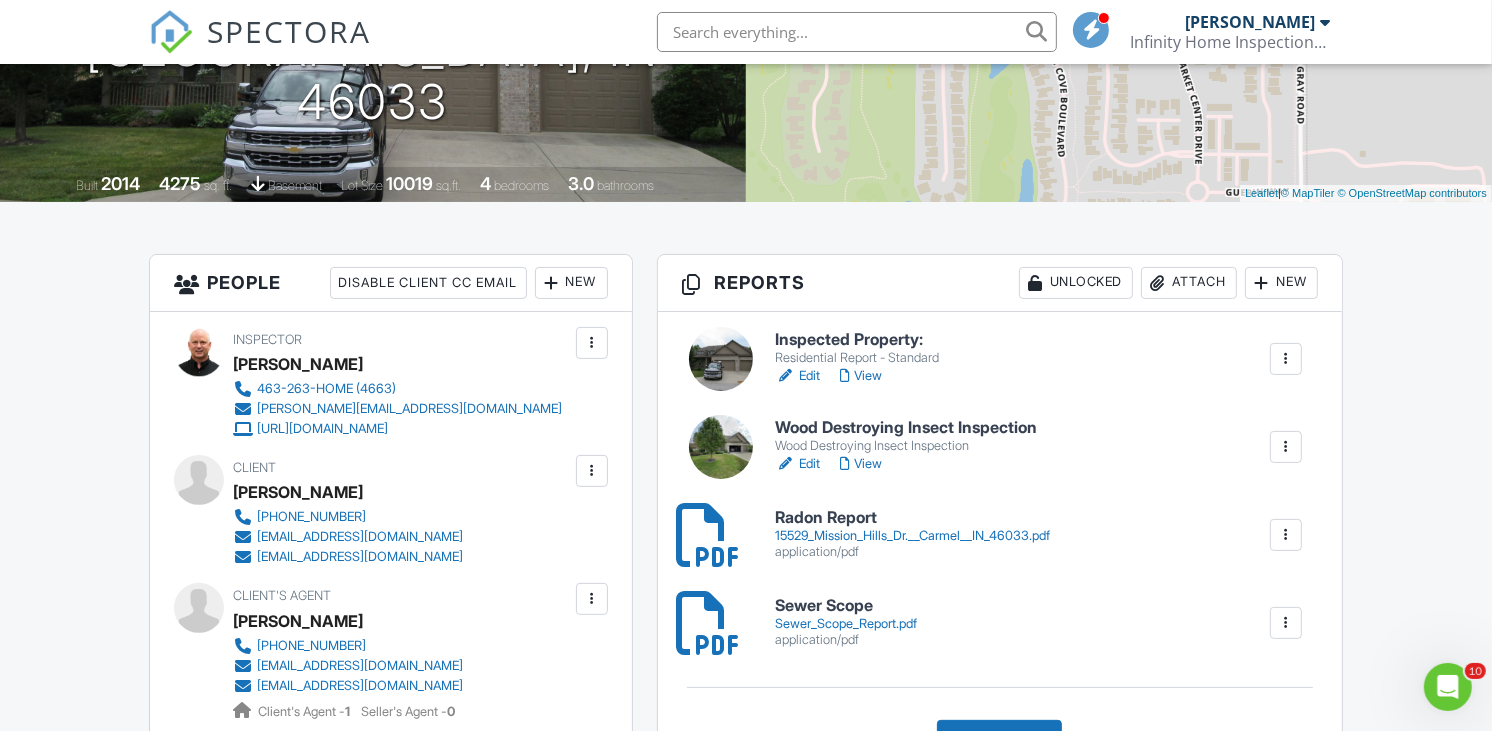 scroll, scrollTop: 333, scrollLeft: 0, axis: vertical 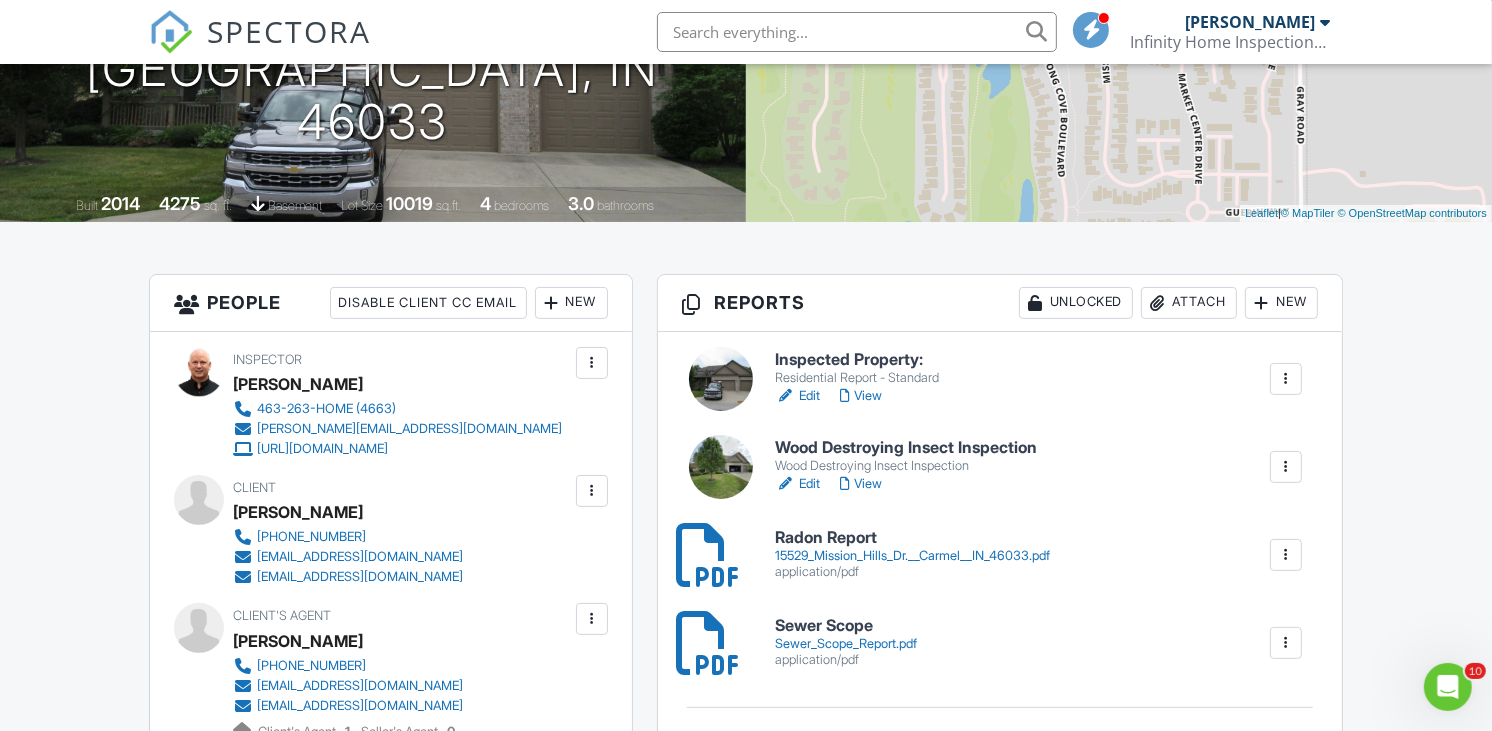 click on "Edit" at bounding box center [798, 396] 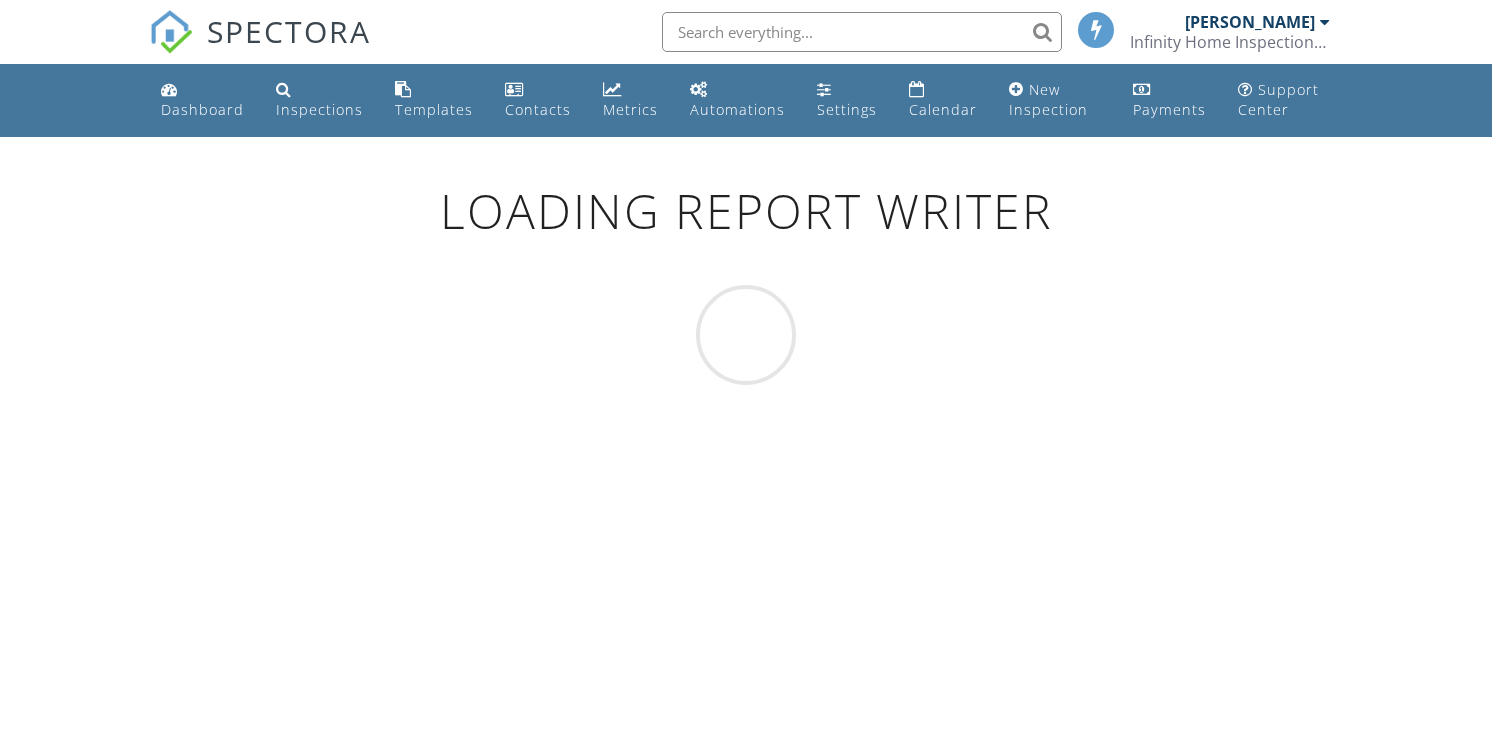 scroll, scrollTop: 0, scrollLeft: 0, axis: both 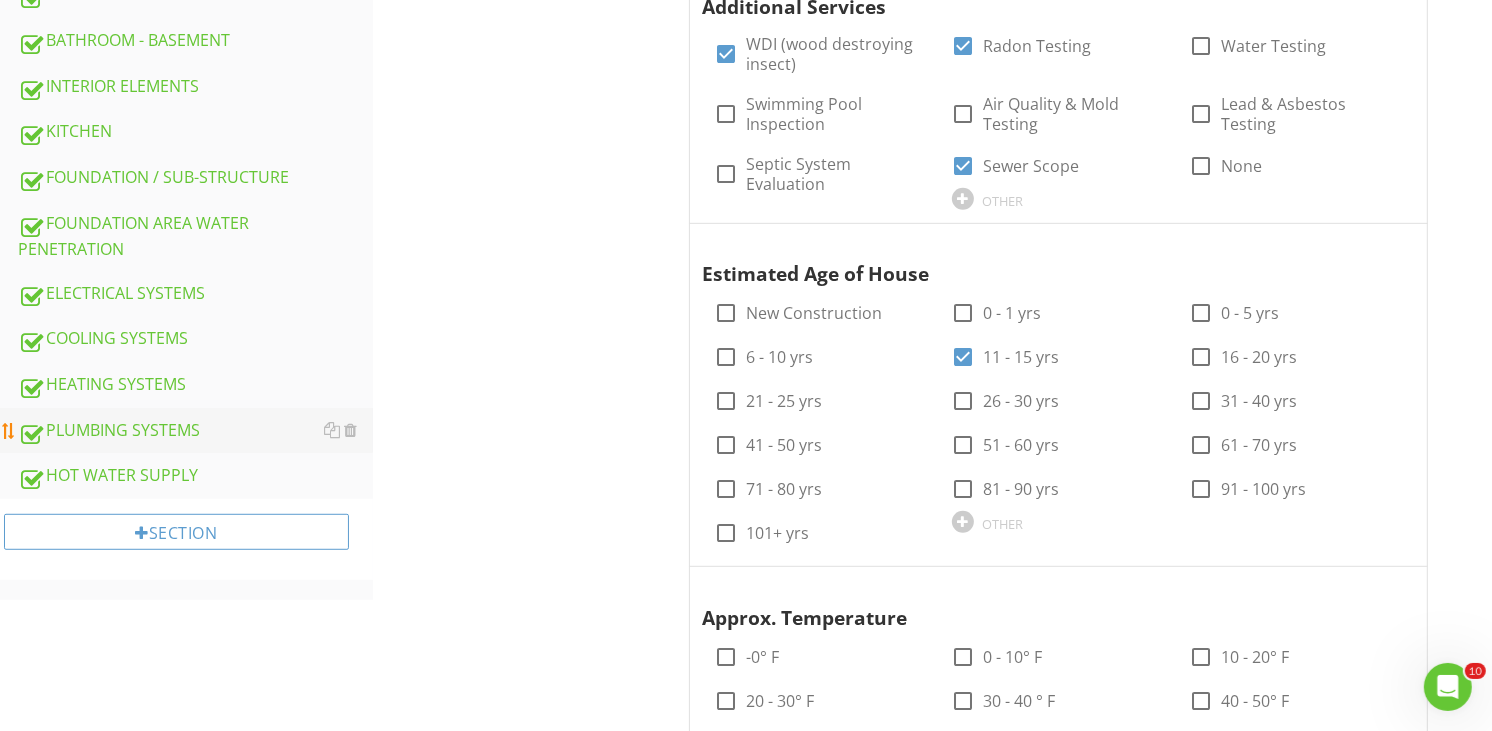 click on "PLUMBING SYSTEMS" at bounding box center (195, 431) 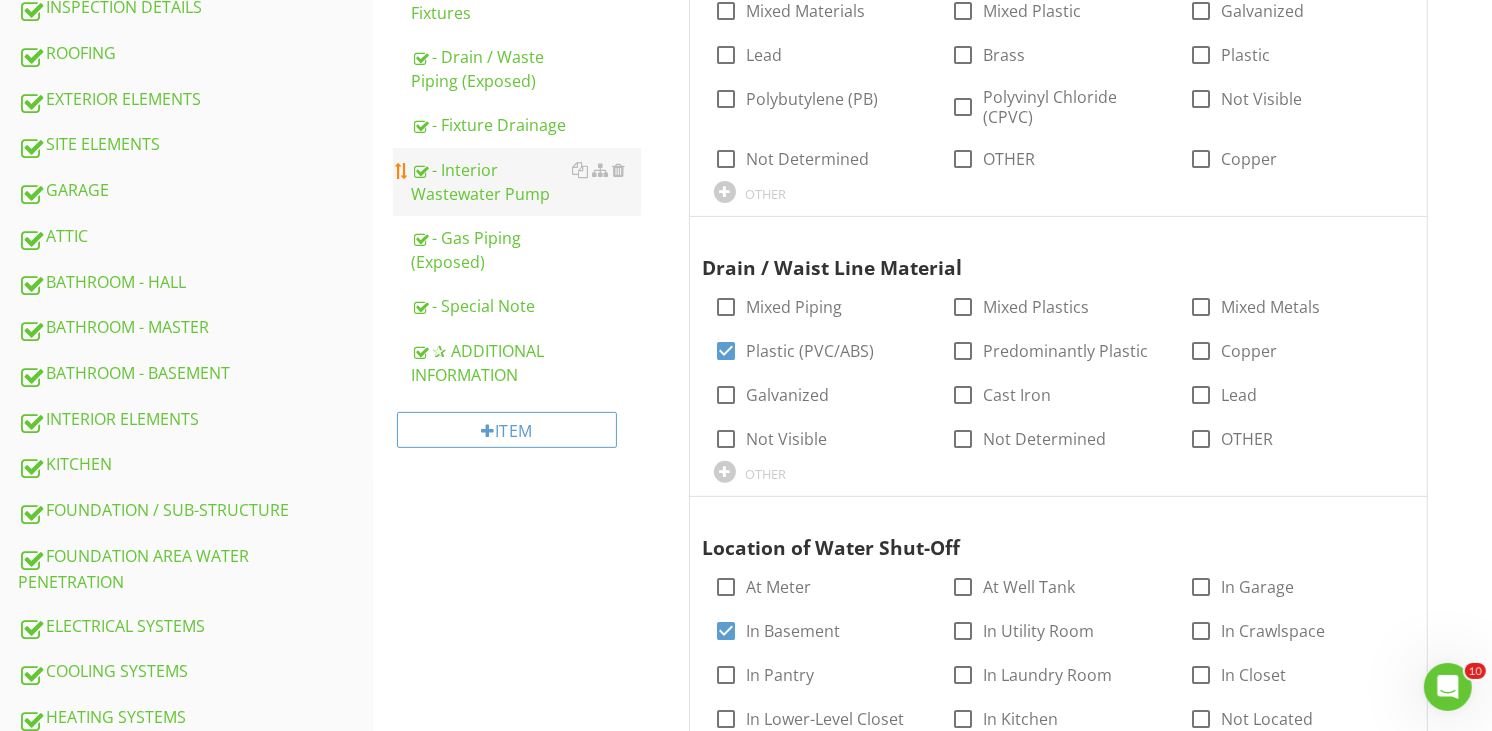 scroll, scrollTop: 444, scrollLeft: 0, axis: vertical 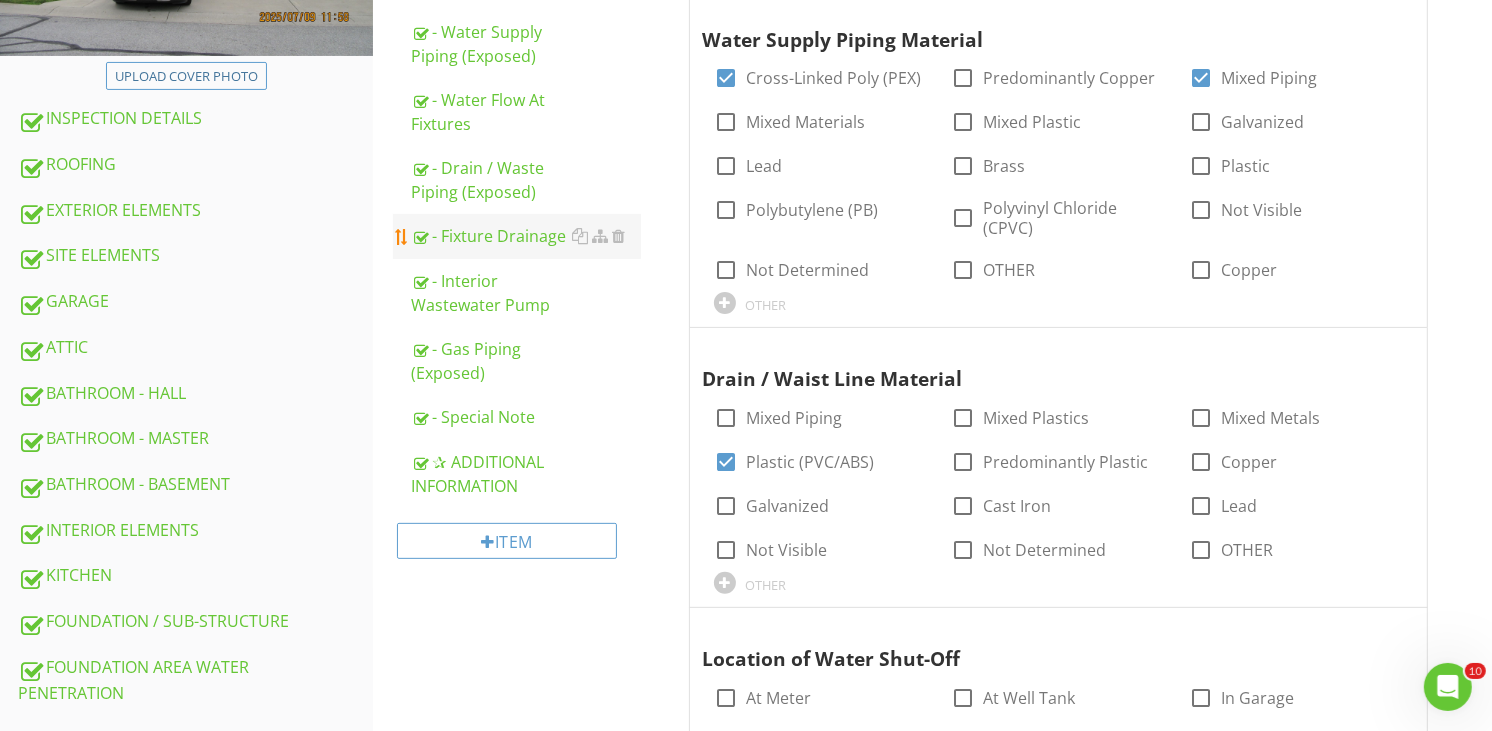 click on "- Fixture Drainage" at bounding box center [526, 236] 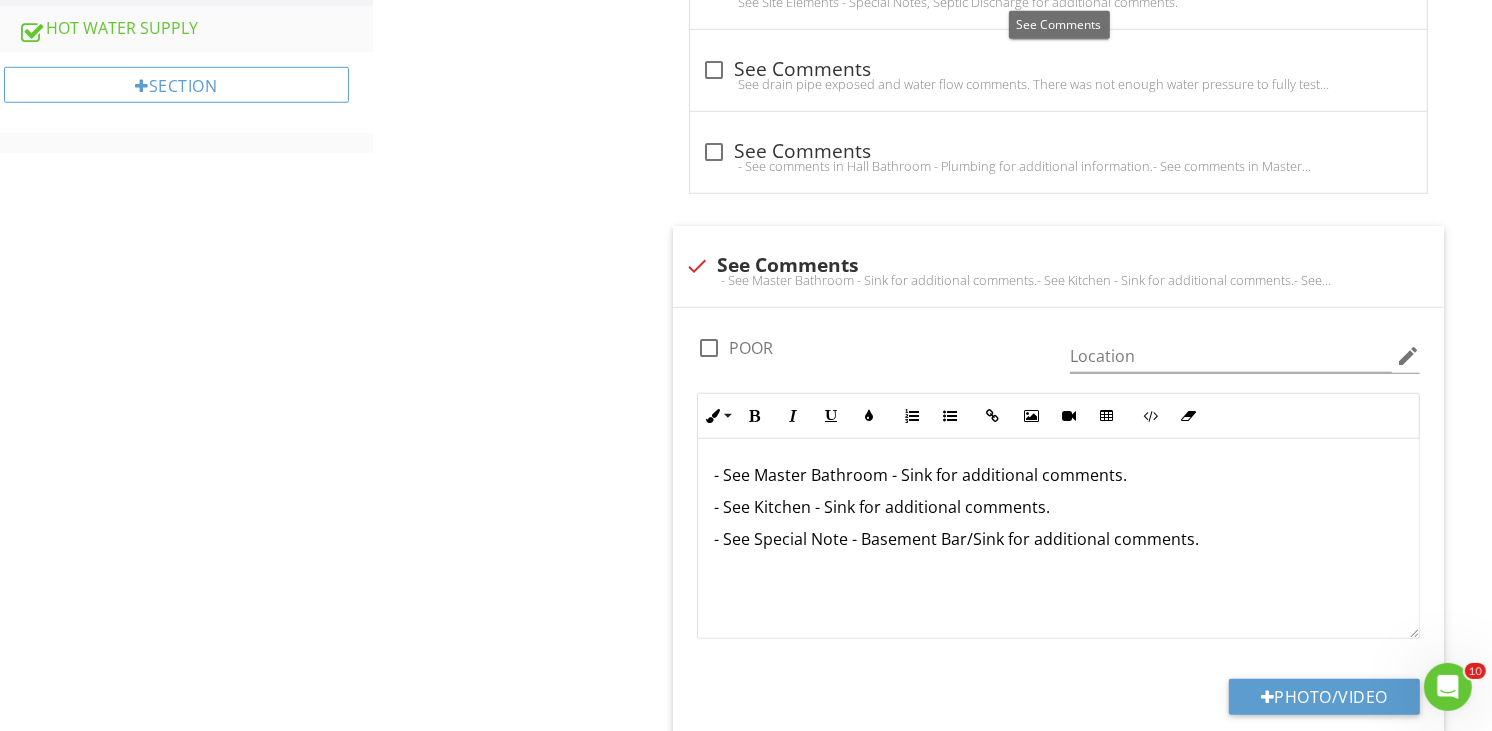 scroll, scrollTop: 1555, scrollLeft: 0, axis: vertical 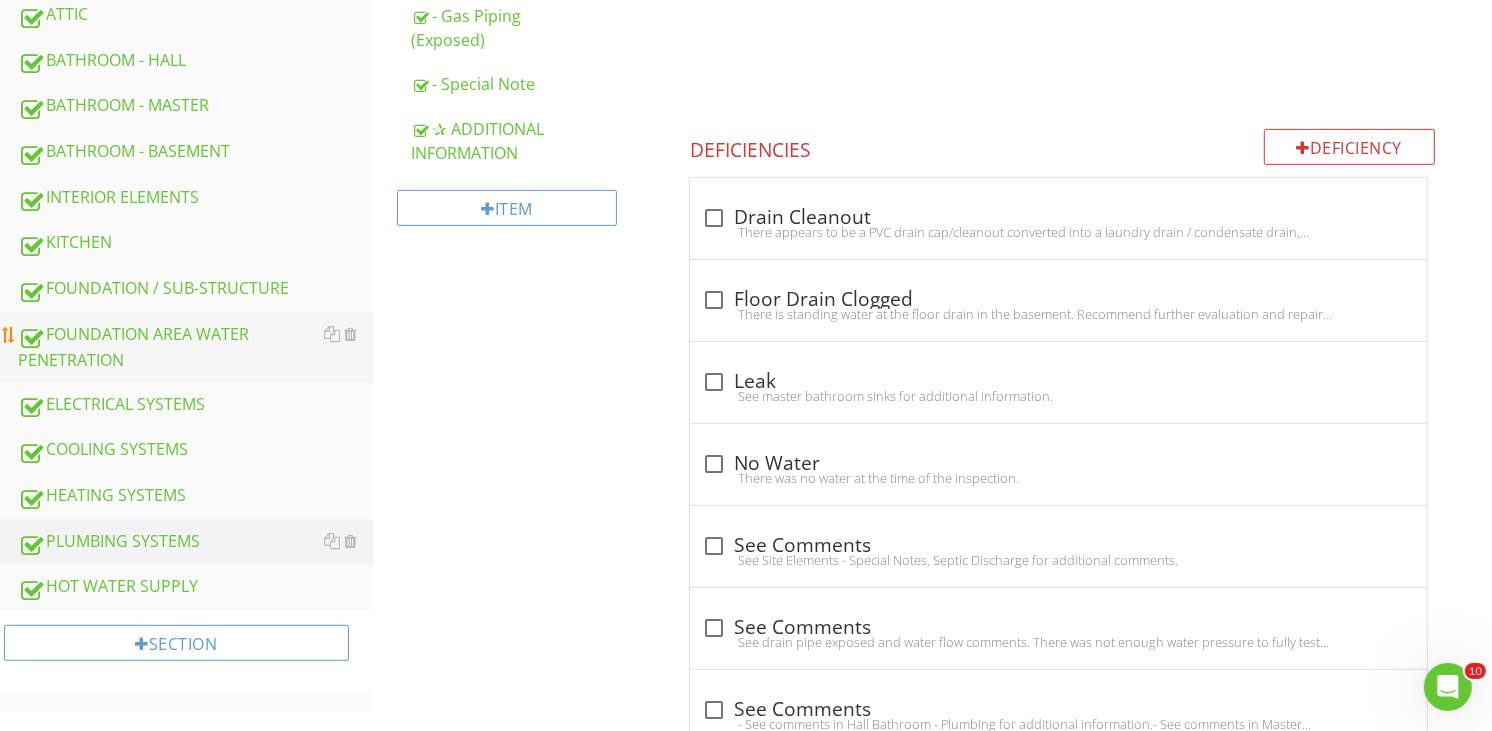 click on "FOUNDATION AREA WATER PENETRATION" at bounding box center [195, 347] 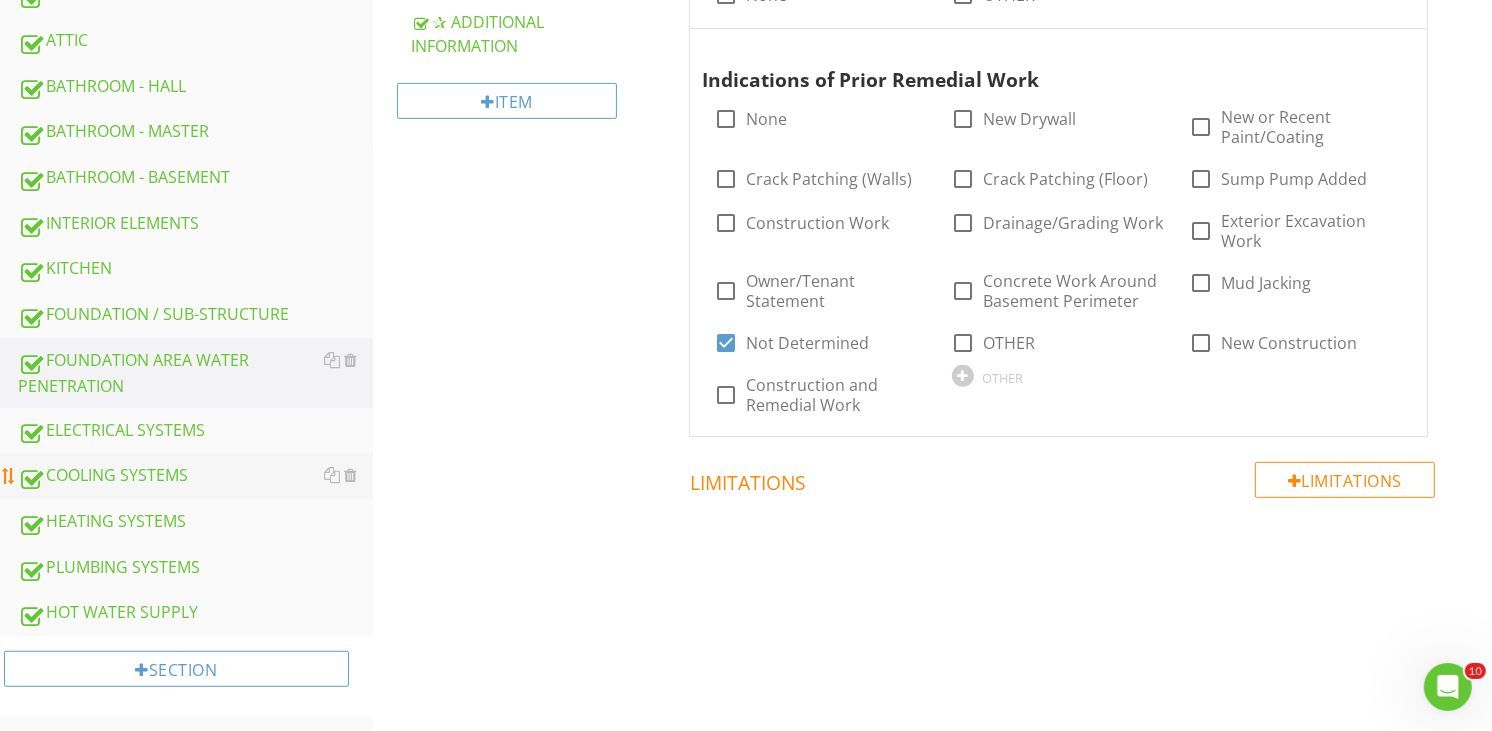 scroll, scrollTop: 753, scrollLeft: 0, axis: vertical 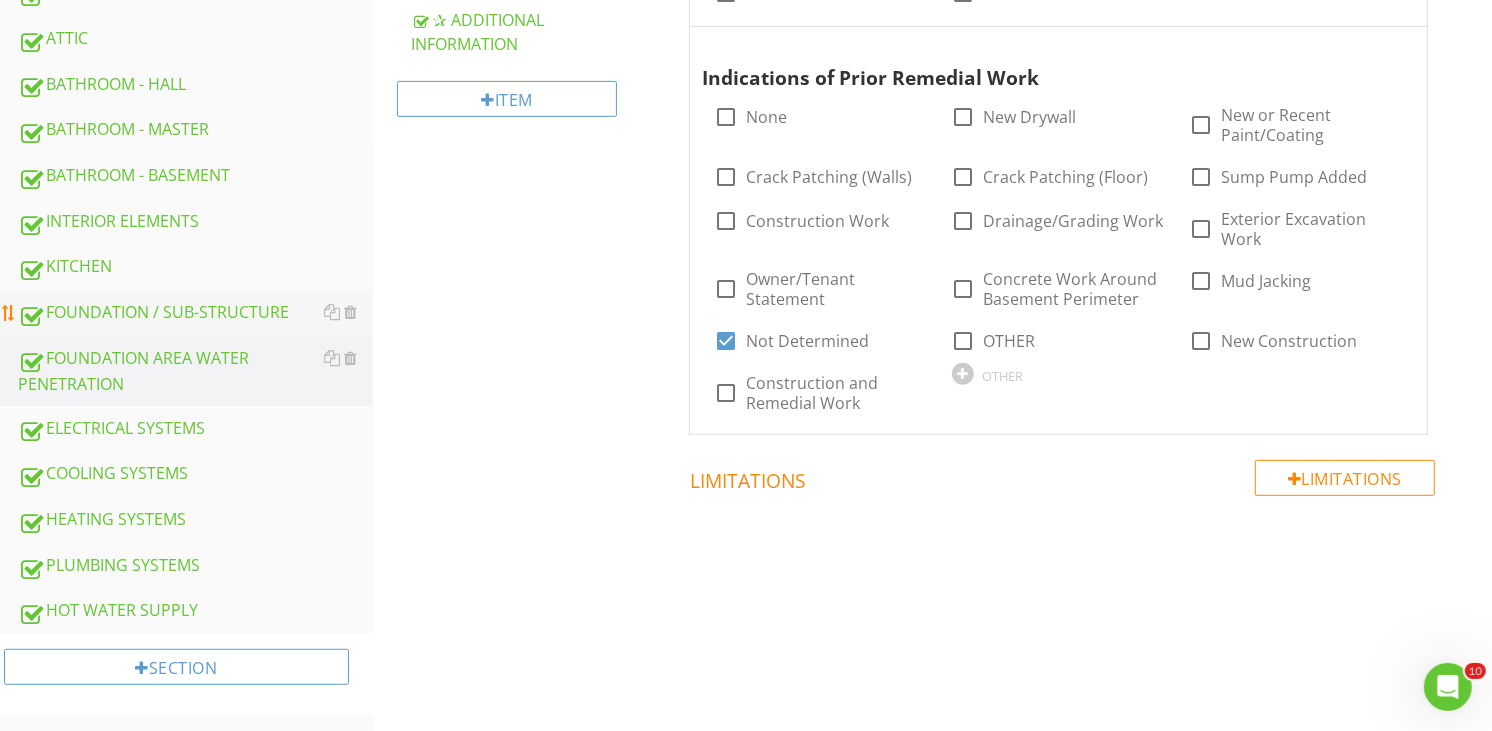 click on "FOUNDATION / SUB-STRUCTURE" at bounding box center [195, 313] 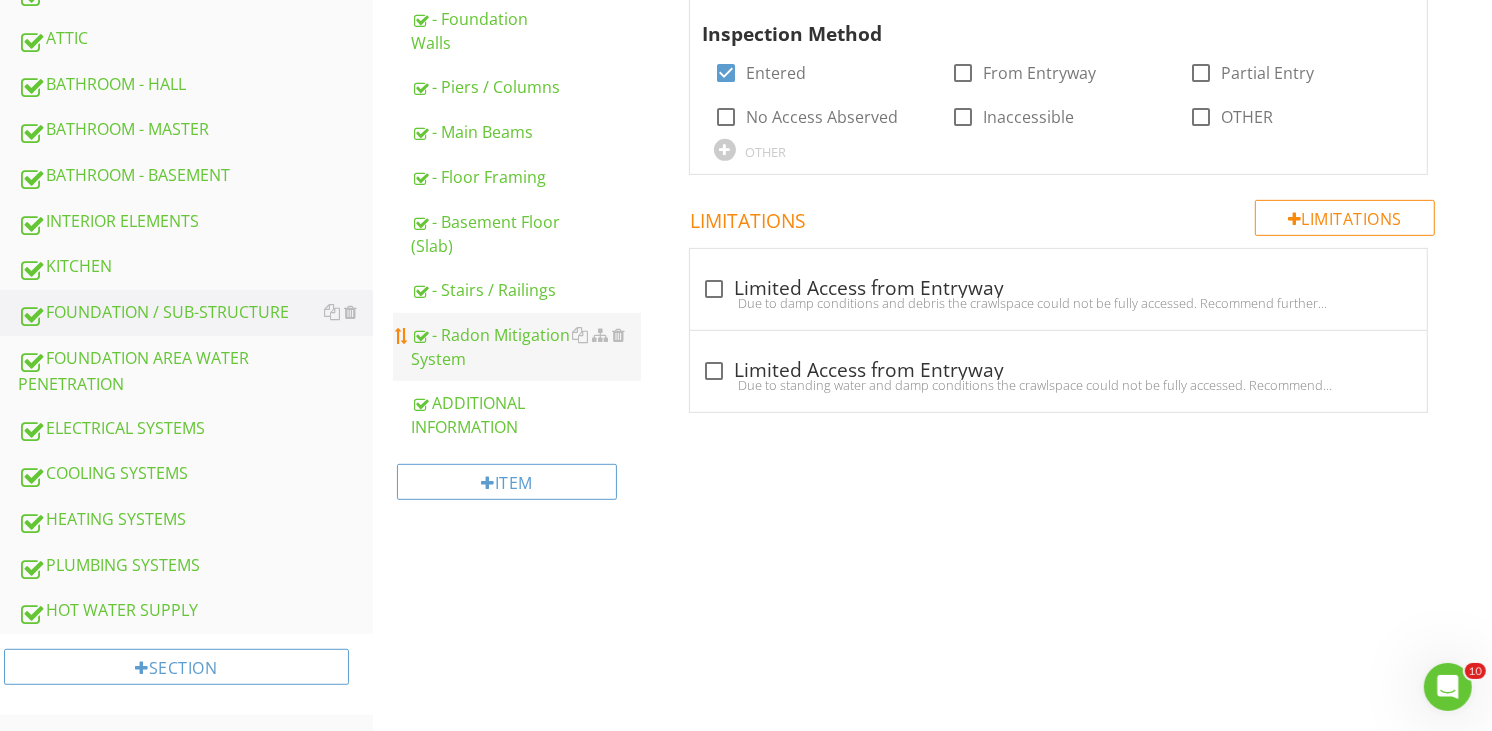 click on "- Radon Mitigation System" at bounding box center (526, 347) 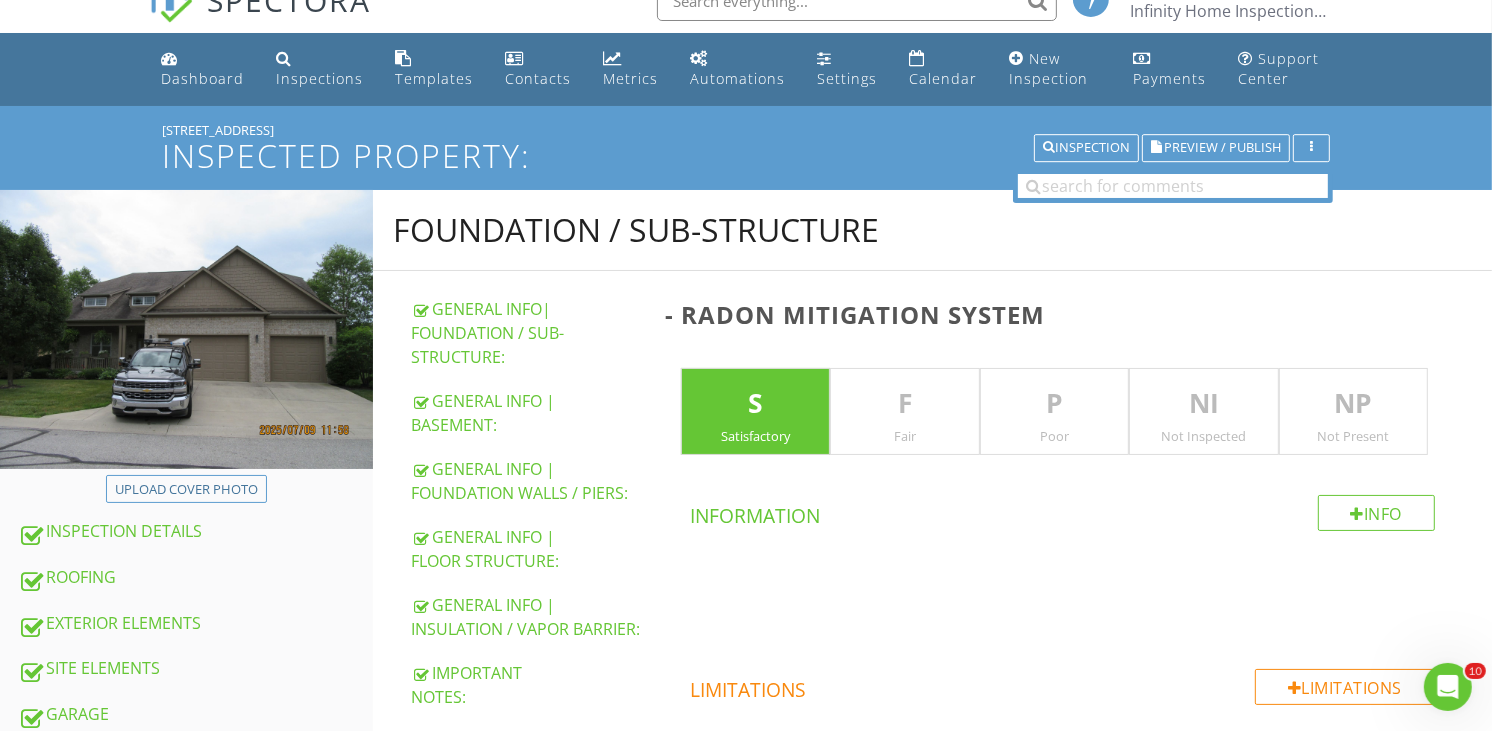scroll, scrollTop: 0, scrollLeft: 0, axis: both 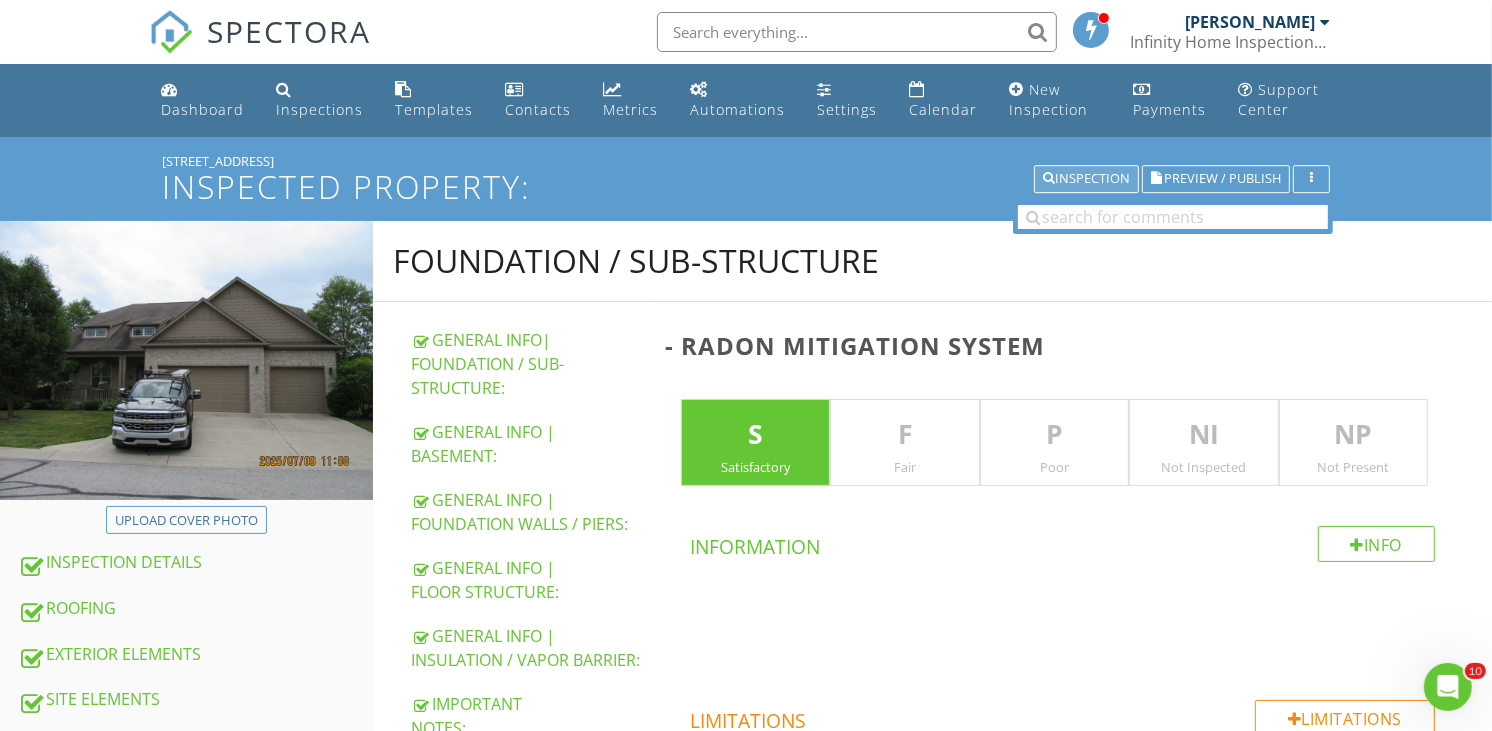 click on "Inspection" at bounding box center [1086, 179] 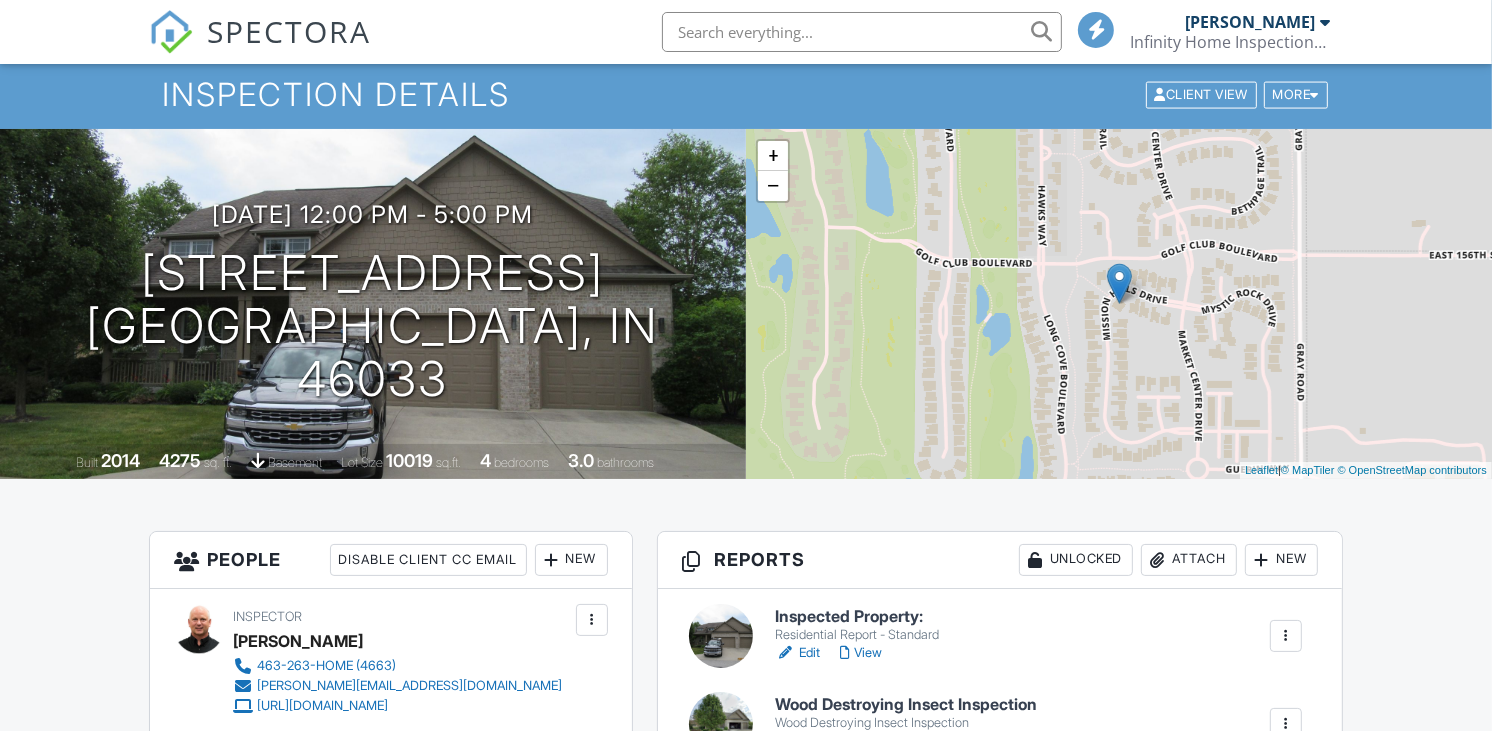 scroll, scrollTop: 380, scrollLeft: 0, axis: vertical 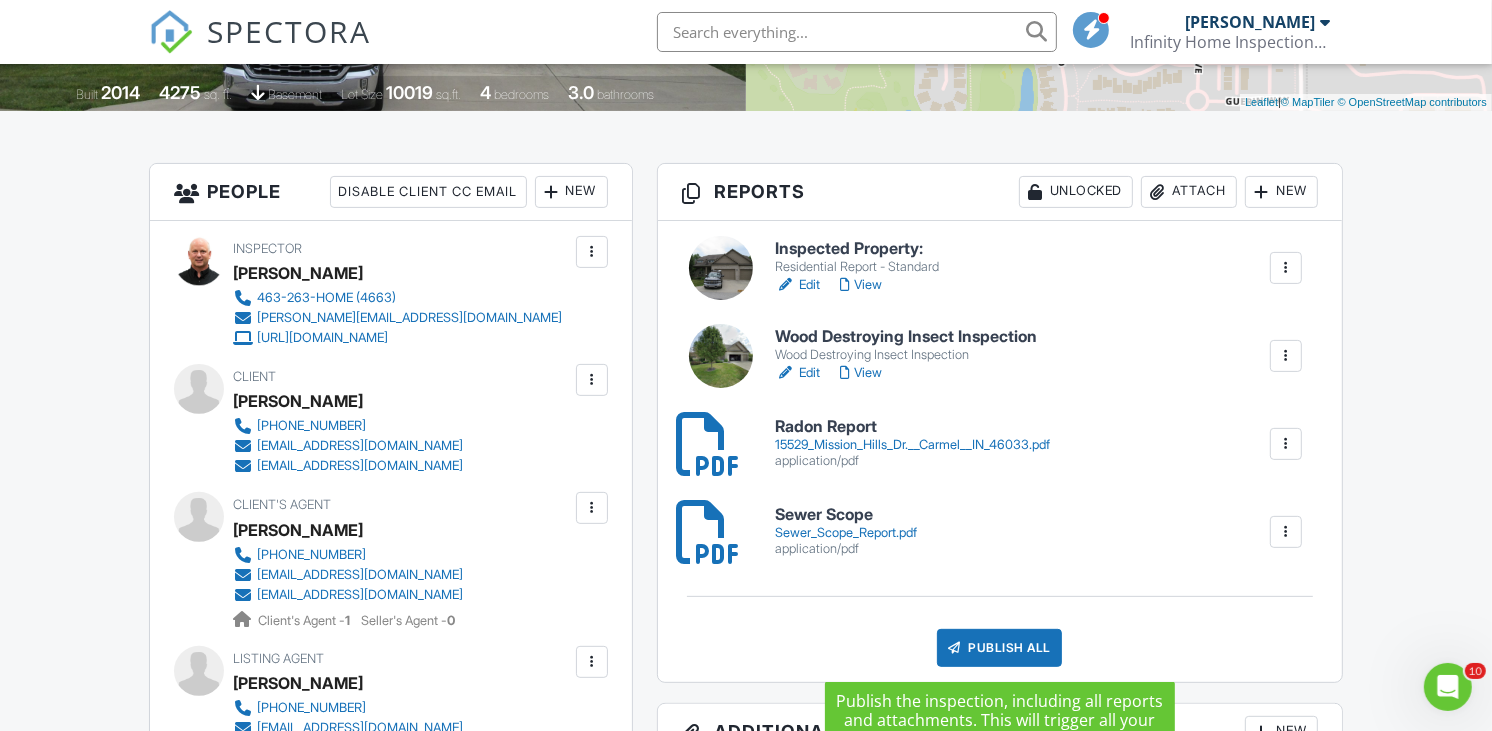 click on "Publish All" at bounding box center (999, 648) 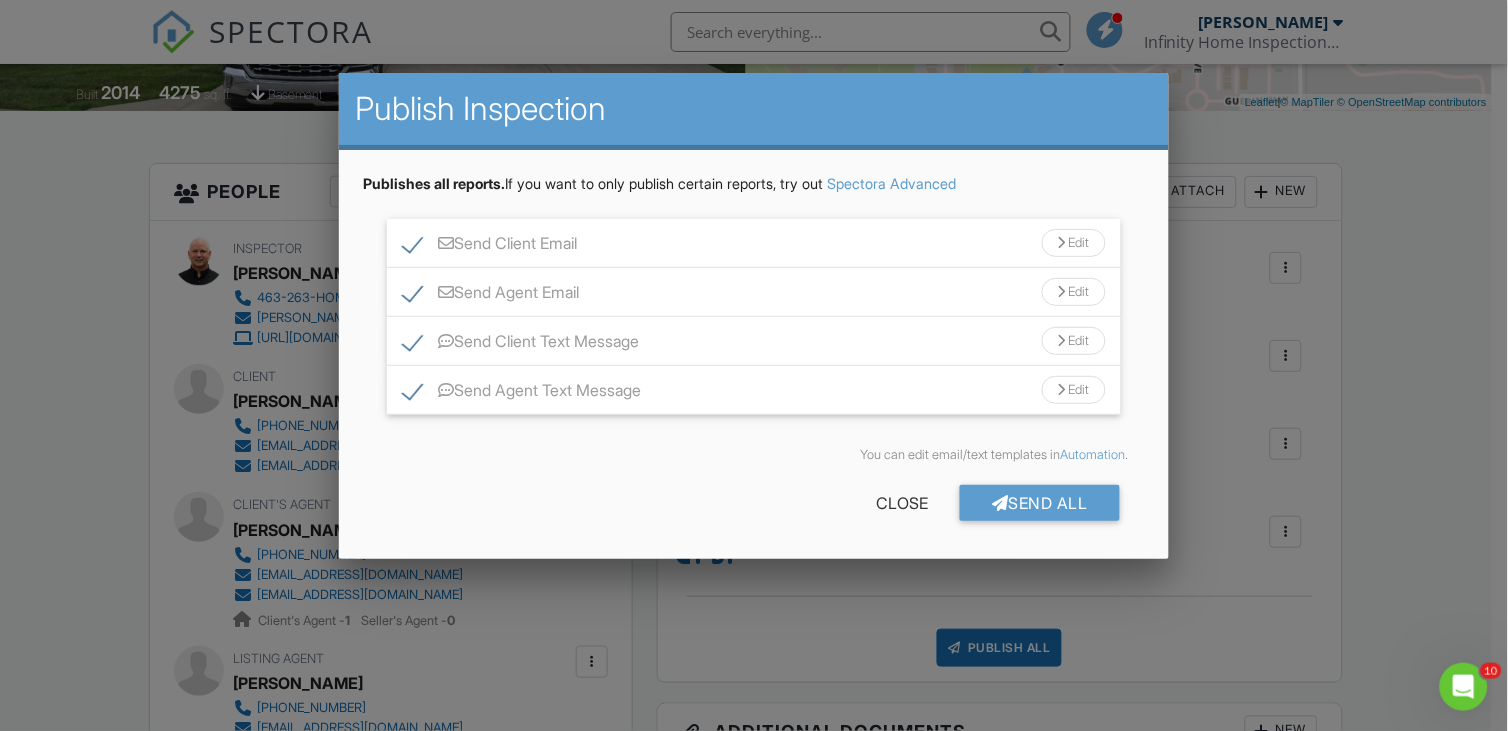 click on "Edit" at bounding box center [1074, 243] 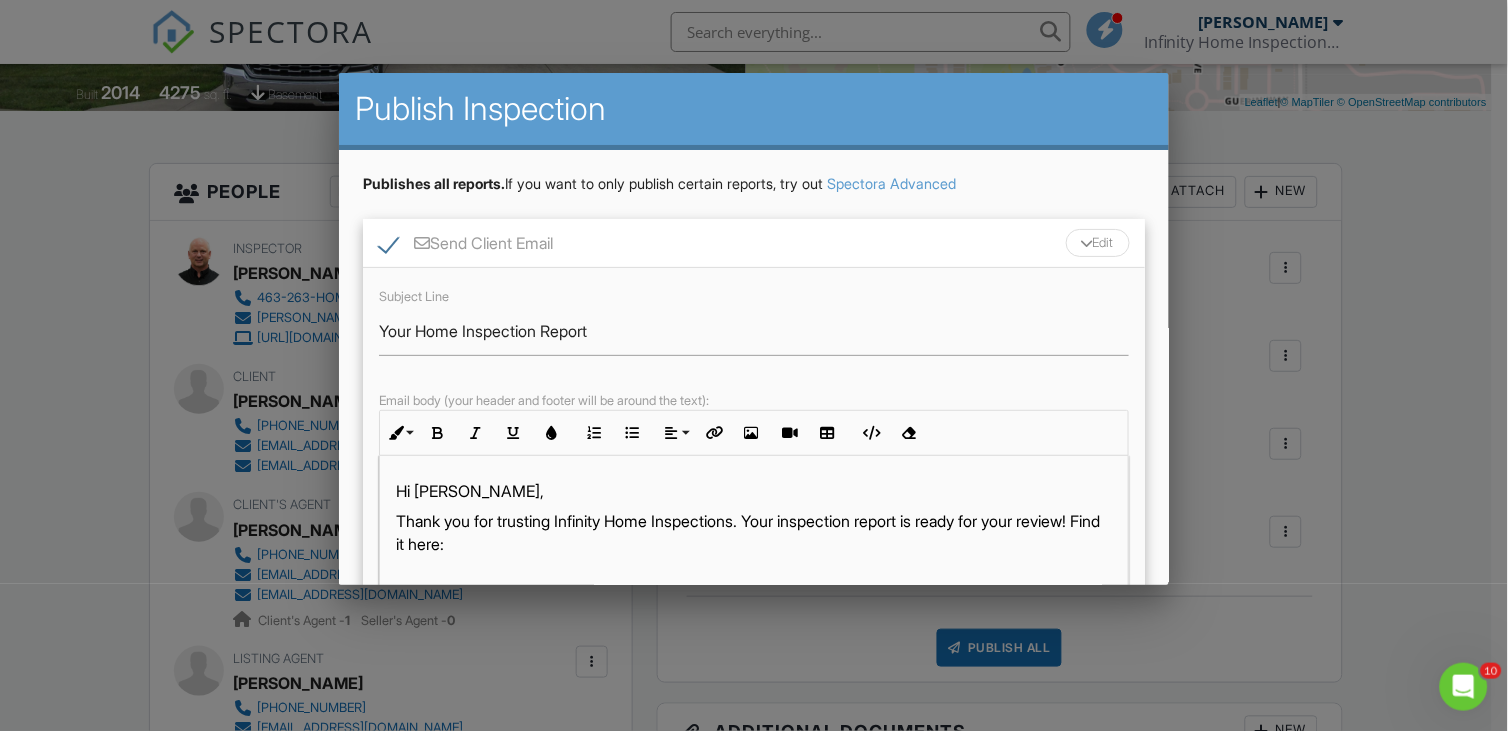 click on "Edit" at bounding box center [1098, 243] 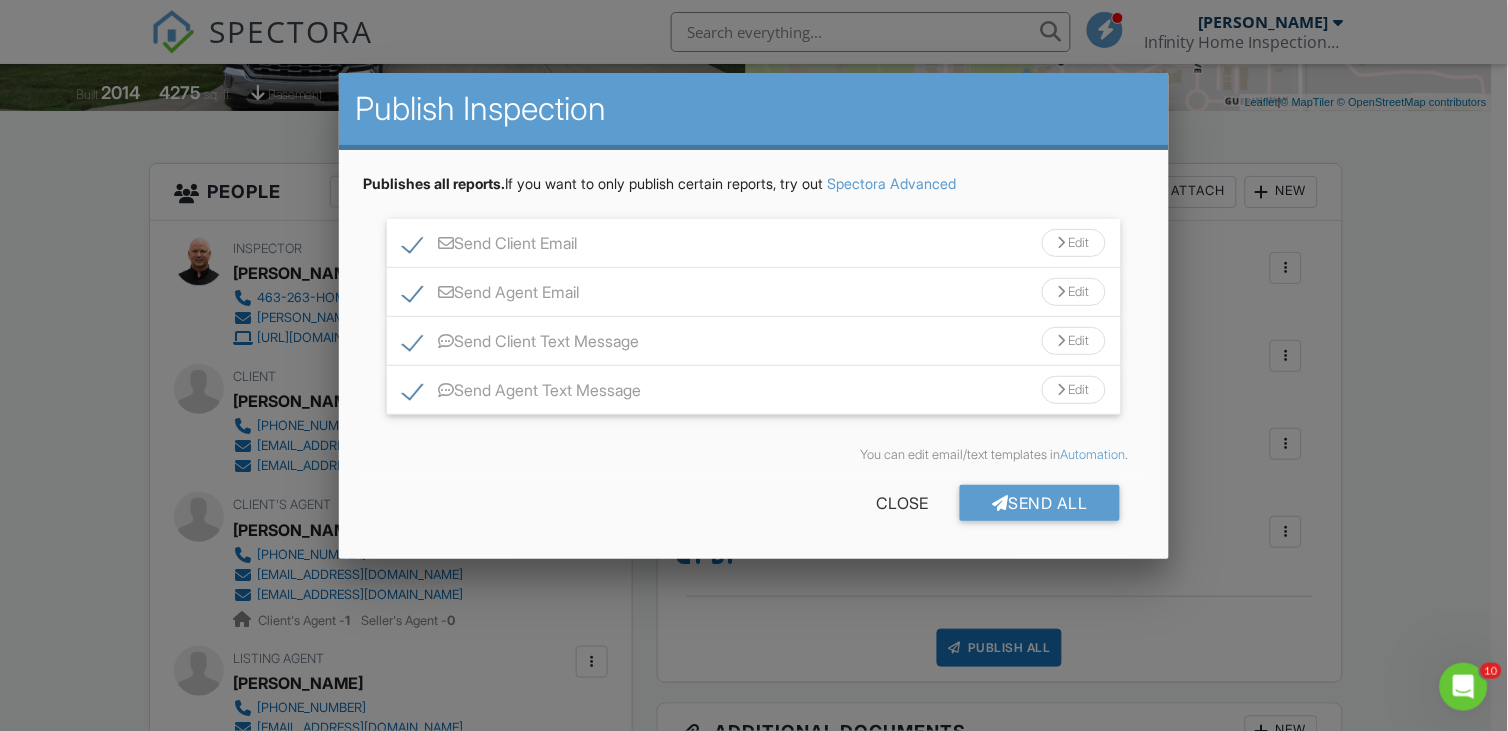 click on "Edit" at bounding box center (1074, 292) 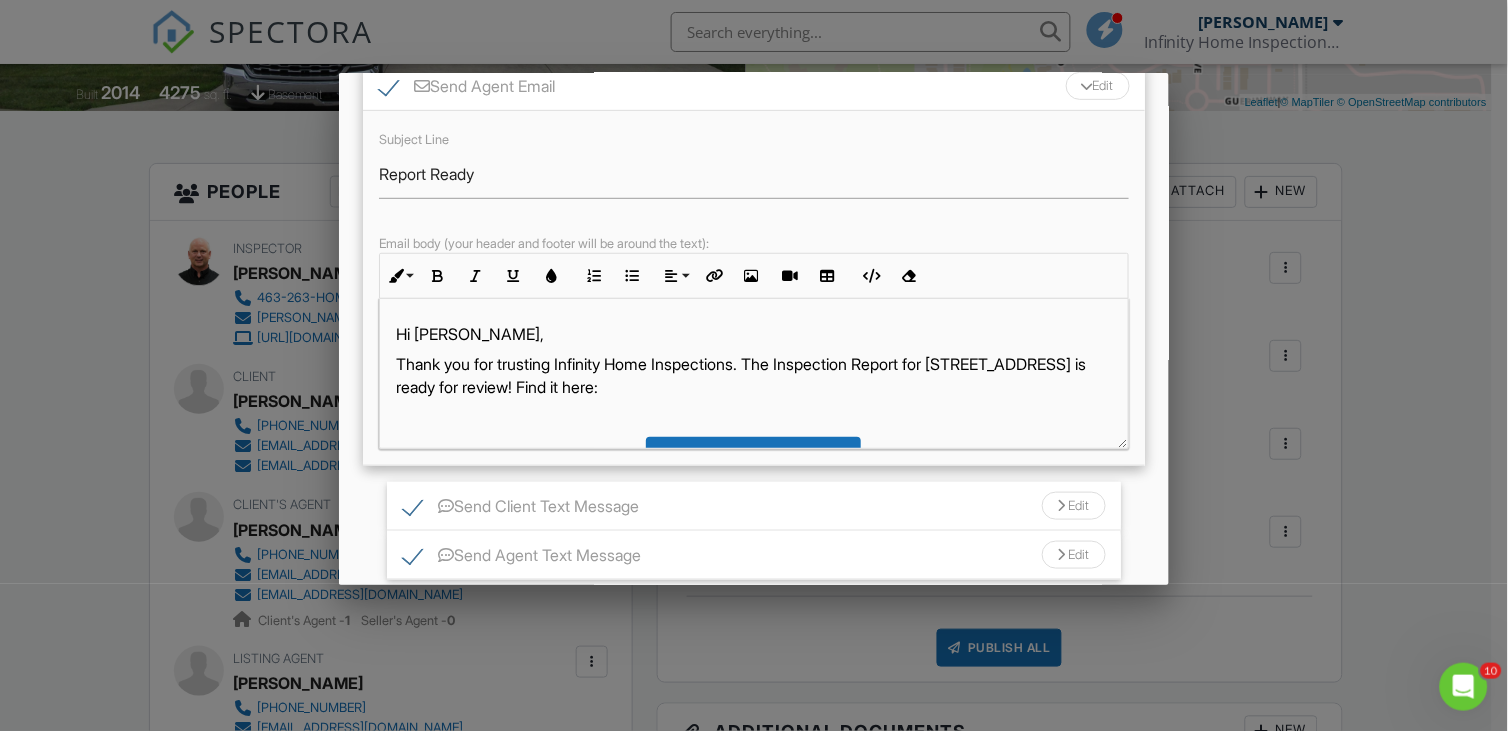 scroll, scrollTop: 111, scrollLeft: 0, axis: vertical 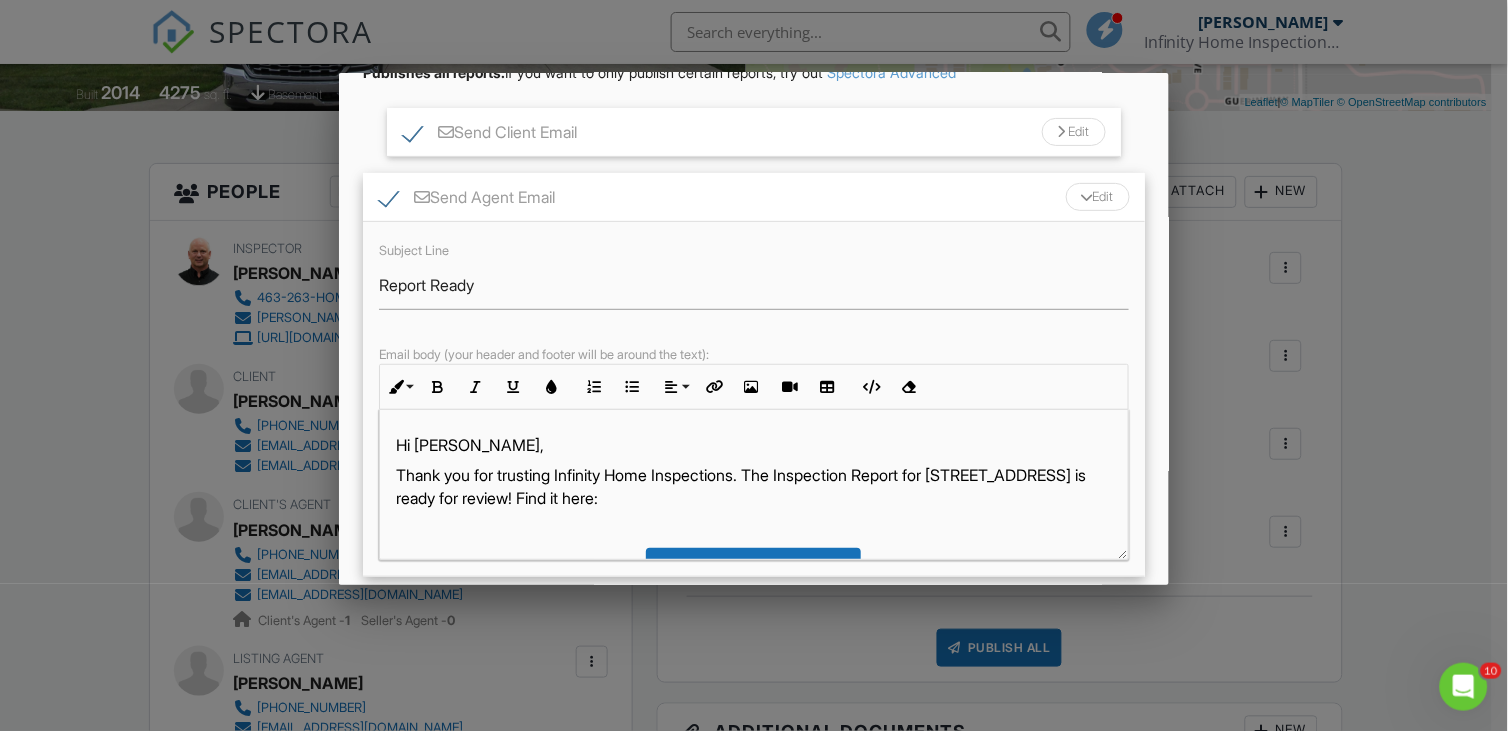 click on "Edit" at bounding box center [1098, 197] 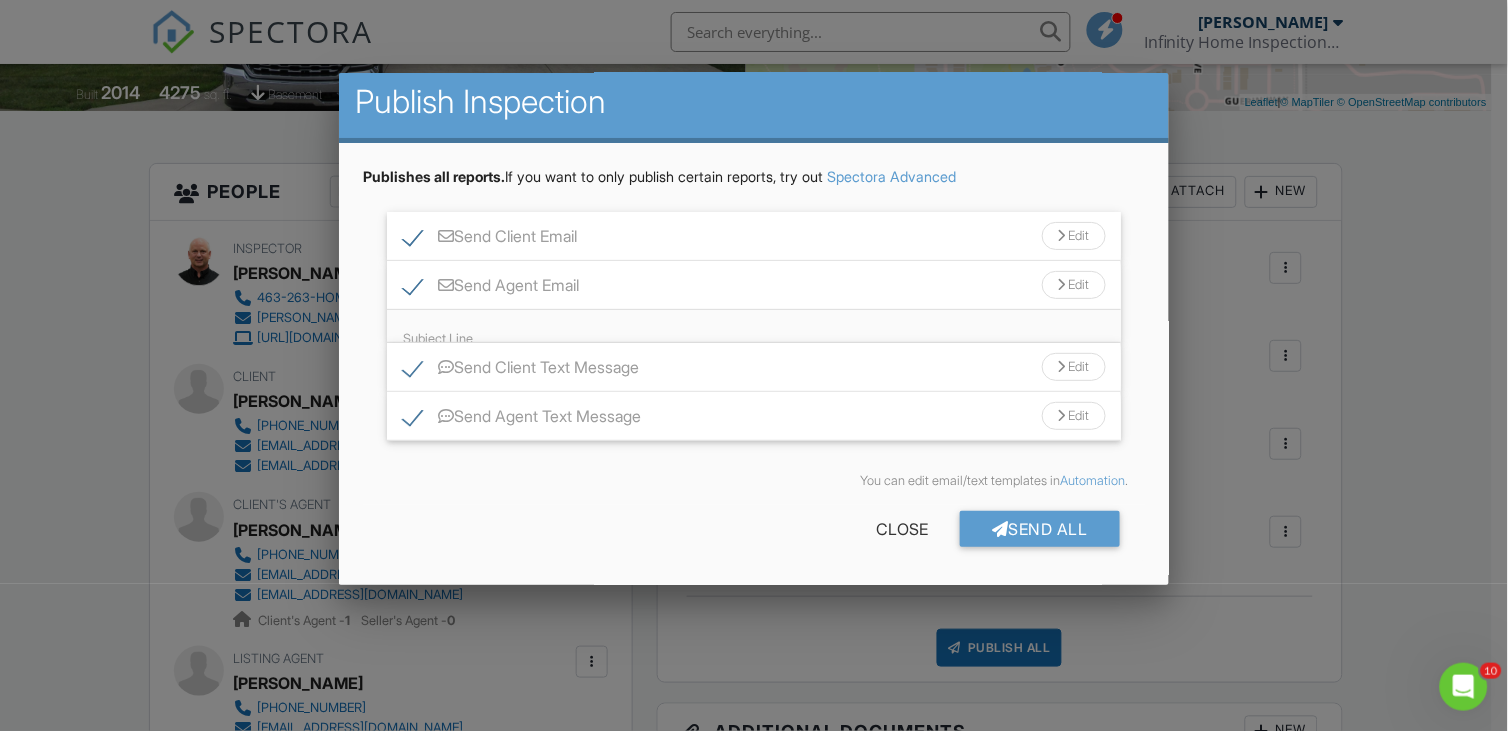 scroll, scrollTop: 0, scrollLeft: 0, axis: both 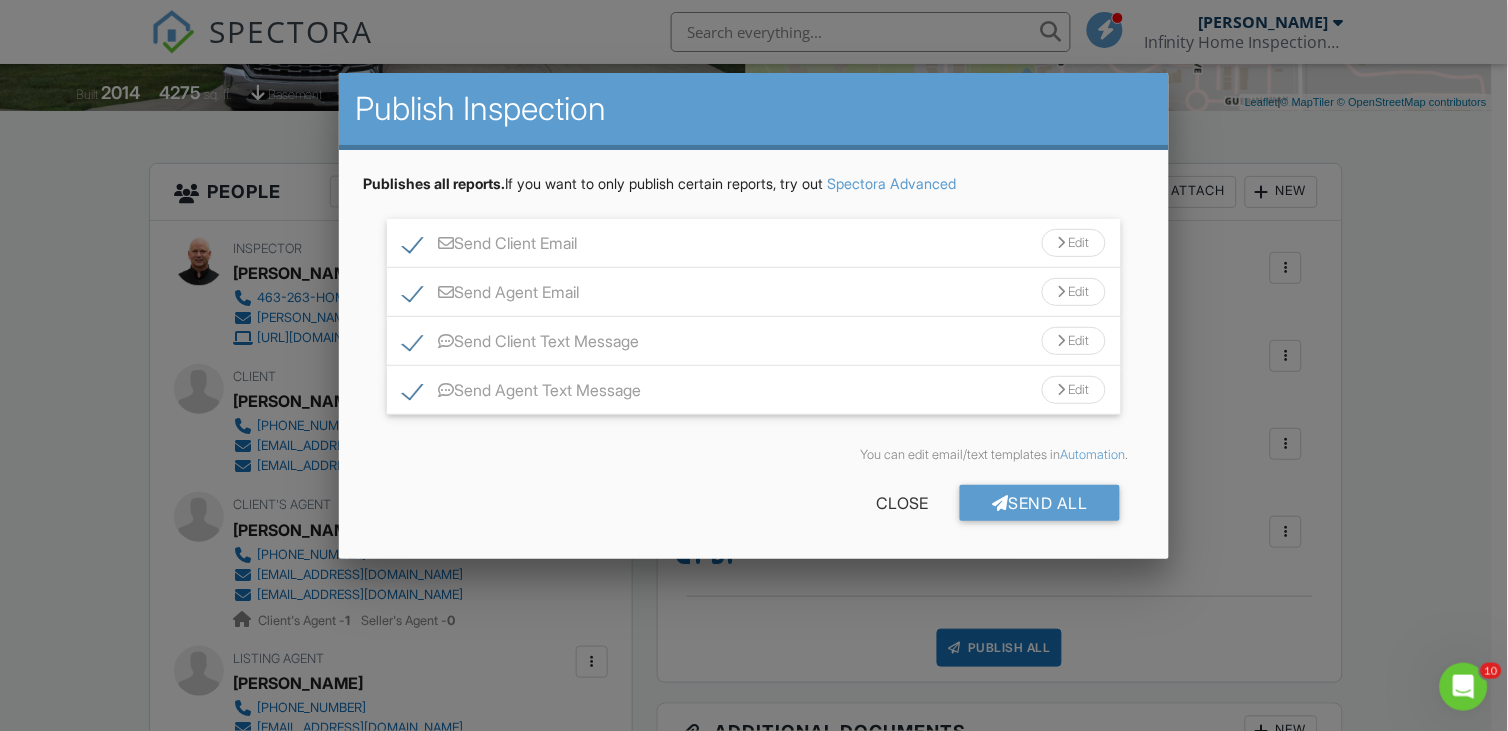 click on "Edit" at bounding box center (1074, 341) 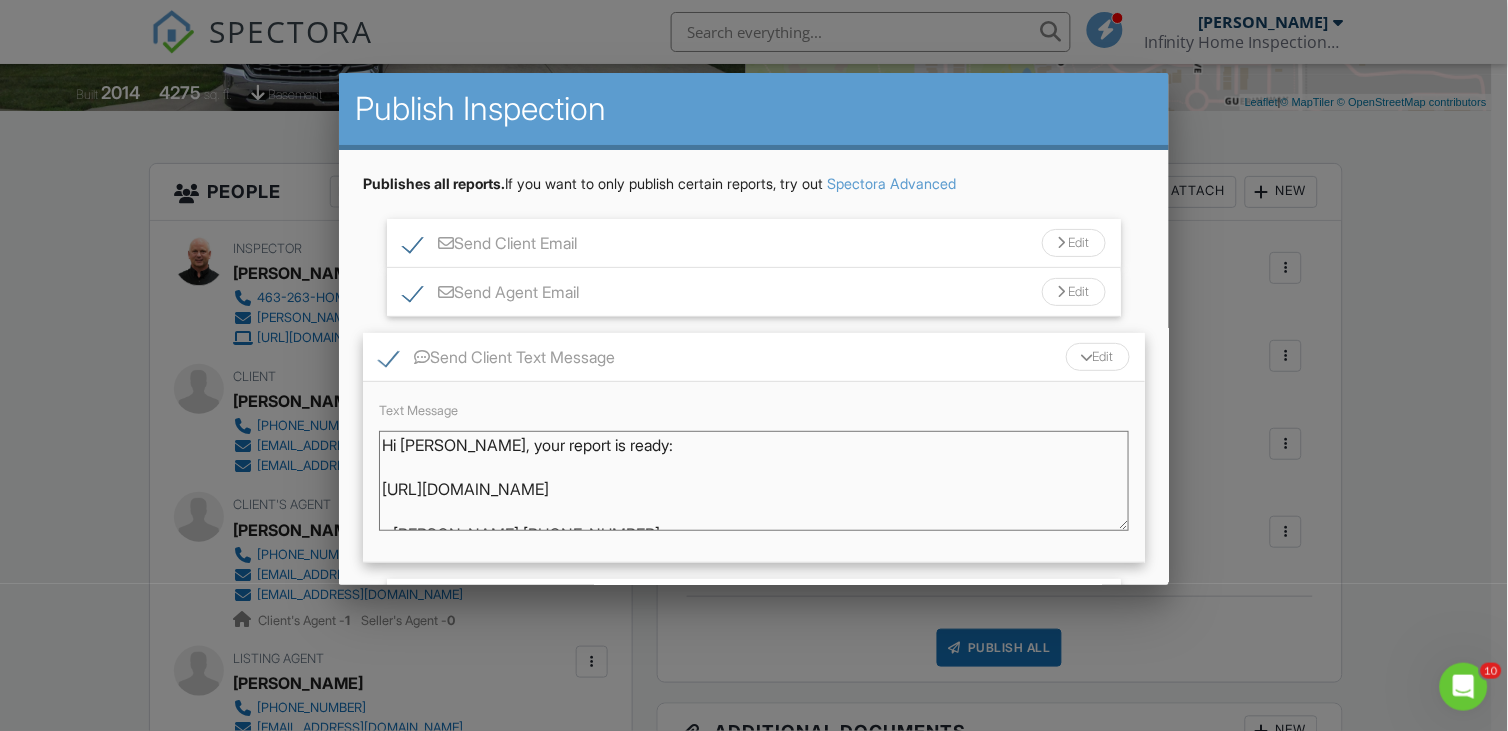 click at bounding box center [1085, 358] 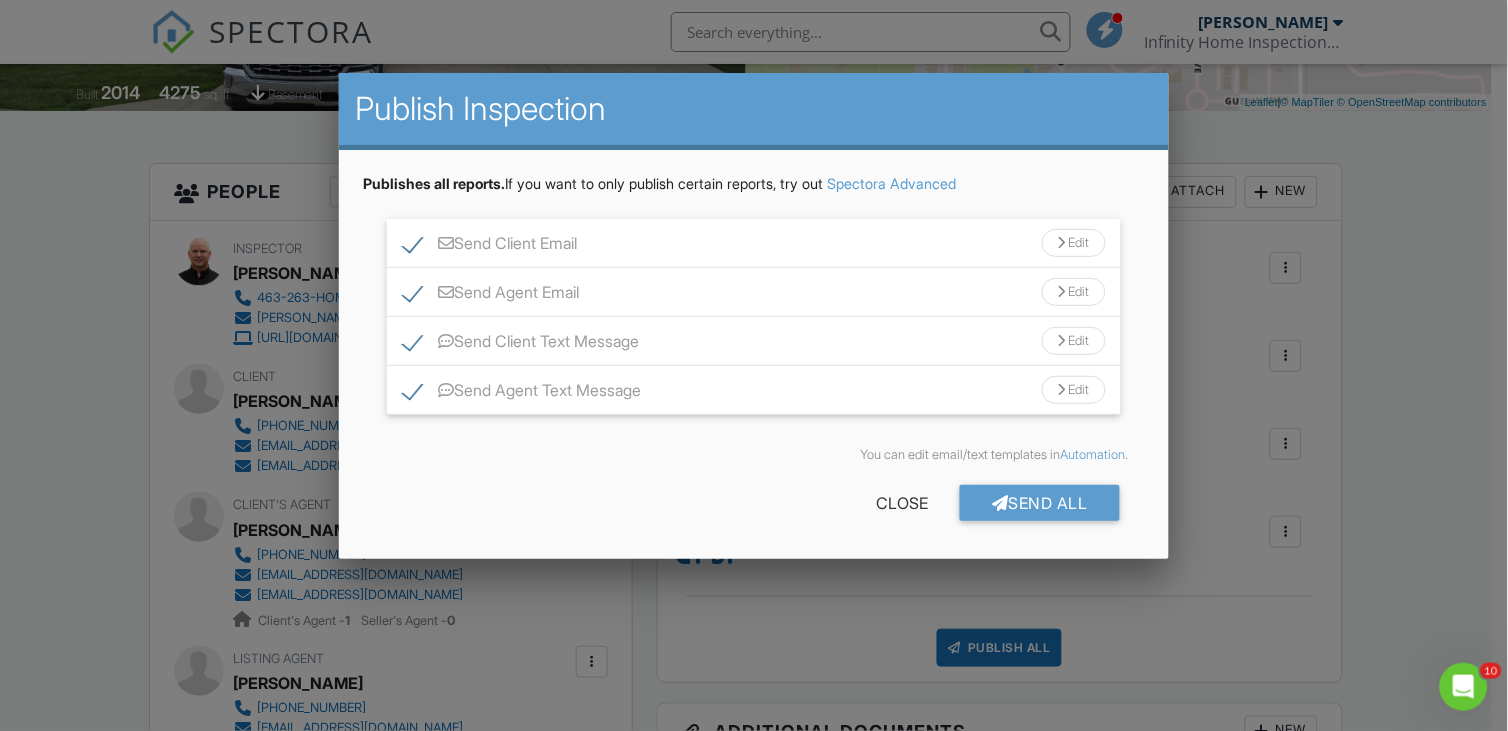 click on "Edit" at bounding box center [1074, 390] 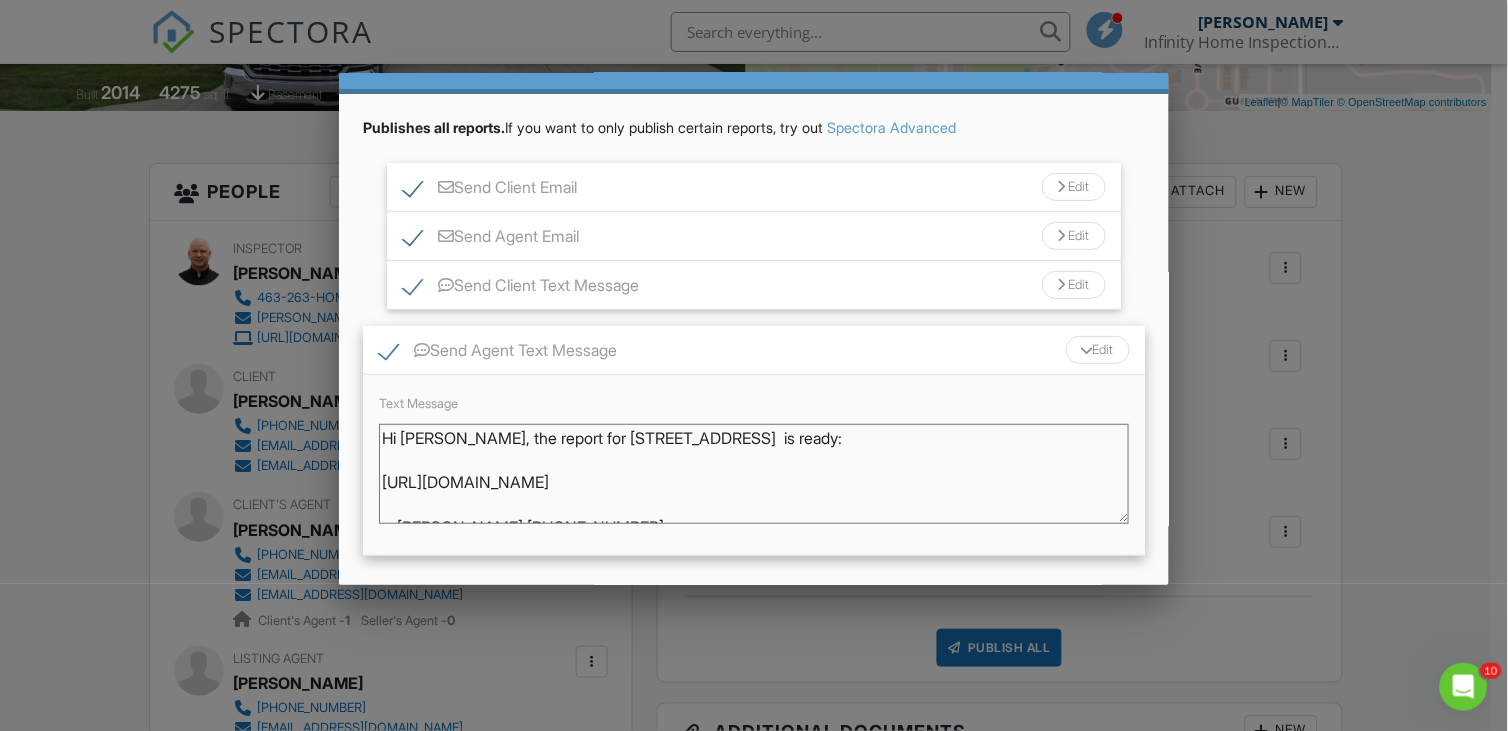 scroll, scrollTop: 111, scrollLeft: 0, axis: vertical 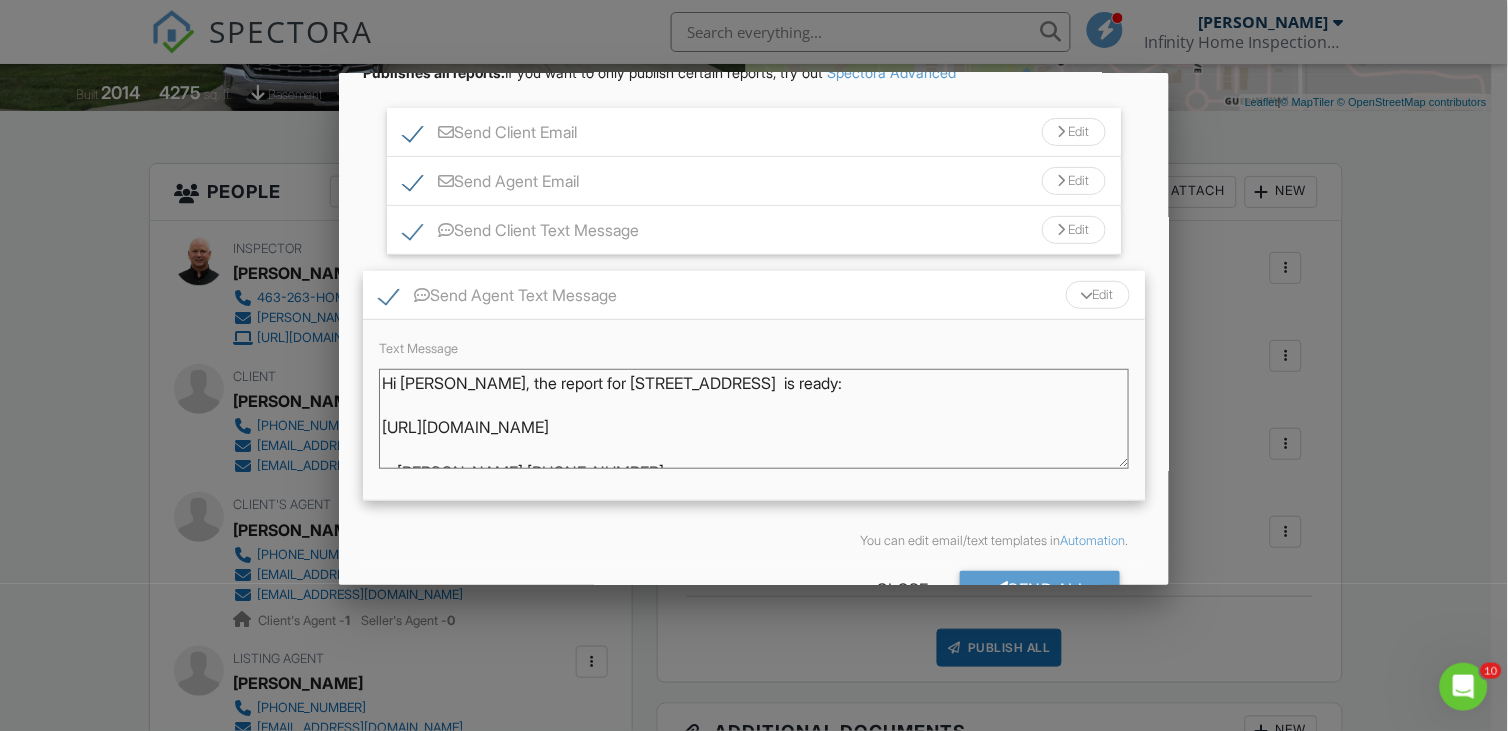 click at bounding box center [1085, 296] 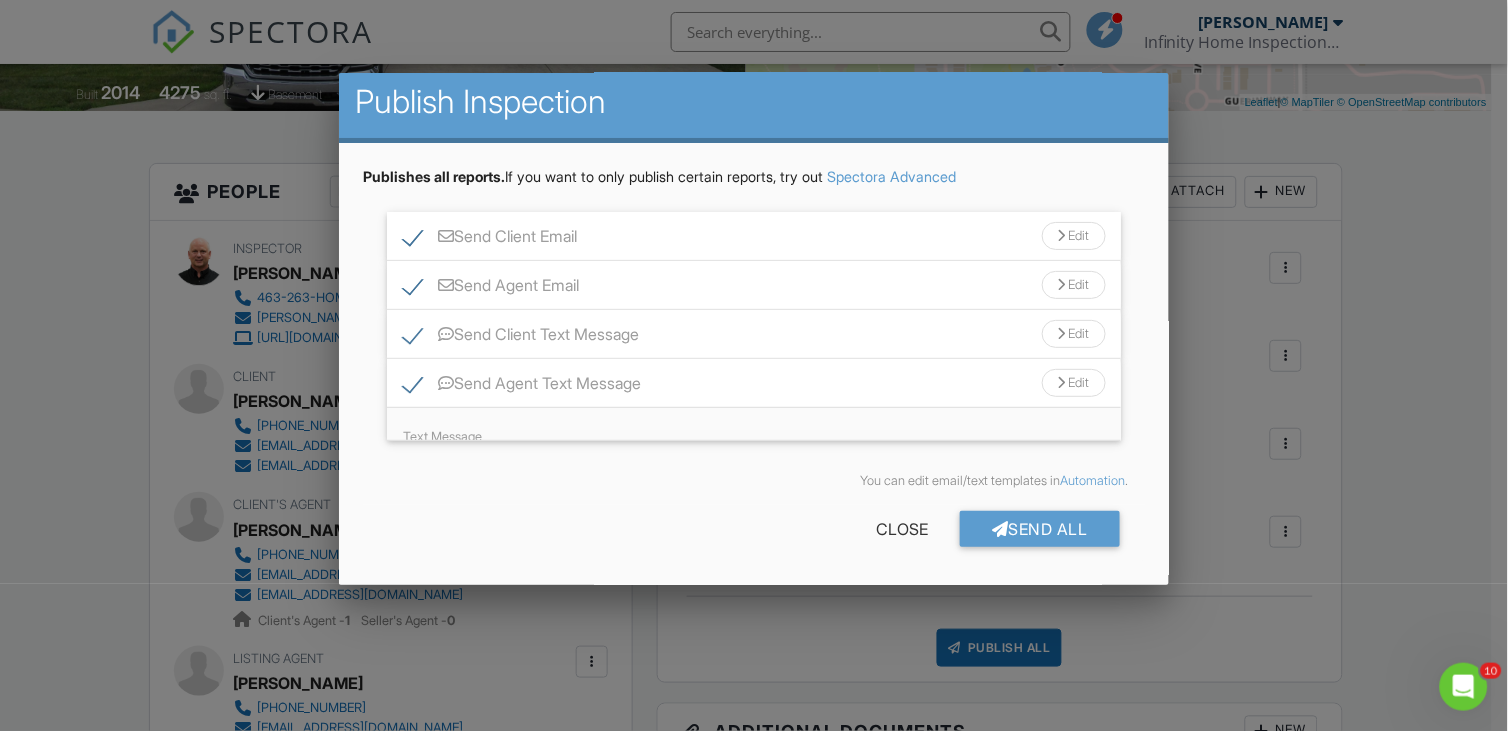 scroll, scrollTop: 0, scrollLeft: 0, axis: both 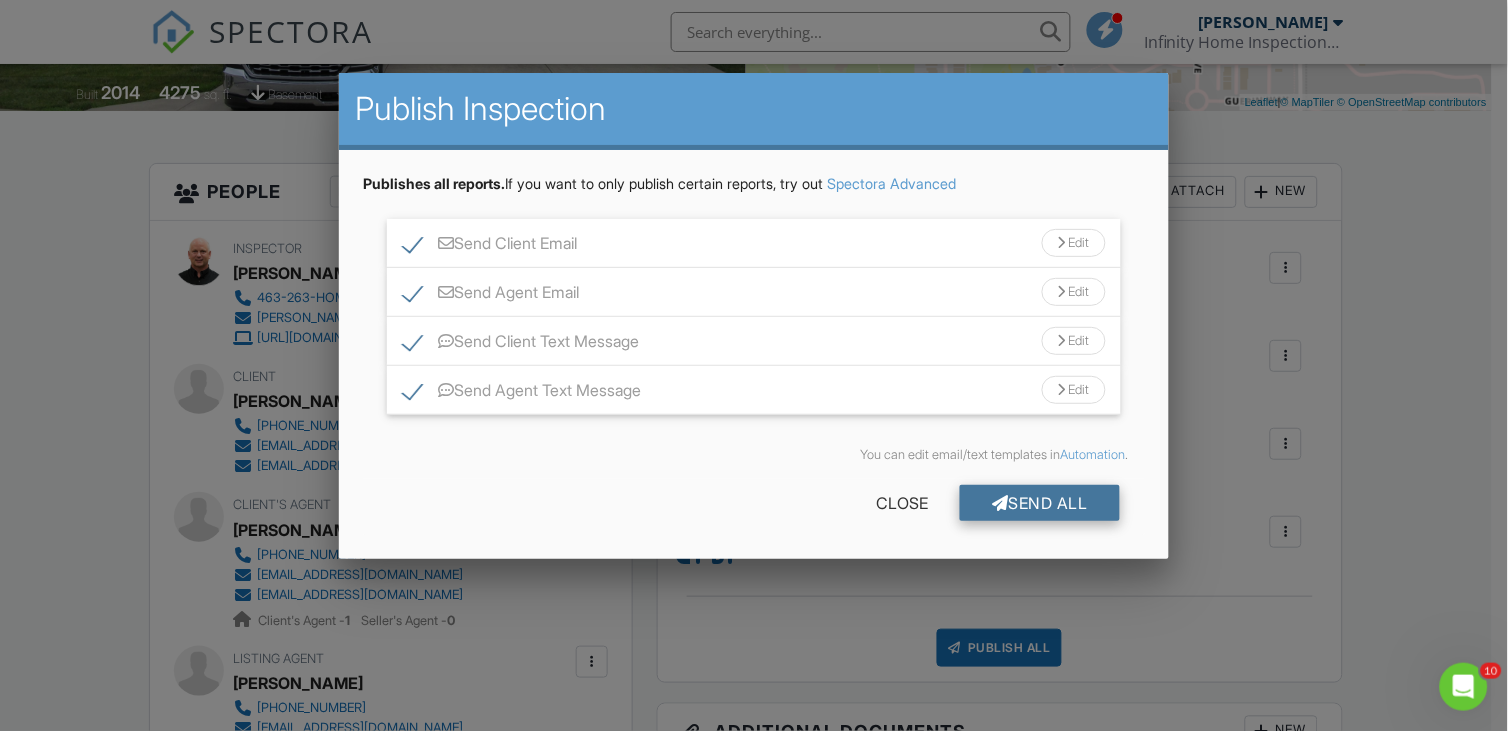 click on "Send All" at bounding box center [1040, 503] 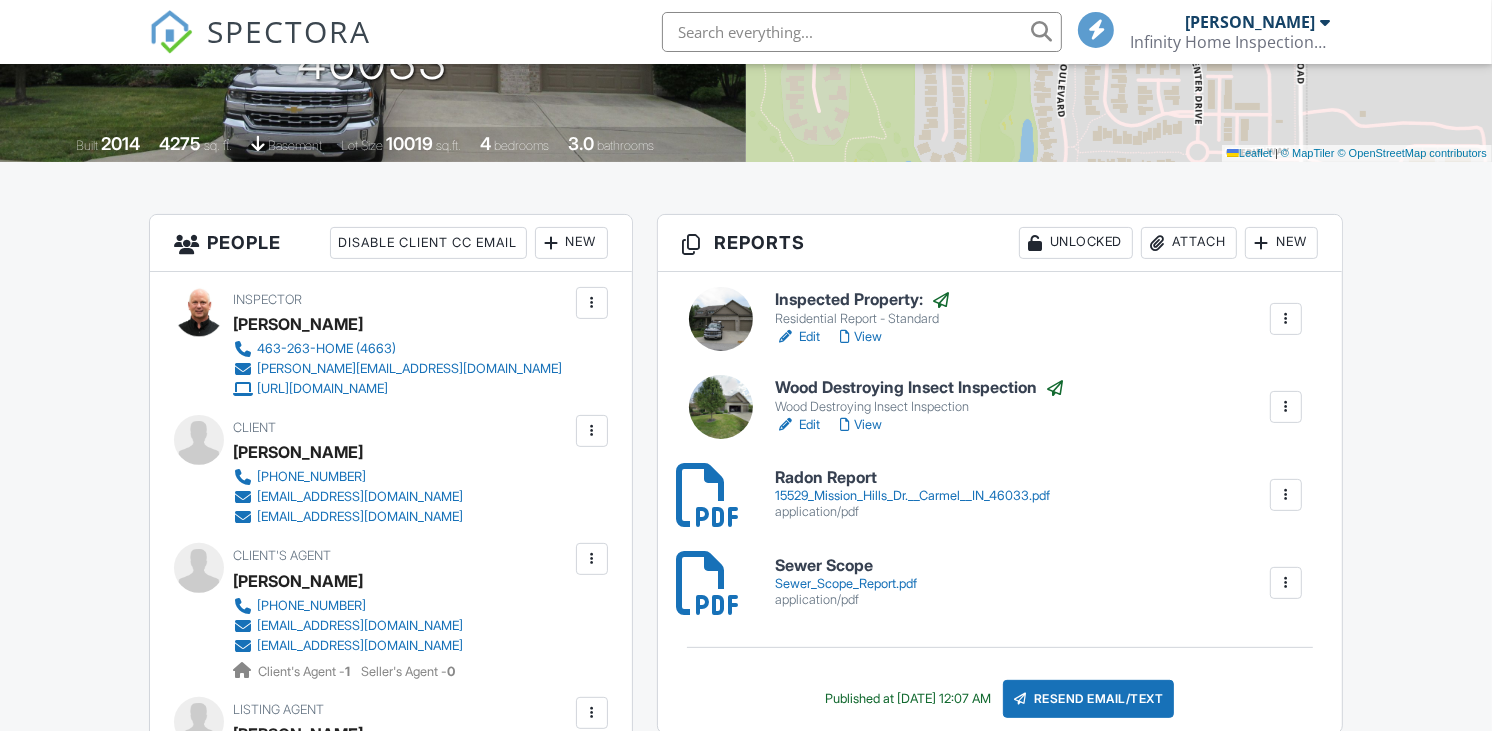 scroll, scrollTop: 393, scrollLeft: 0, axis: vertical 